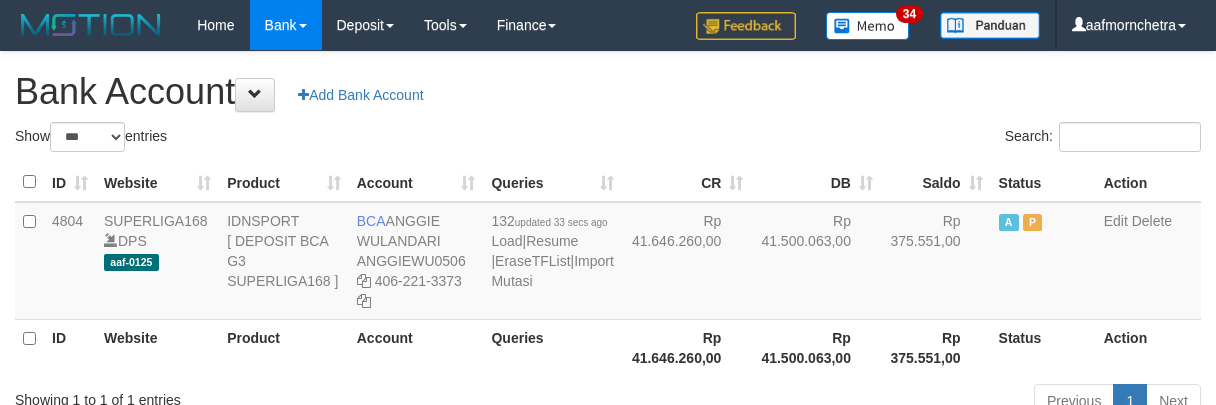 select on "***" 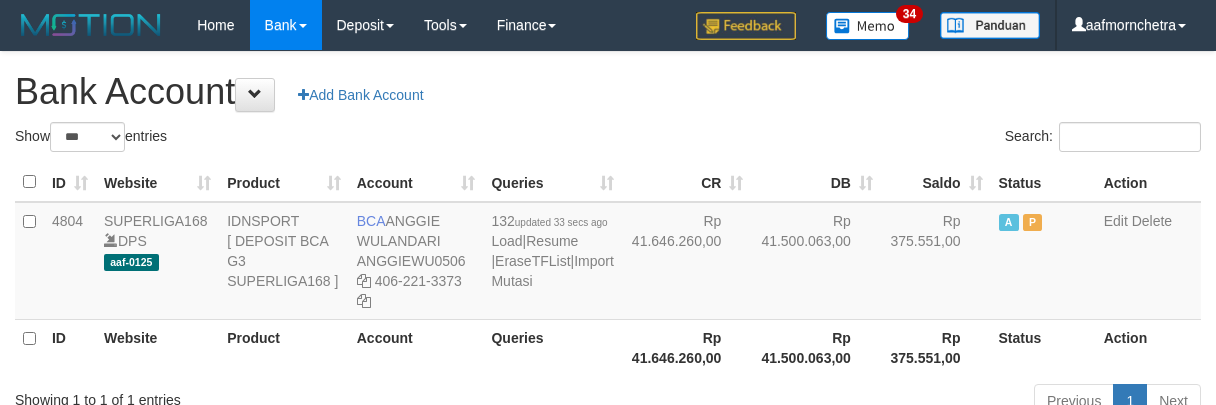 scroll, scrollTop: 0, scrollLeft: 0, axis: both 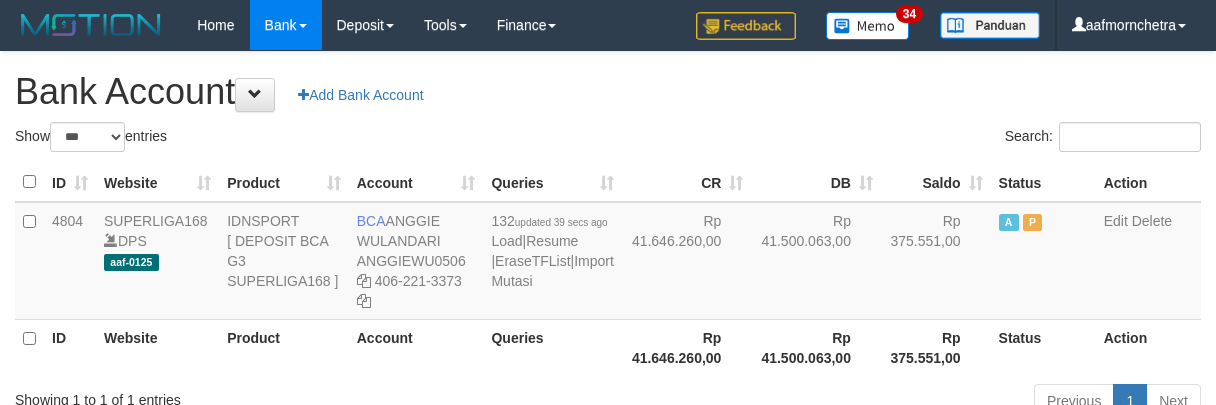 select on "***" 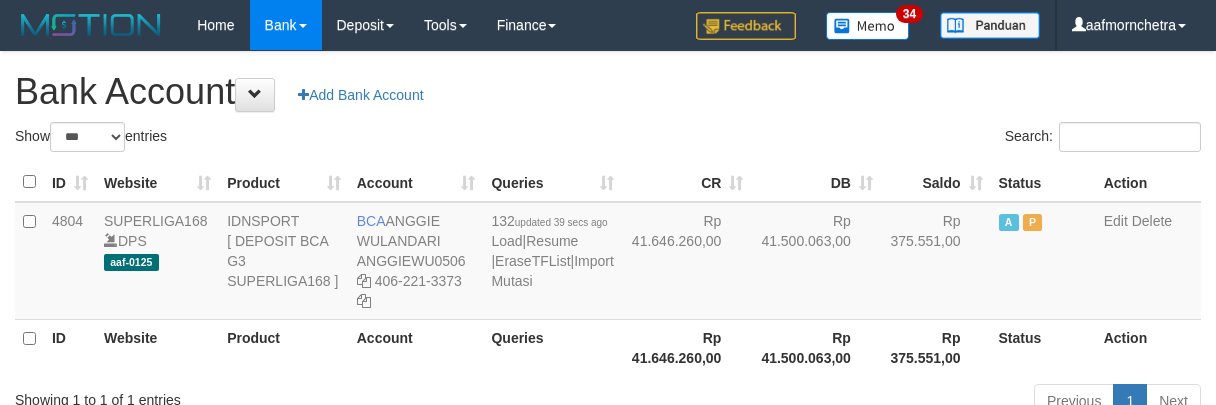 scroll, scrollTop: 0, scrollLeft: 0, axis: both 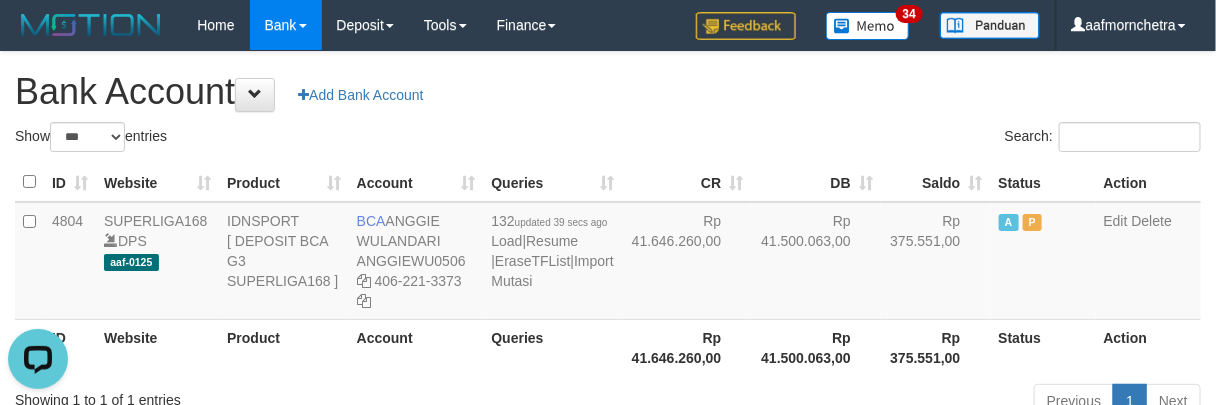 click on "Account" at bounding box center (416, 347) 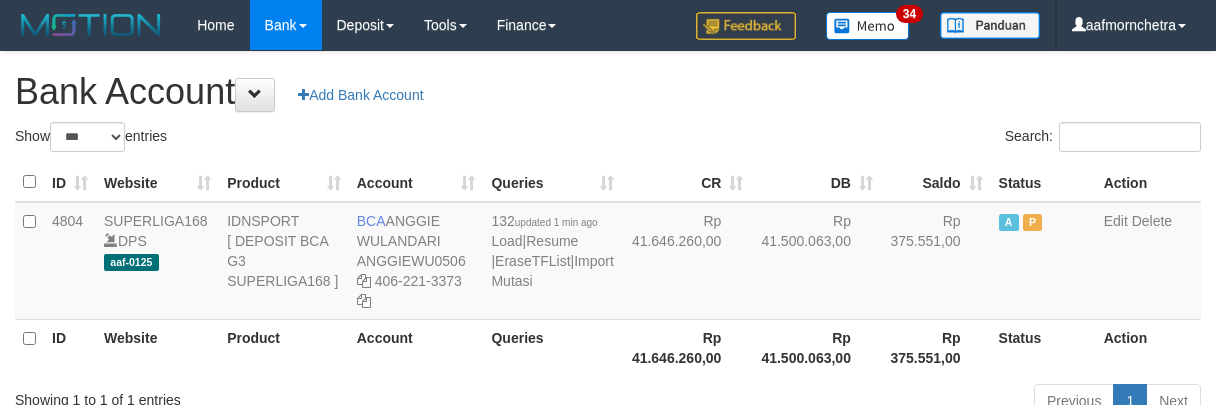 select on "***" 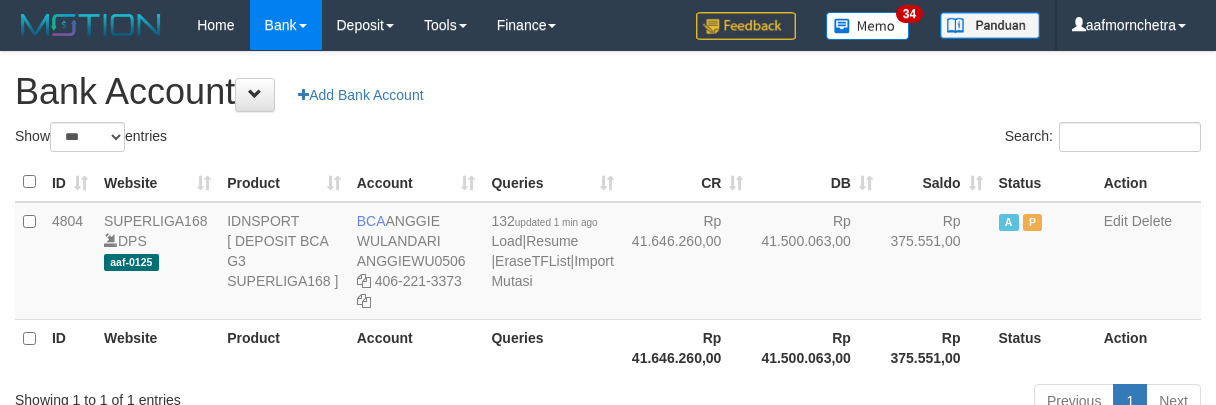 scroll, scrollTop: 0, scrollLeft: 0, axis: both 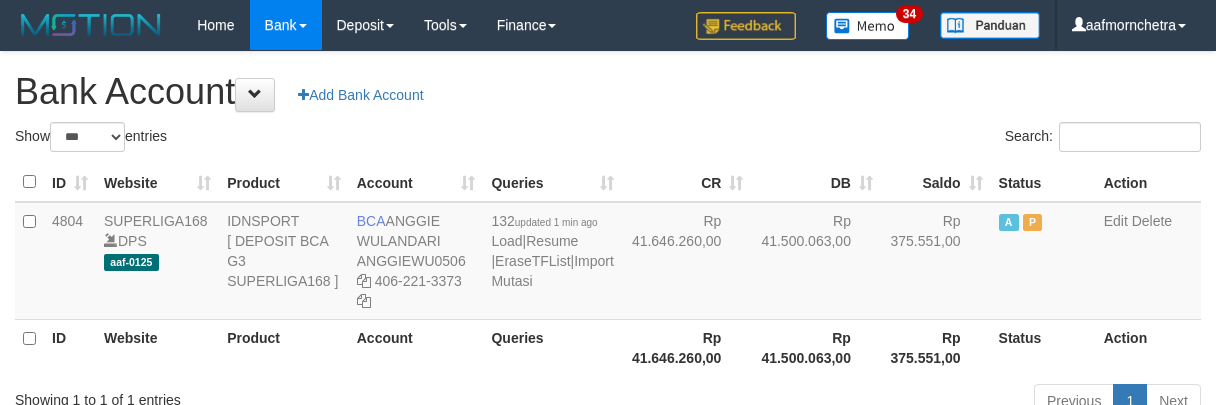 select on "***" 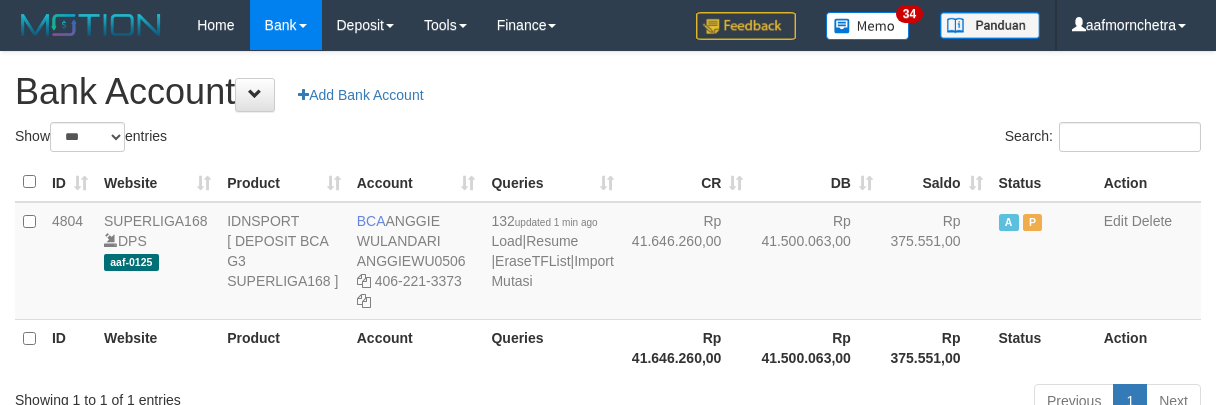 scroll, scrollTop: 0, scrollLeft: 0, axis: both 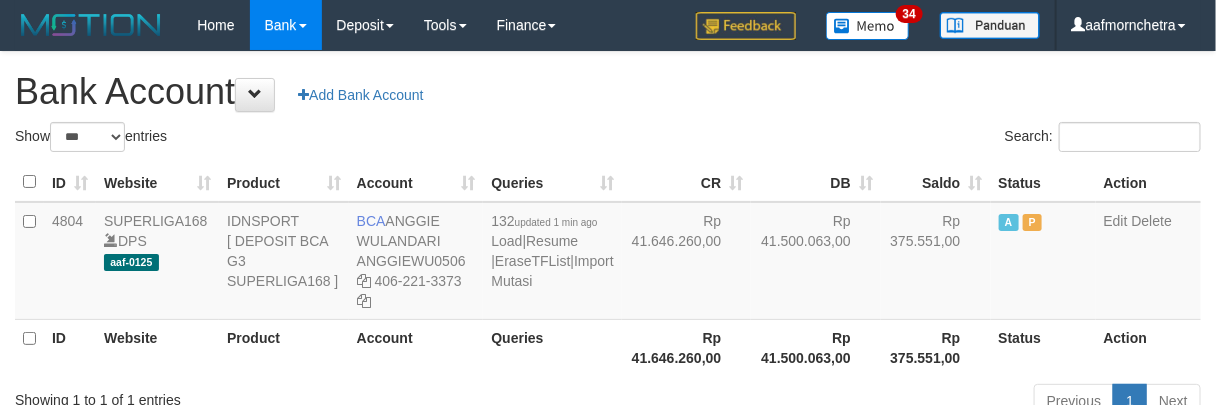 click on "Previous 1 Next" at bounding box center (861, 403) 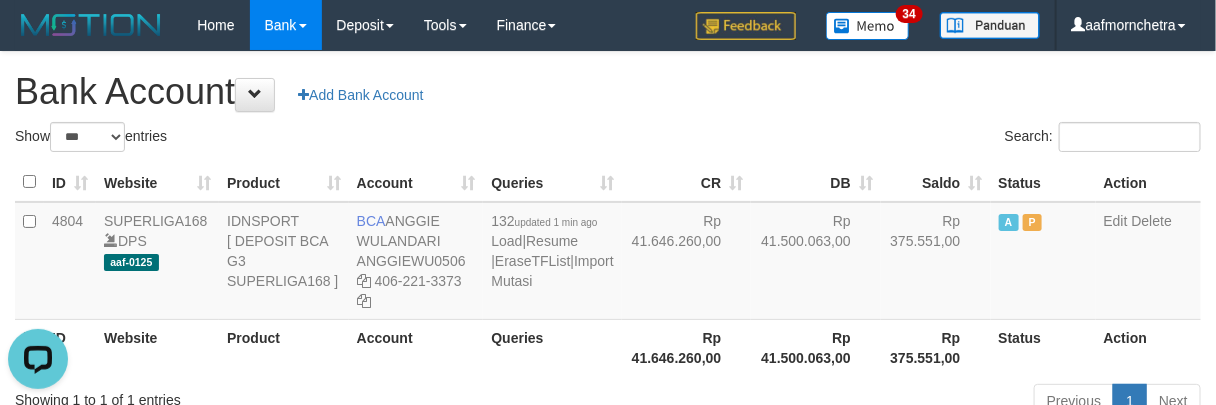 scroll, scrollTop: 0, scrollLeft: 0, axis: both 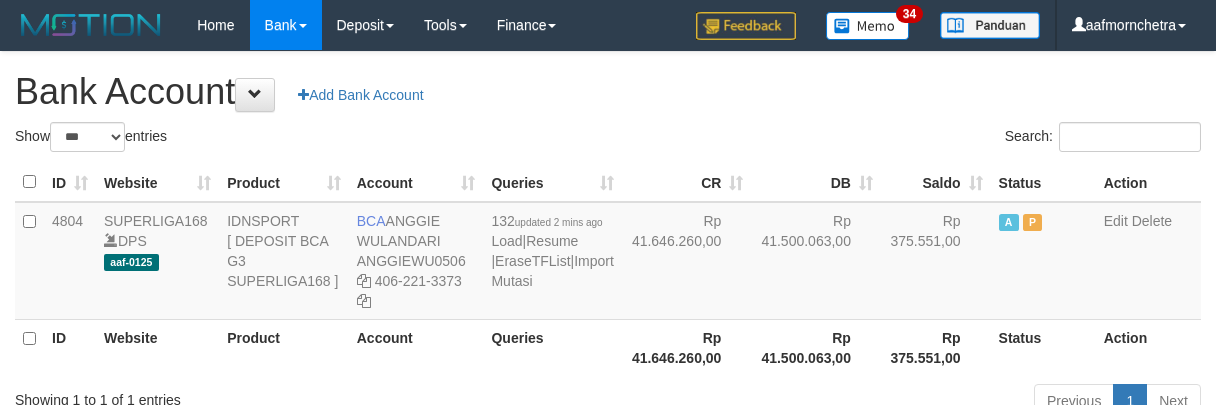 select on "***" 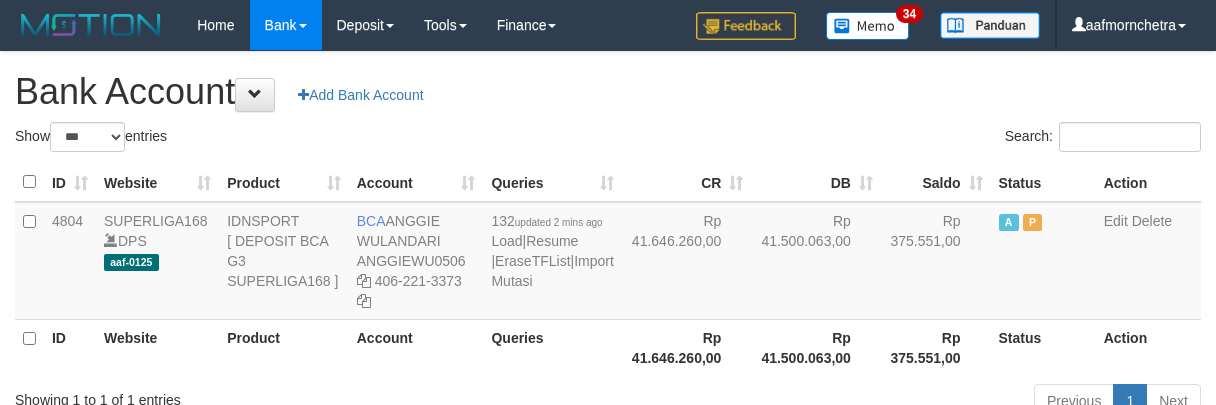 scroll, scrollTop: 0, scrollLeft: 0, axis: both 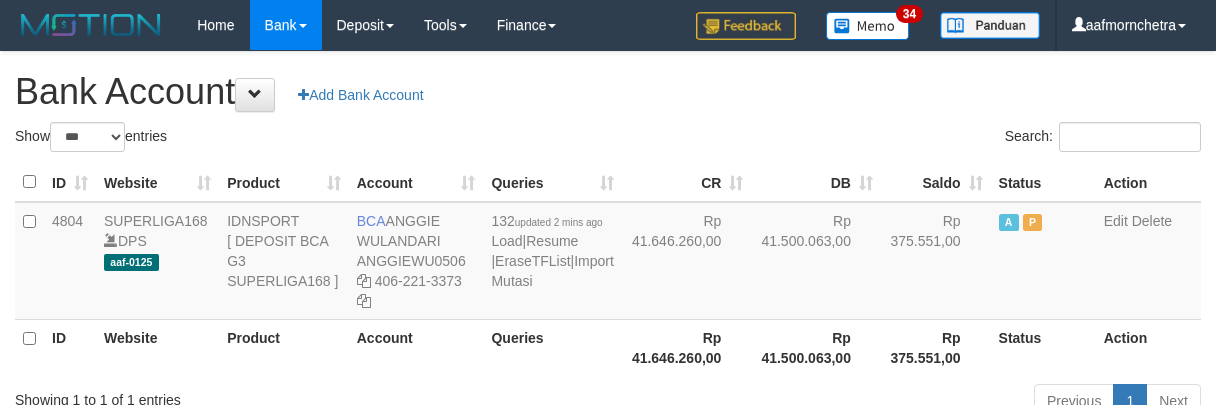 select on "***" 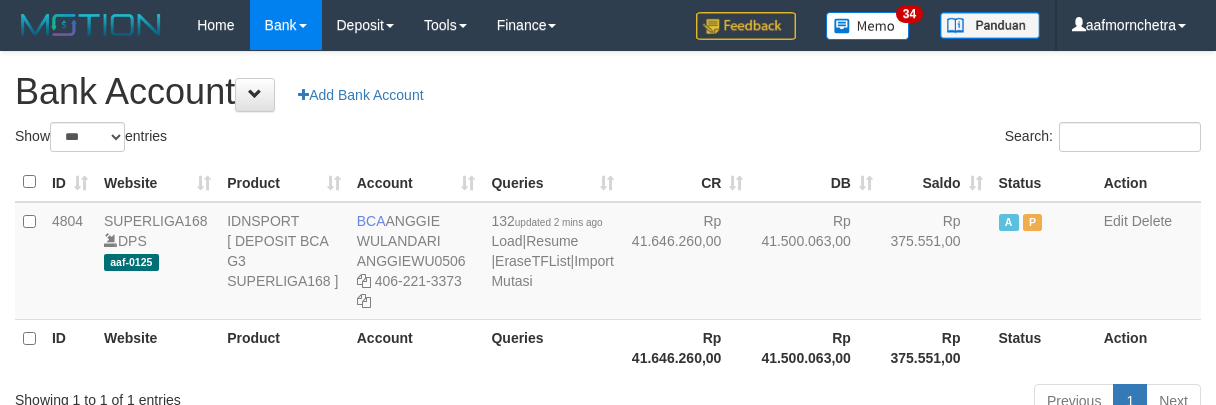 scroll, scrollTop: 0, scrollLeft: 0, axis: both 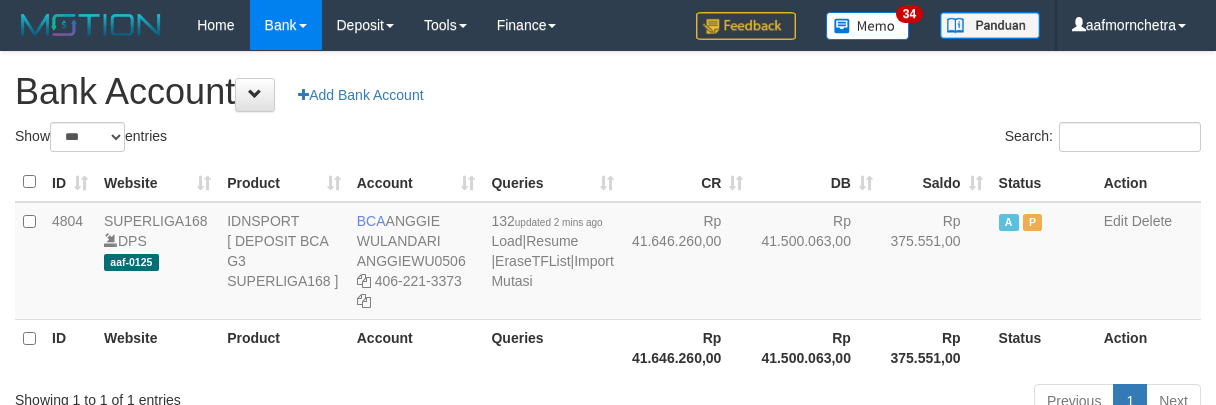select on "***" 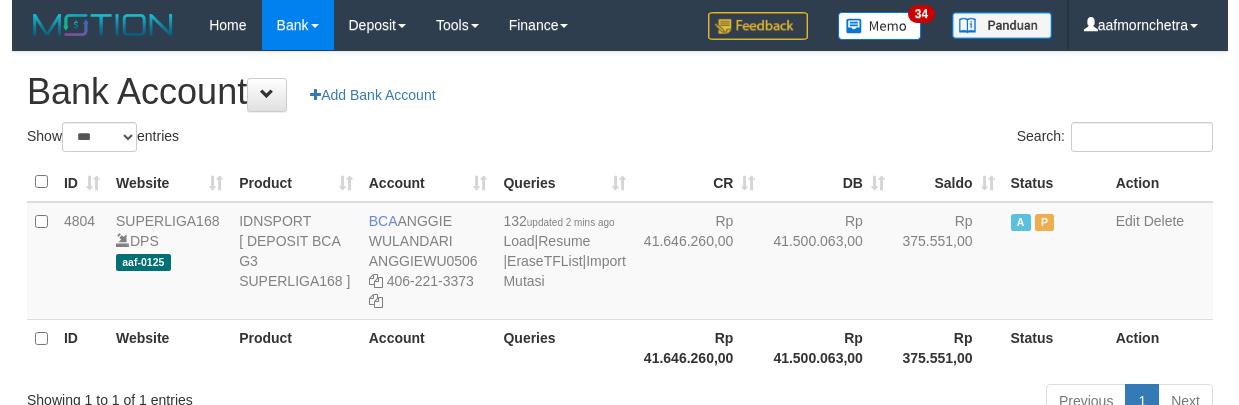 scroll, scrollTop: 0, scrollLeft: 0, axis: both 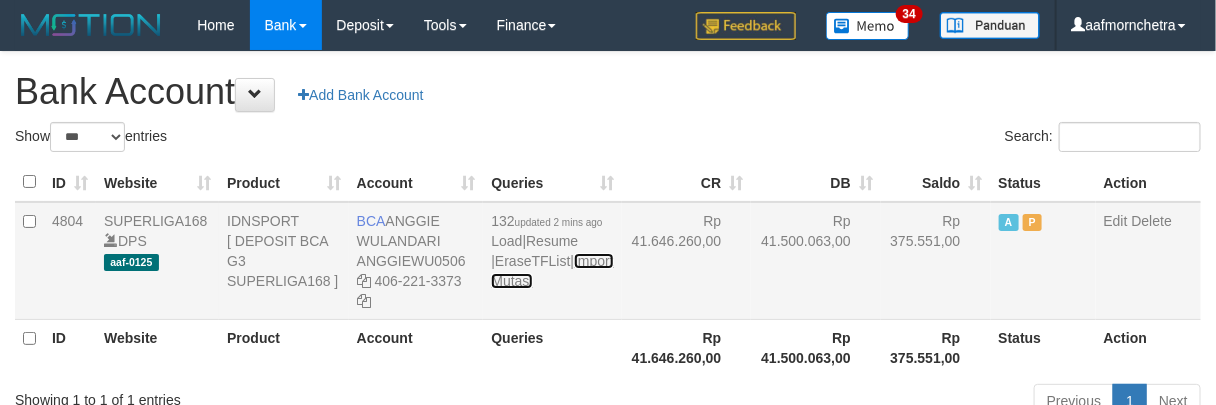 click on "Import Mutasi" at bounding box center [552, 271] 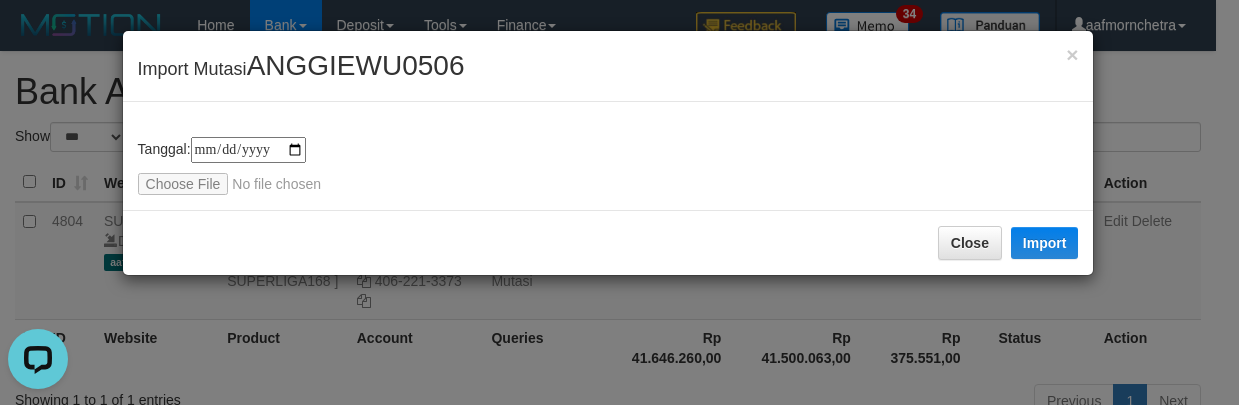 scroll, scrollTop: 0, scrollLeft: 0, axis: both 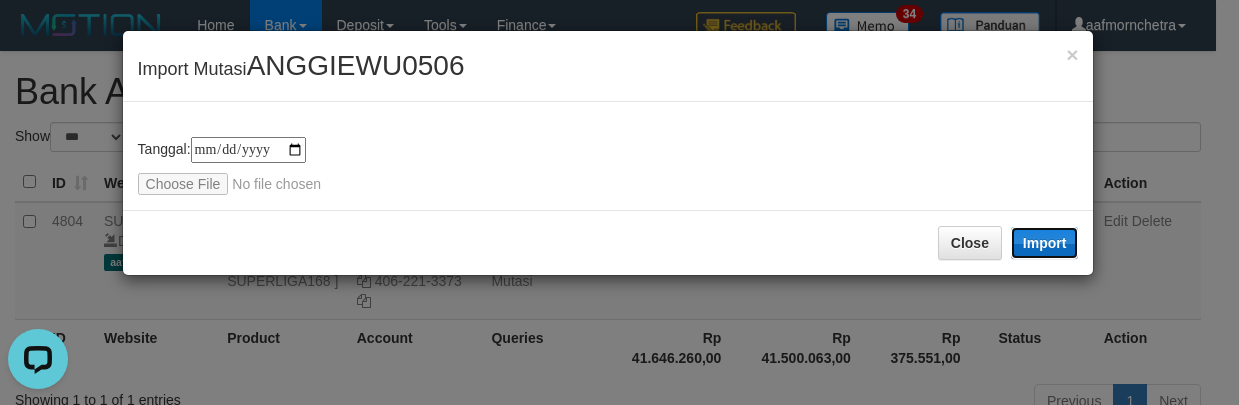 click on "Import" at bounding box center (1045, 243) 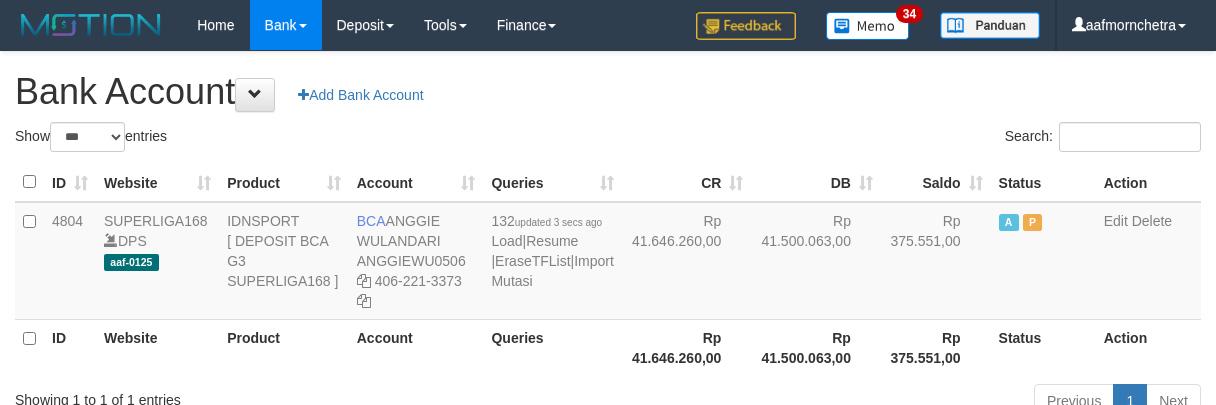 select on "***" 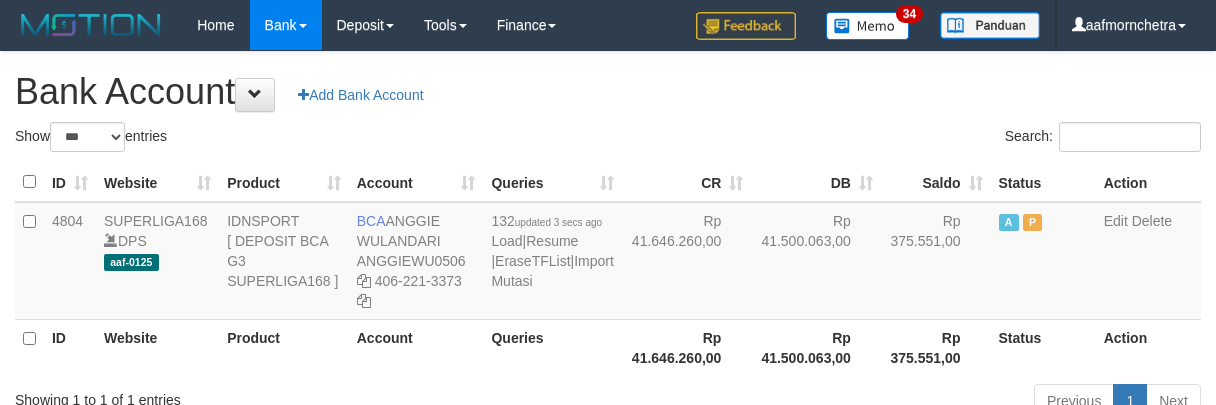 scroll, scrollTop: 0, scrollLeft: 0, axis: both 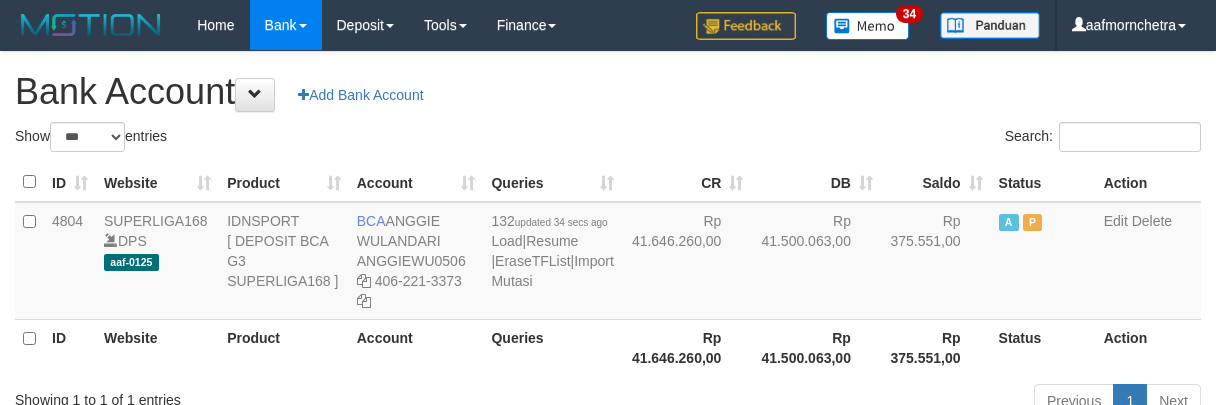 select on "***" 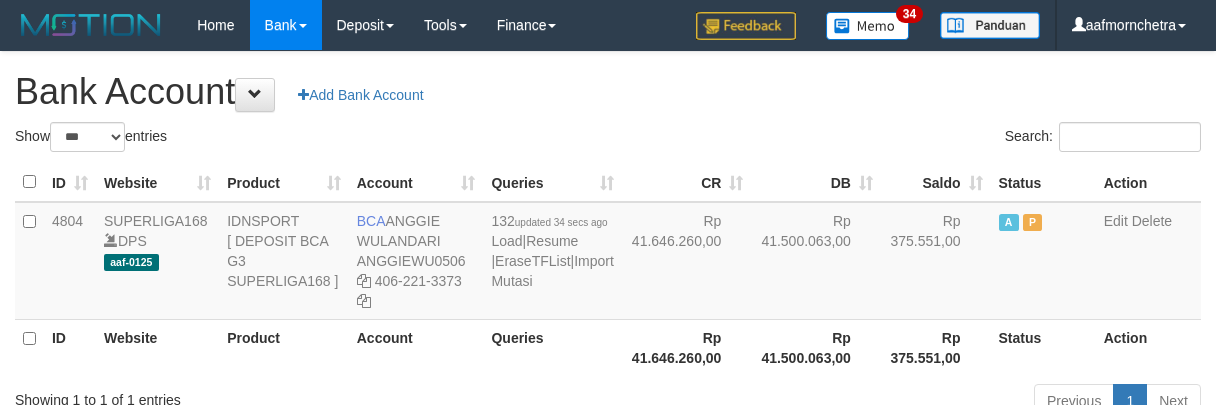 scroll, scrollTop: 0, scrollLeft: 0, axis: both 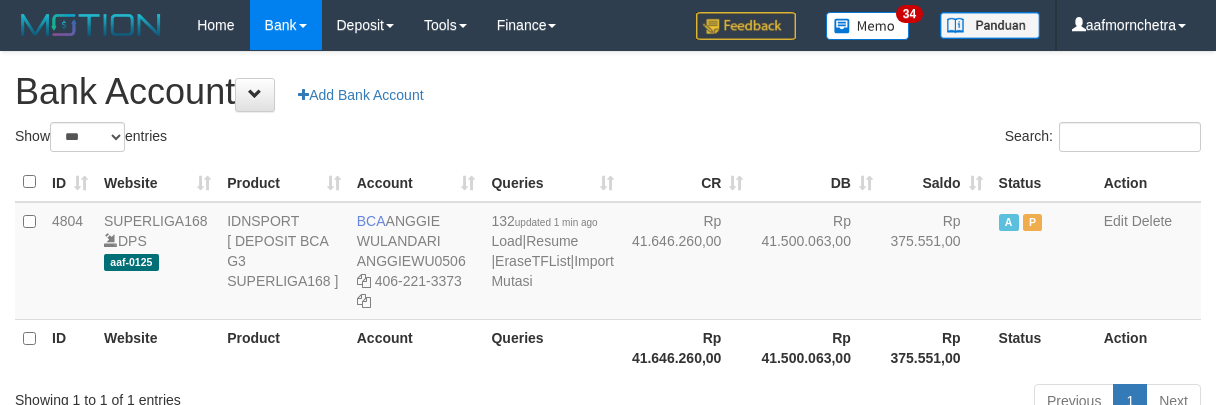 select on "***" 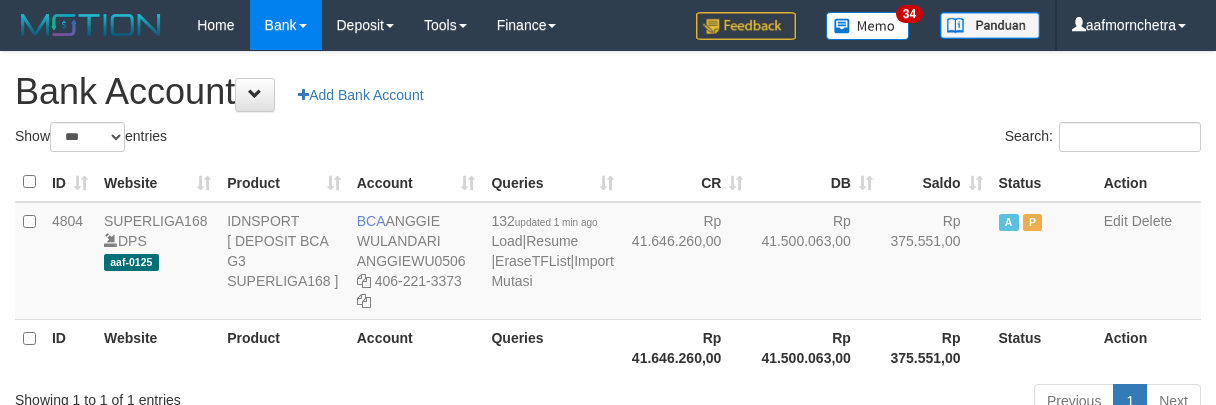 scroll, scrollTop: 0, scrollLeft: 0, axis: both 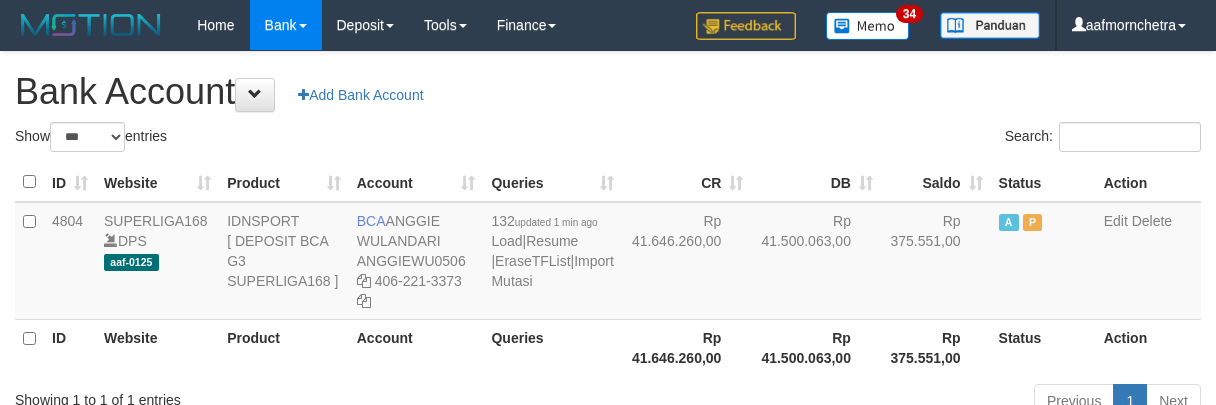 select on "***" 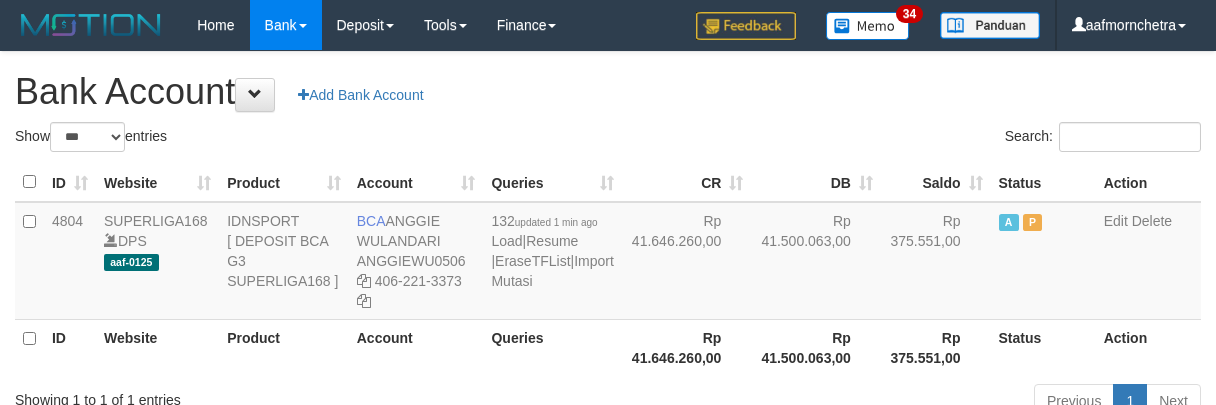 scroll, scrollTop: 0, scrollLeft: 0, axis: both 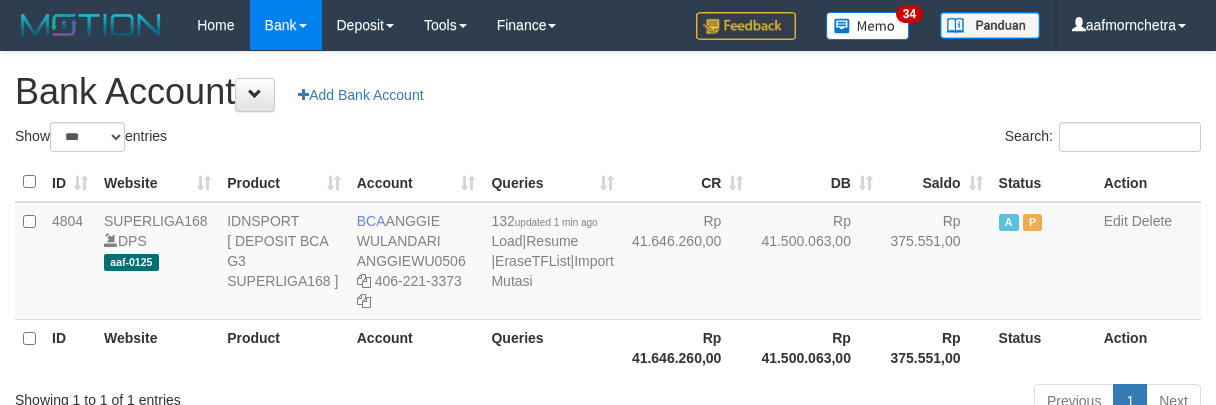 select on "***" 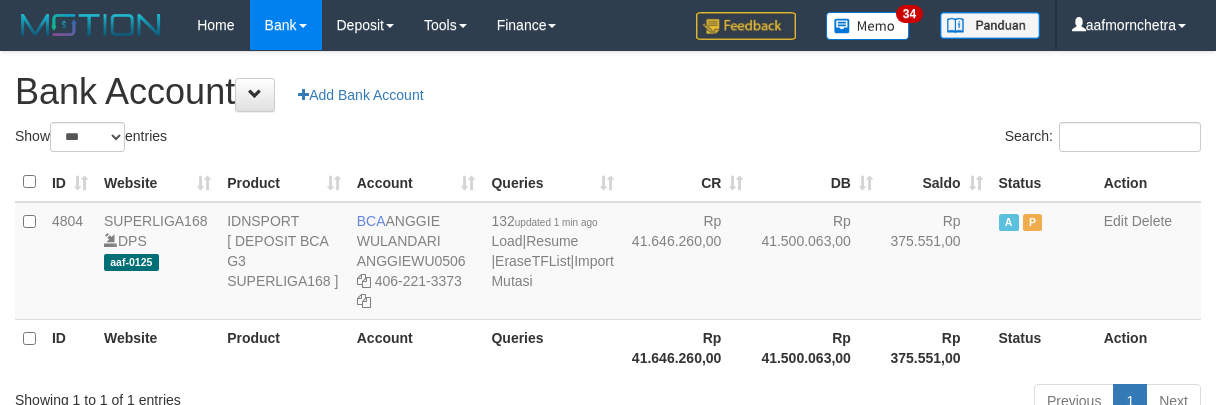 scroll, scrollTop: 0, scrollLeft: 0, axis: both 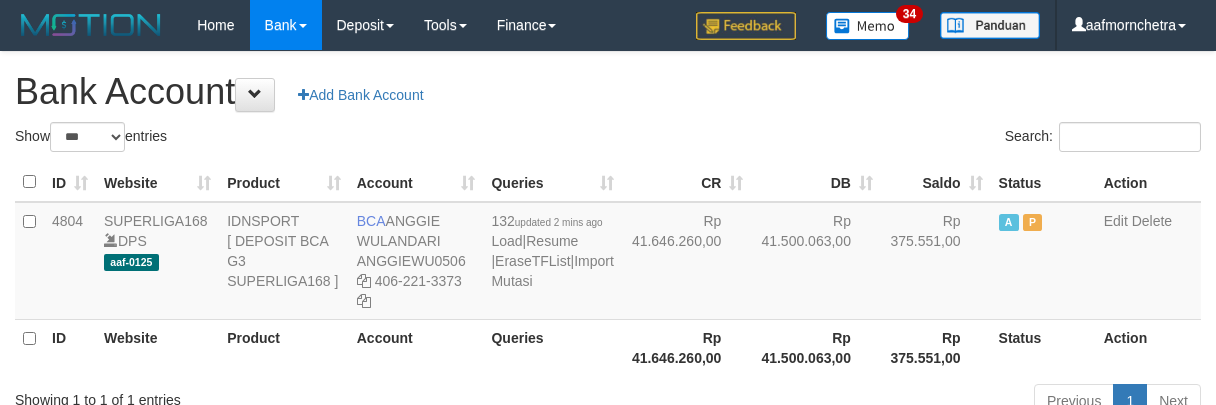 select on "***" 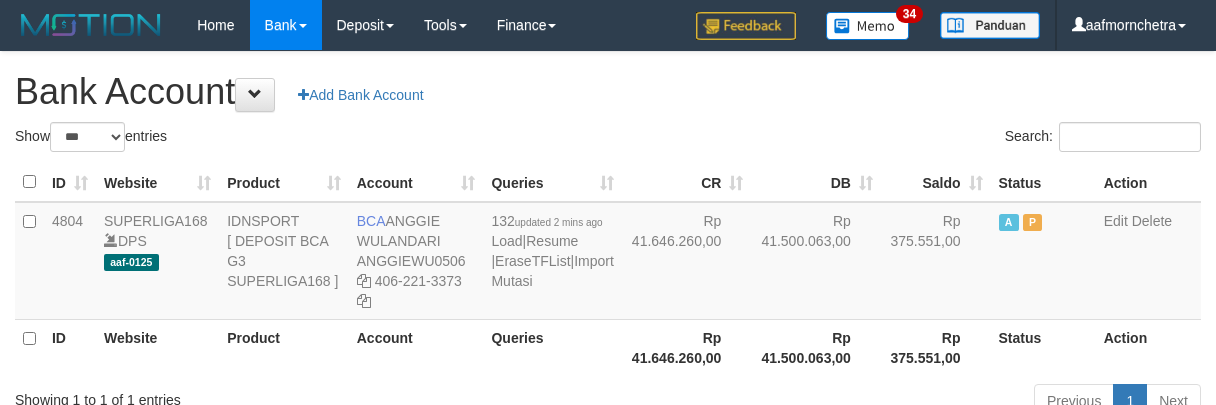 scroll, scrollTop: 0, scrollLeft: 0, axis: both 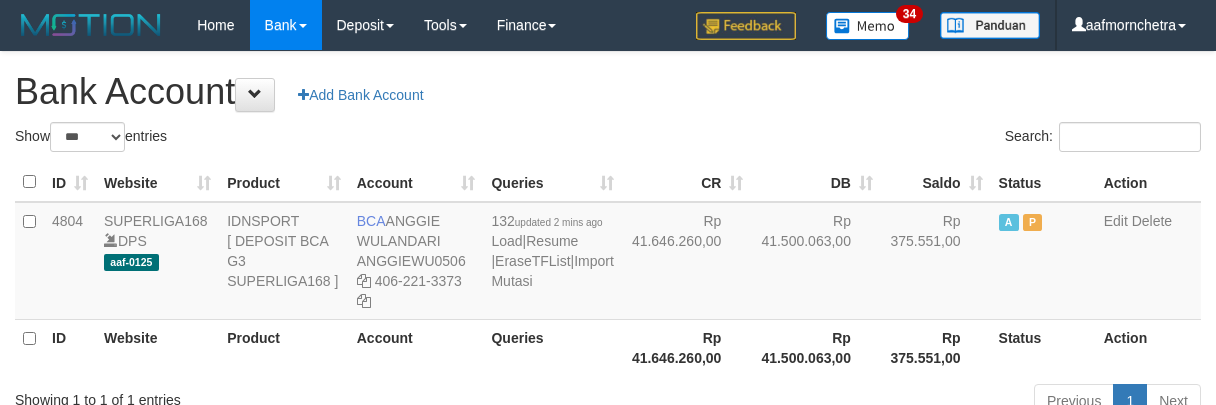 select on "***" 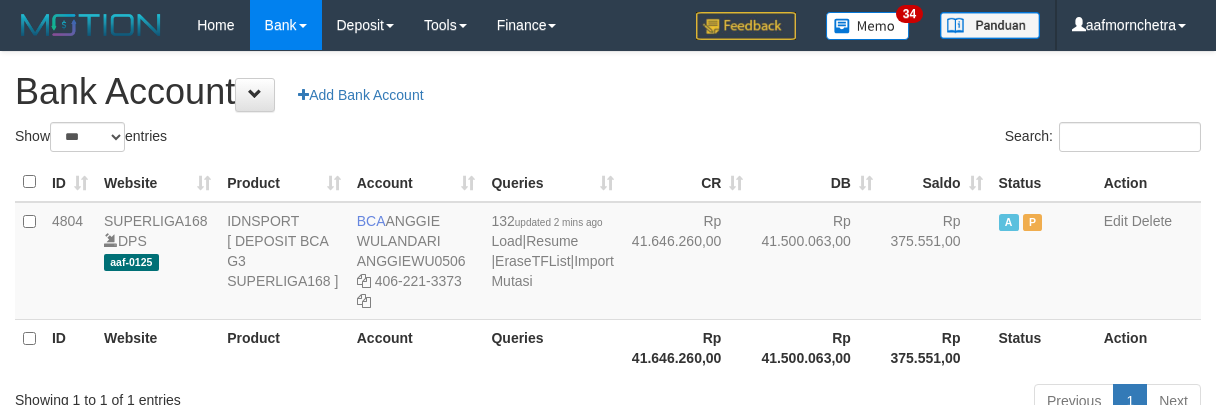 scroll, scrollTop: 0, scrollLeft: 0, axis: both 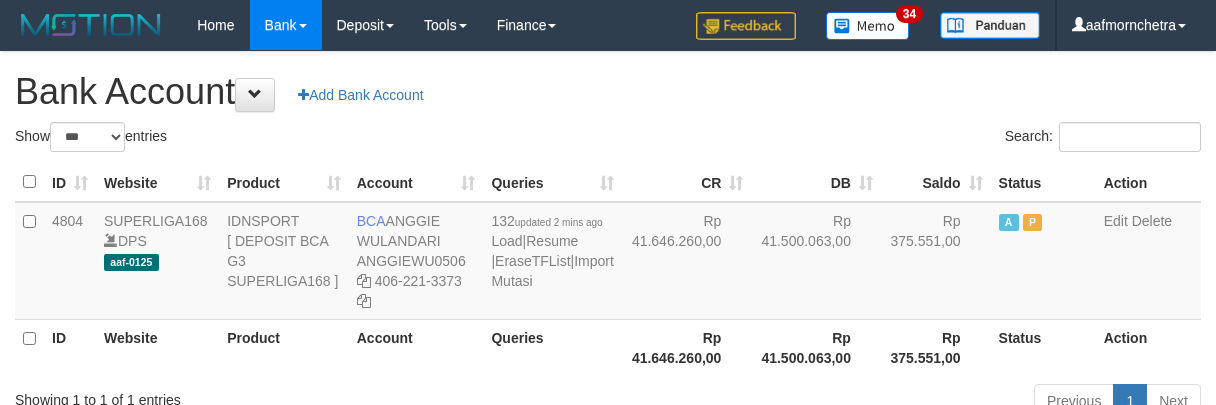 select on "***" 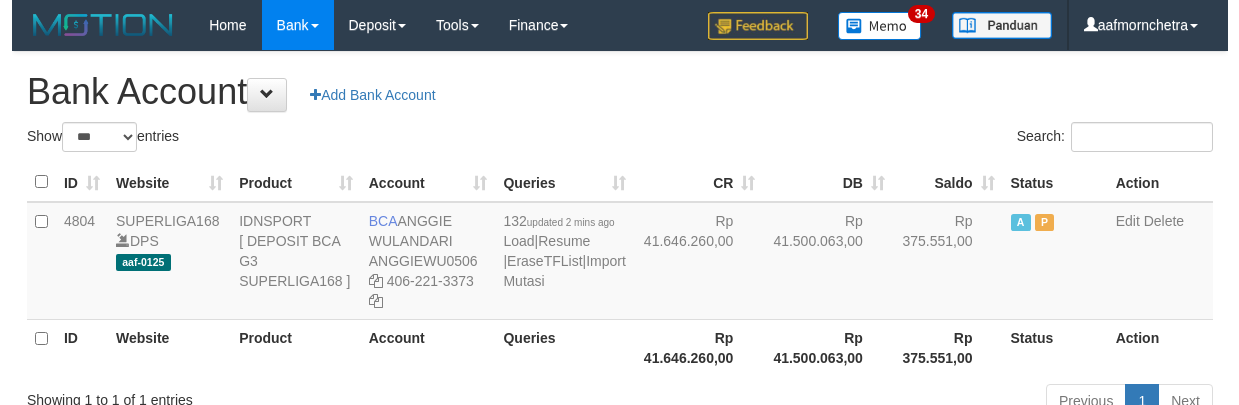 scroll, scrollTop: 0, scrollLeft: 0, axis: both 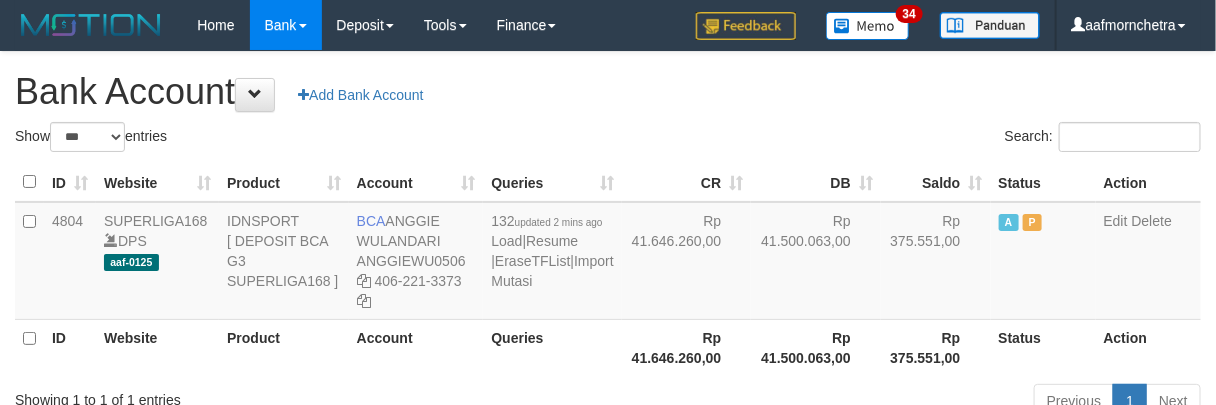 click on "Queries" at bounding box center (552, 347) 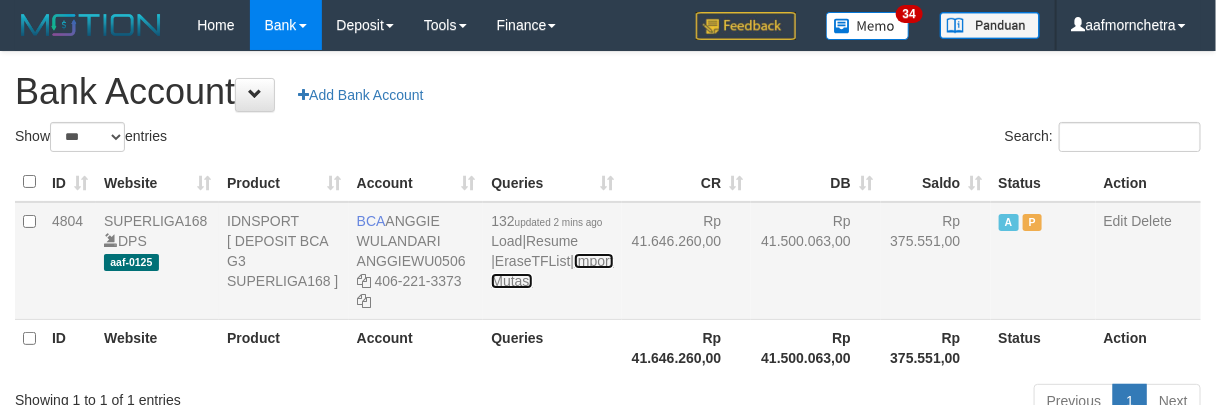 click on "Import Mutasi" at bounding box center [552, 271] 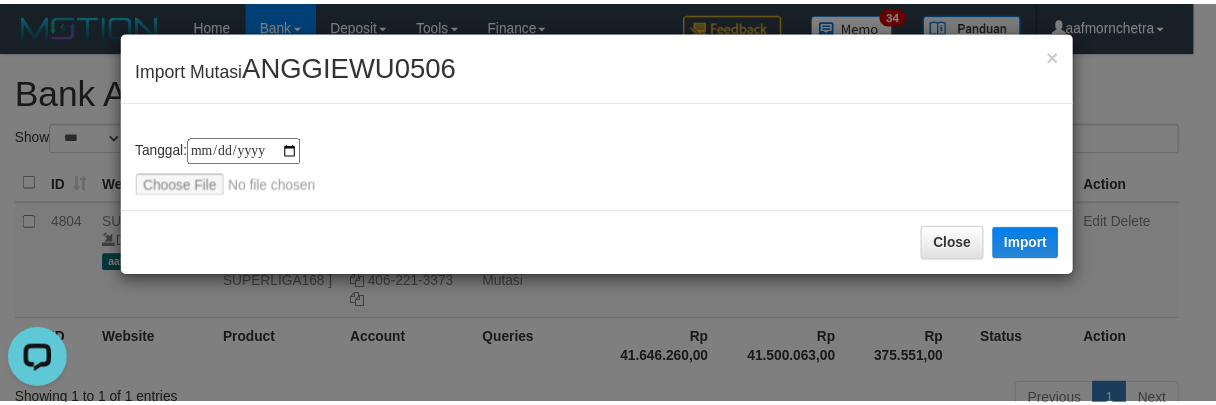 scroll, scrollTop: 0, scrollLeft: 0, axis: both 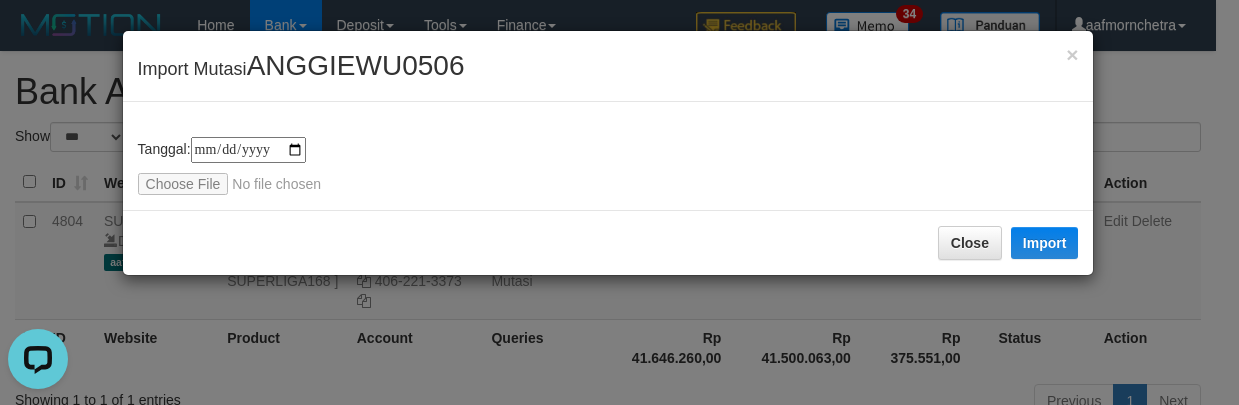 type on "**********" 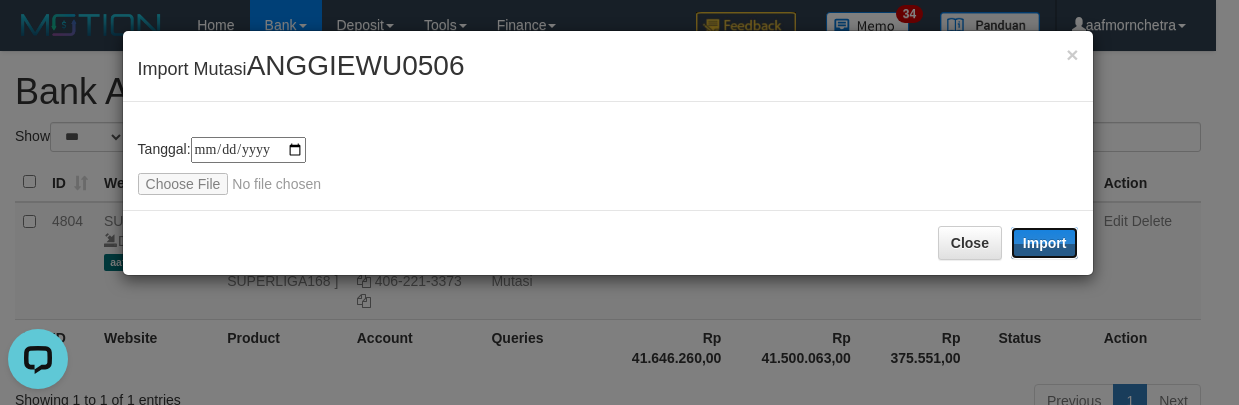 click on "Import" at bounding box center (1045, 243) 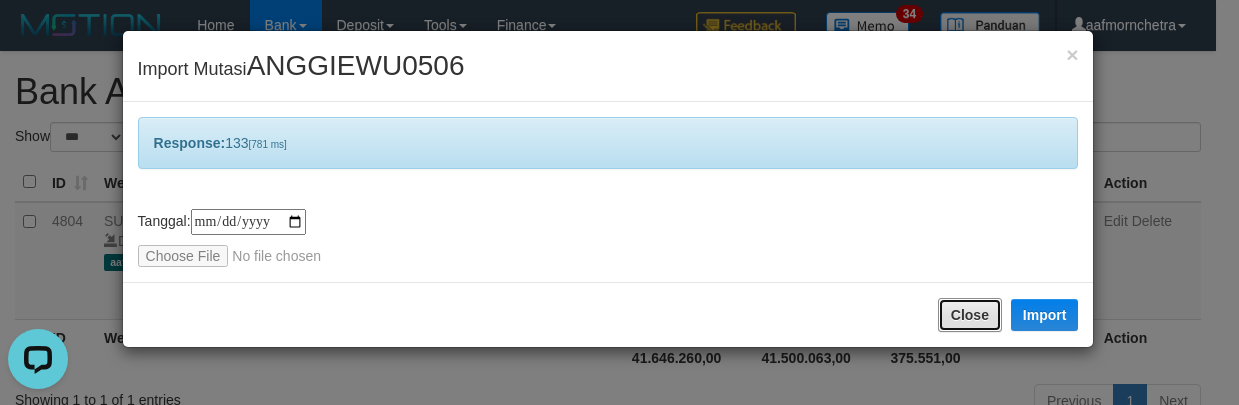 drag, startPoint x: 982, startPoint y: 300, endPoint x: 1002, endPoint y: 319, distance: 27.58623 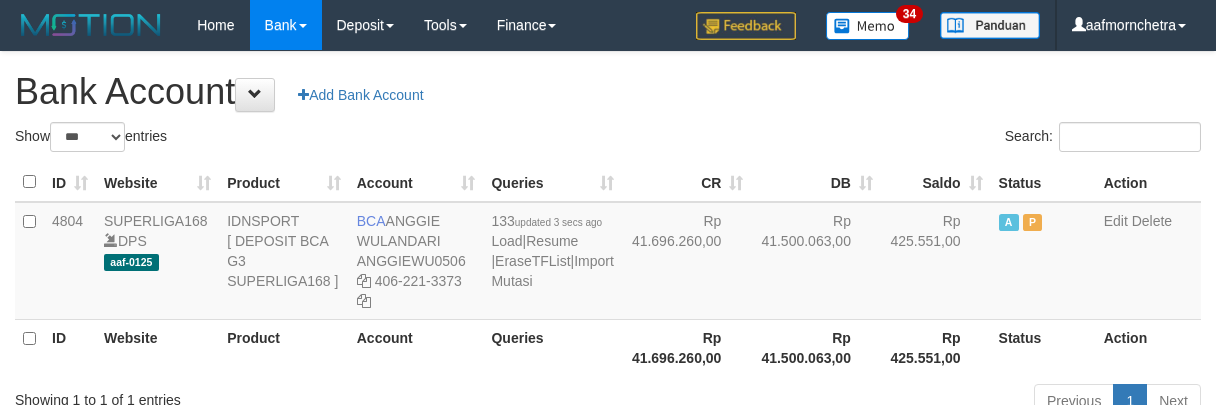 select on "***" 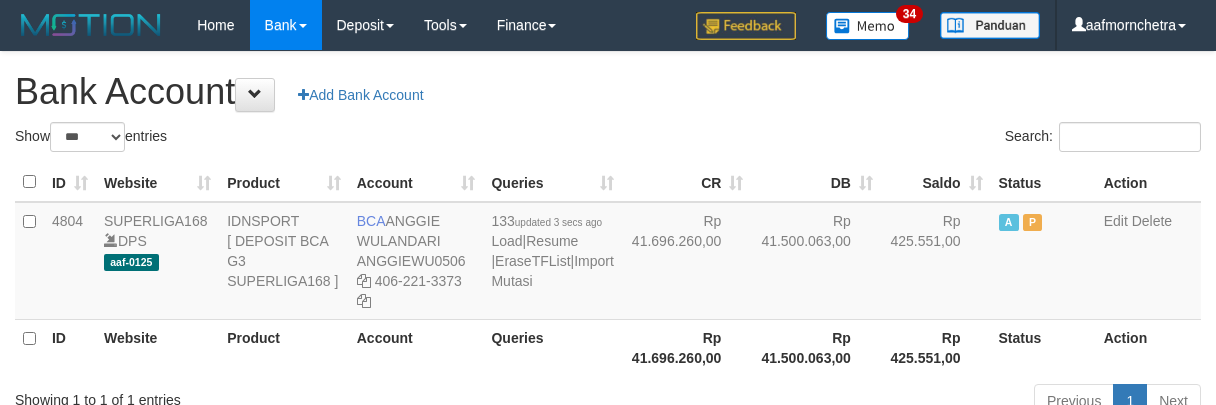 scroll, scrollTop: 0, scrollLeft: 0, axis: both 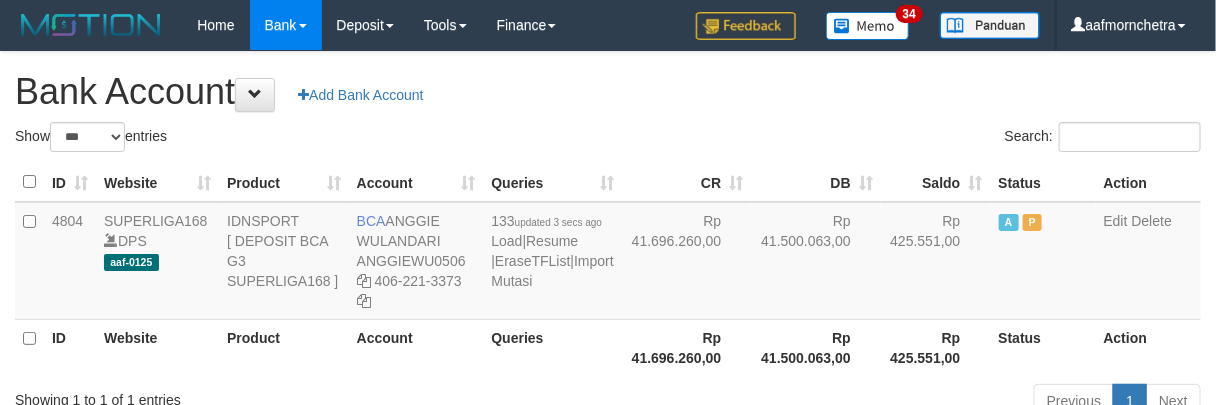 click on "Queries" at bounding box center (552, 347) 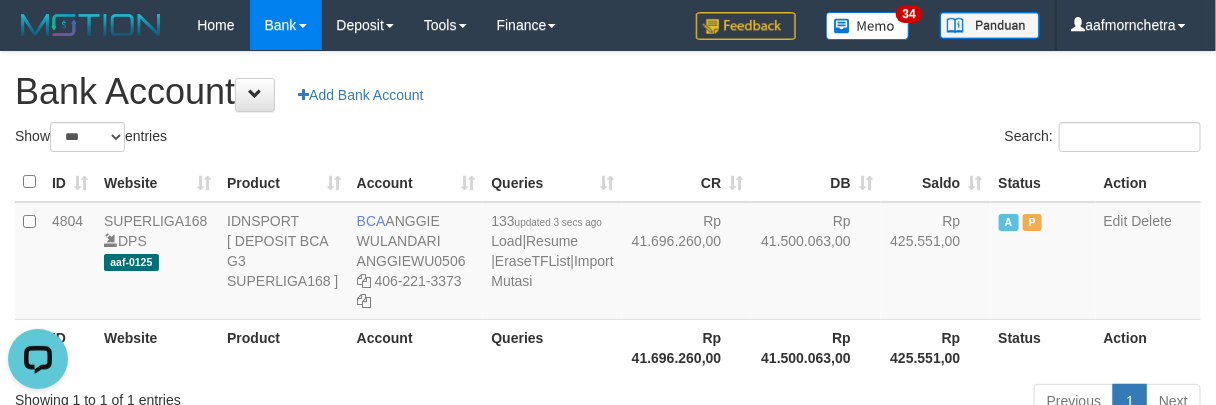 scroll, scrollTop: 0, scrollLeft: 0, axis: both 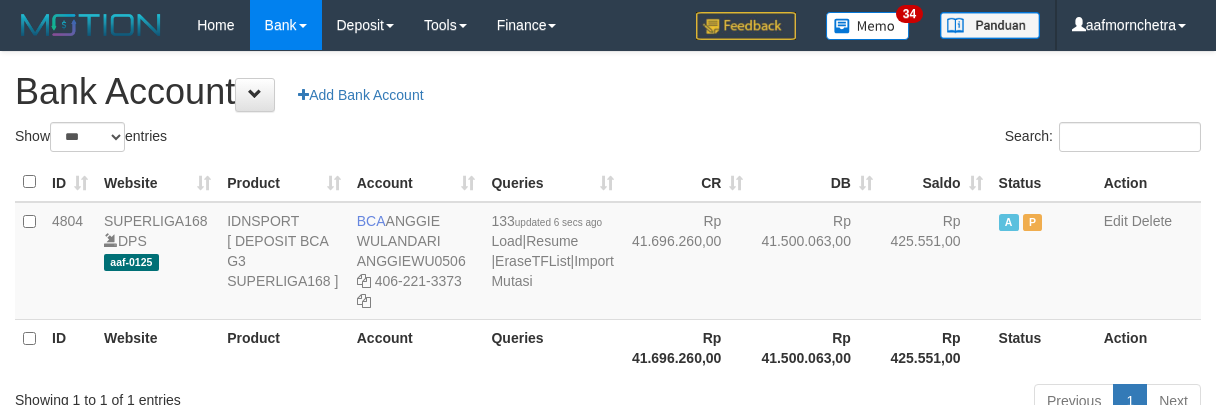 select on "***" 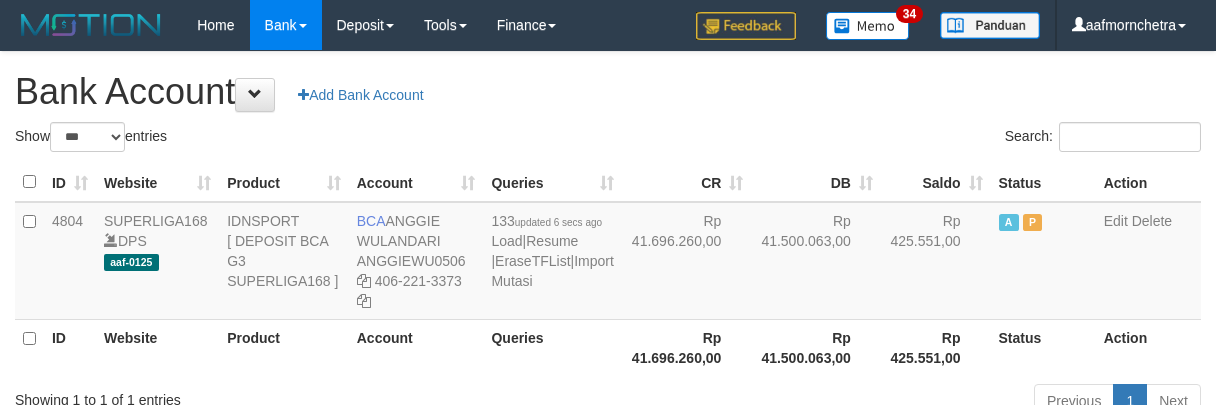 scroll, scrollTop: 0, scrollLeft: 0, axis: both 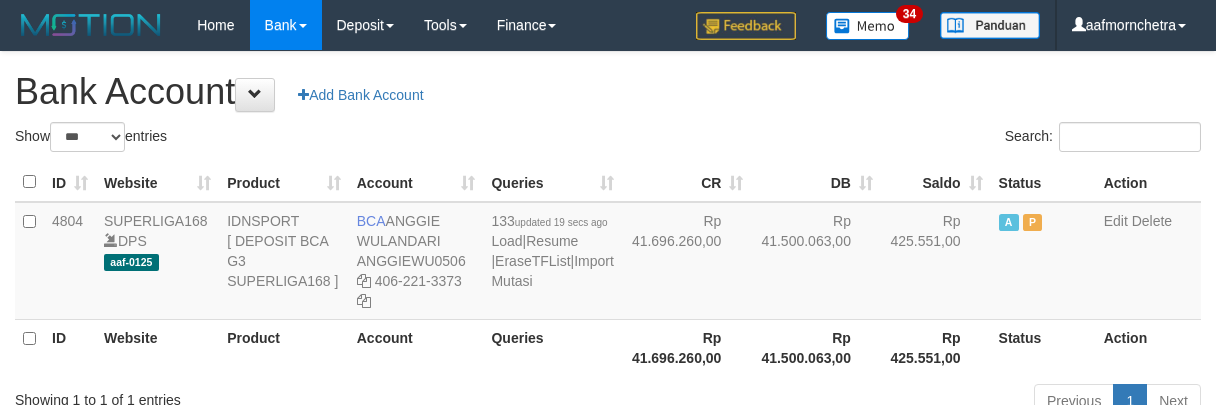 select on "***" 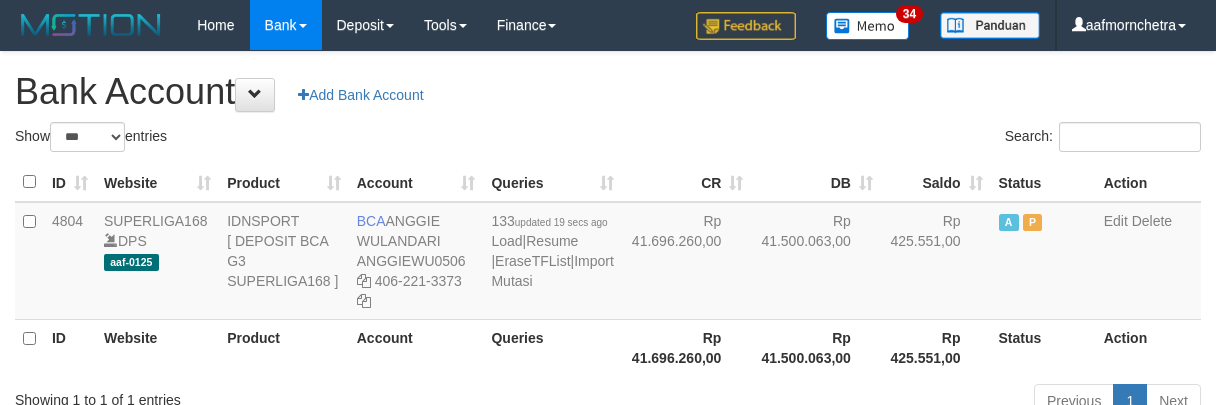 scroll, scrollTop: 0, scrollLeft: 0, axis: both 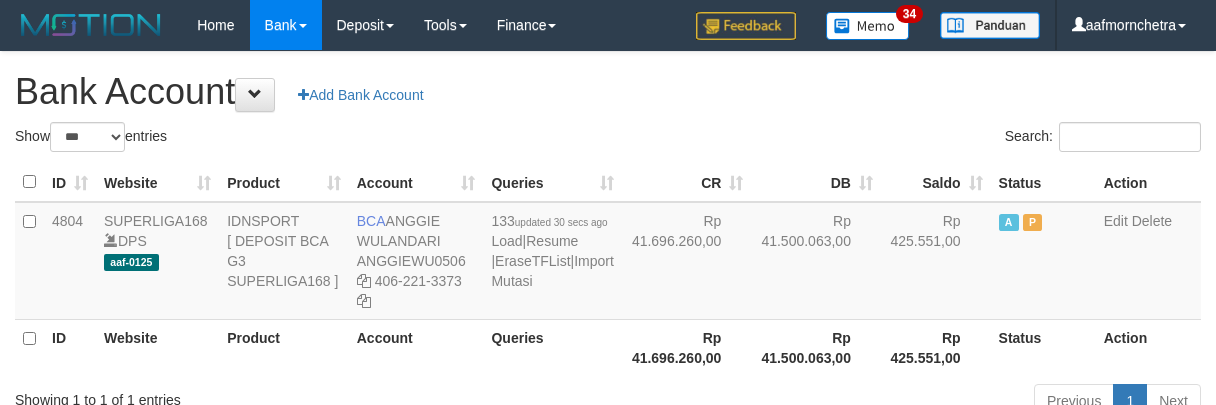 select on "***" 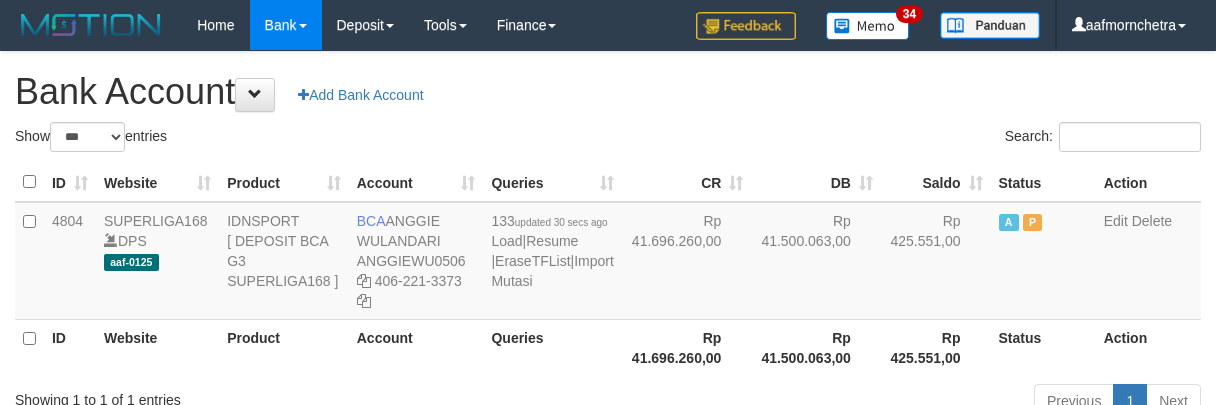 scroll, scrollTop: 0, scrollLeft: 0, axis: both 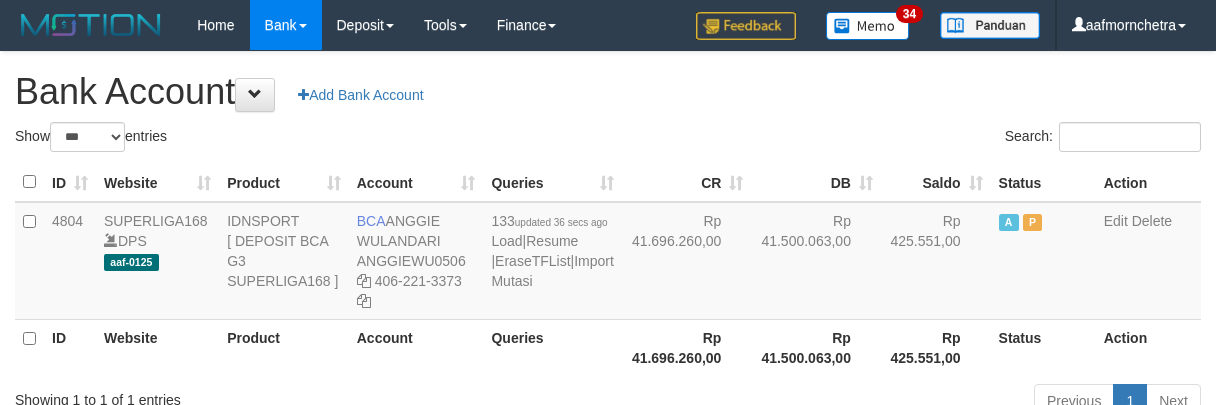 select on "***" 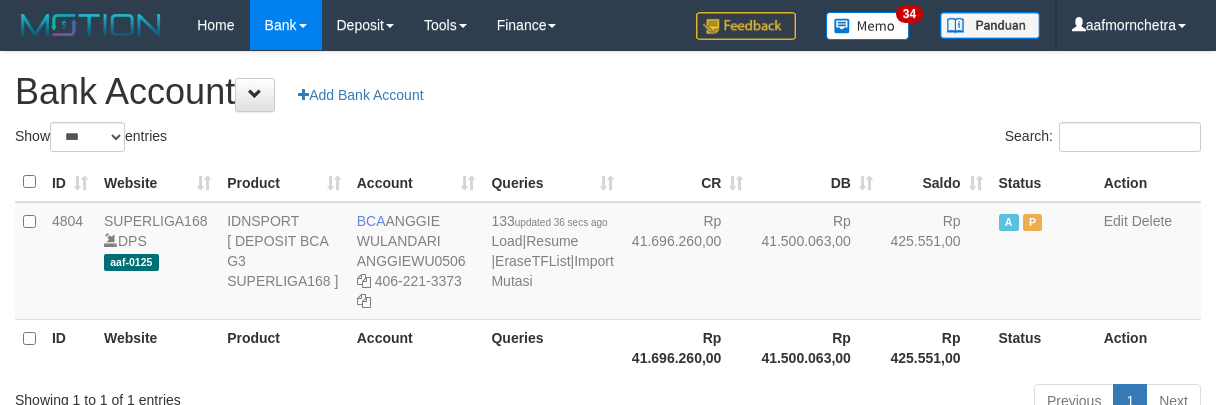 scroll, scrollTop: 0, scrollLeft: 0, axis: both 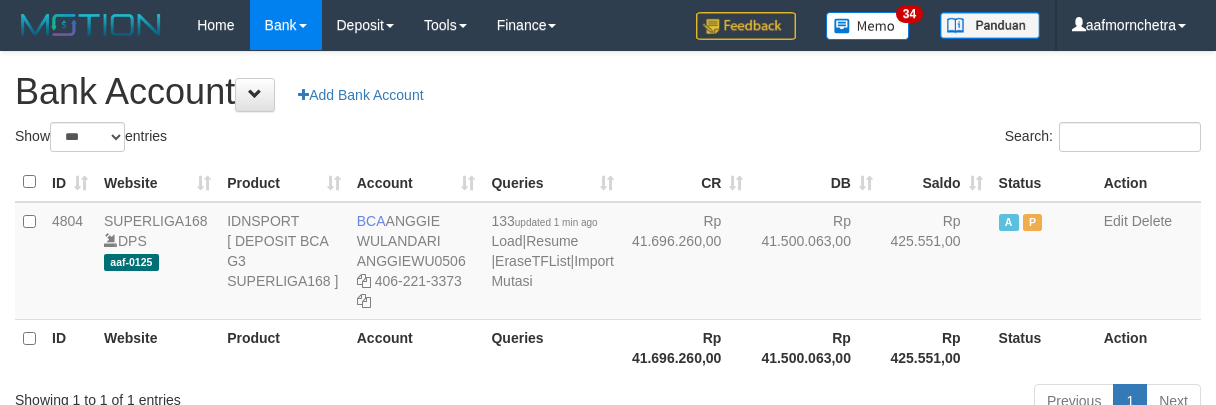 select on "***" 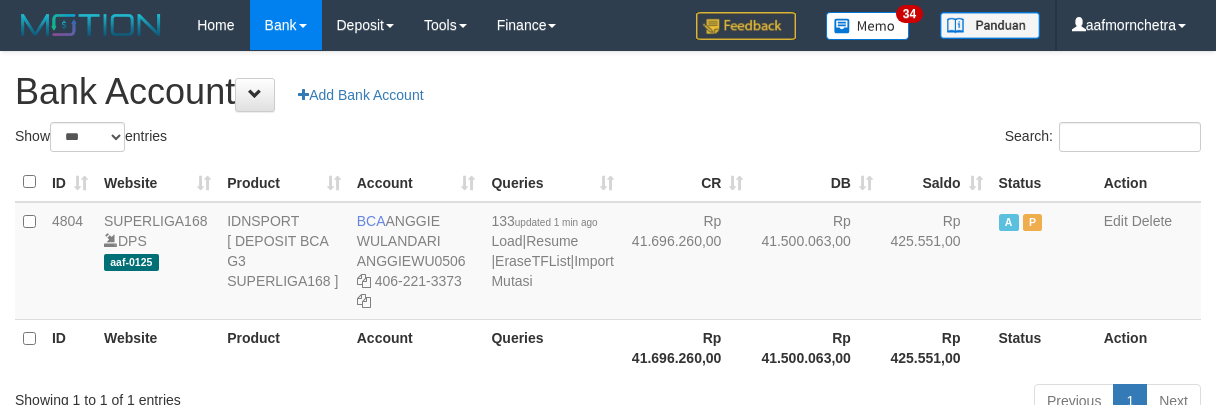 scroll, scrollTop: 0, scrollLeft: 0, axis: both 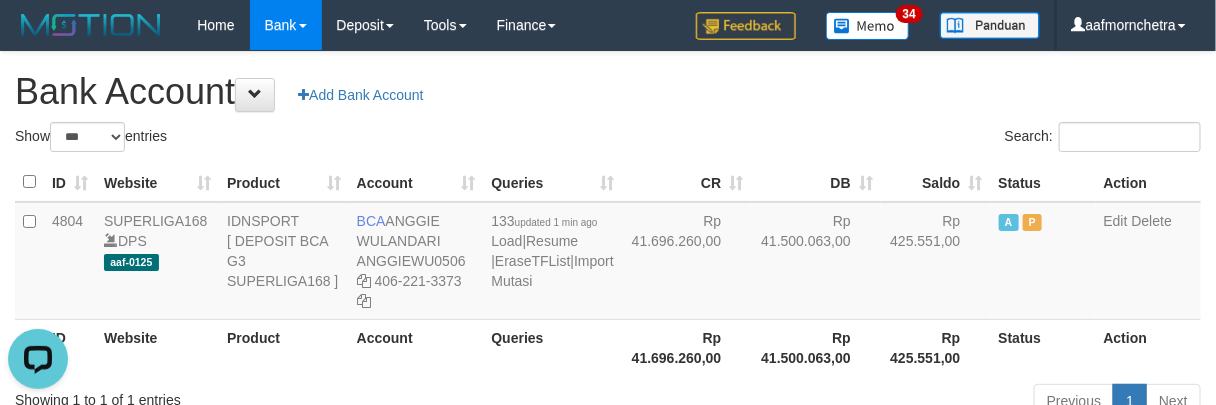 drag, startPoint x: 702, startPoint y: 73, endPoint x: 603, endPoint y: 94, distance: 101.20277 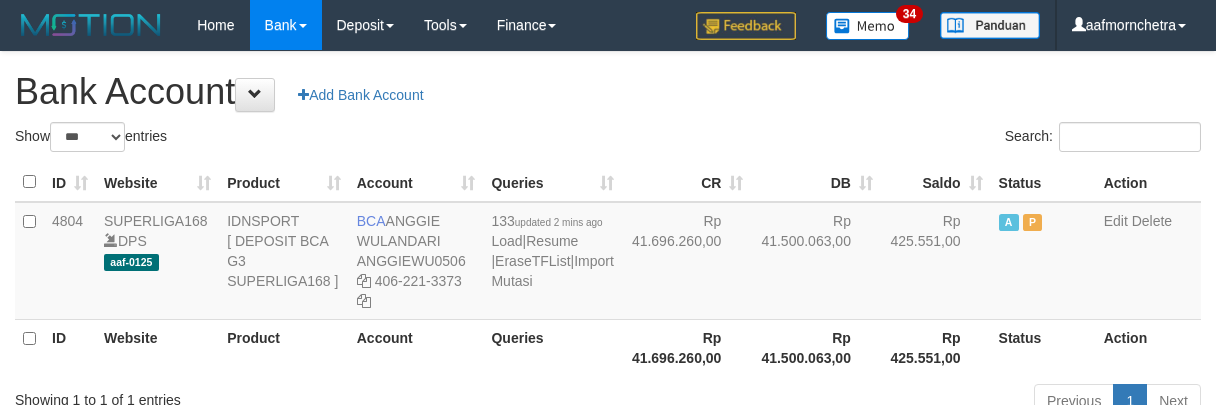 select on "***" 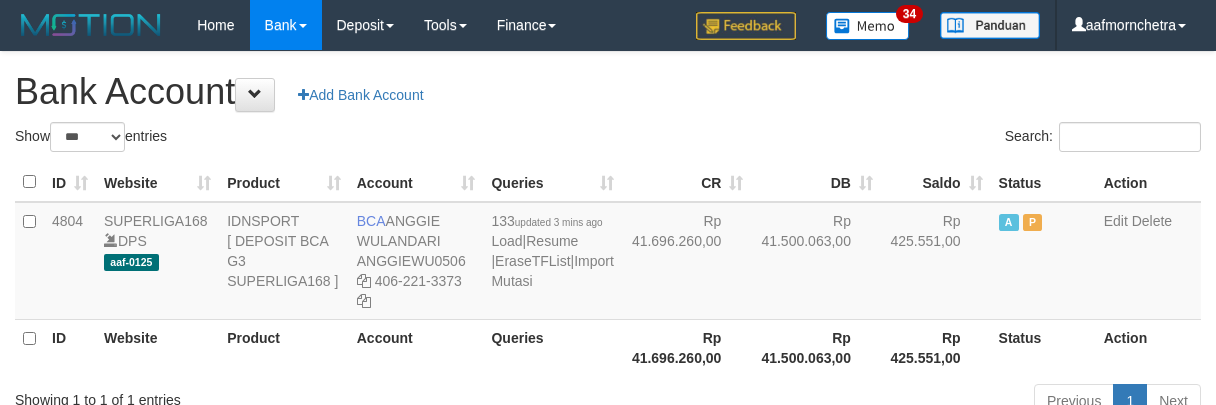 select on "***" 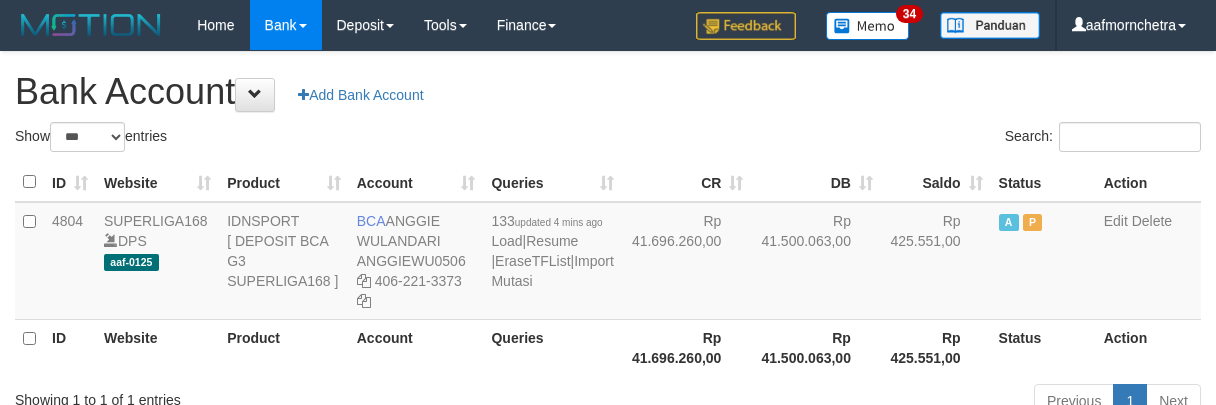 select on "***" 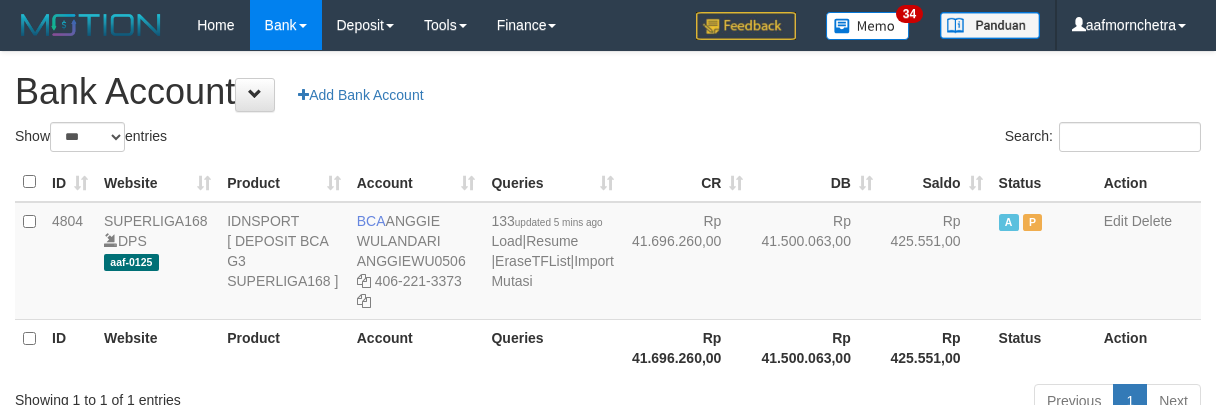 select on "***" 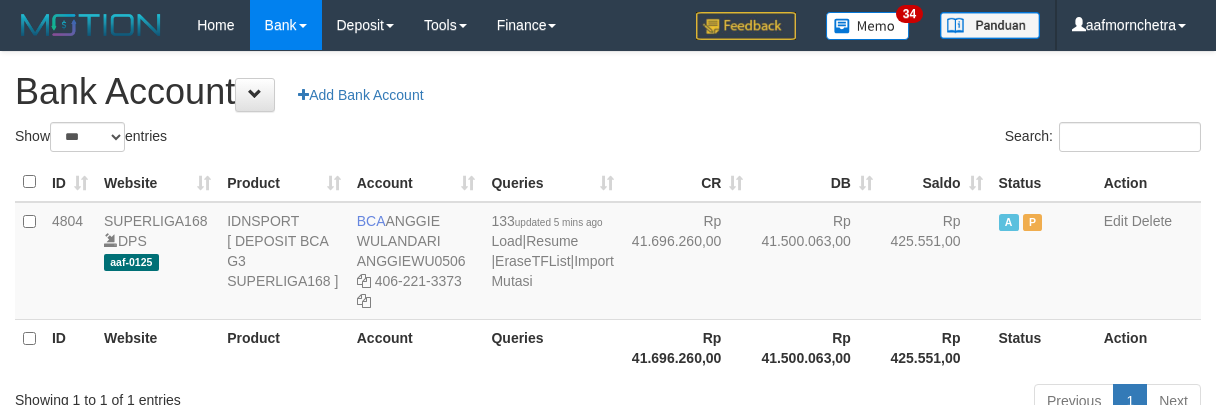 scroll, scrollTop: 0, scrollLeft: 0, axis: both 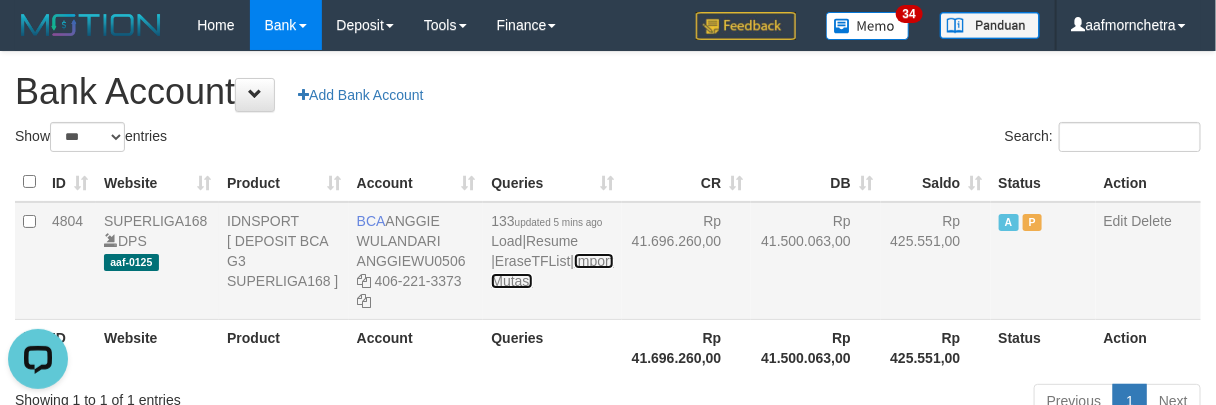 click on "Import Mutasi" at bounding box center [552, 271] 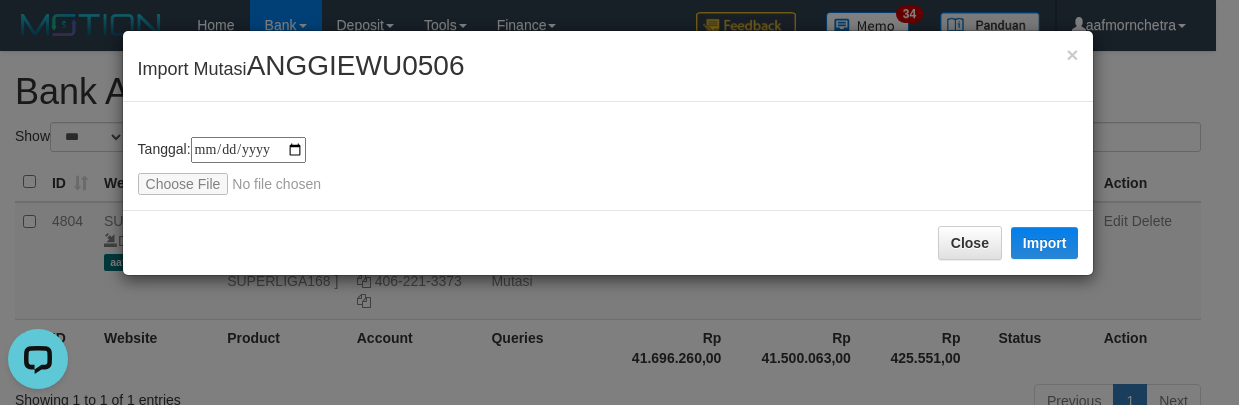 type on "**********" 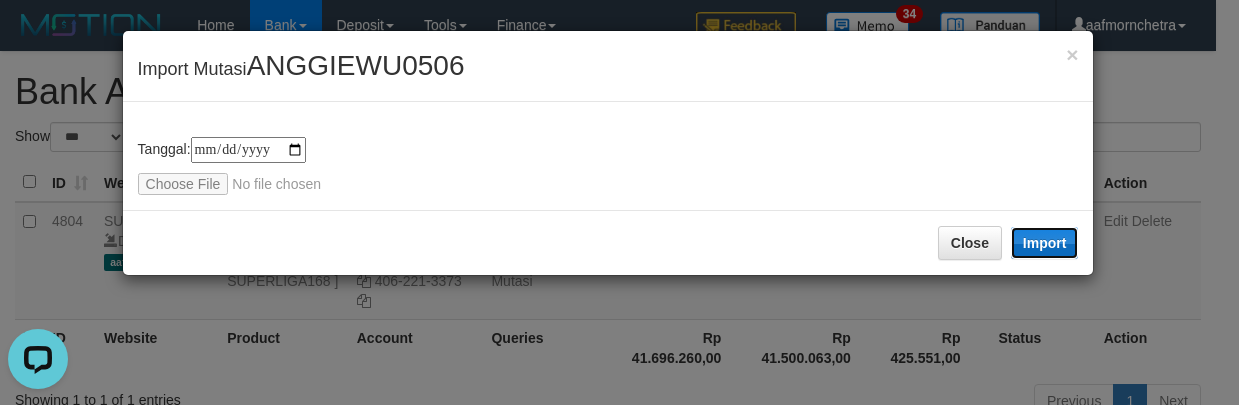 click on "Import" at bounding box center (1045, 243) 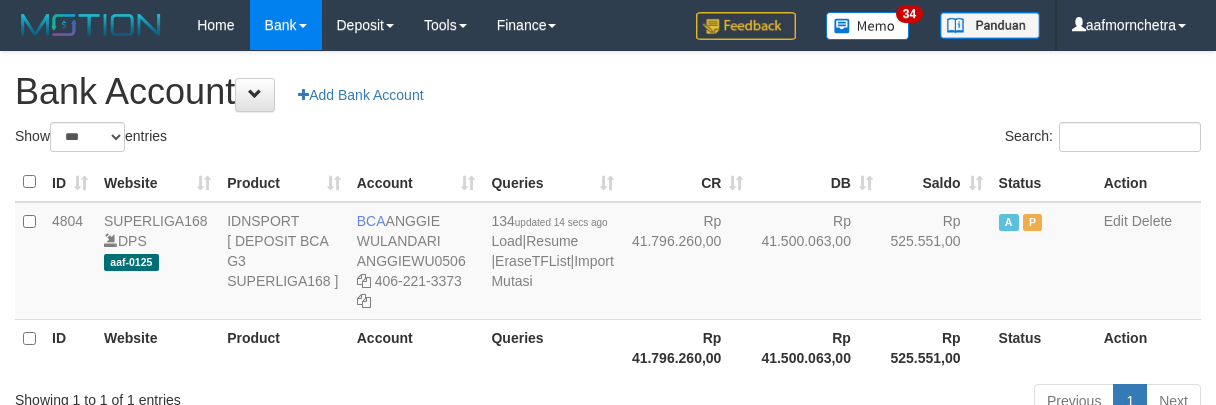 select on "***" 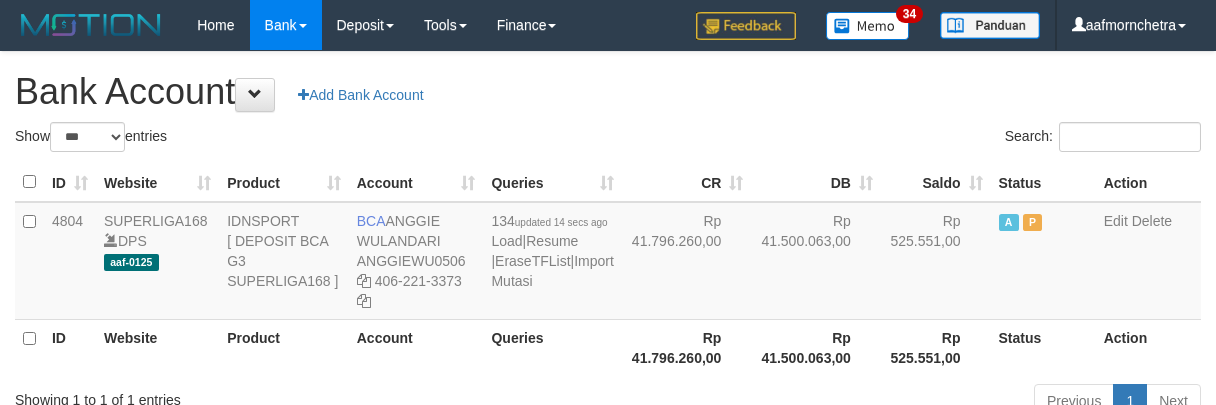 scroll, scrollTop: 0, scrollLeft: 0, axis: both 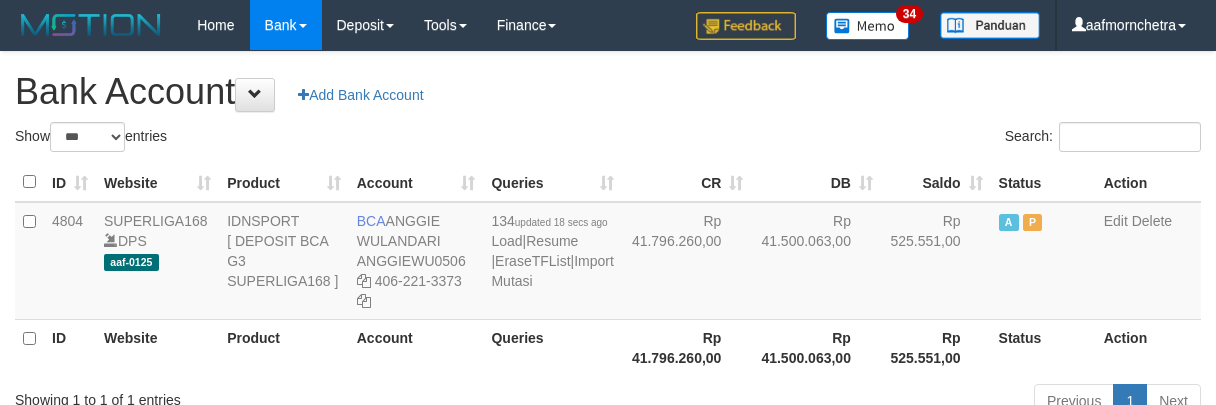 select on "***" 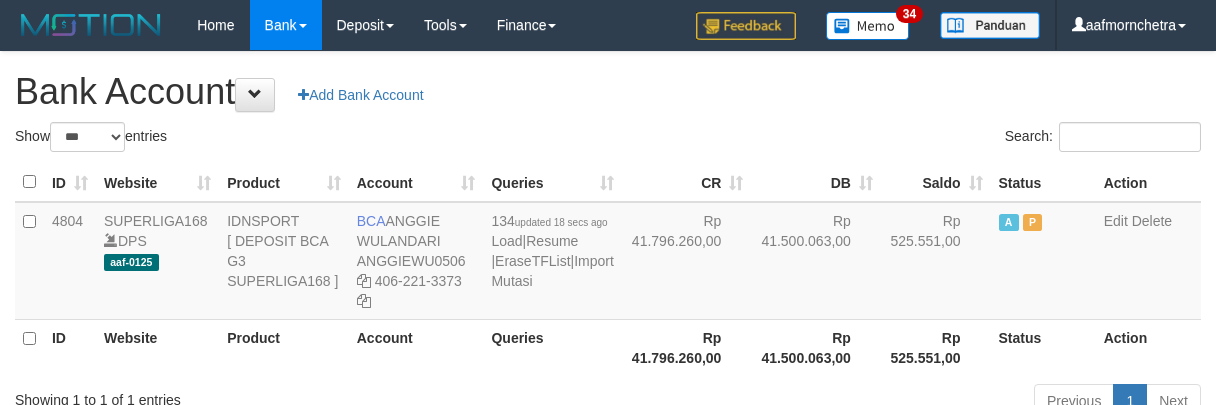 scroll, scrollTop: 0, scrollLeft: 0, axis: both 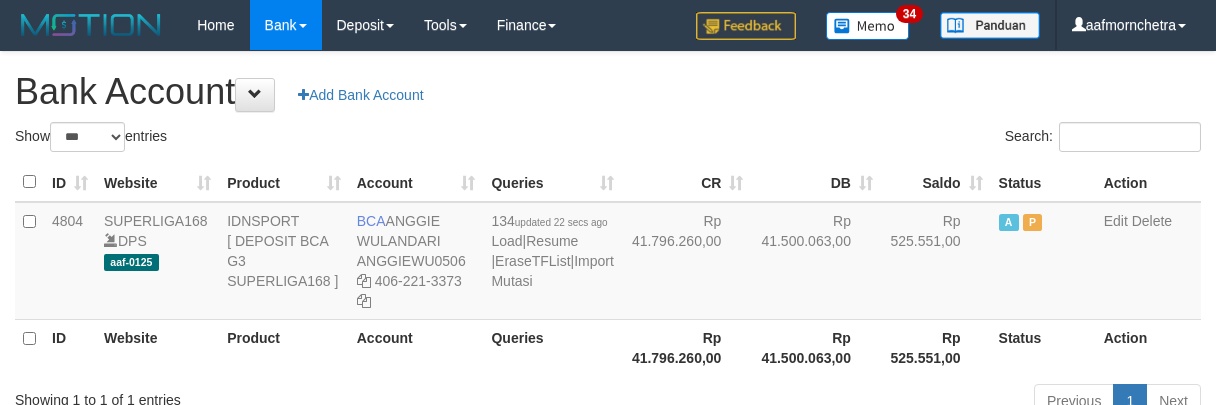 select on "***" 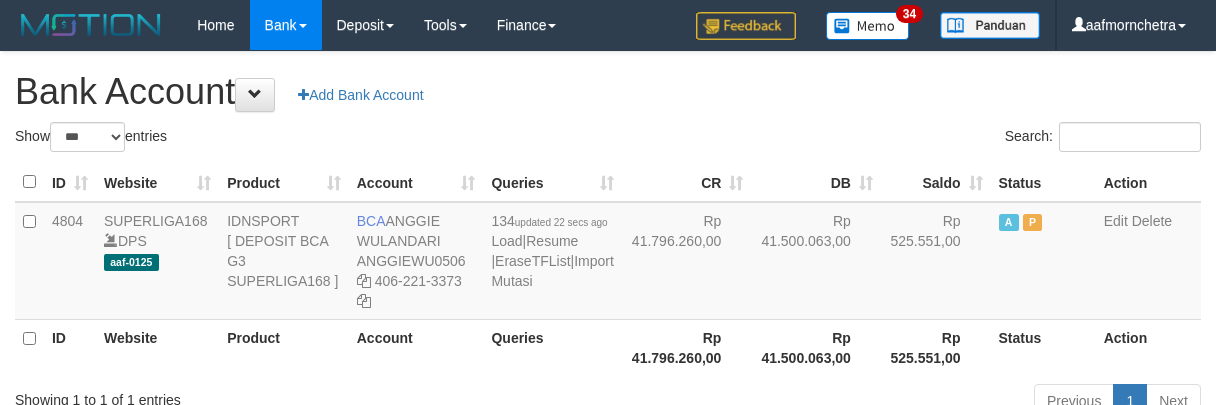 scroll, scrollTop: 0, scrollLeft: 0, axis: both 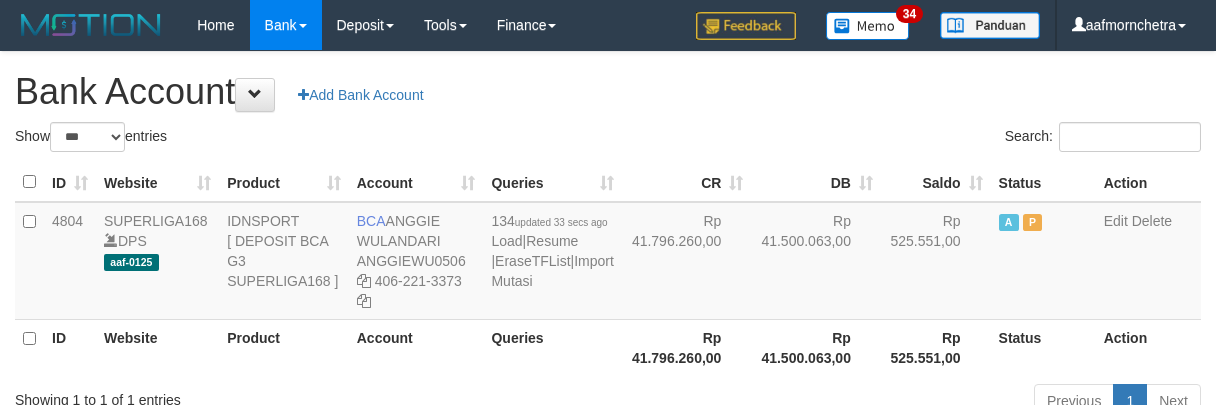select on "***" 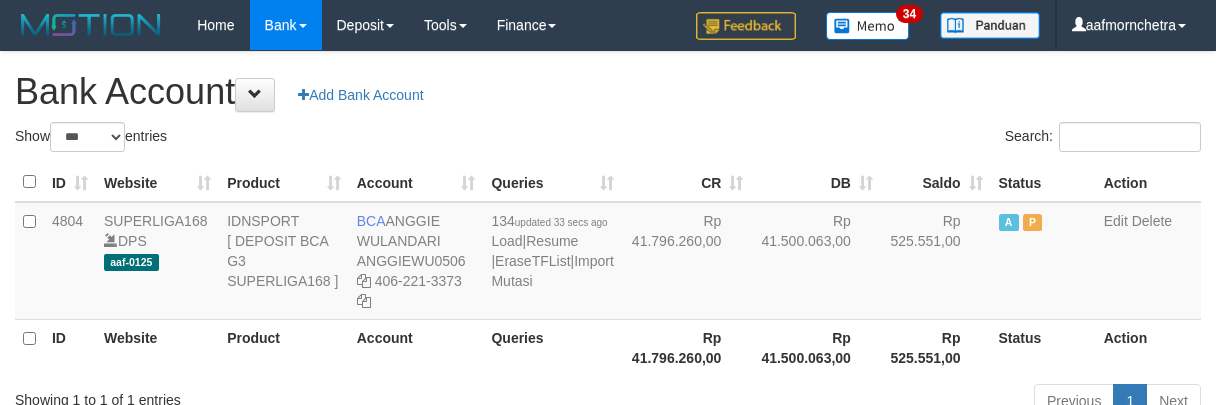 scroll, scrollTop: 0, scrollLeft: 0, axis: both 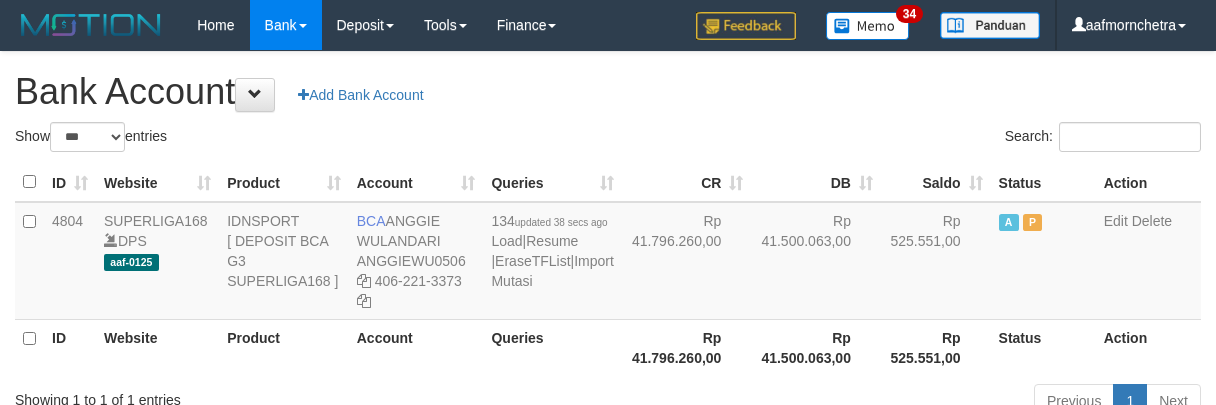 select on "***" 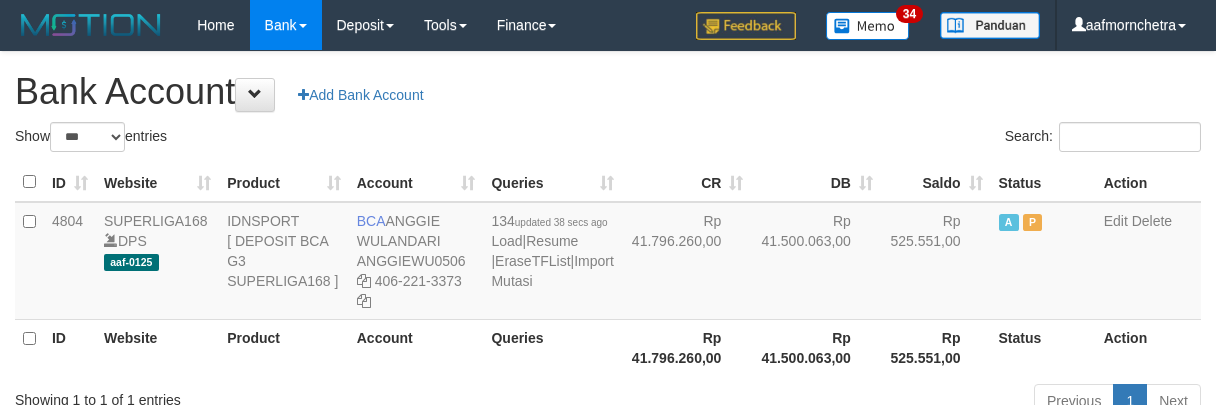 scroll, scrollTop: 0, scrollLeft: 0, axis: both 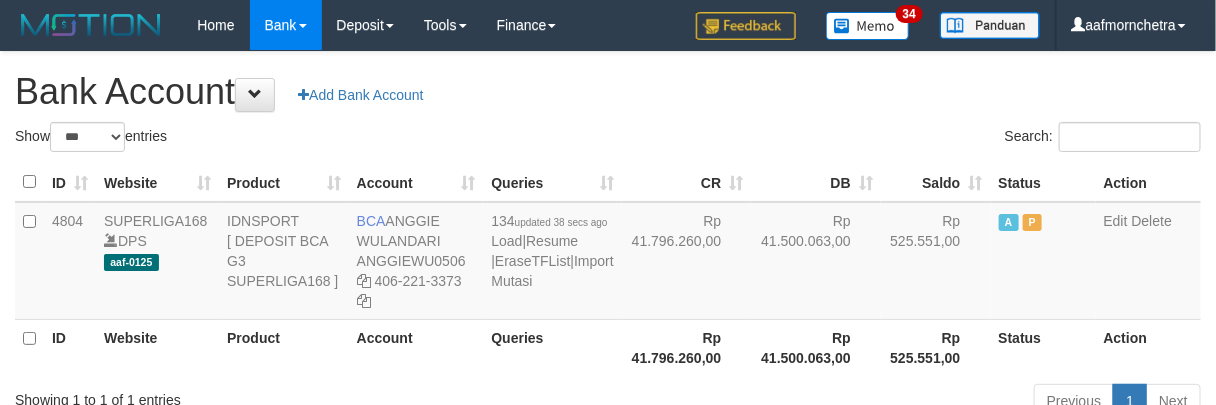 click on "Account" at bounding box center [416, 347] 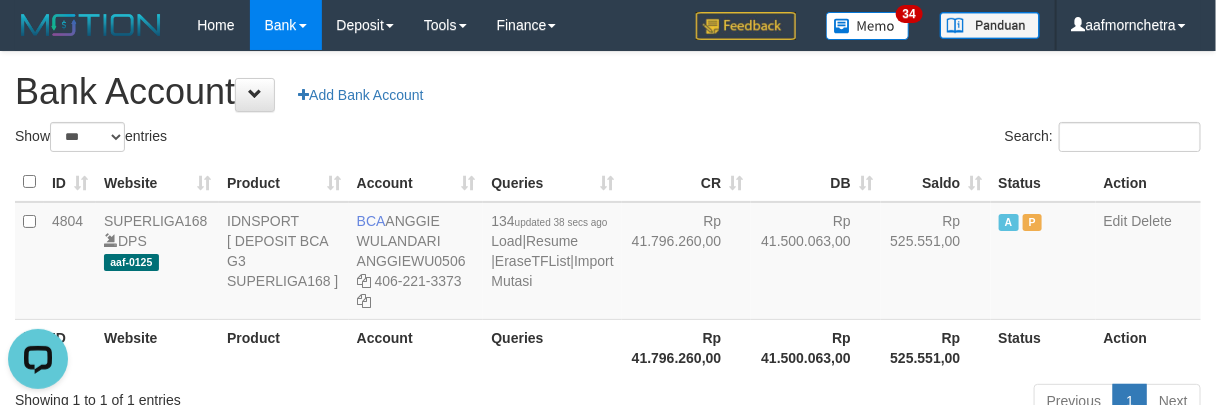 scroll, scrollTop: 0, scrollLeft: 0, axis: both 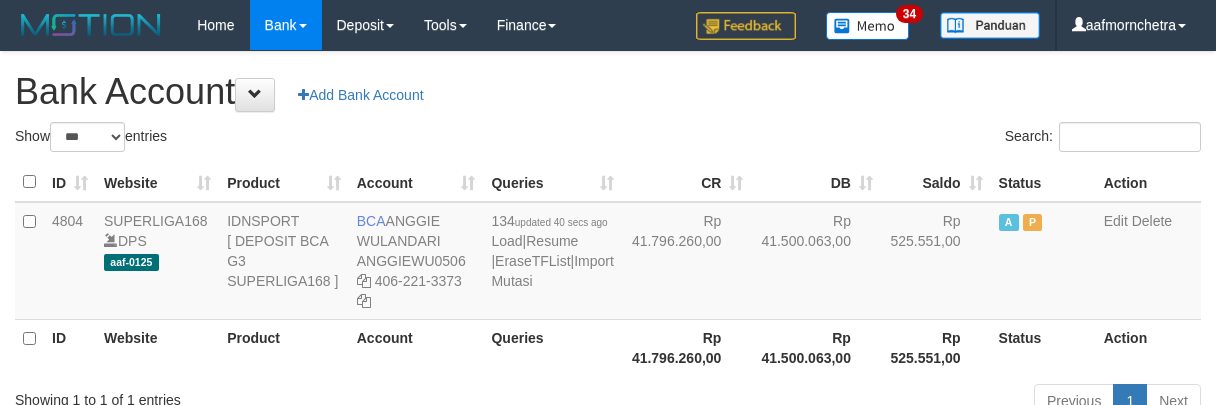 select on "***" 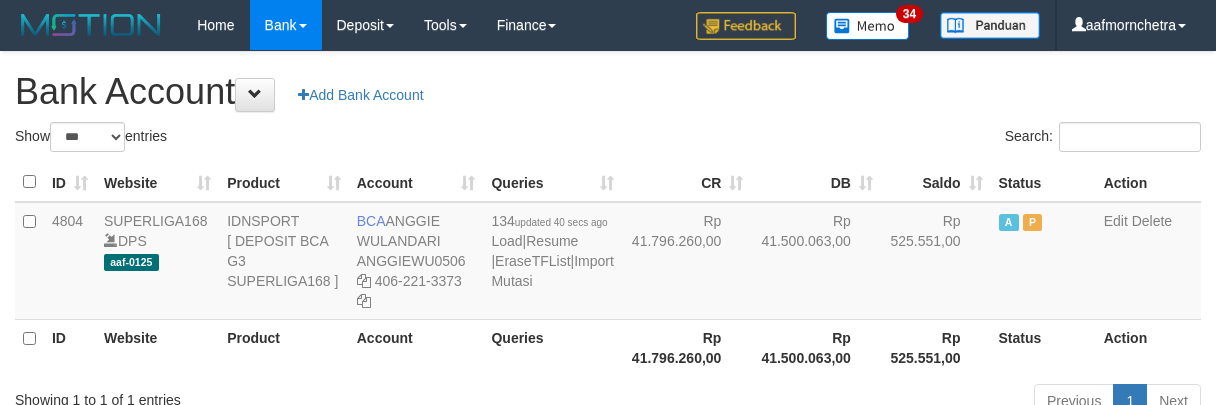 scroll, scrollTop: 0, scrollLeft: 0, axis: both 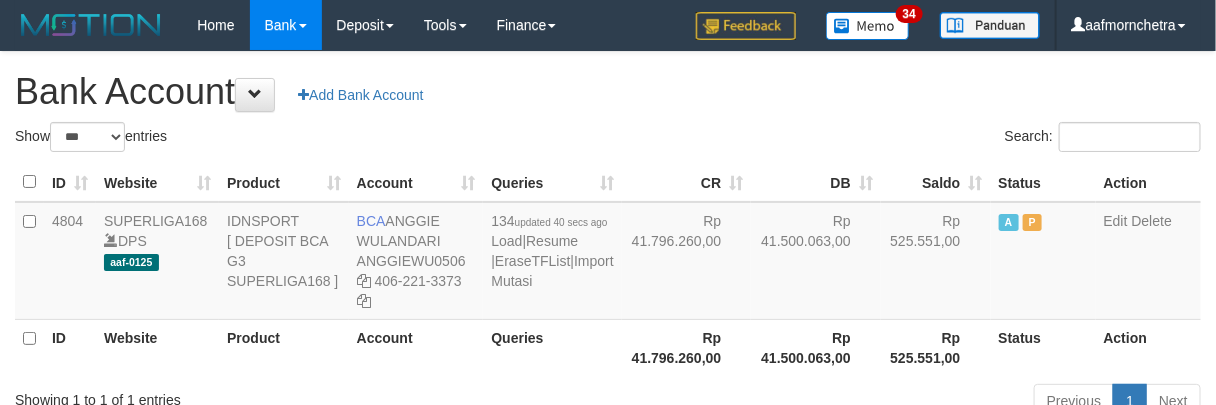 click on "Queries" at bounding box center [552, 347] 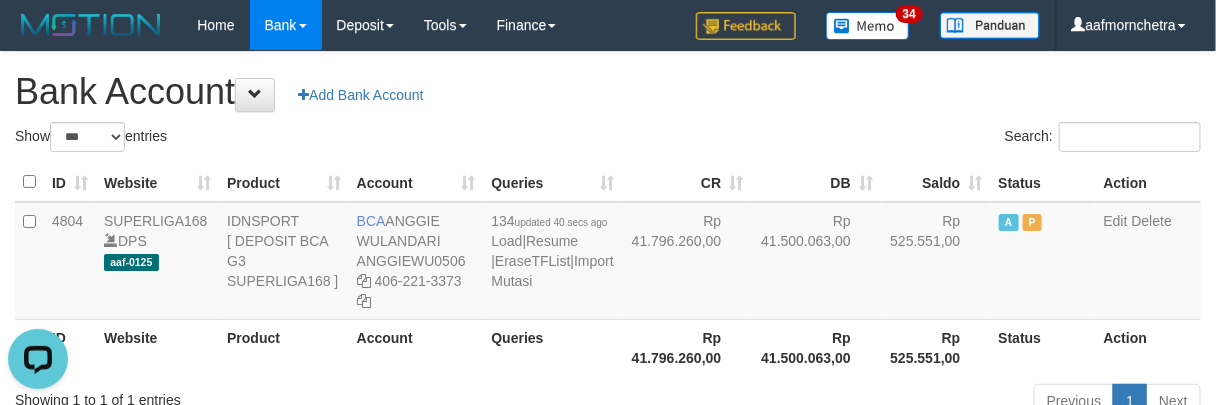 scroll, scrollTop: 0, scrollLeft: 0, axis: both 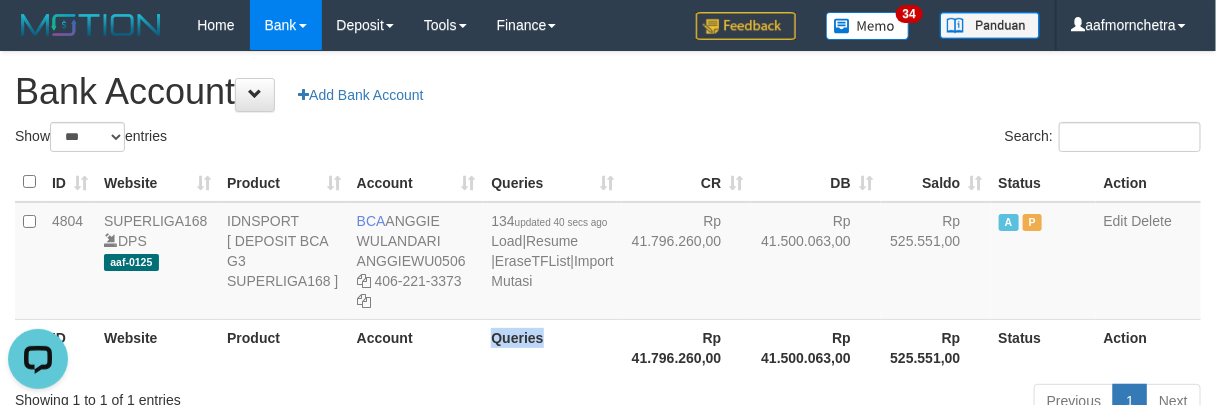 click on "Queries" at bounding box center (552, 347) 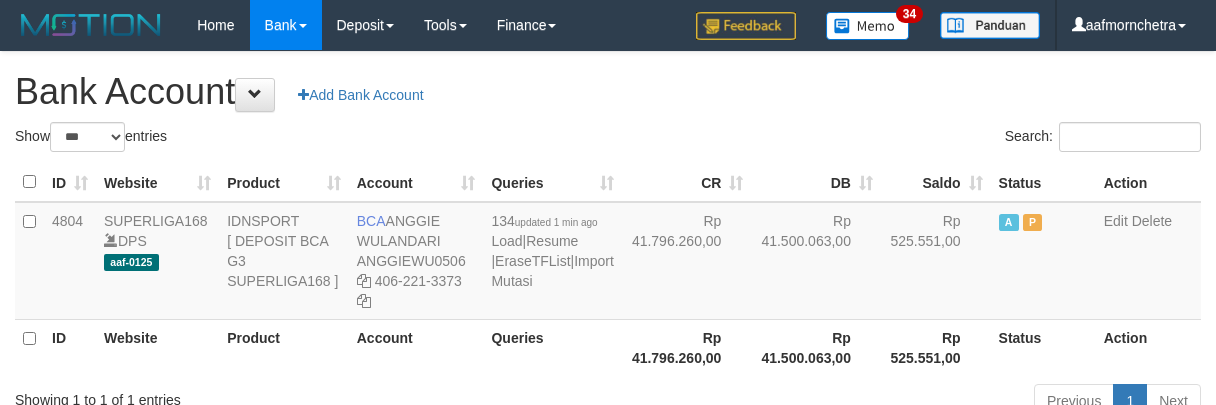 select on "***" 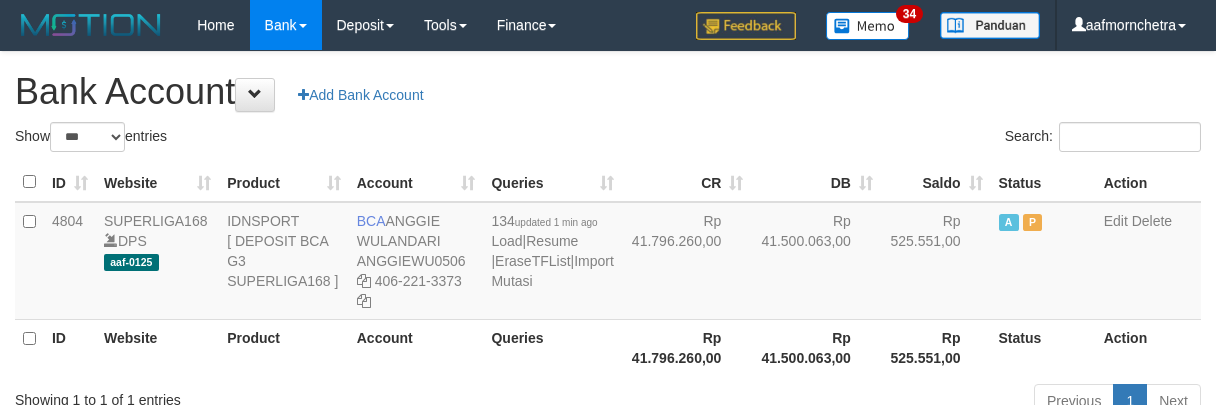 scroll, scrollTop: 0, scrollLeft: 0, axis: both 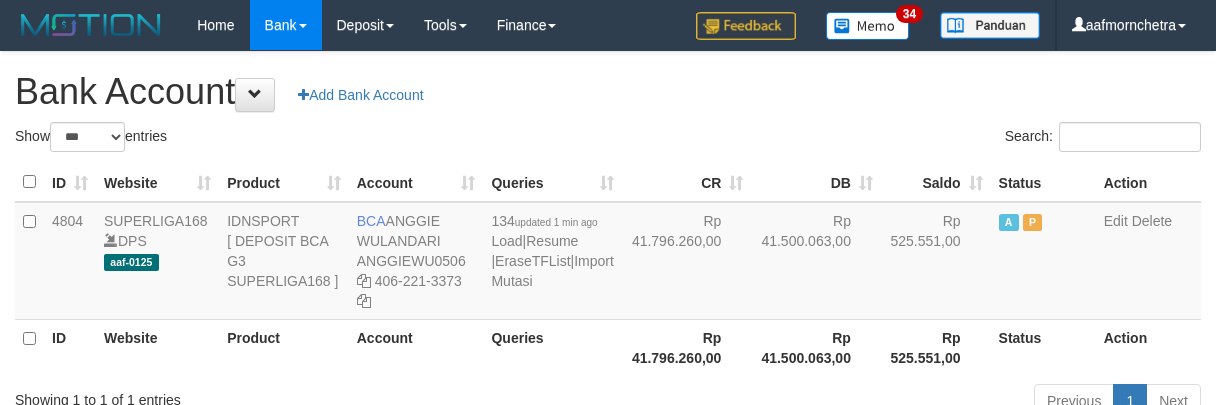 select on "***" 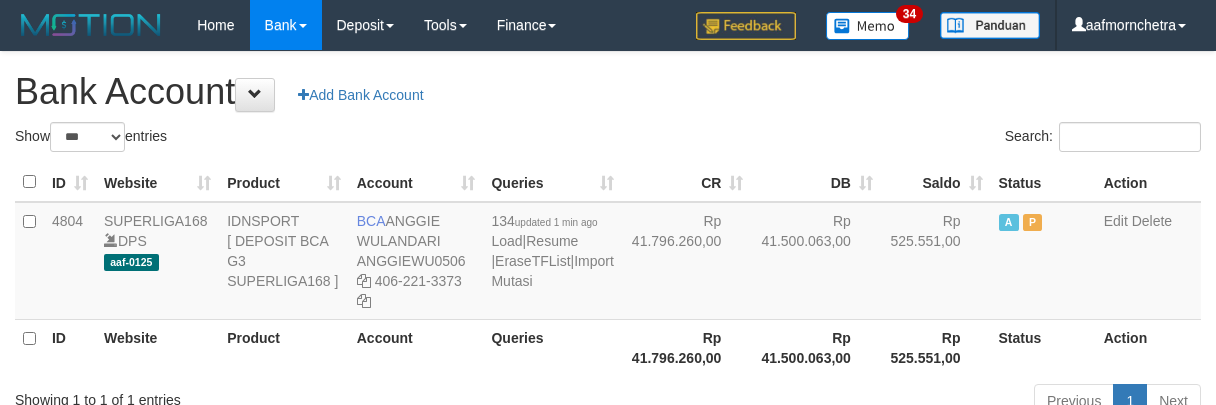 scroll, scrollTop: 0, scrollLeft: 0, axis: both 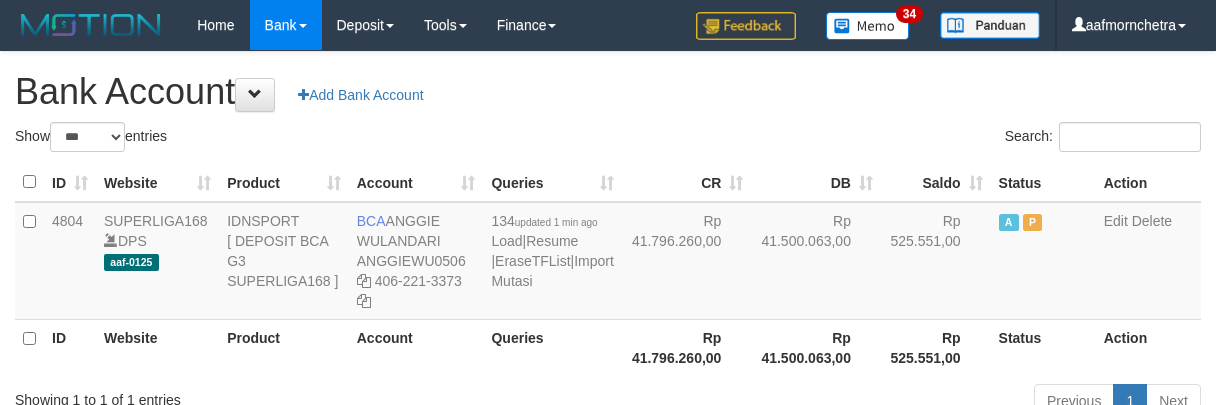 select on "***" 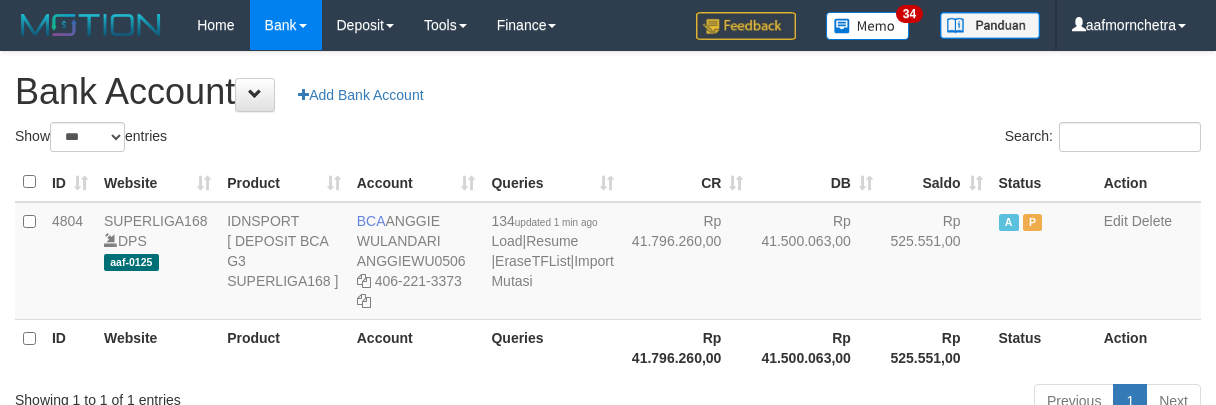 scroll, scrollTop: 0, scrollLeft: 0, axis: both 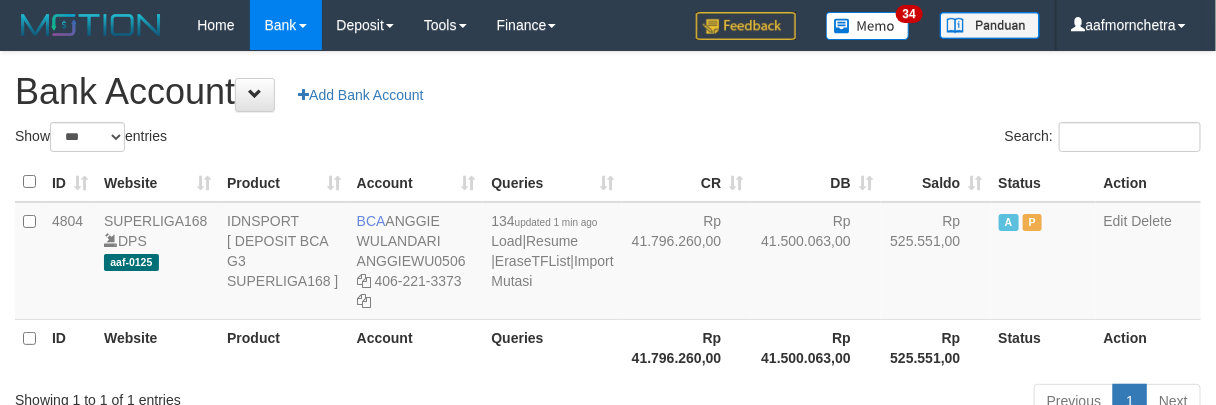 click on "ID Website Product Account Queries CR DB Saldo Status Action
4804
SUPERLIGA168
DPS
aaf-0125
IDNSPORT
[ DEPOSIT BCA G3 SUPERLIGA168 ]
BCA
ANGGIE WULANDARI
ANGGIEWU0506
406-221-3373
134  updated 1 min ago
Load
|
Resume
|
EraseTFList
|
Import Mutasi
Rp 41.796.260,00
Rp 41.500.063,00
Rp 525.551,00
A
P
Edit
Delete
ID Website Product Account Queries Rp 41.796.260,00 Rp 525.551,00" at bounding box center [608, 269] 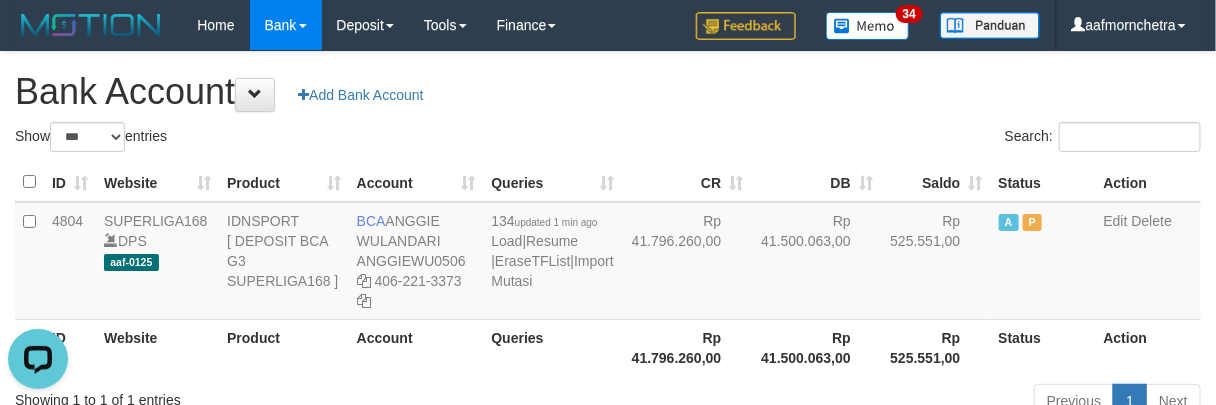 scroll, scrollTop: 0, scrollLeft: 0, axis: both 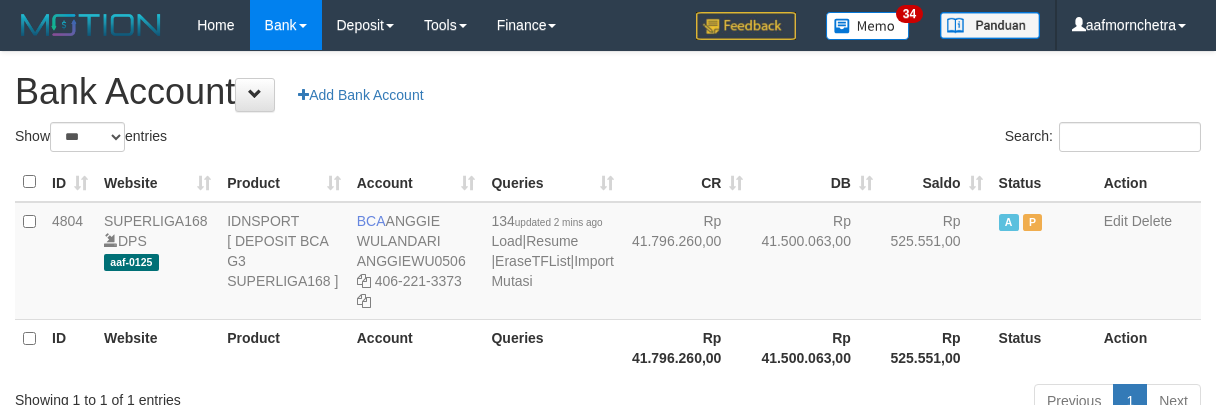 select on "***" 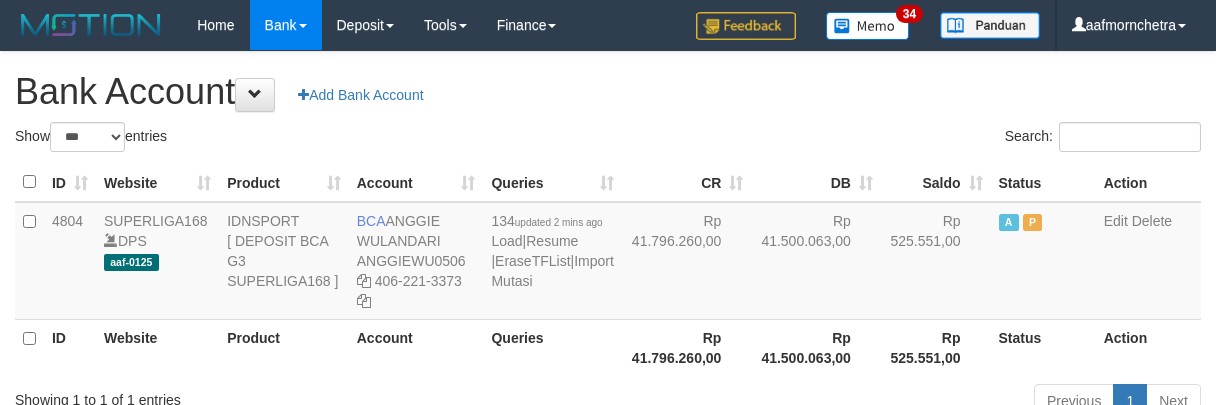 scroll, scrollTop: 0, scrollLeft: 0, axis: both 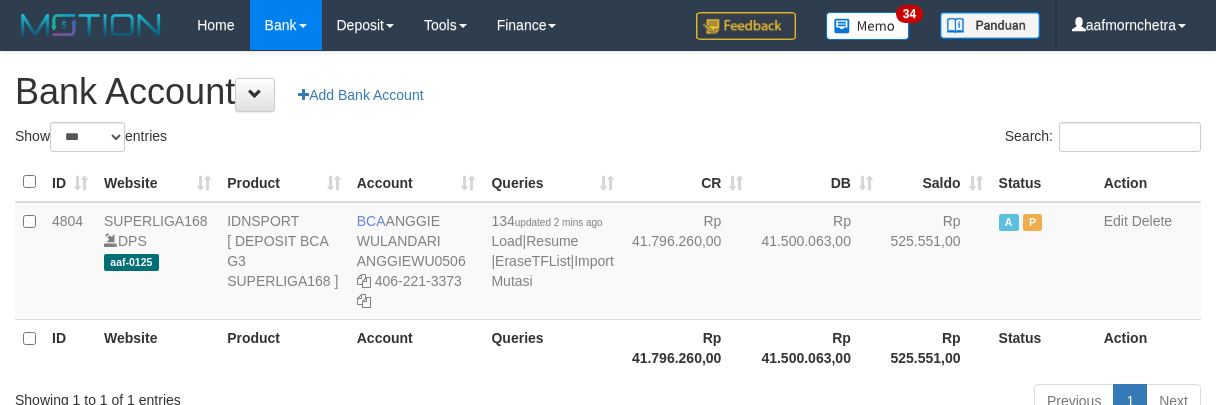 select on "***" 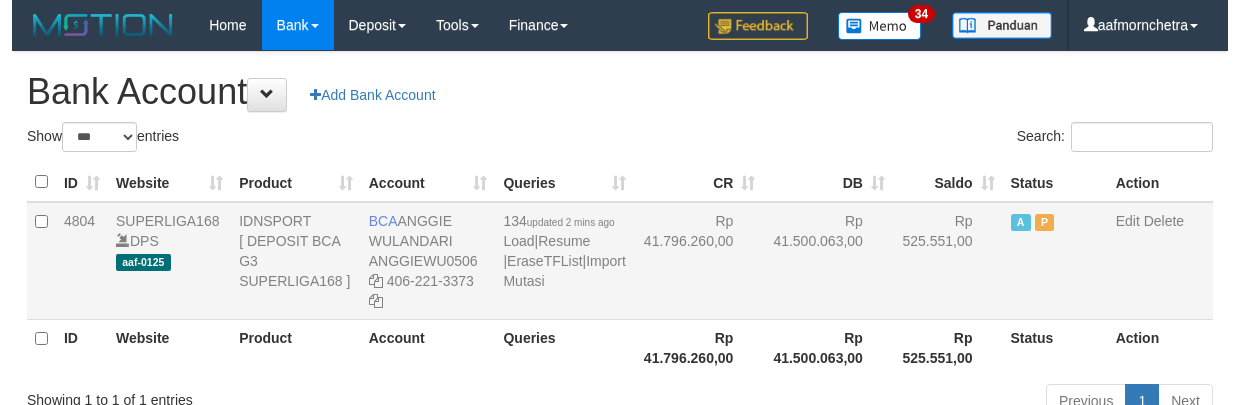 scroll, scrollTop: 0, scrollLeft: 0, axis: both 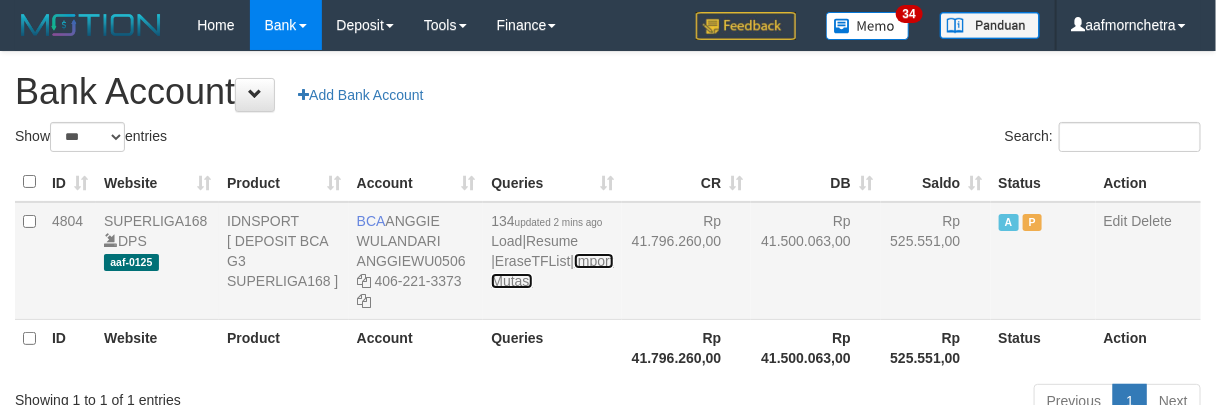 click on "Import Mutasi" at bounding box center (552, 271) 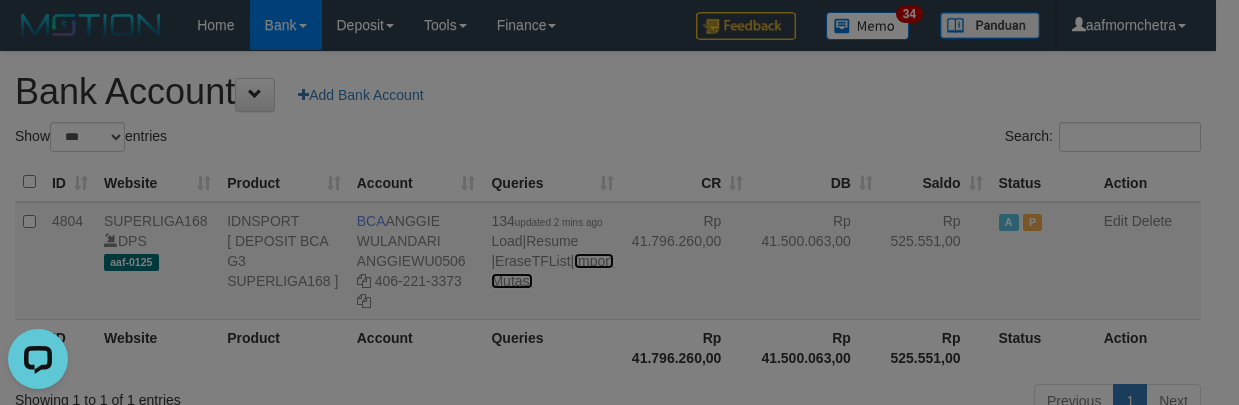 scroll, scrollTop: 0, scrollLeft: 0, axis: both 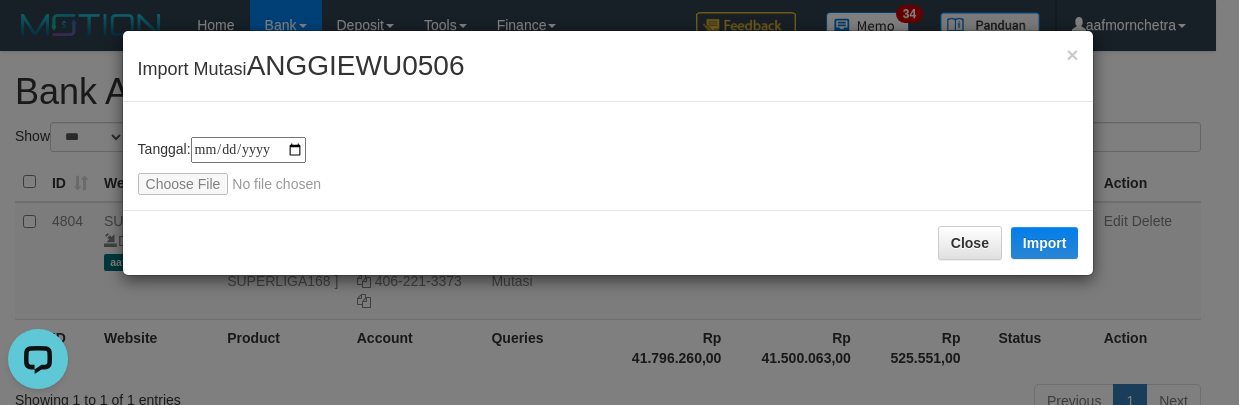 type on "**********" 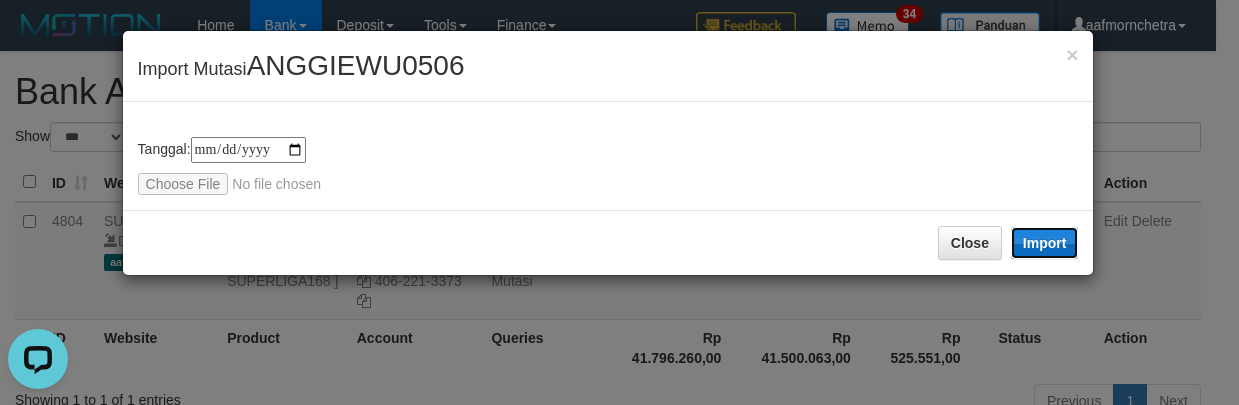 click on "Import" at bounding box center [1045, 243] 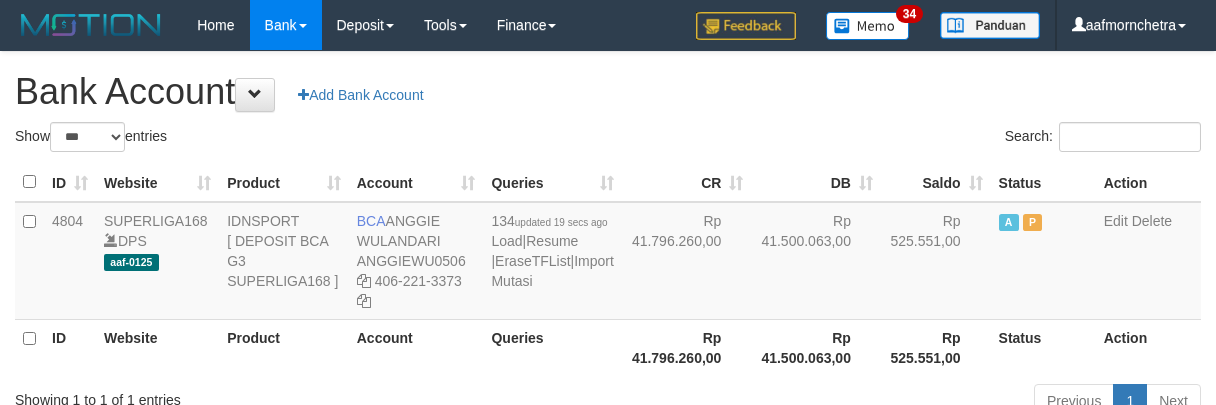 select on "***" 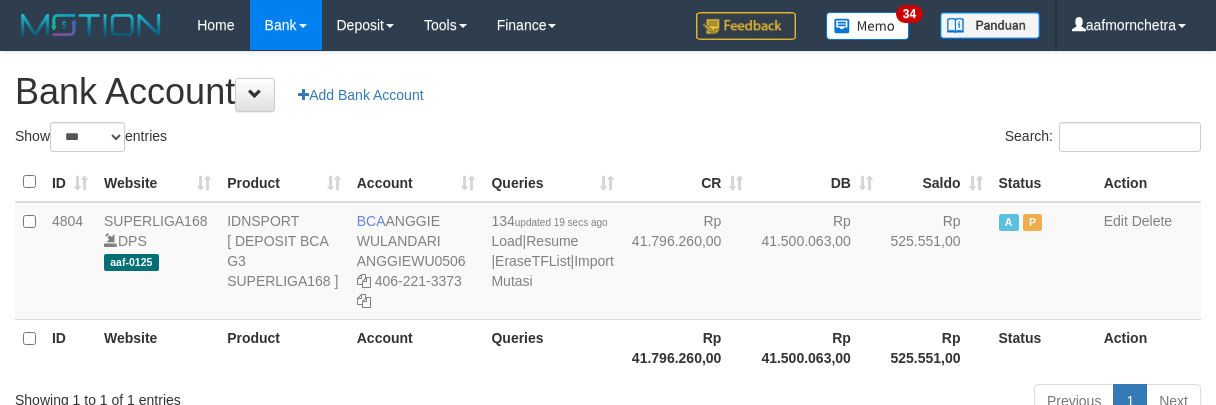 scroll, scrollTop: 0, scrollLeft: 0, axis: both 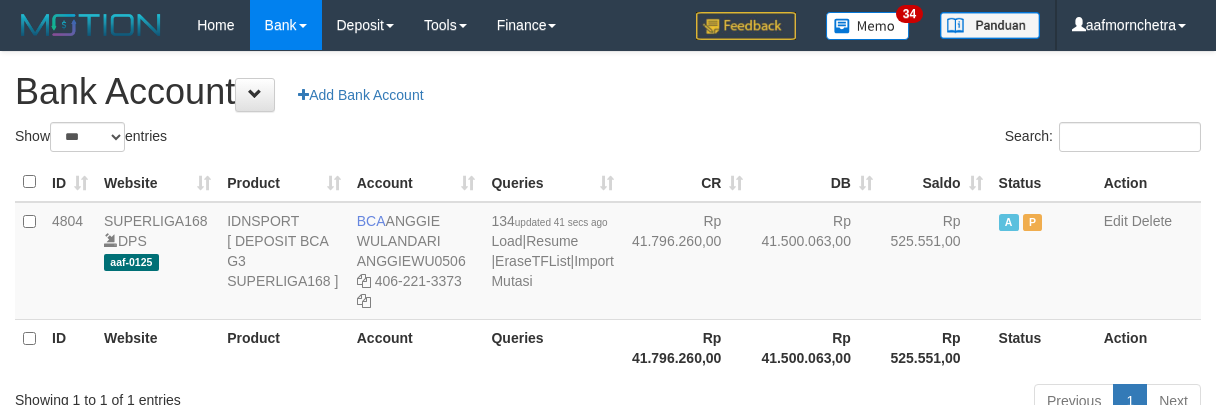 select on "***" 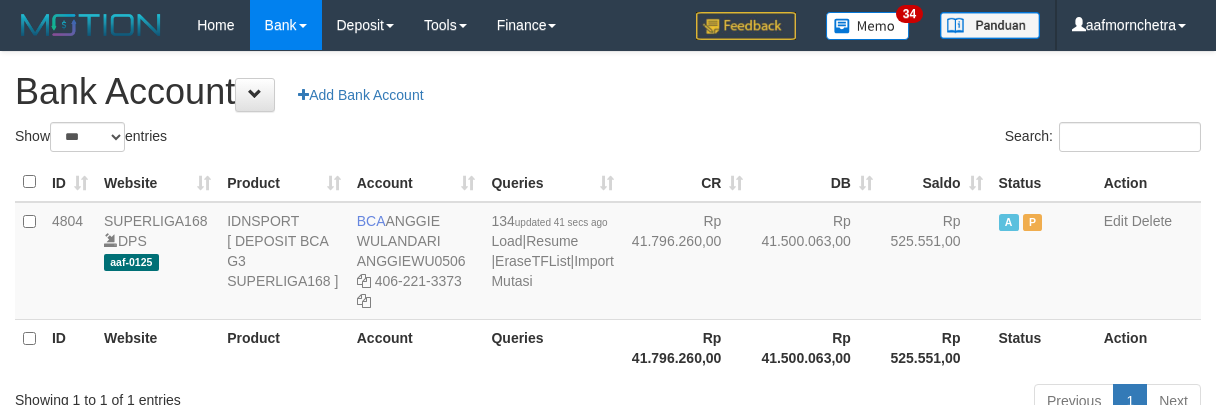 scroll, scrollTop: 0, scrollLeft: 0, axis: both 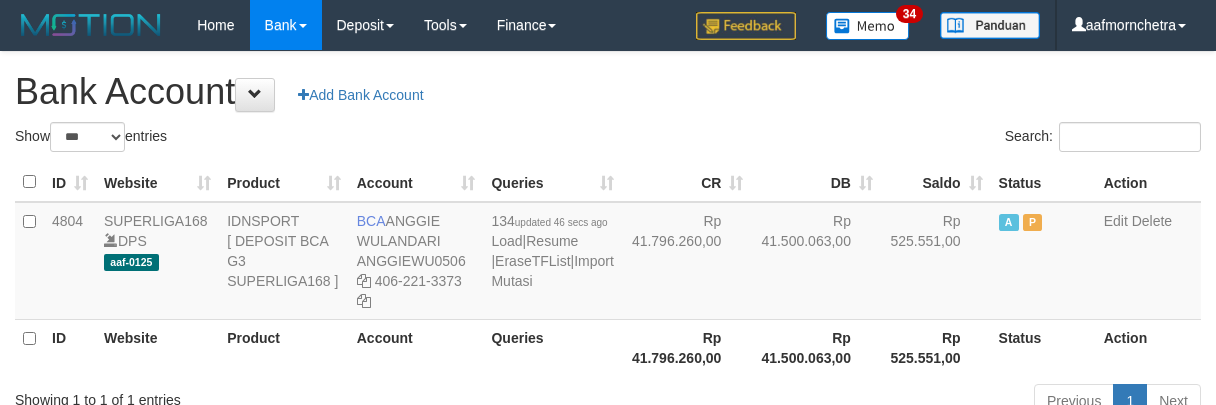 select on "***" 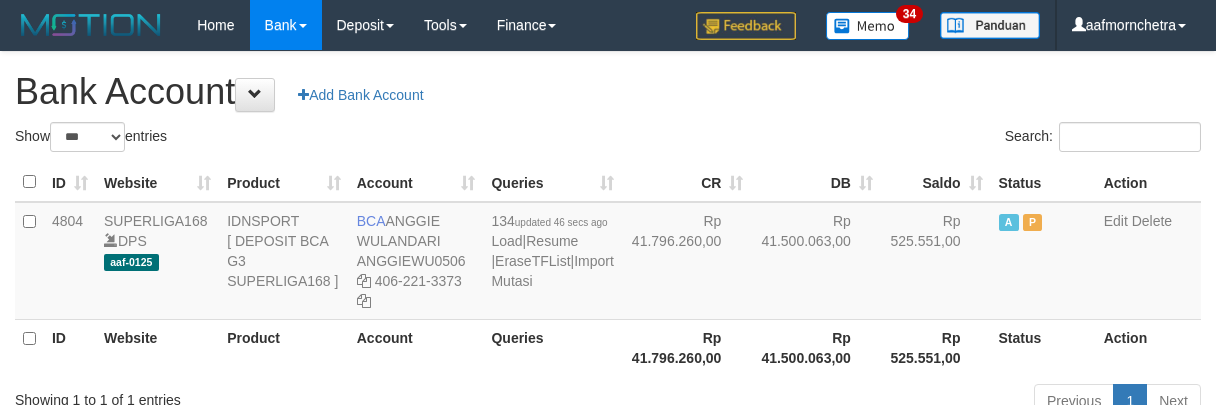 scroll, scrollTop: 0, scrollLeft: 0, axis: both 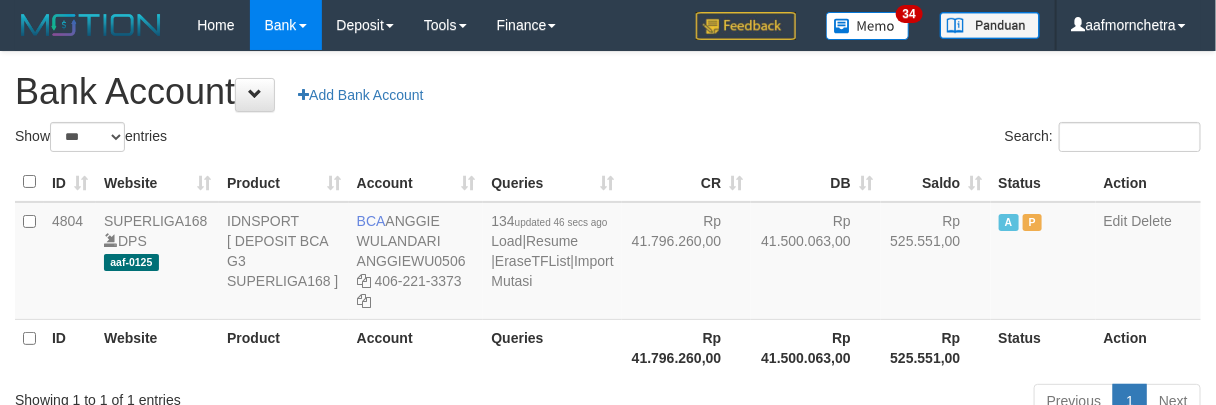 click on "Queries" at bounding box center [552, 347] 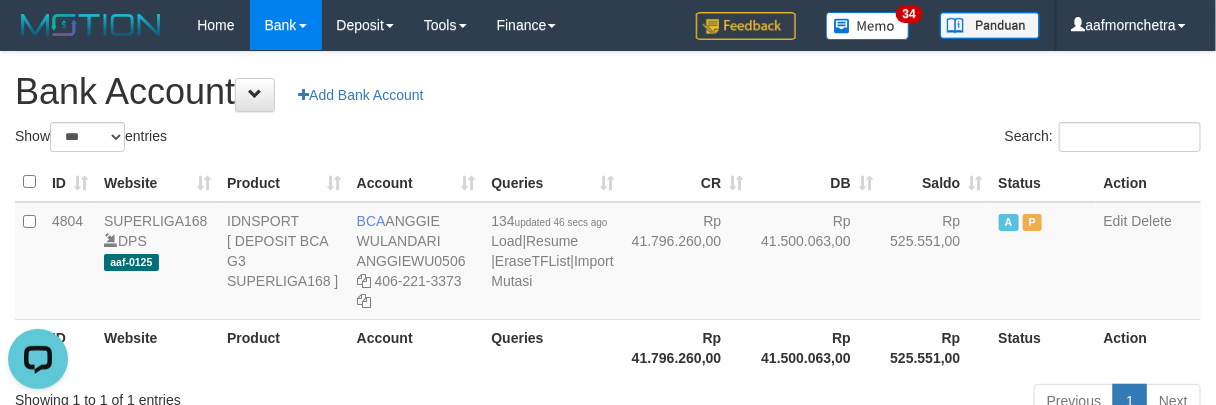 scroll, scrollTop: 0, scrollLeft: 0, axis: both 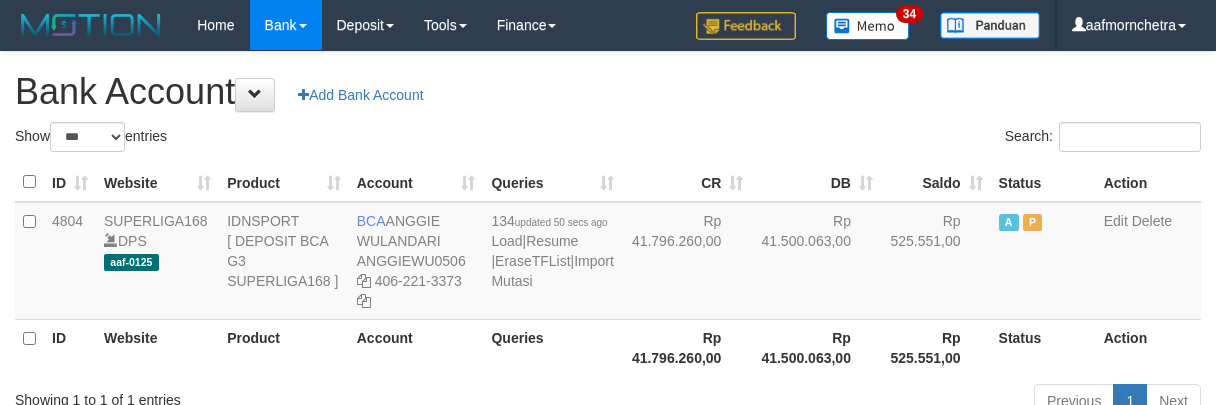 select on "***" 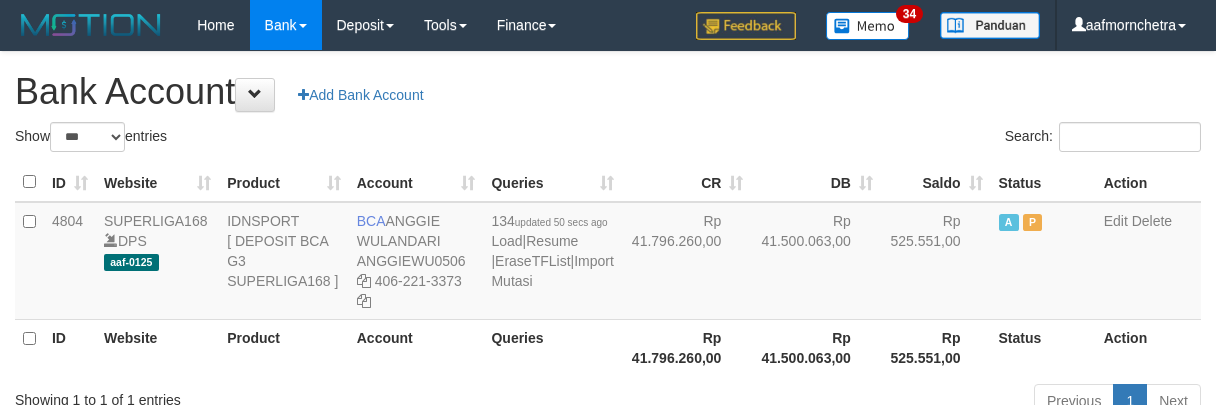 scroll, scrollTop: 0, scrollLeft: 0, axis: both 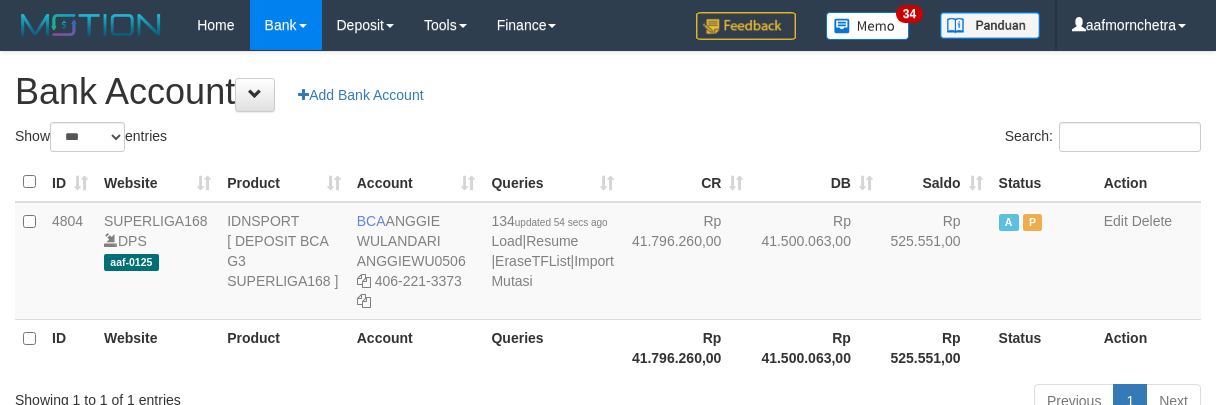 select on "***" 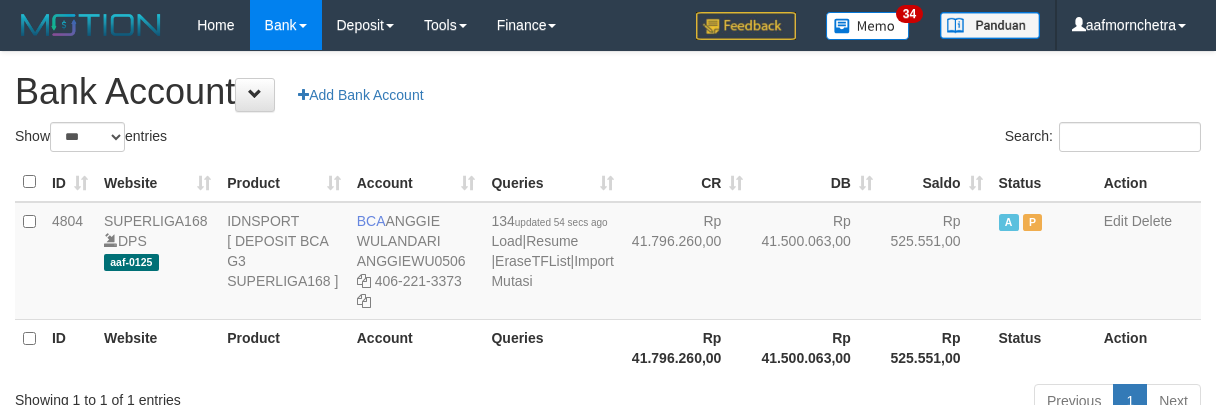 scroll, scrollTop: 0, scrollLeft: 0, axis: both 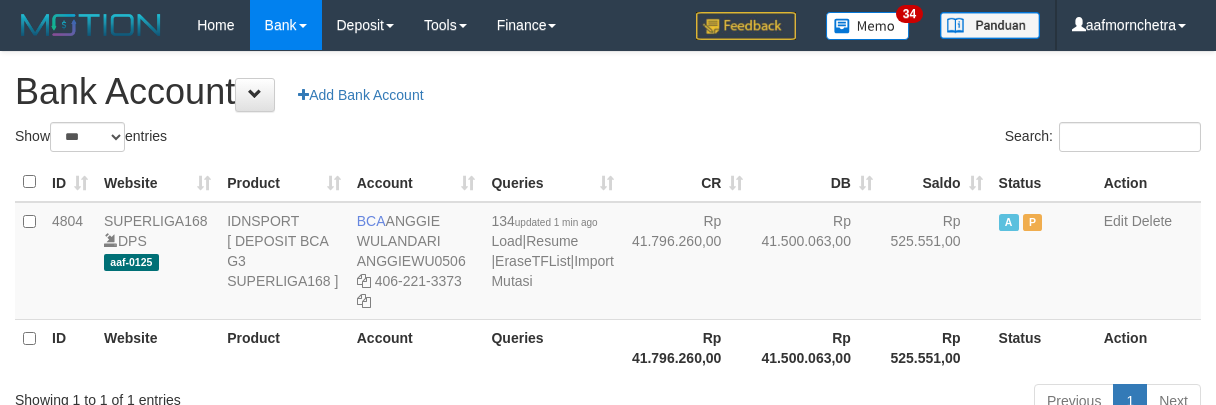 select on "***" 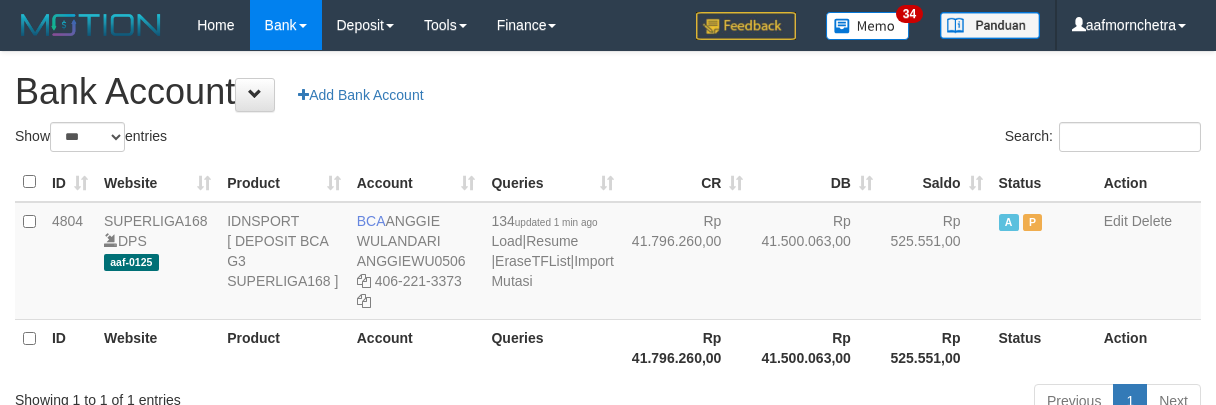 scroll, scrollTop: 0, scrollLeft: 0, axis: both 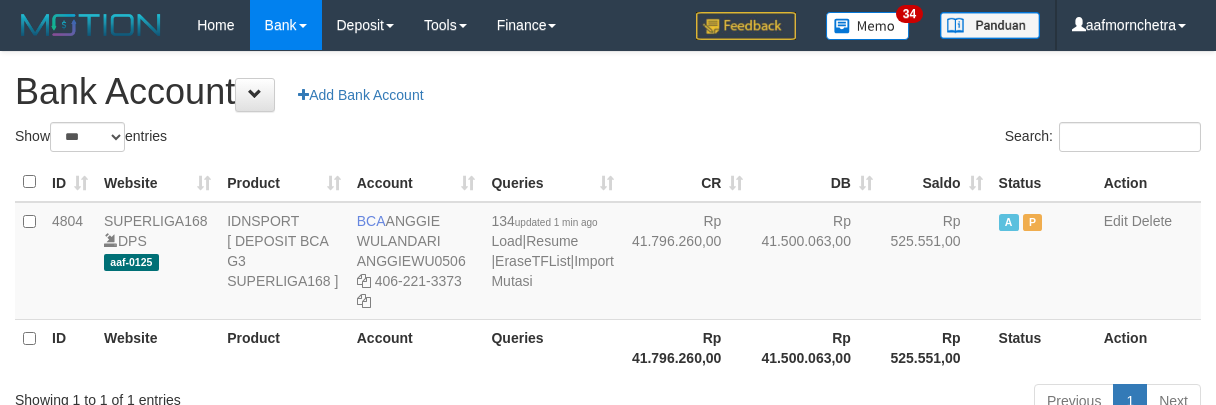 select on "***" 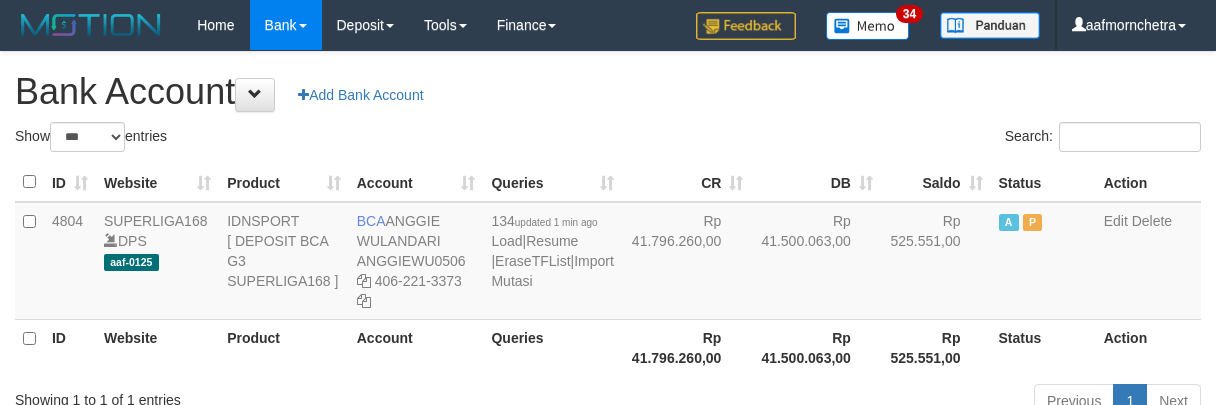 scroll, scrollTop: 0, scrollLeft: 0, axis: both 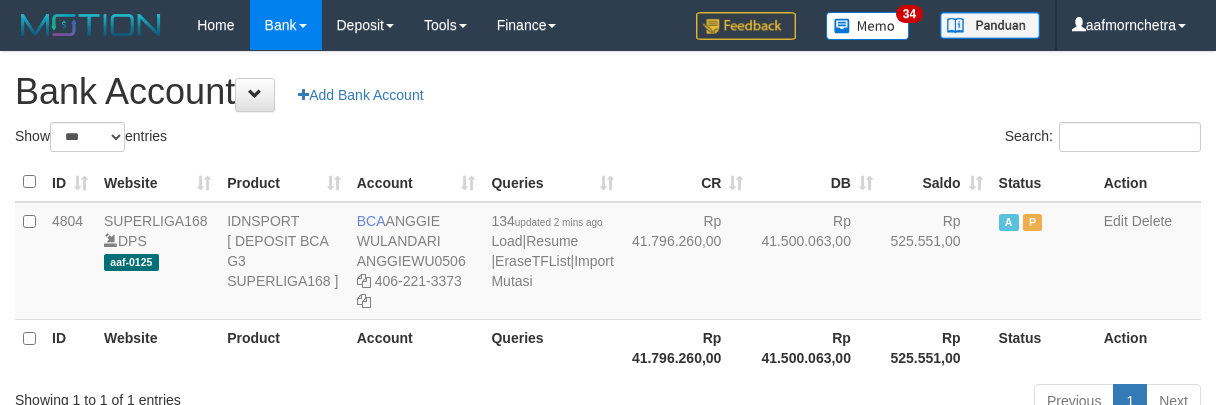select on "***" 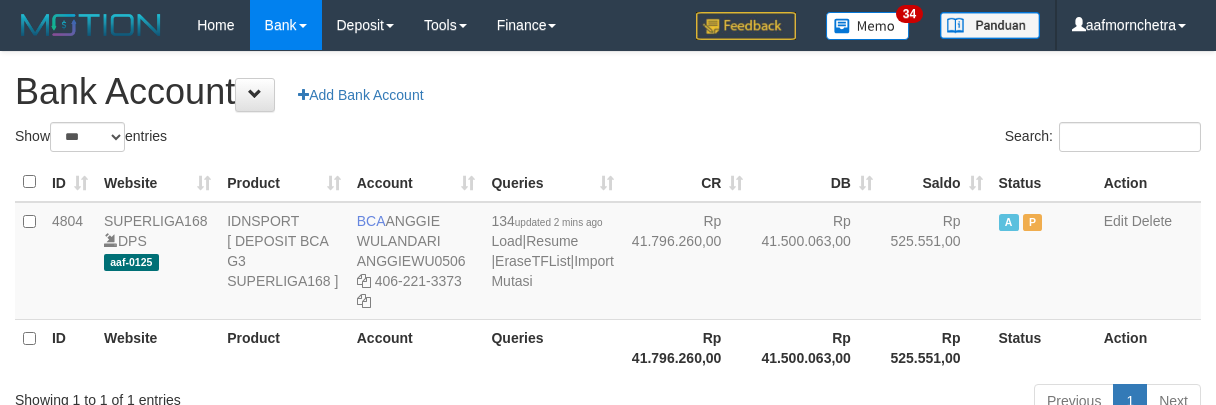 scroll, scrollTop: 0, scrollLeft: 0, axis: both 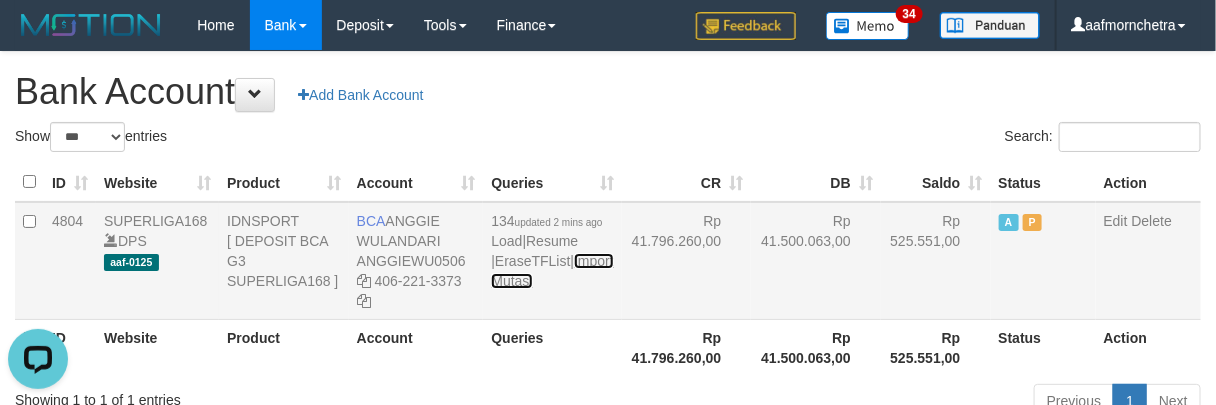 click on "Import Mutasi" at bounding box center [552, 271] 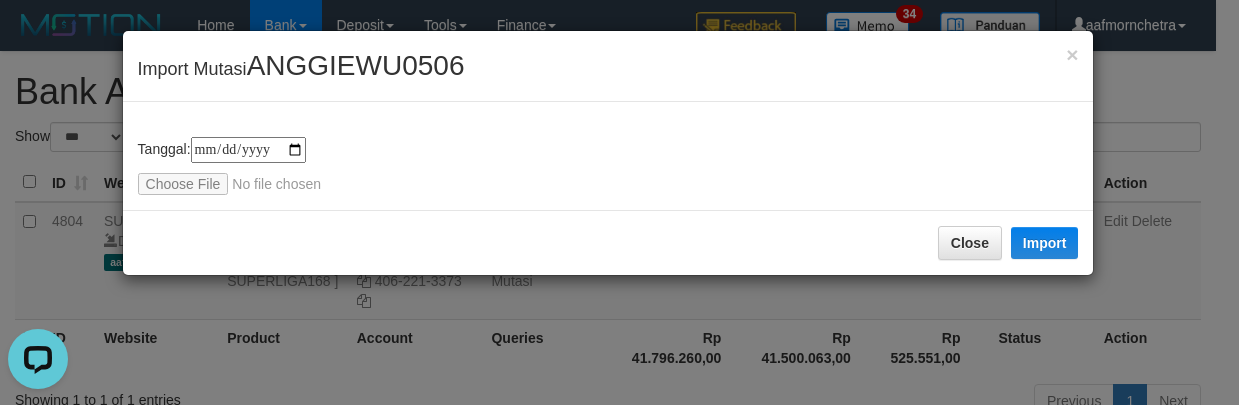type on "**********" 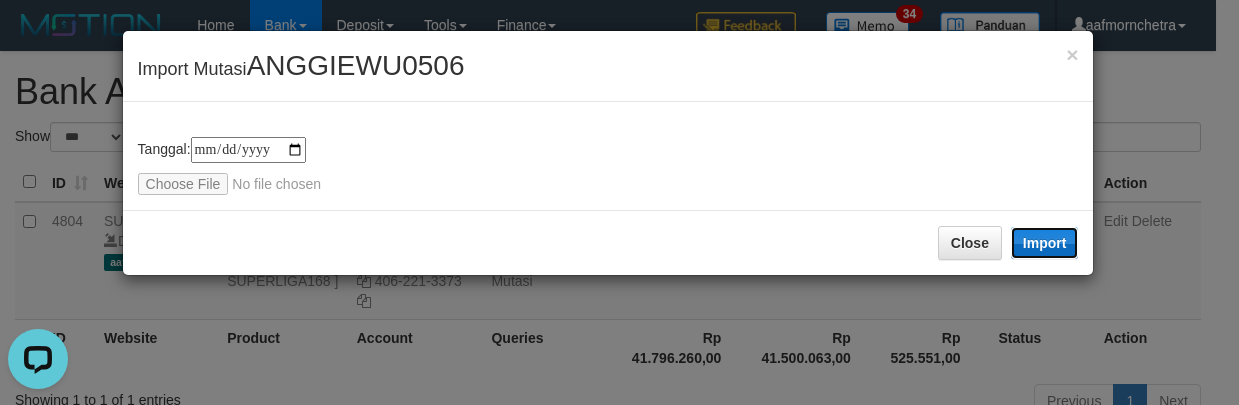 click on "Import" at bounding box center [1045, 243] 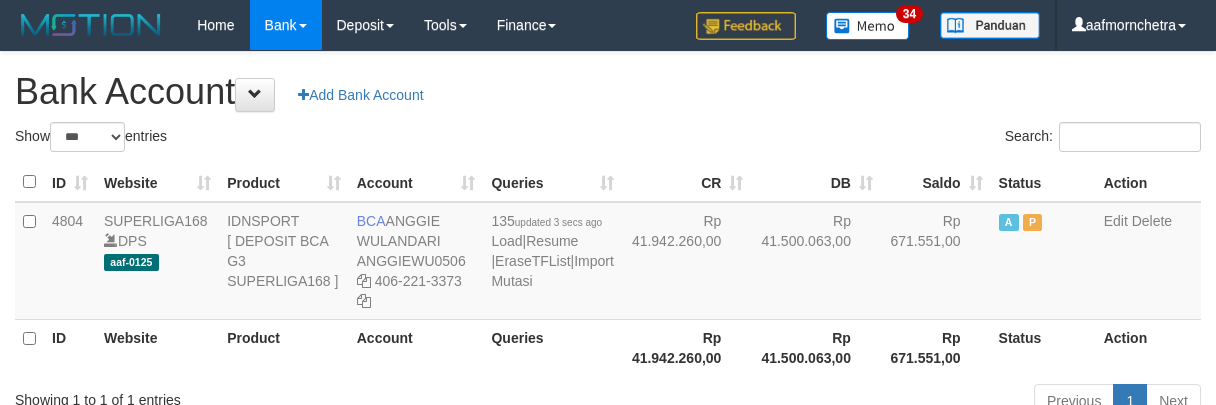 select on "***" 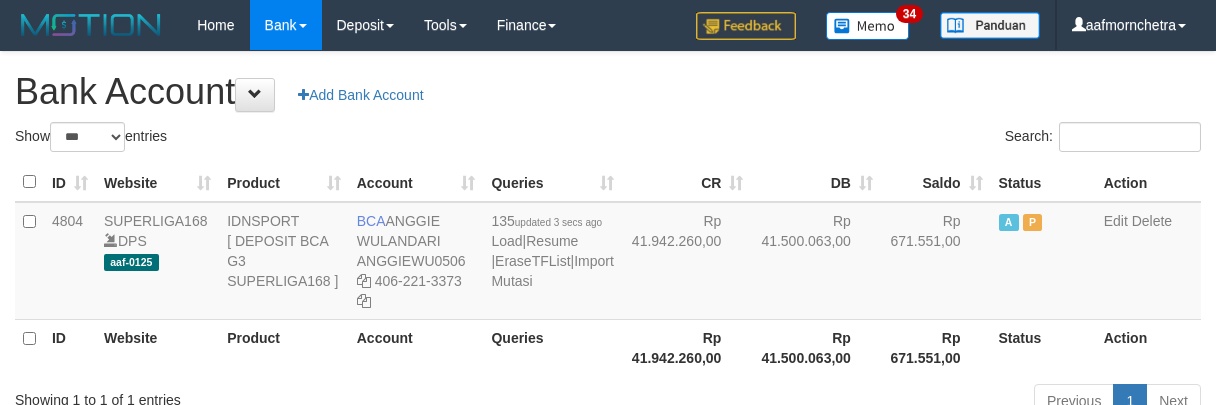 scroll, scrollTop: 0, scrollLeft: 0, axis: both 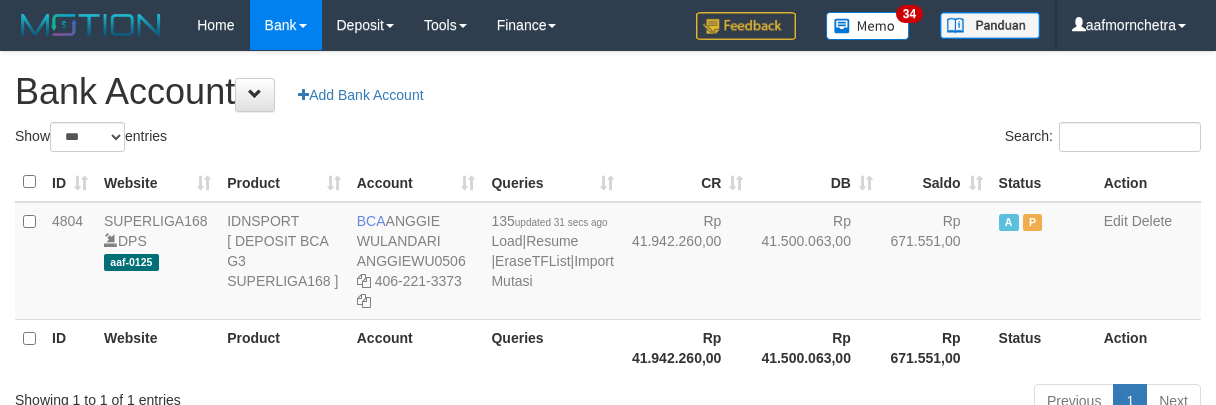select on "***" 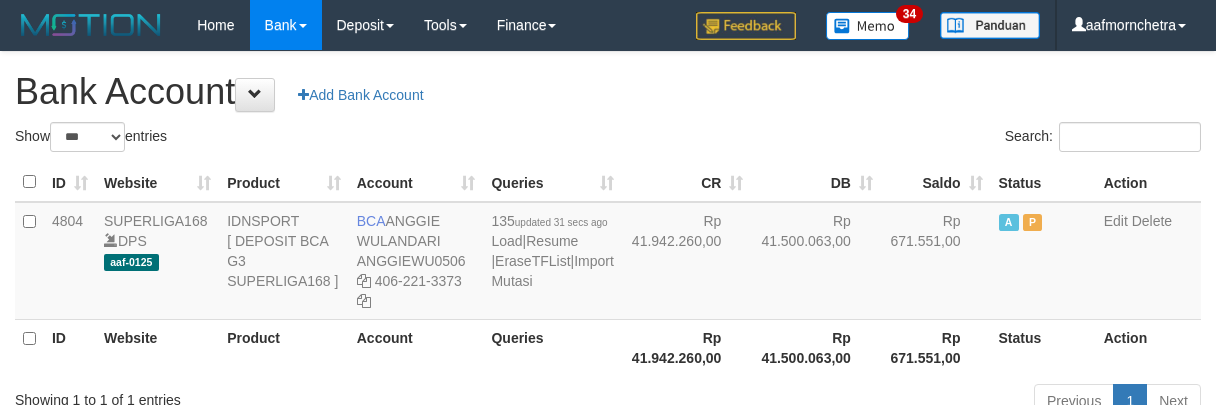 scroll, scrollTop: 0, scrollLeft: 0, axis: both 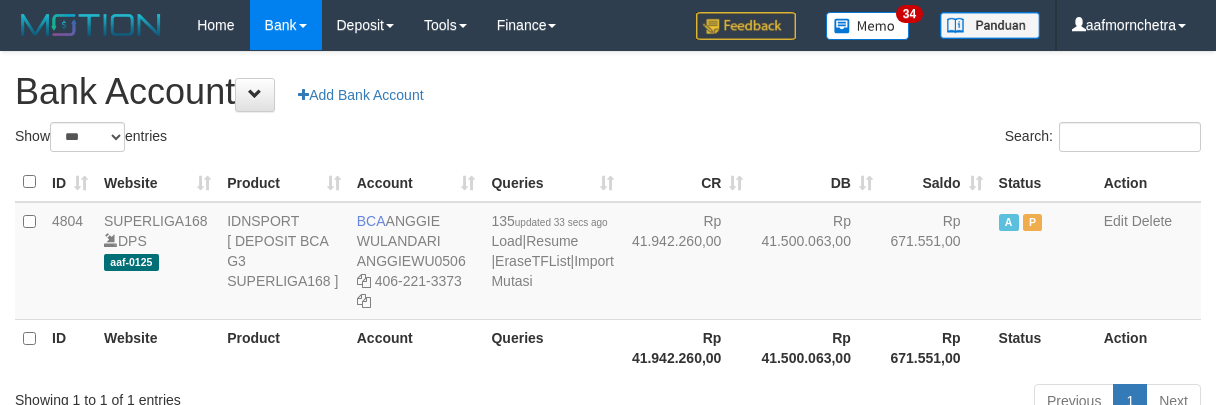 select on "***" 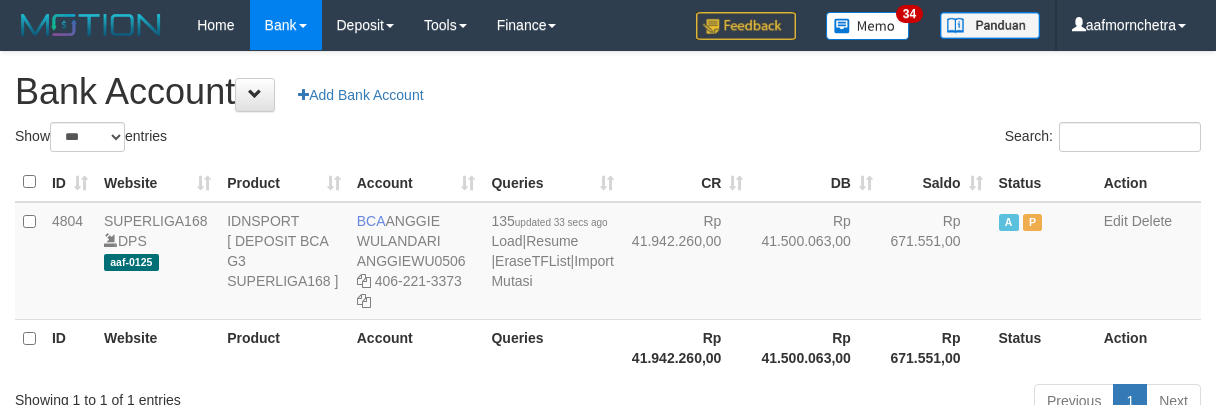 scroll, scrollTop: 0, scrollLeft: 0, axis: both 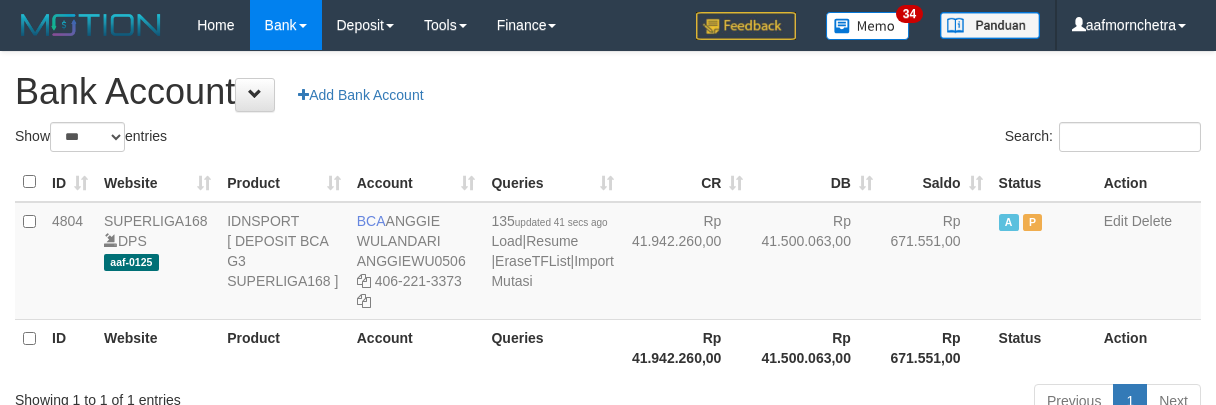 select on "***" 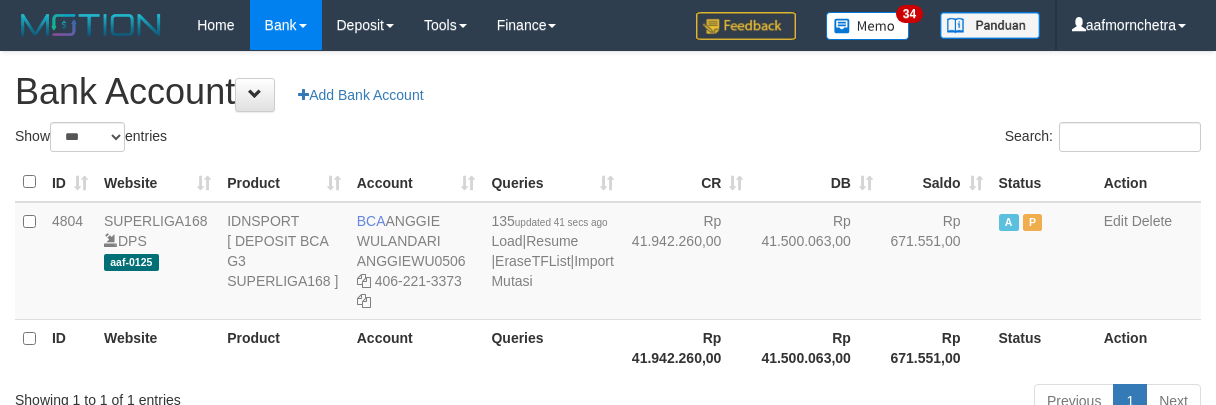 scroll, scrollTop: 0, scrollLeft: 0, axis: both 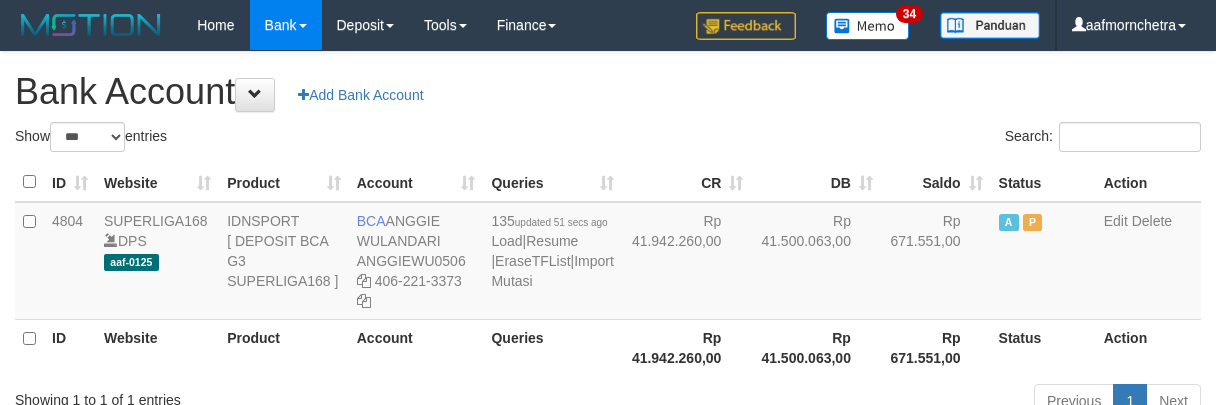 select on "***" 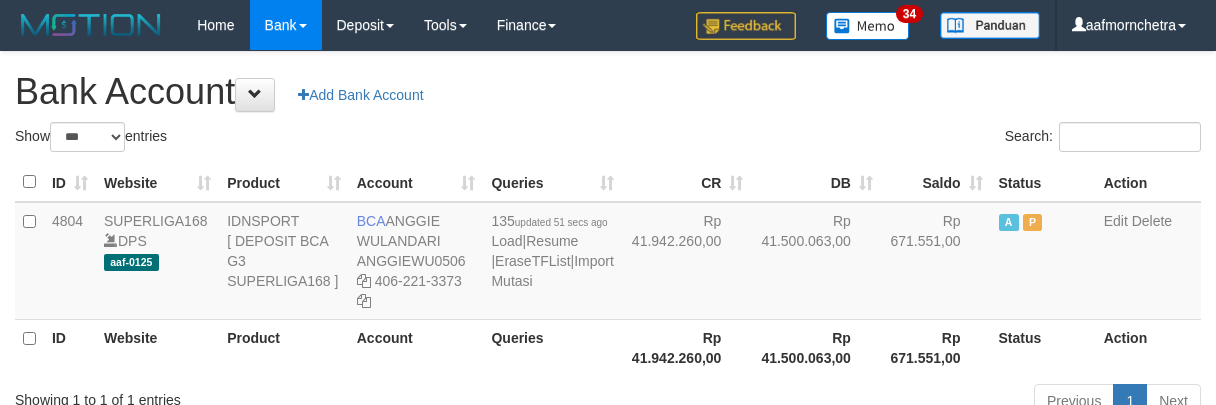 scroll, scrollTop: 0, scrollLeft: 0, axis: both 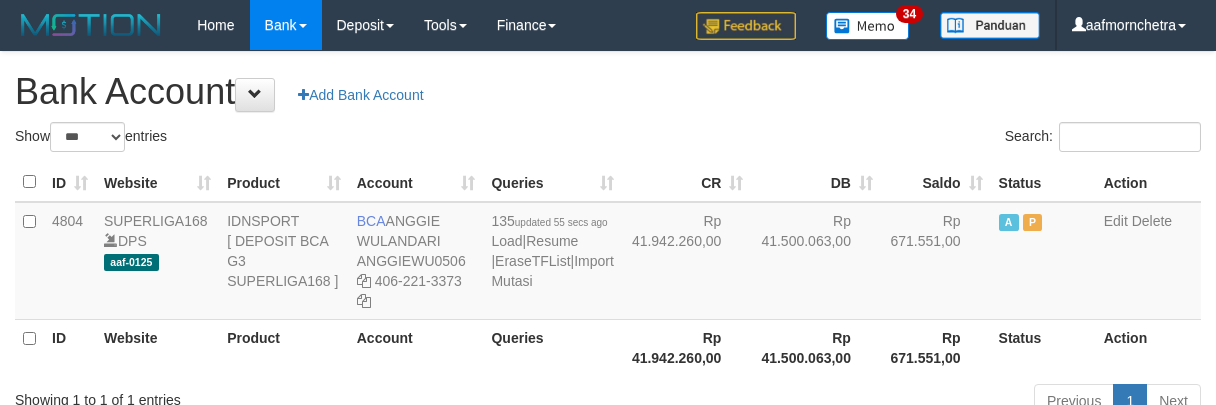 select on "***" 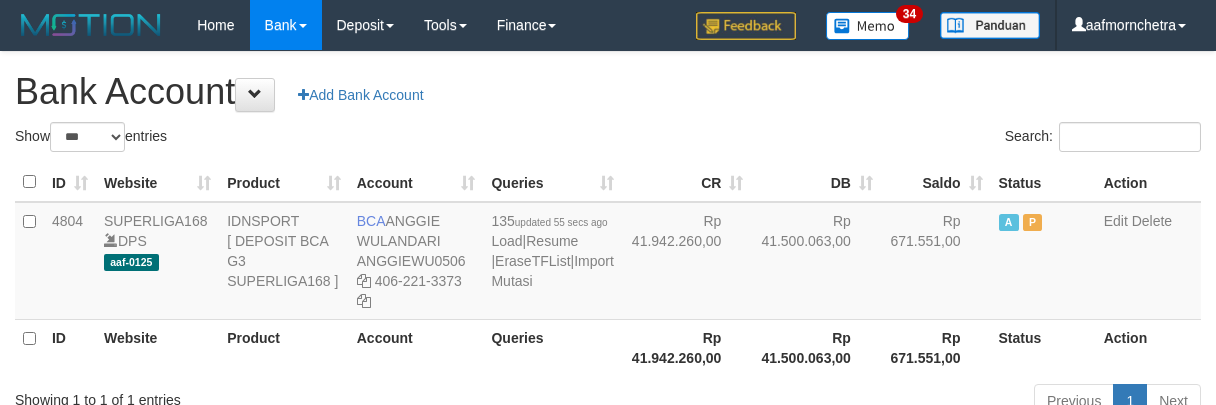scroll, scrollTop: 0, scrollLeft: 0, axis: both 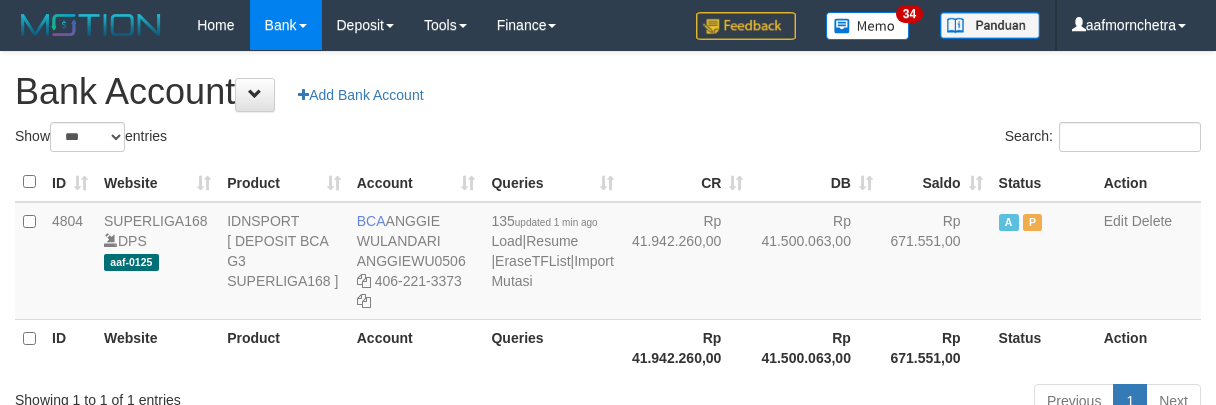 select on "***" 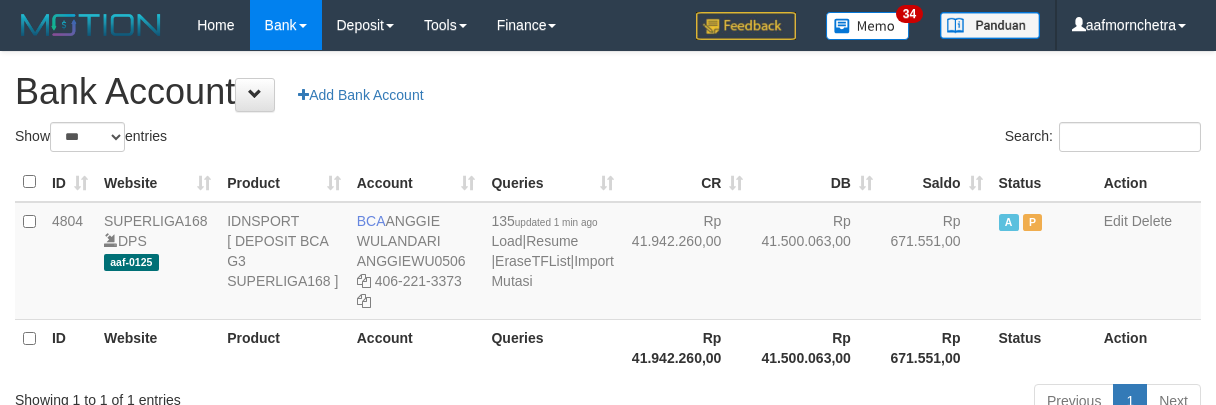 scroll, scrollTop: 0, scrollLeft: 0, axis: both 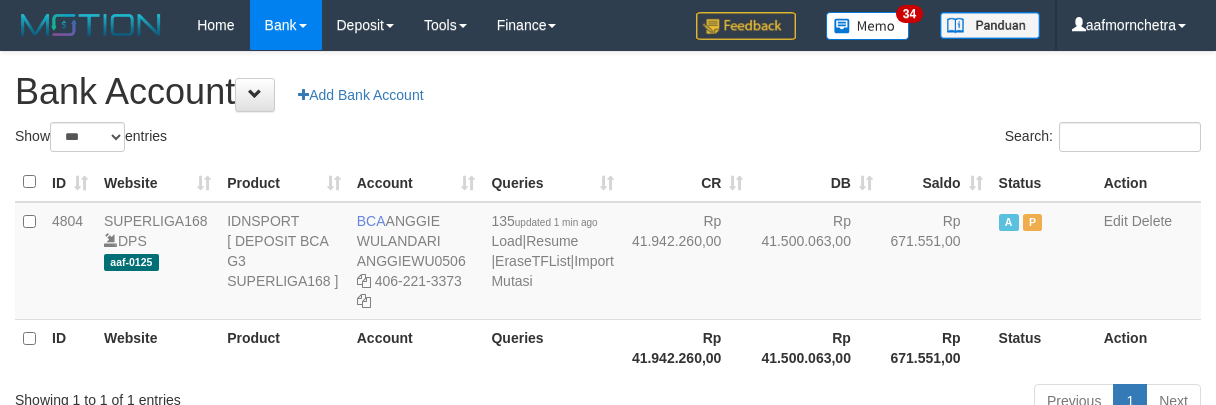 select on "***" 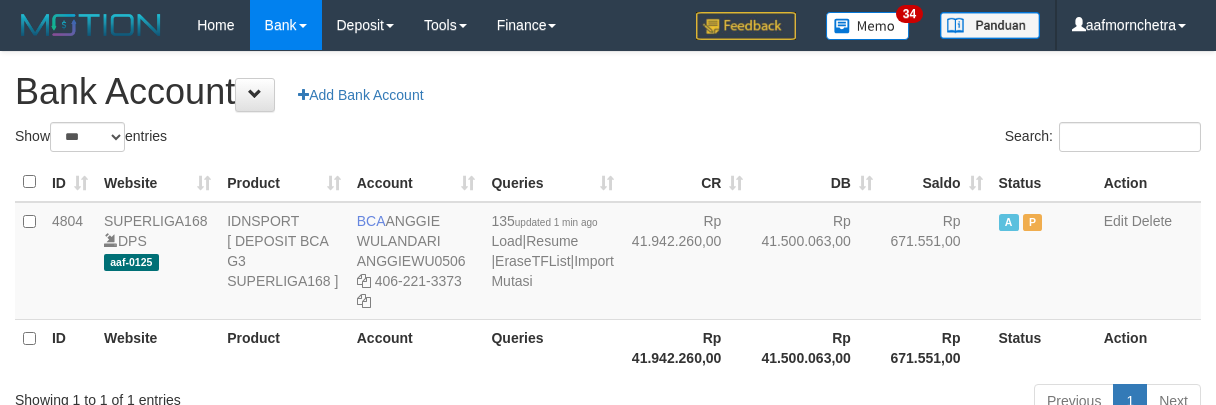 scroll, scrollTop: 0, scrollLeft: 0, axis: both 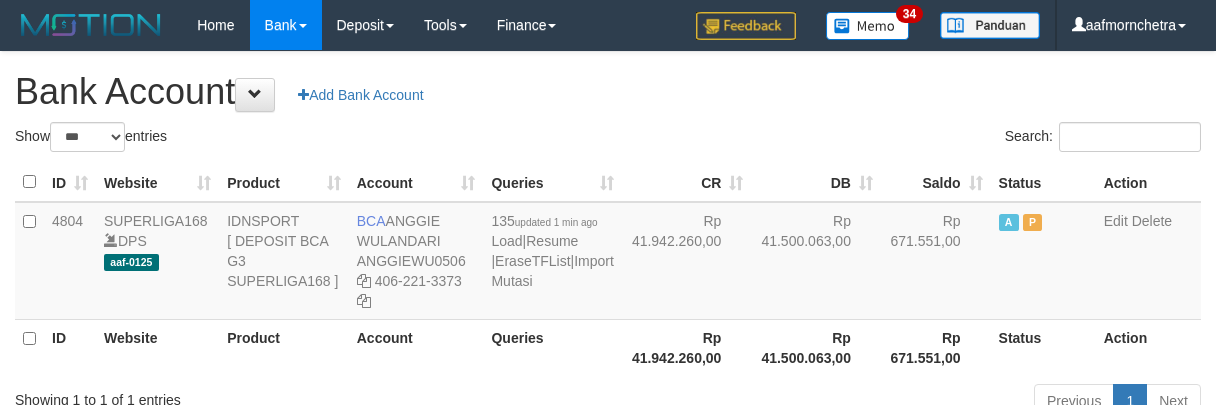 select on "***" 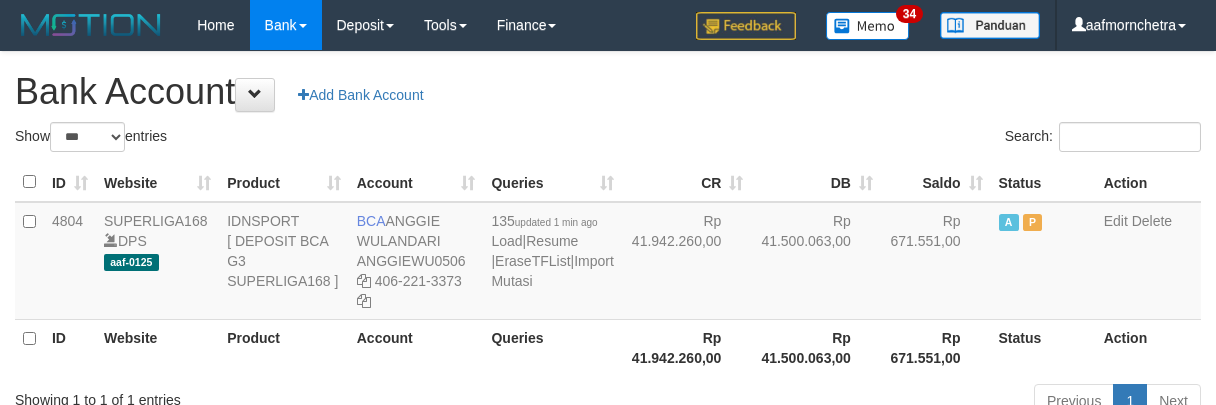scroll, scrollTop: 0, scrollLeft: 0, axis: both 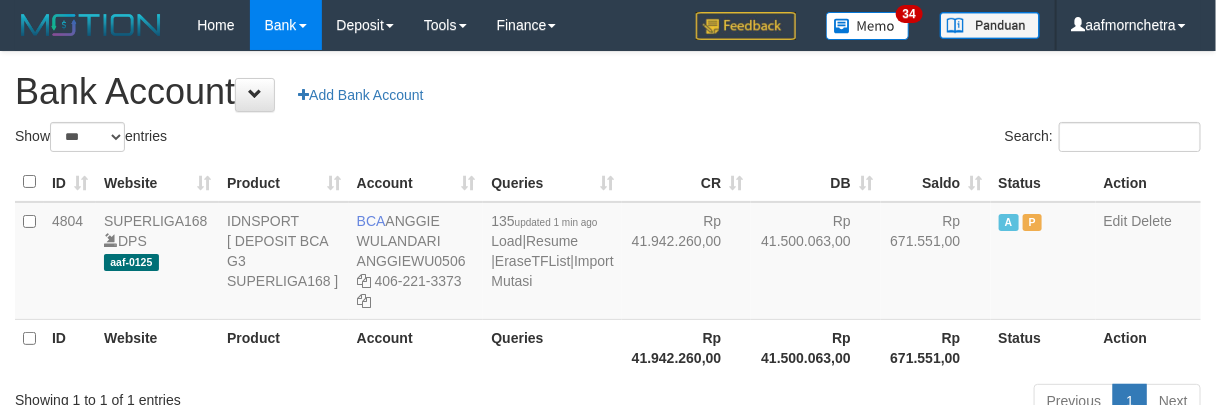 click on "Account" at bounding box center (416, 347) 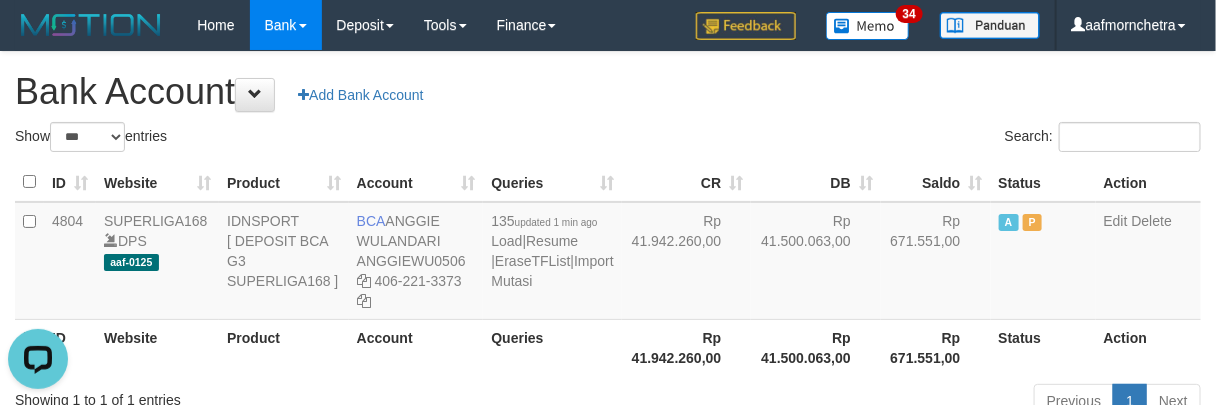 scroll, scrollTop: 0, scrollLeft: 0, axis: both 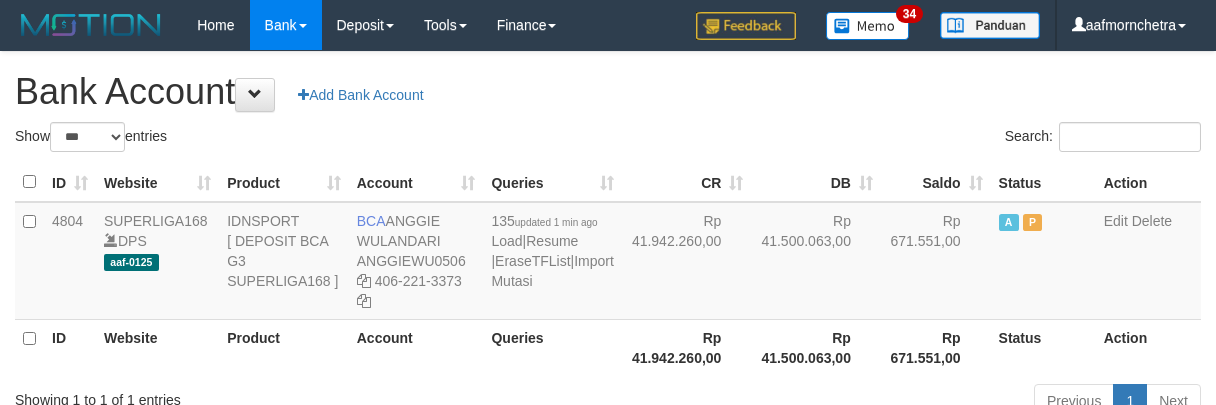select on "***" 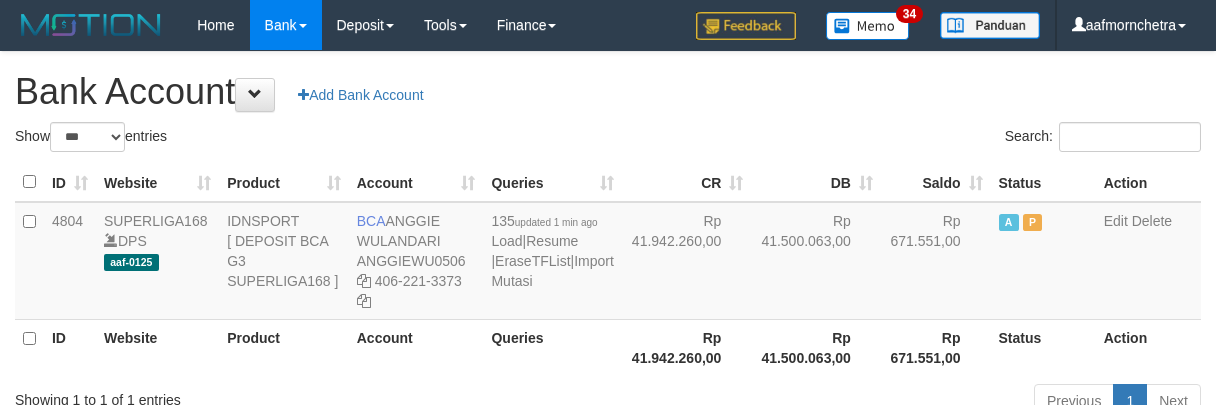 scroll, scrollTop: 0, scrollLeft: 0, axis: both 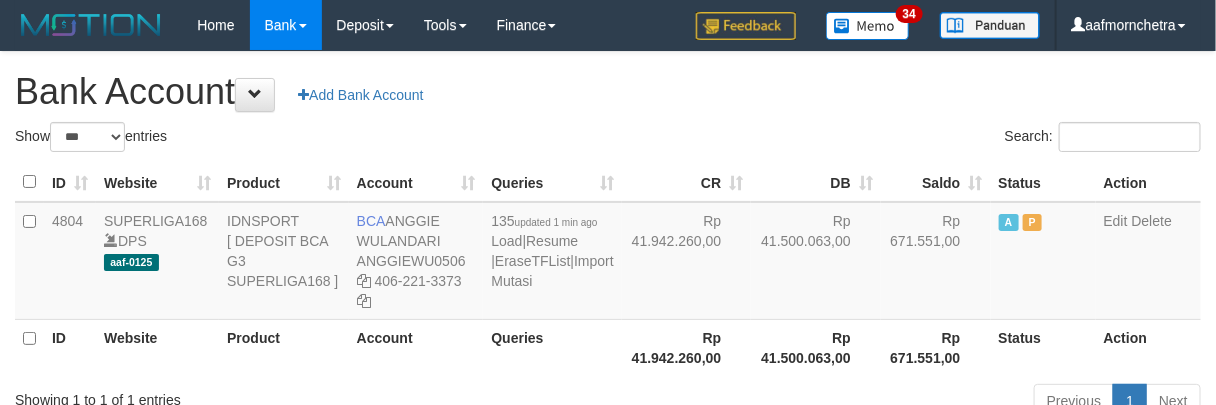 click on "Rp 41.942.260,00" at bounding box center (687, 347) 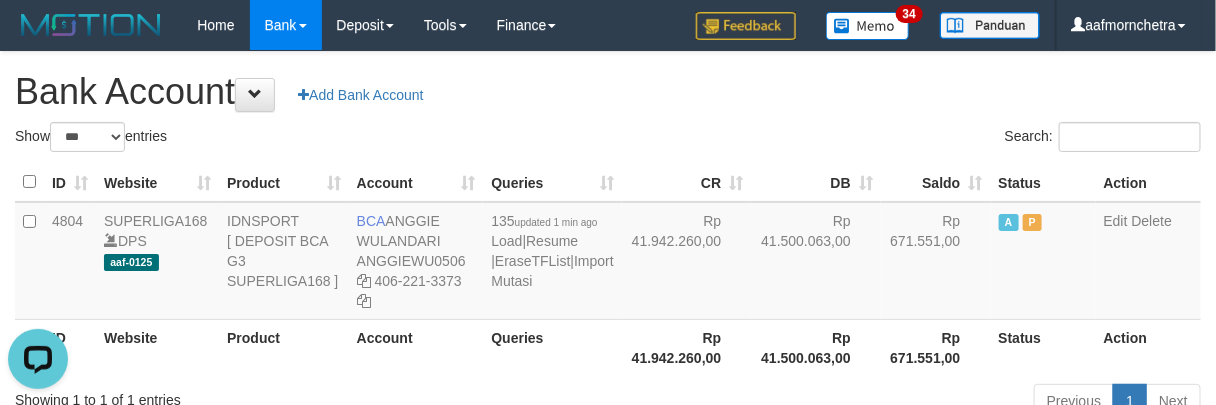 scroll, scrollTop: 0, scrollLeft: 0, axis: both 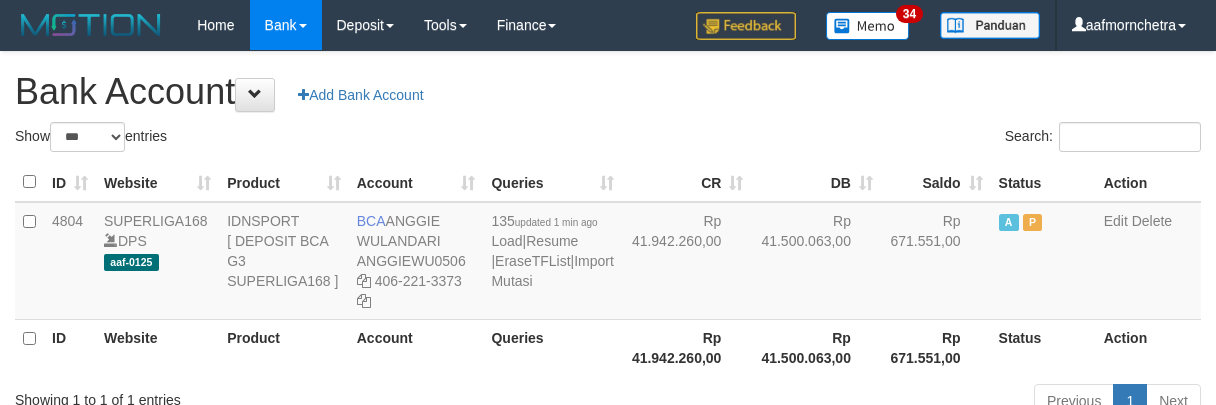 select on "***" 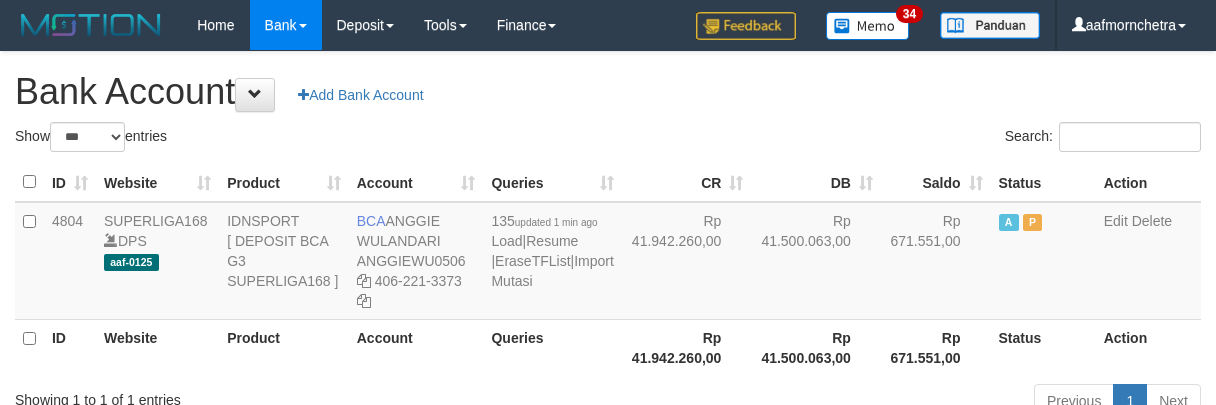 scroll, scrollTop: 0, scrollLeft: 0, axis: both 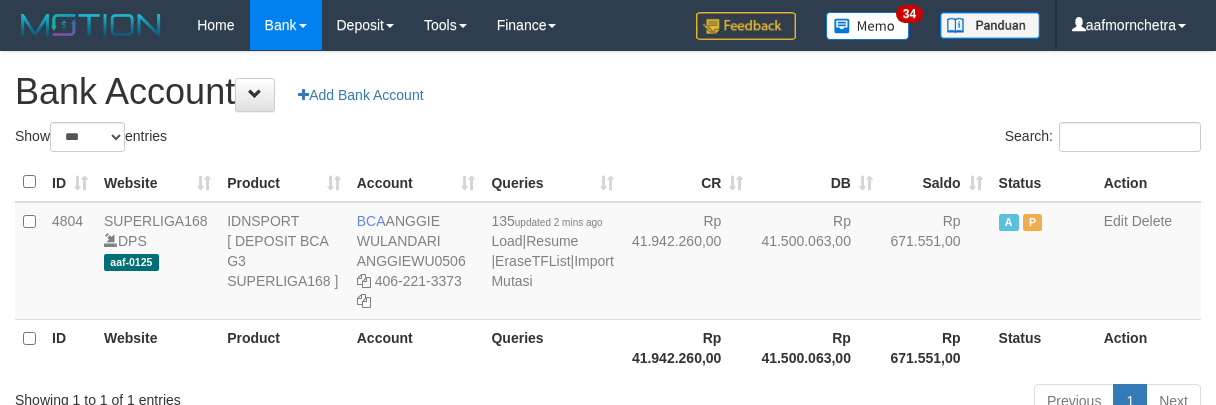 select on "***" 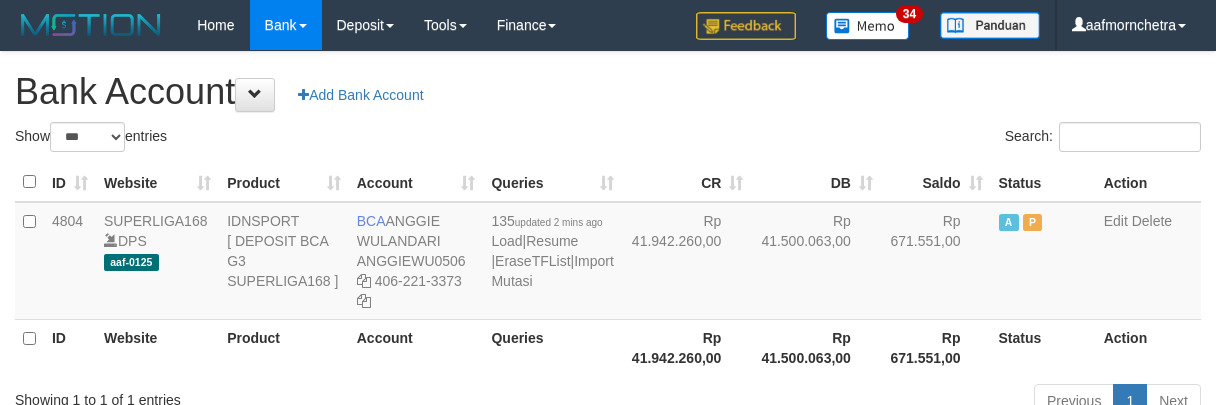 scroll, scrollTop: 0, scrollLeft: 0, axis: both 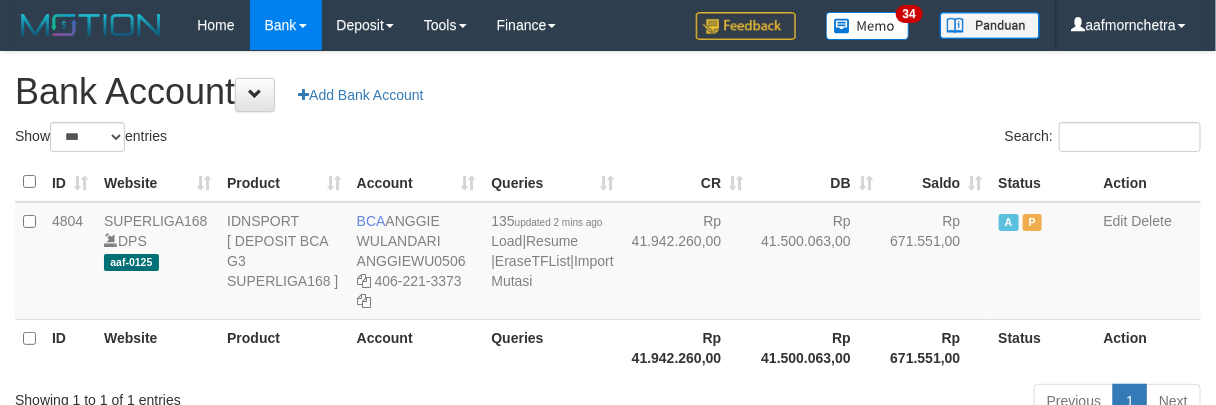click on "Previous 1 Next" at bounding box center [861, 403] 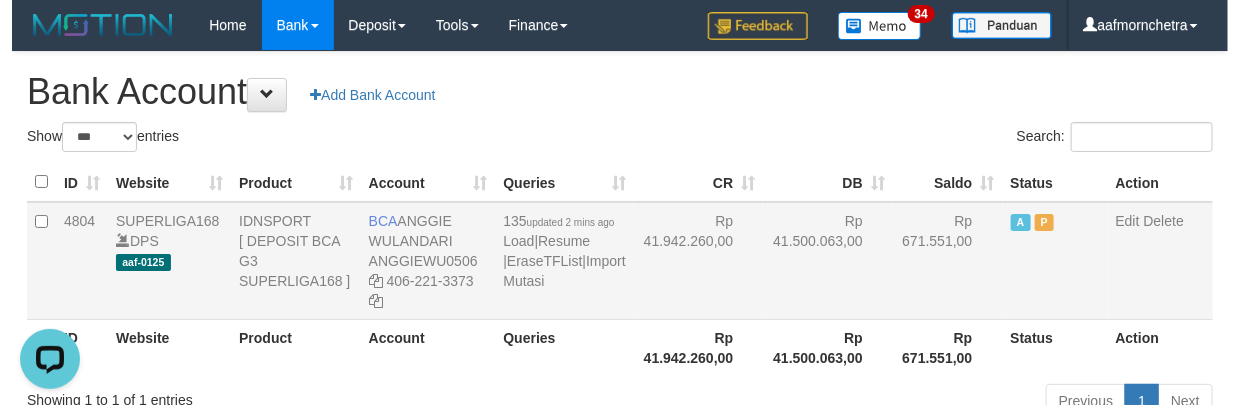 scroll, scrollTop: 0, scrollLeft: 0, axis: both 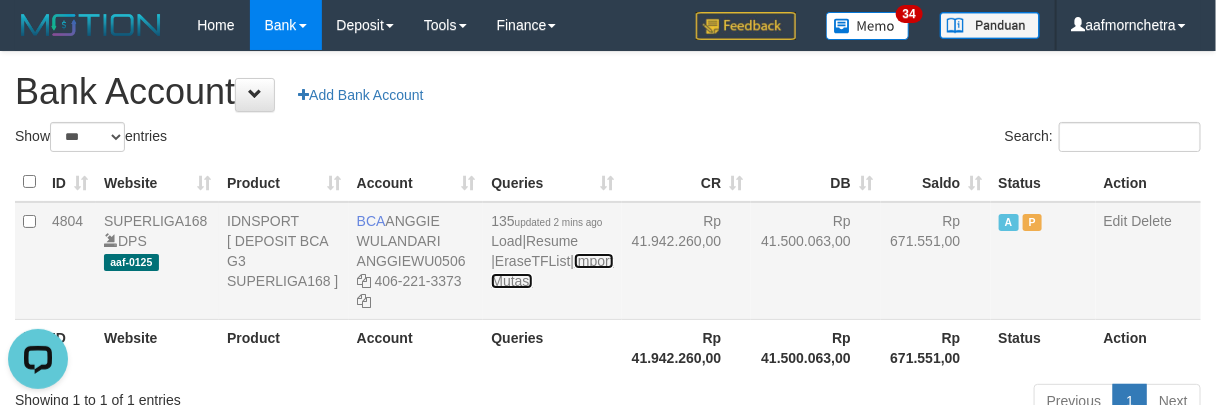 click on "Import Mutasi" at bounding box center (552, 271) 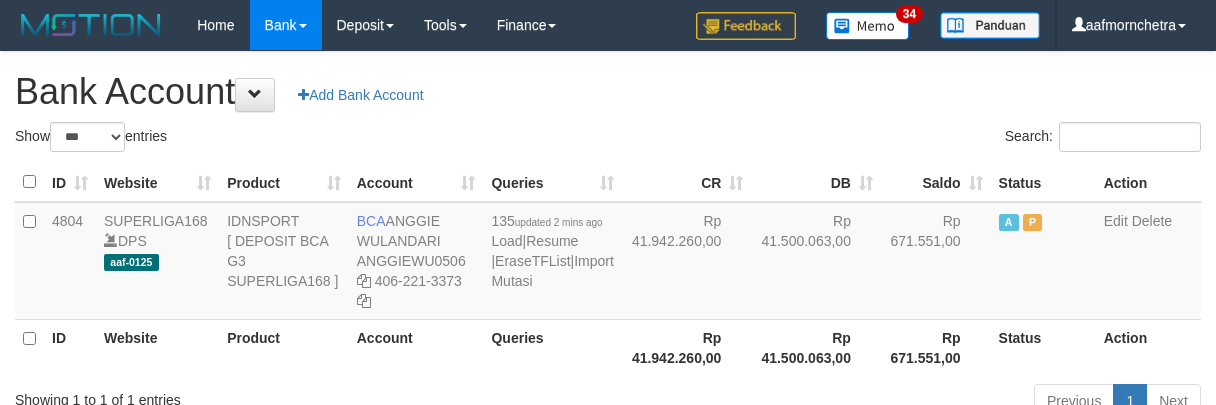 select on "***" 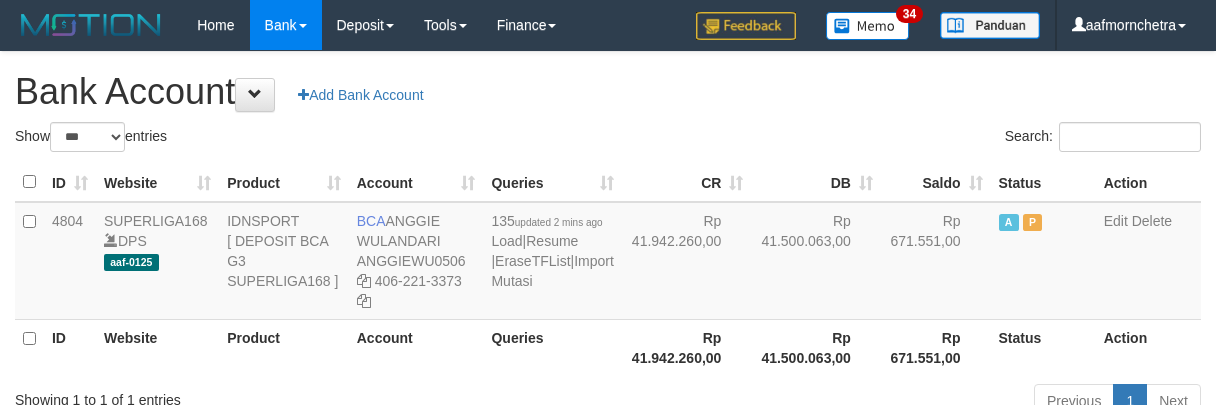 scroll, scrollTop: 0, scrollLeft: 0, axis: both 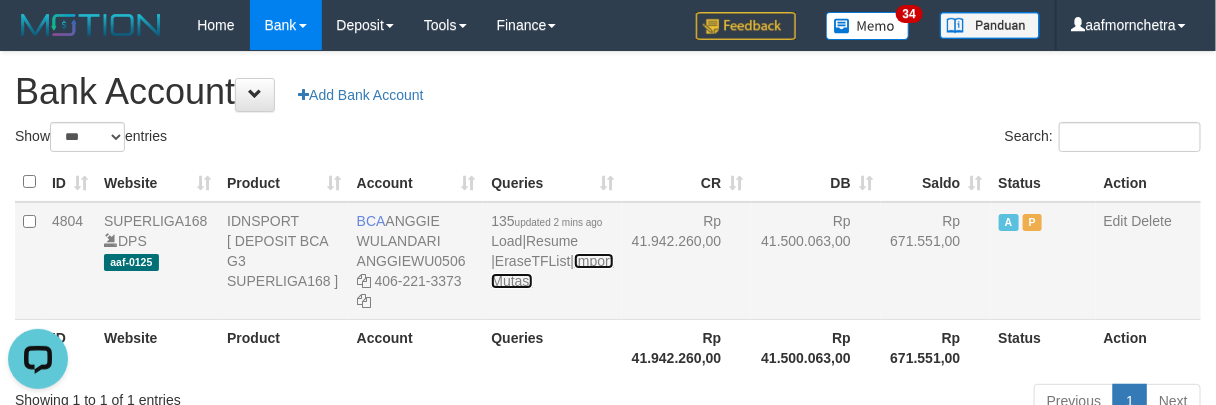 click on "Import Mutasi" at bounding box center (552, 271) 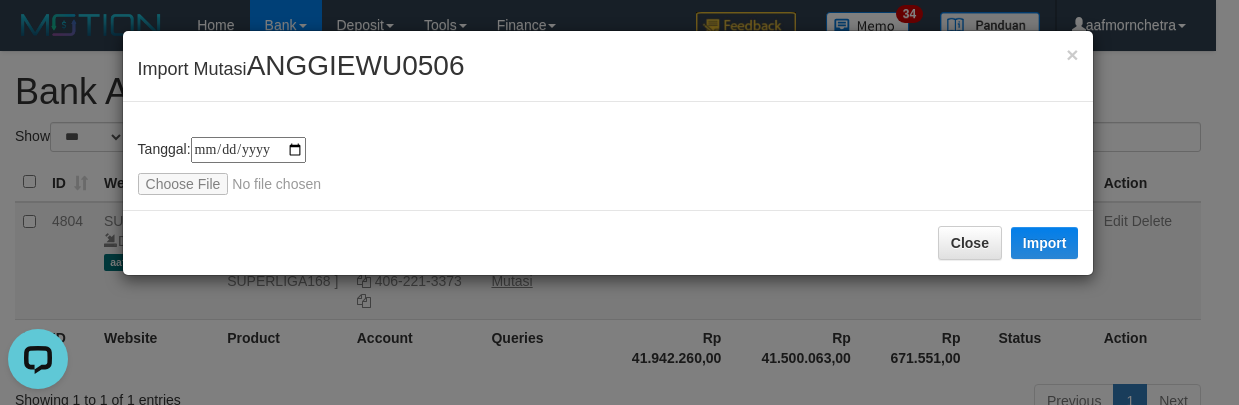 type on "**********" 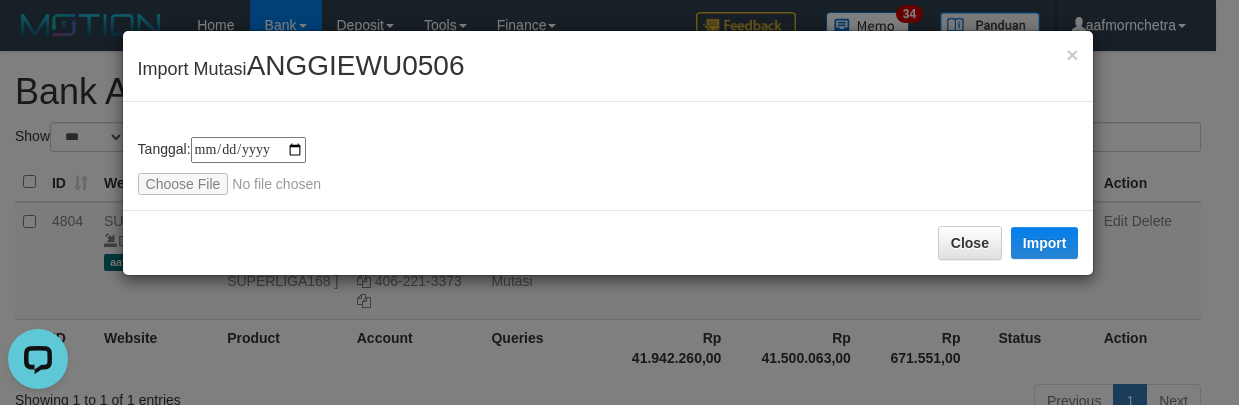 click on "Close
Import" at bounding box center (608, 242) 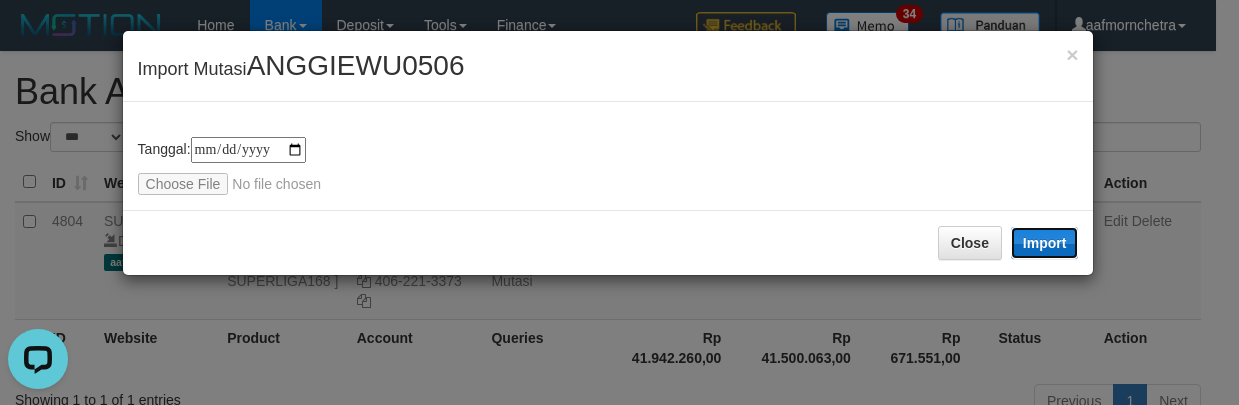 click on "Import" at bounding box center [1045, 243] 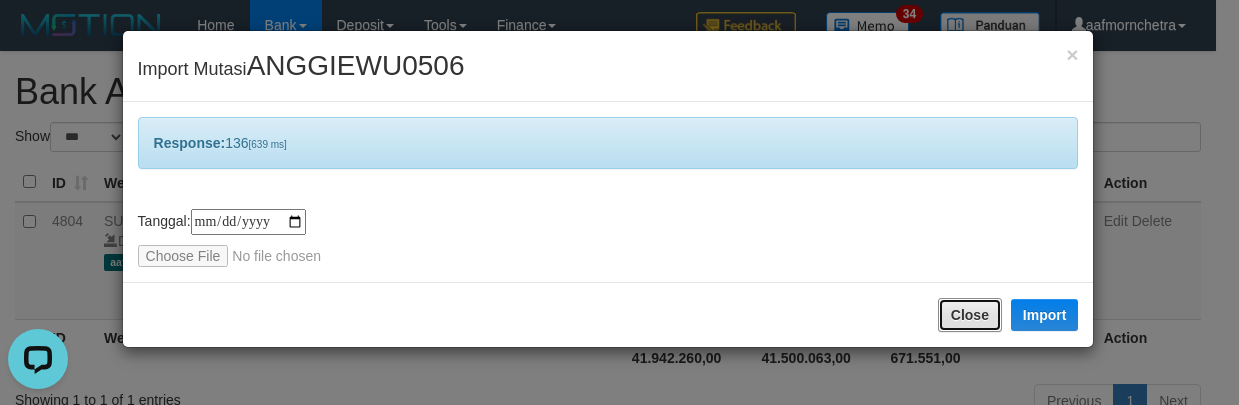 drag, startPoint x: 949, startPoint y: 318, endPoint x: 732, endPoint y: 252, distance: 226.8149 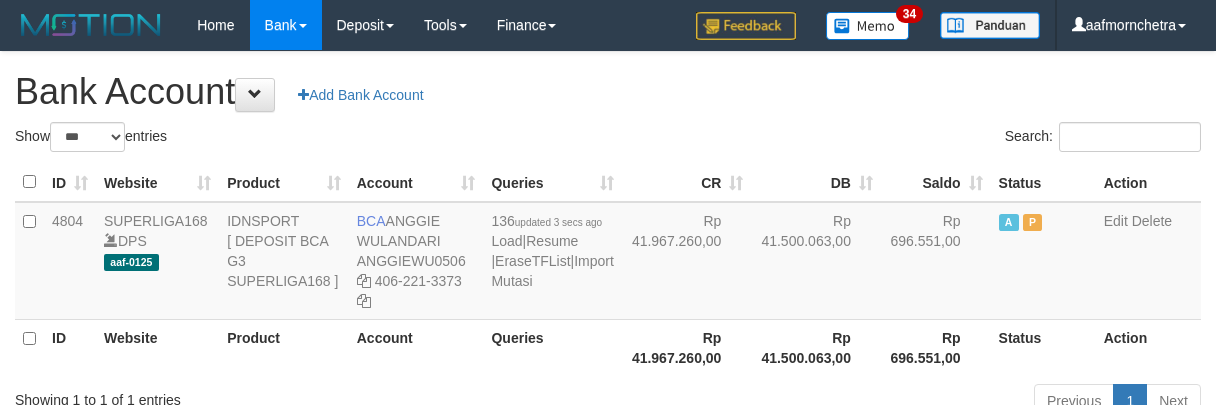 select on "***" 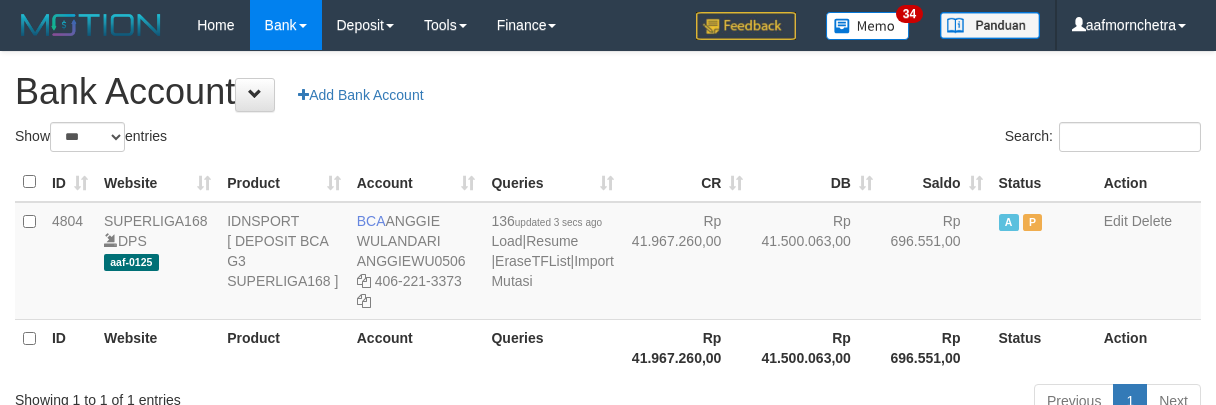 scroll, scrollTop: 0, scrollLeft: 0, axis: both 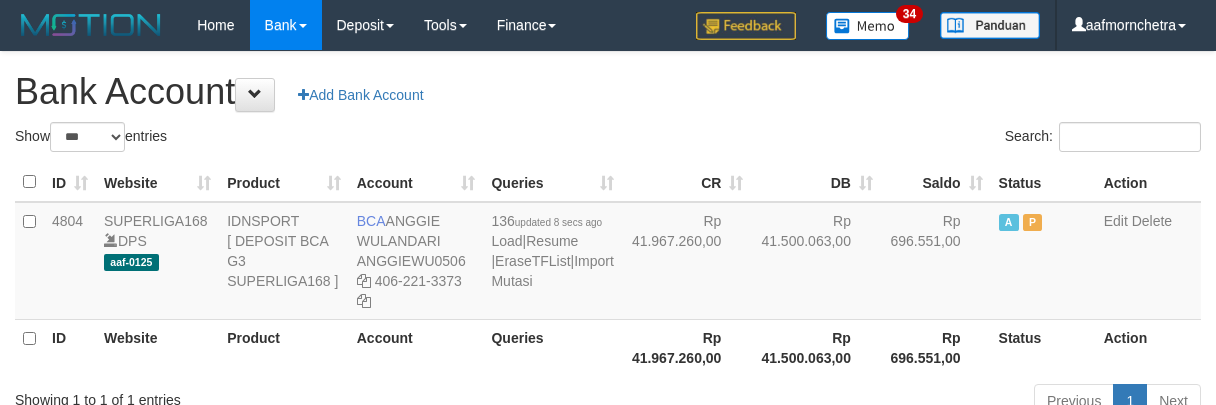 select on "***" 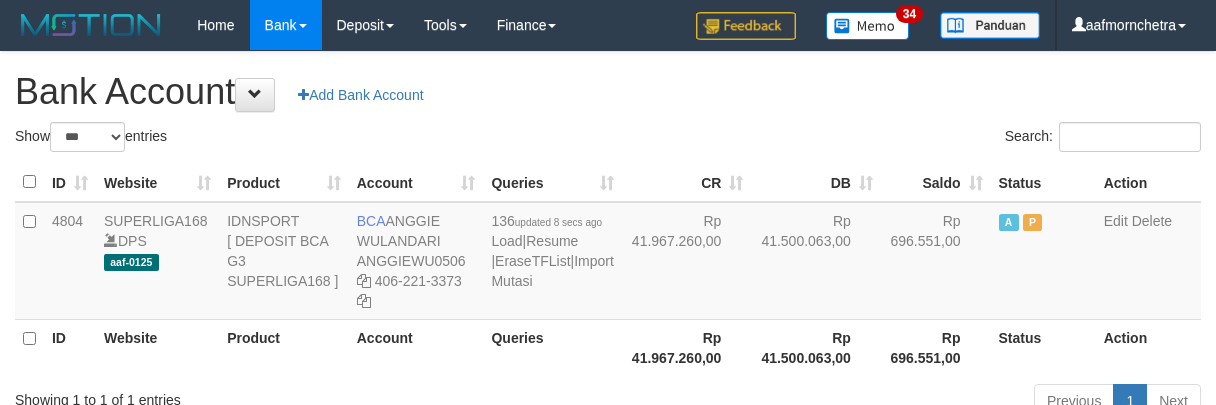 scroll, scrollTop: 0, scrollLeft: 0, axis: both 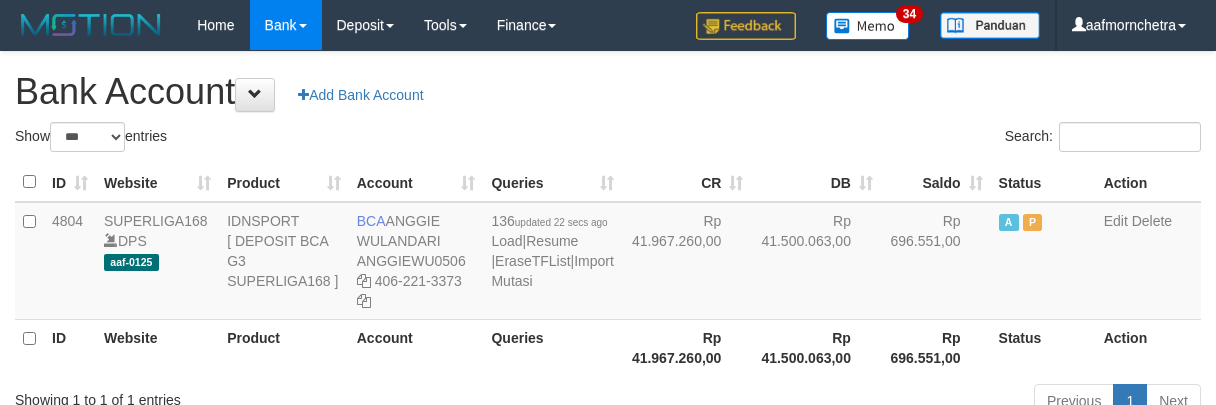 select on "***" 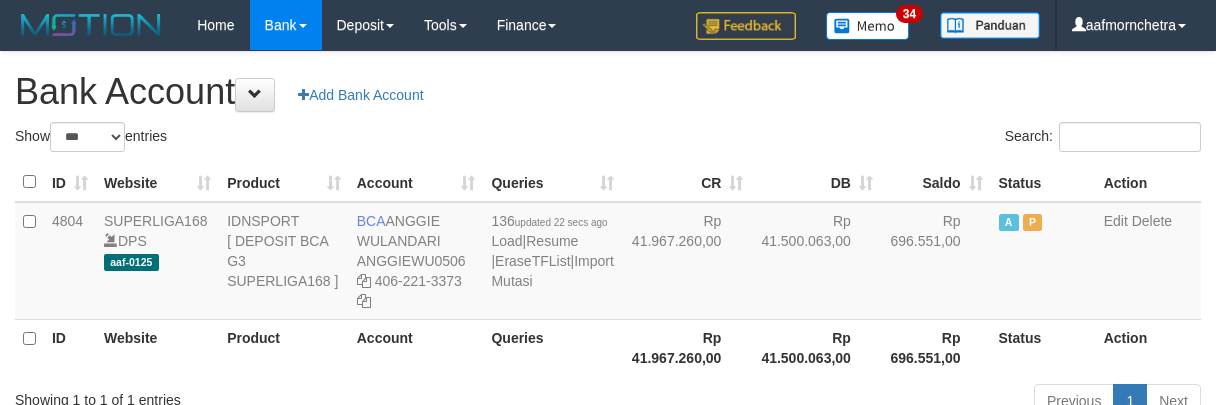 scroll, scrollTop: 0, scrollLeft: 0, axis: both 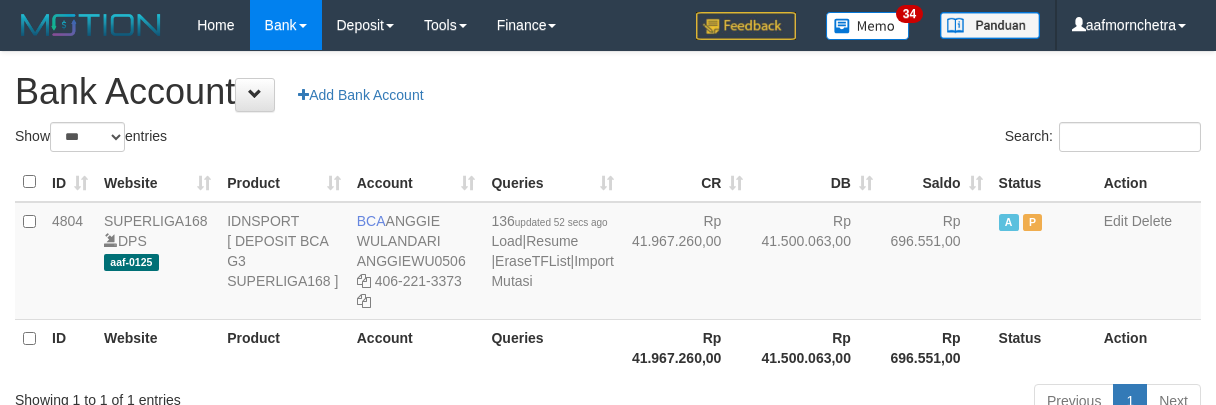 select on "***" 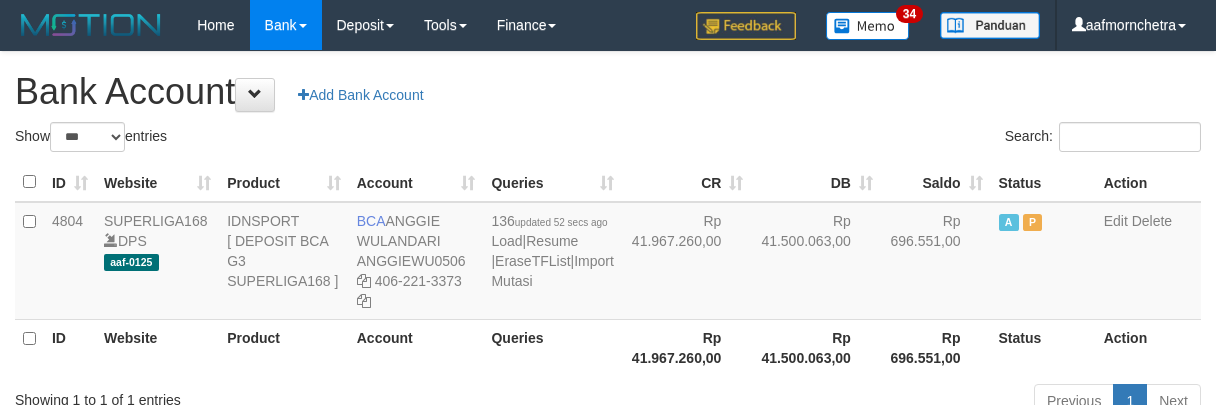 scroll, scrollTop: 0, scrollLeft: 0, axis: both 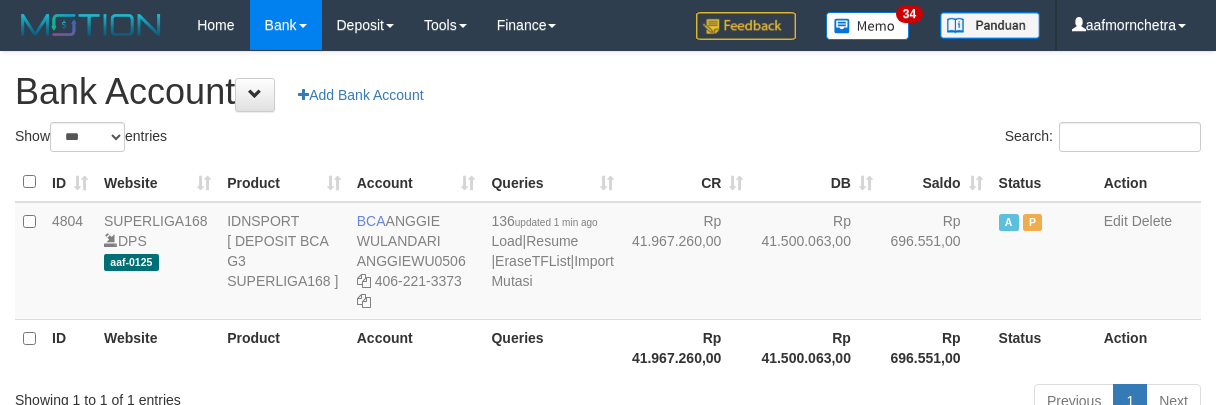 select on "***" 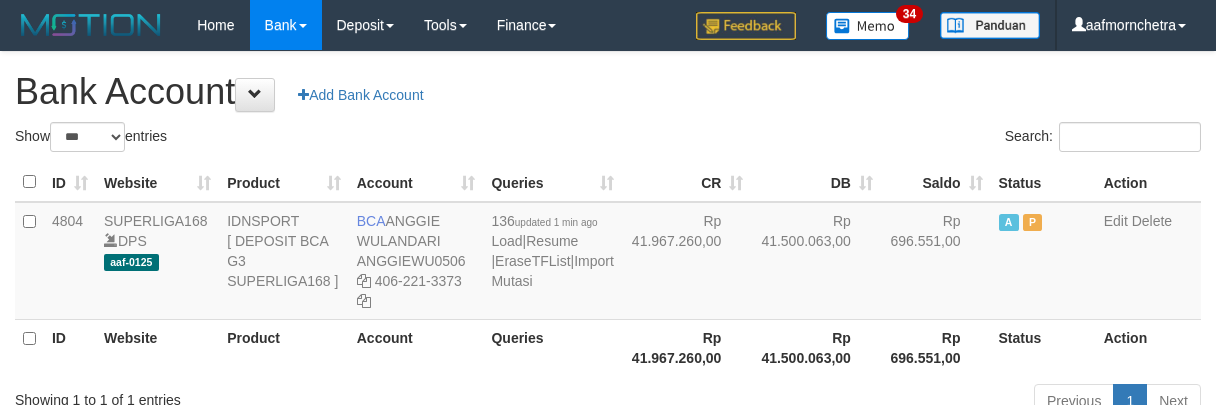 scroll, scrollTop: 0, scrollLeft: 0, axis: both 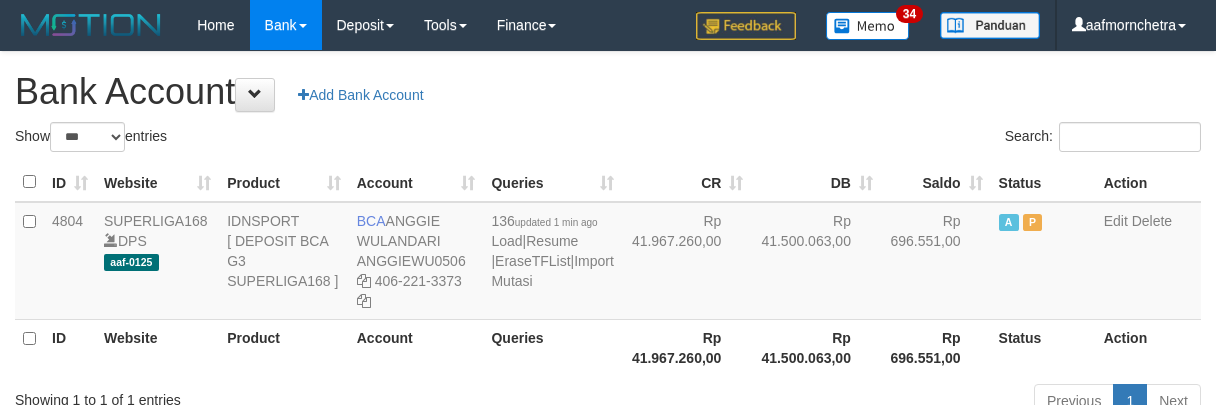 select on "***" 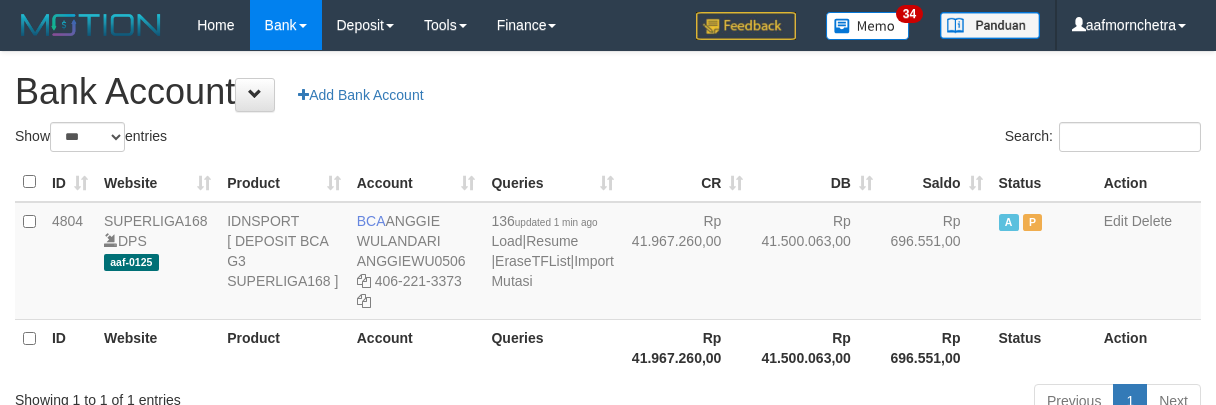 scroll, scrollTop: 0, scrollLeft: 0, axis: both 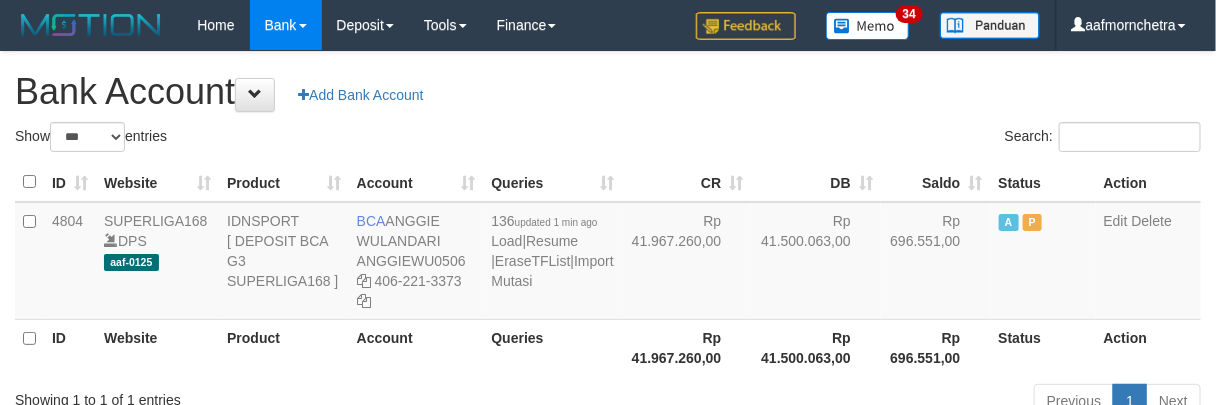 click on "Queries" at bounding box center [552, 347] 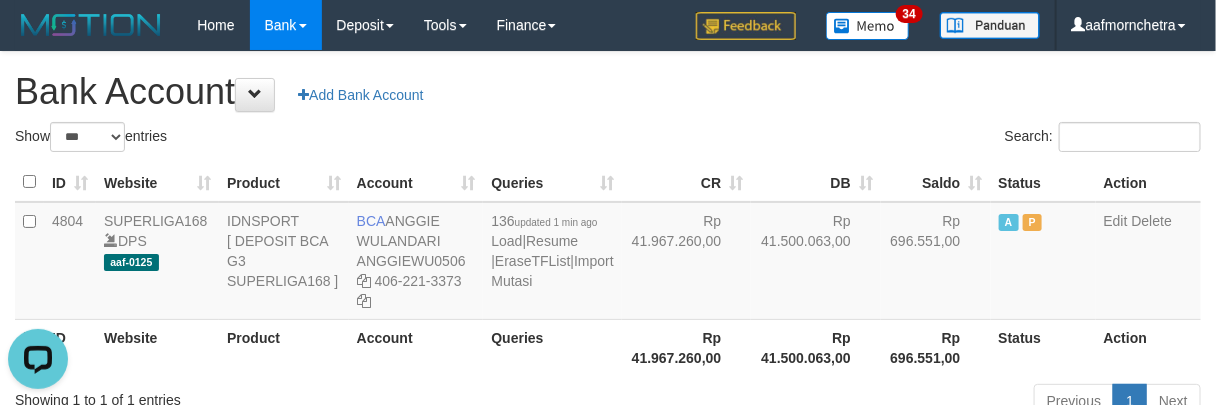 scroll, scrollTop: 0, scrollLeft: 0, axis: both 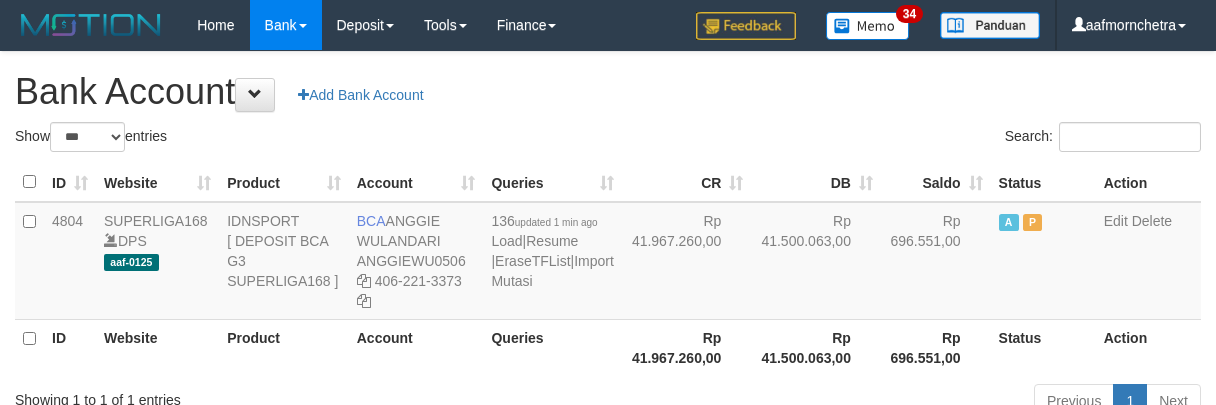 select on "***" 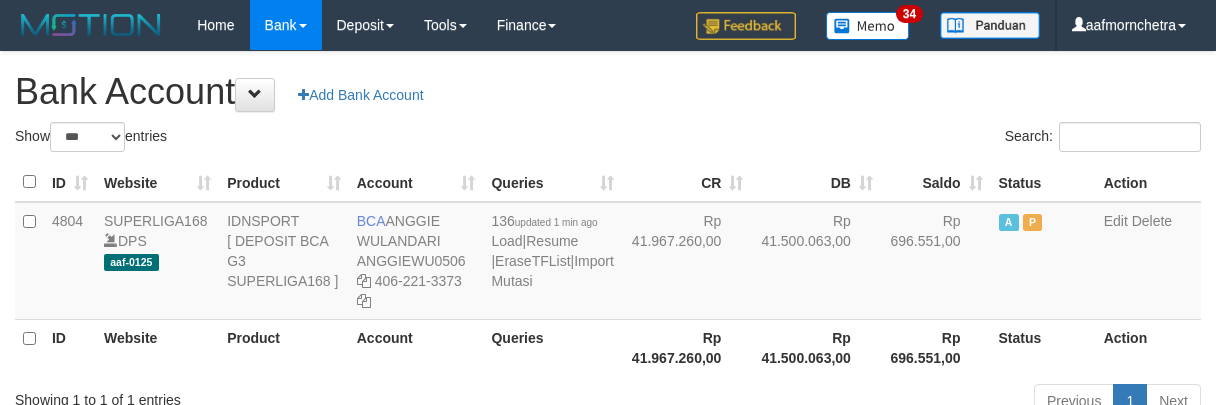 scroll, scrollTop: 0, scrollLeft: 0, axis: both 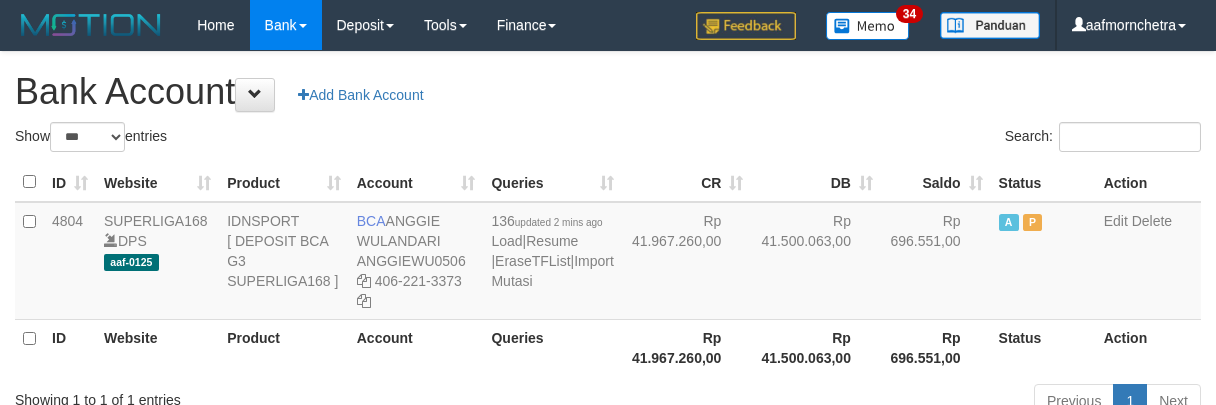 select on "***" 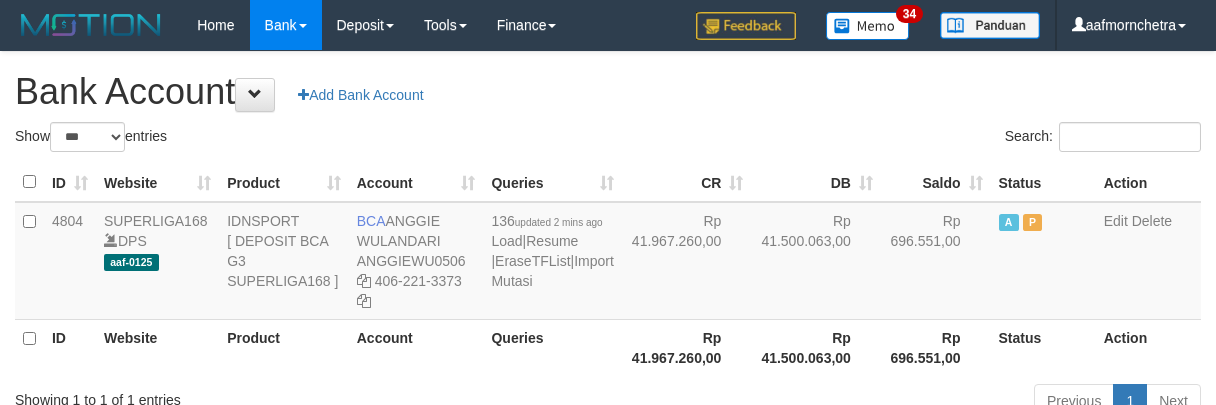 scroll, scrollTop: 0, scrollLeft: 0, axis: both 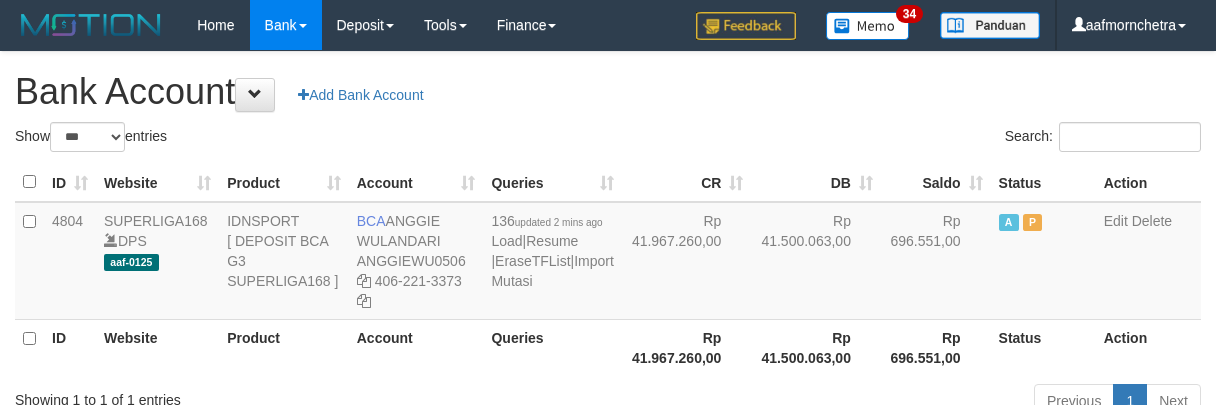 select on "***" 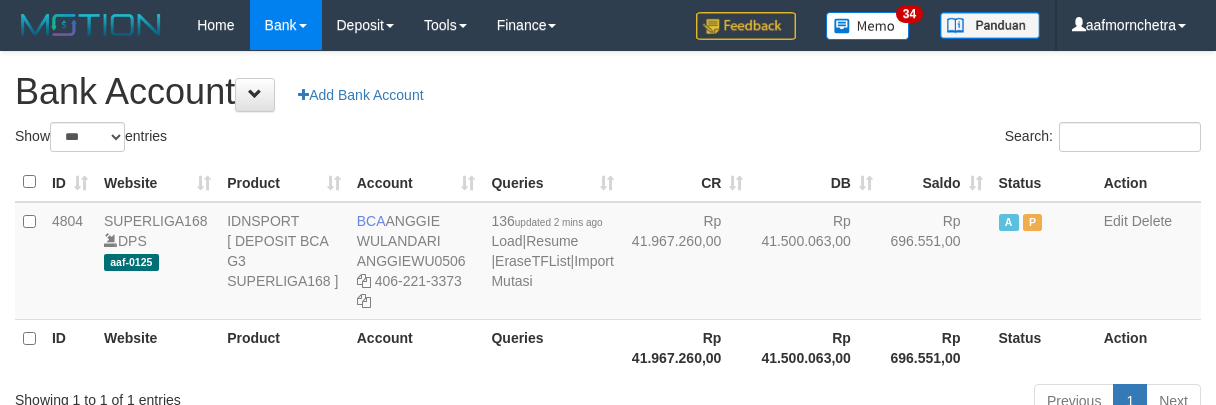 scroll, scrollTop: 0, scrollLeft: 0, axis: both 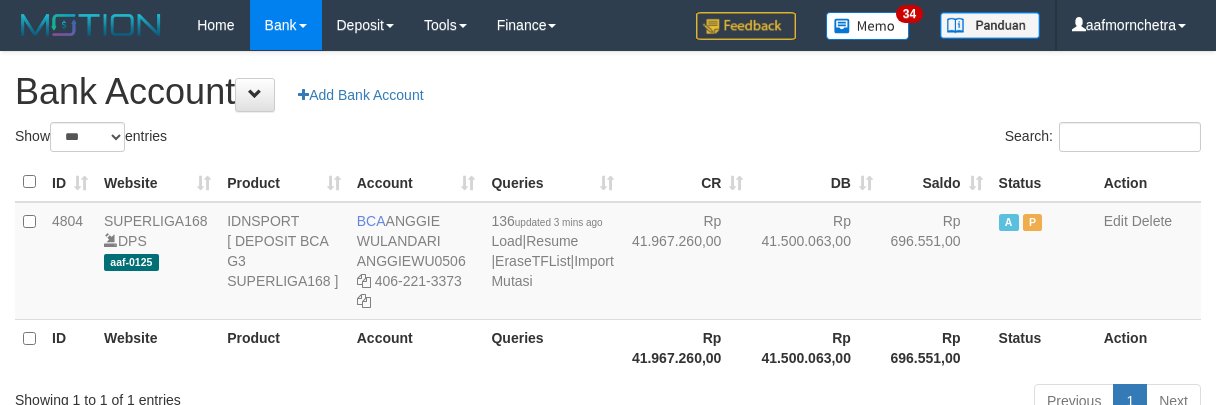 select on "***" 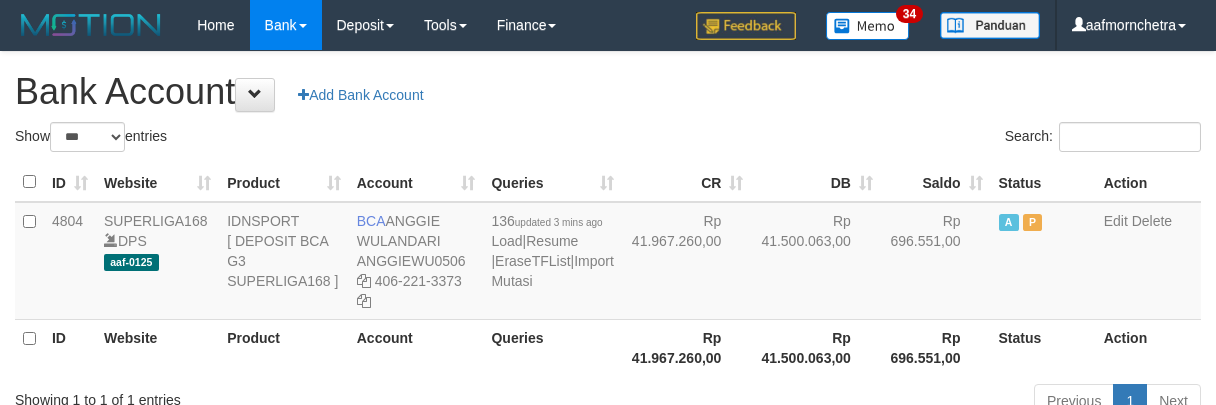 scroll, scrollTop: 0, scrollLeft: 0, axis: both 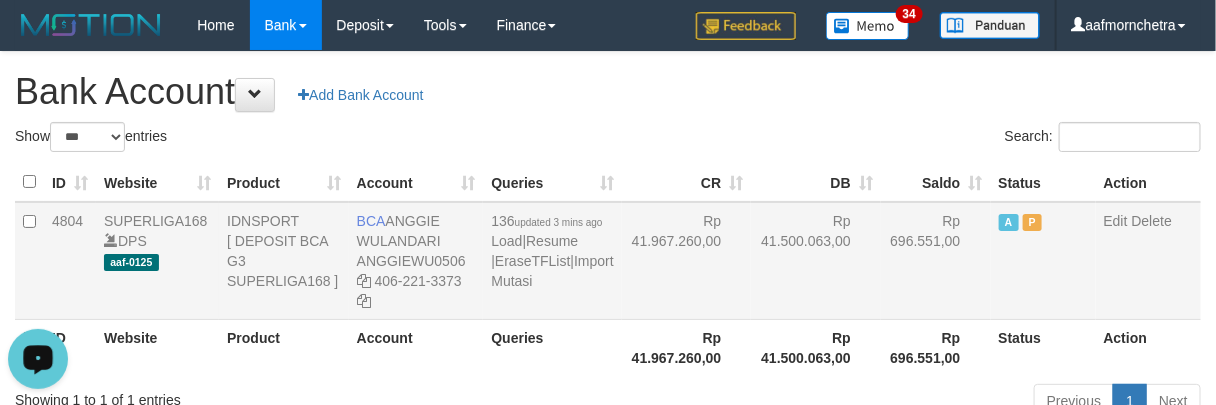 click on "136  updated 3 mins ago
Load
|
Resume
|
EraseTFList
|
Import Mutasi" at bounding box center (552, 261) 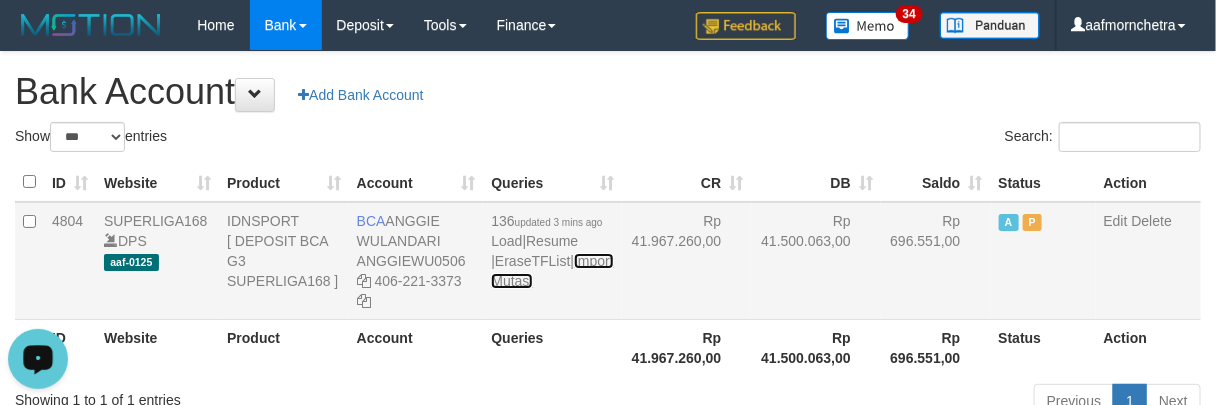 click on "Import Mutasi" at bounding box center [552, 271] 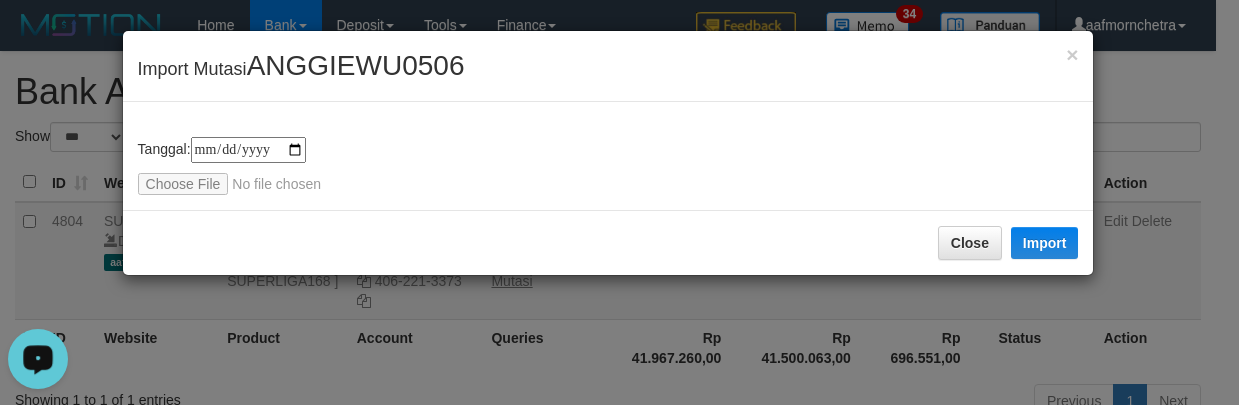 type on "**********" 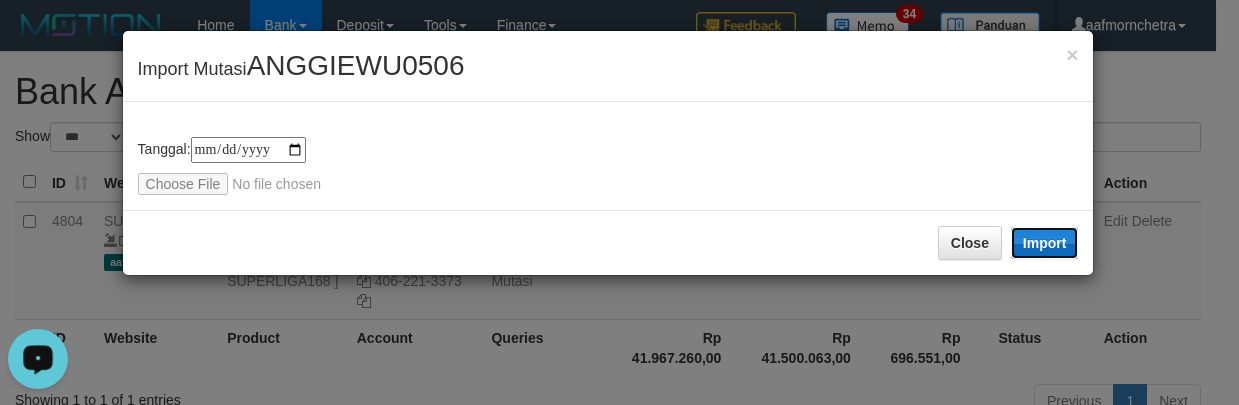 click on "Import" at bounding box center (1045, 243) 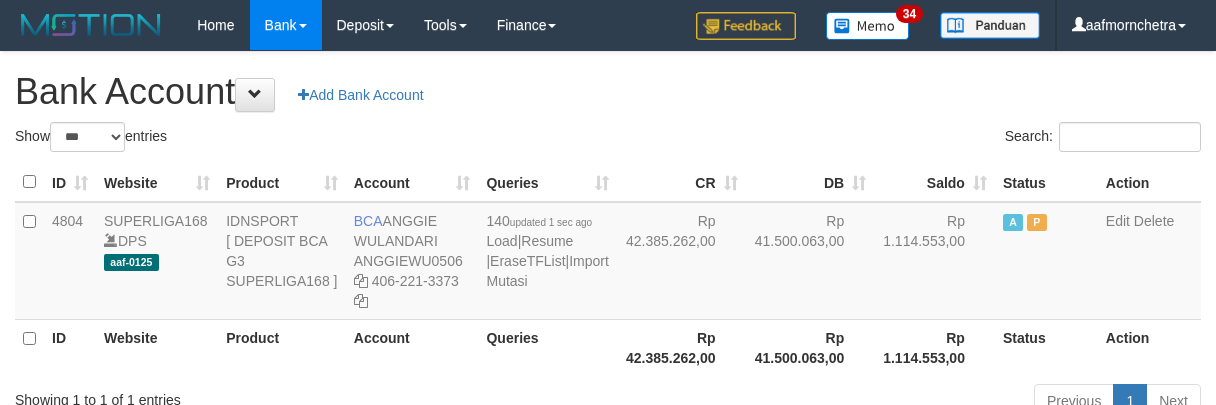 select on "***" 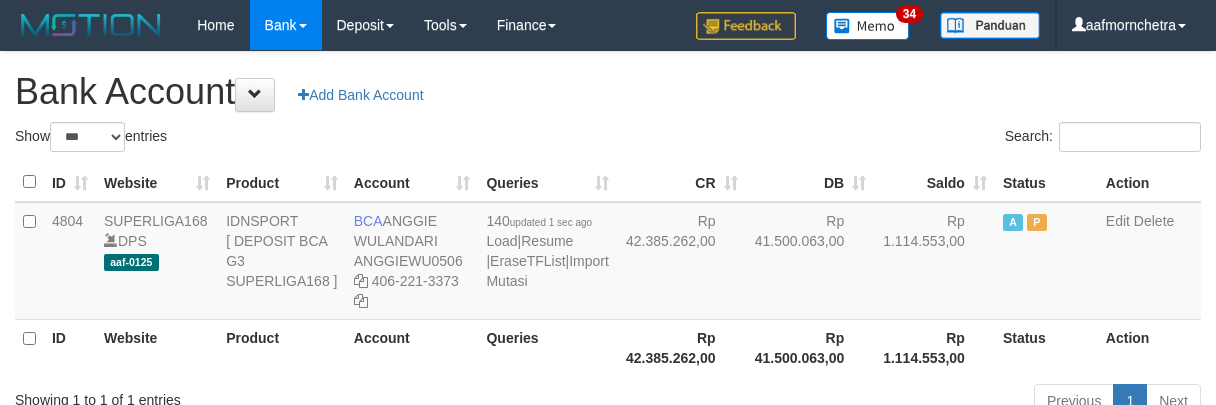 scroll, scrollTop: 0, scrollLeft: 0, axis: both 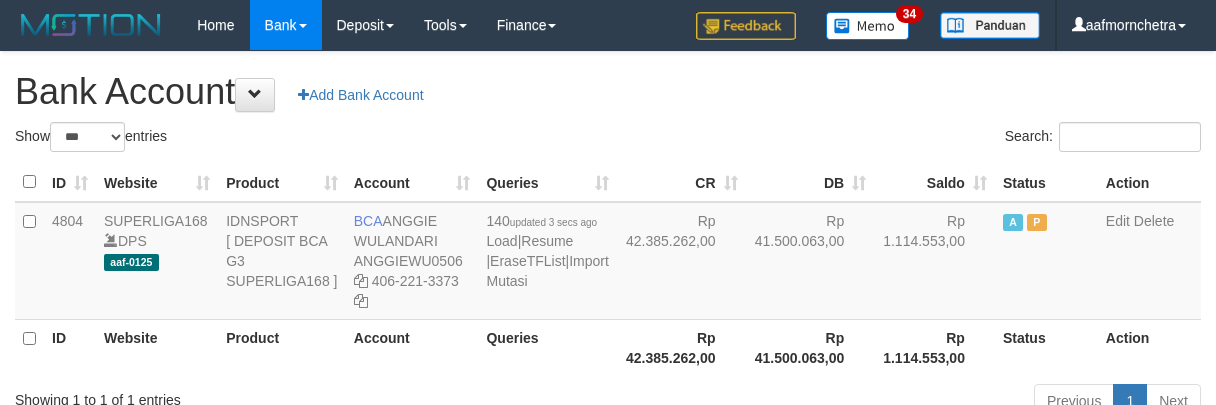 select on "***" 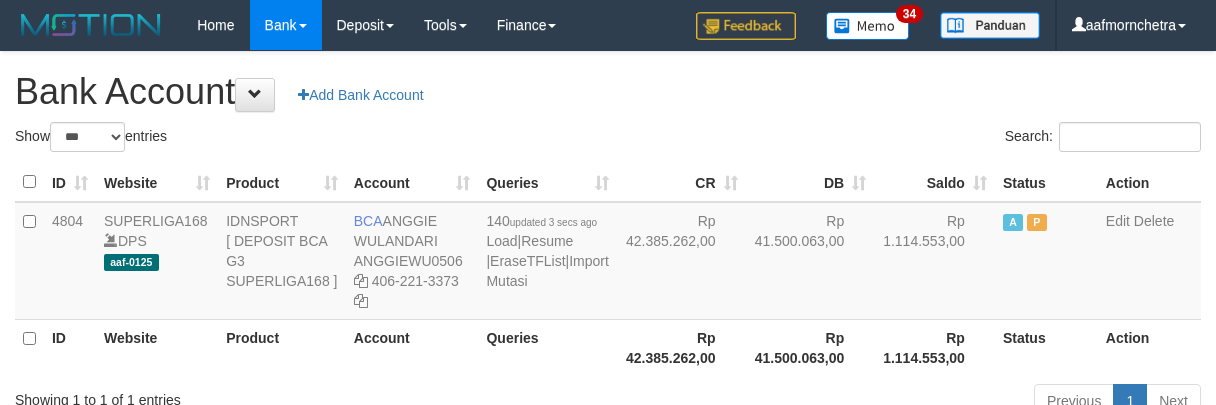 scroll, scrollTop: 0, scrollLeft: 0, axis: both 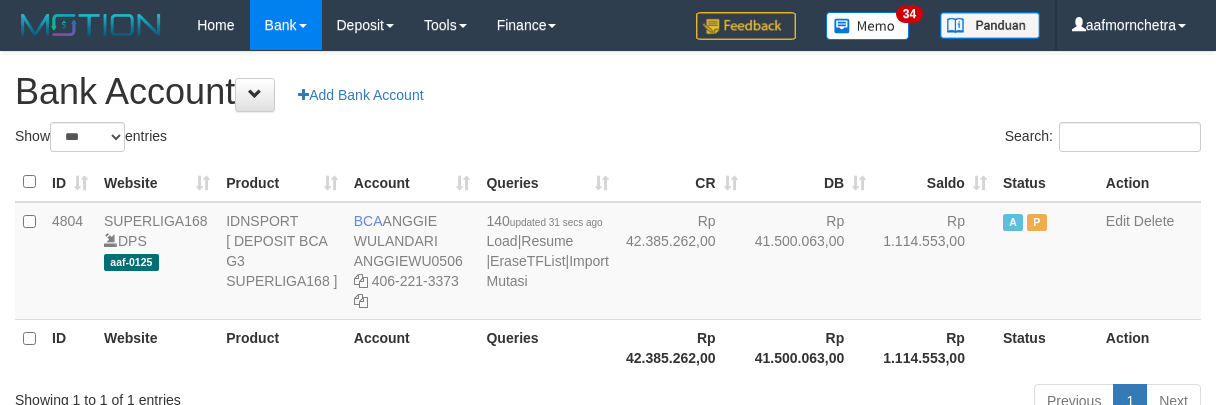 select on "***" 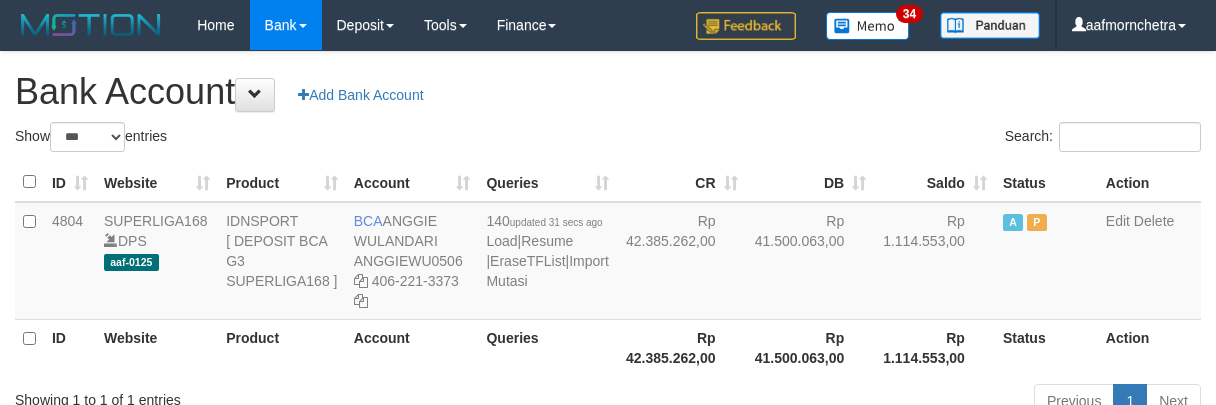 scroll, scrollTop: 0, scrollLeft: 0, axis: both 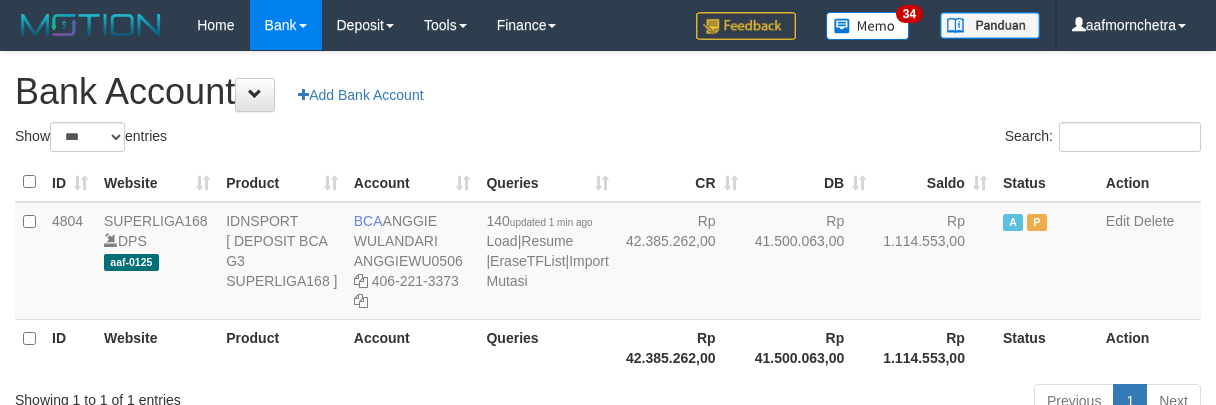 select on "***" 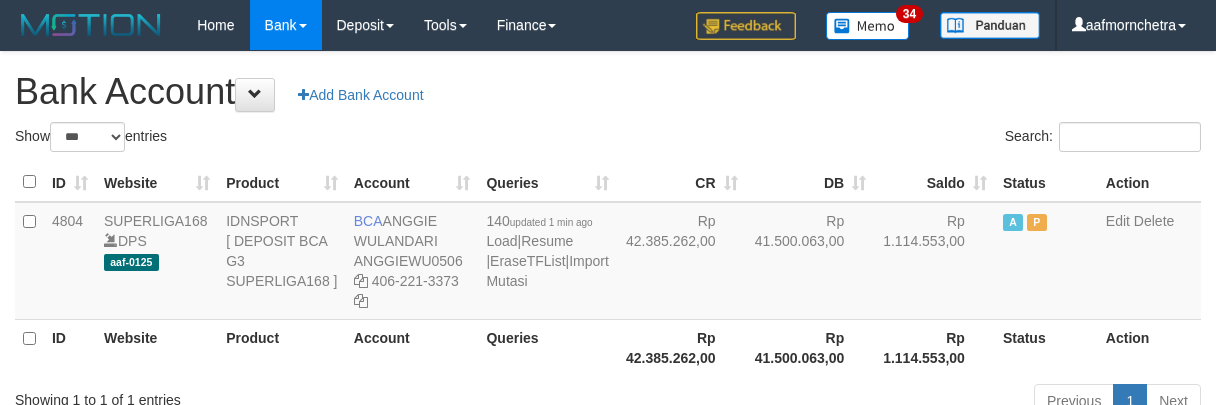 scroll, scrollTop: 0, scrollLeft: 0, axis: both 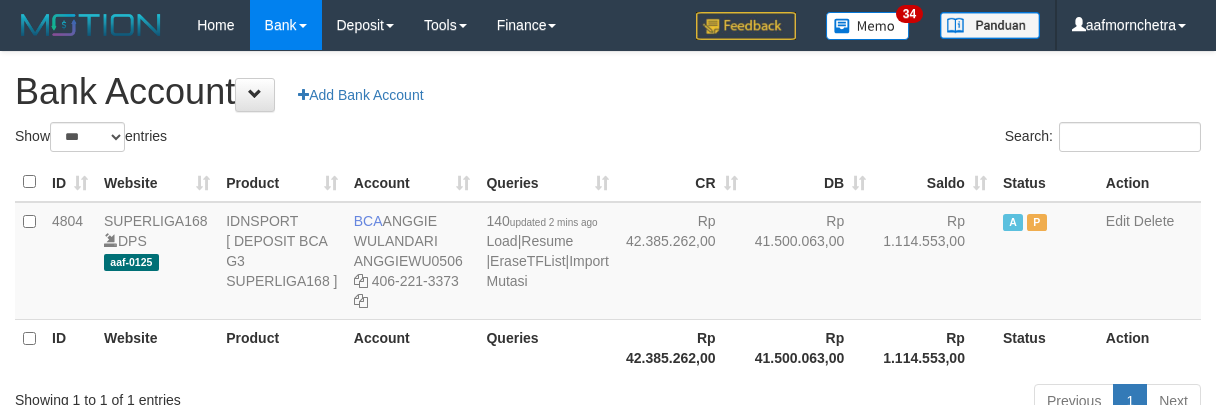select on "***" 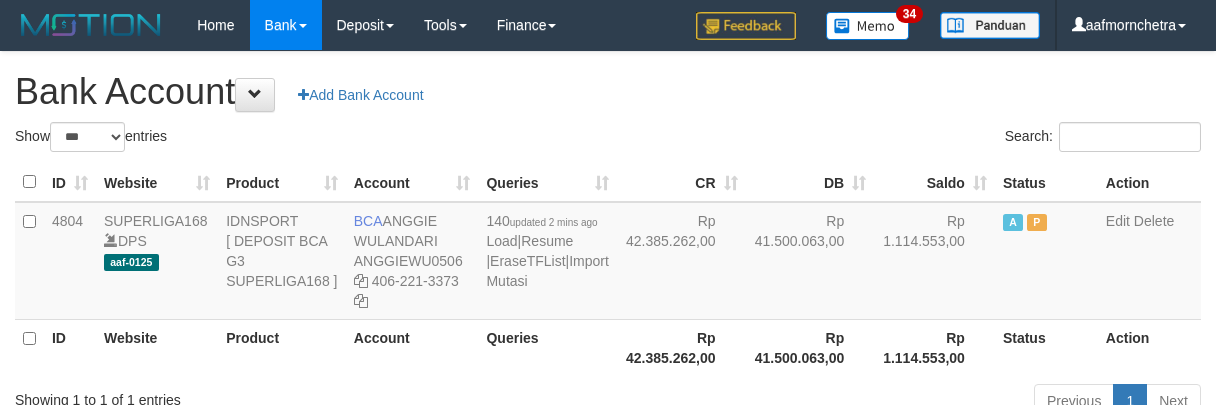 scroll, scrollTop: 0, scrollLeft: 0, axis: both 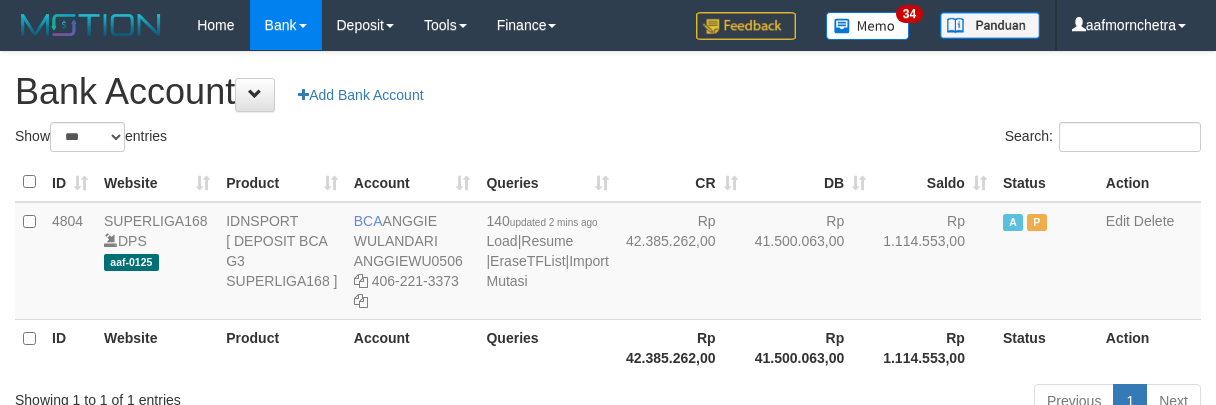 select on "***" 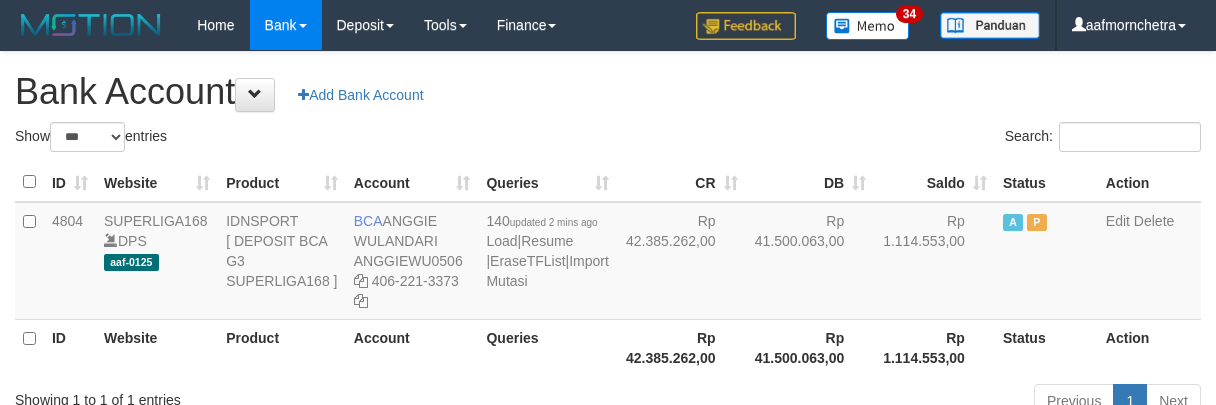scroll, scrollTop: 0, scrollLeft: 0, axis: both 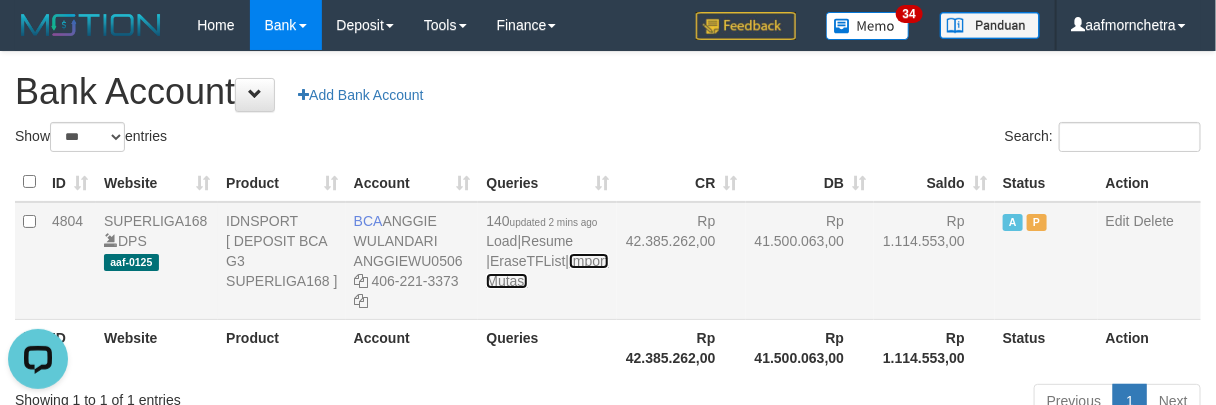 click on "Import Mutasi" at bounding box center [547, 271] 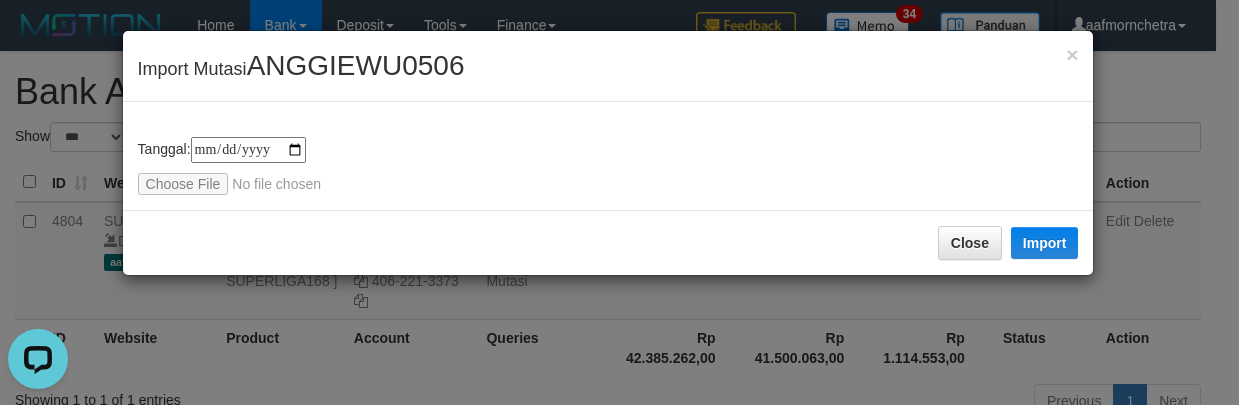type on "**********" 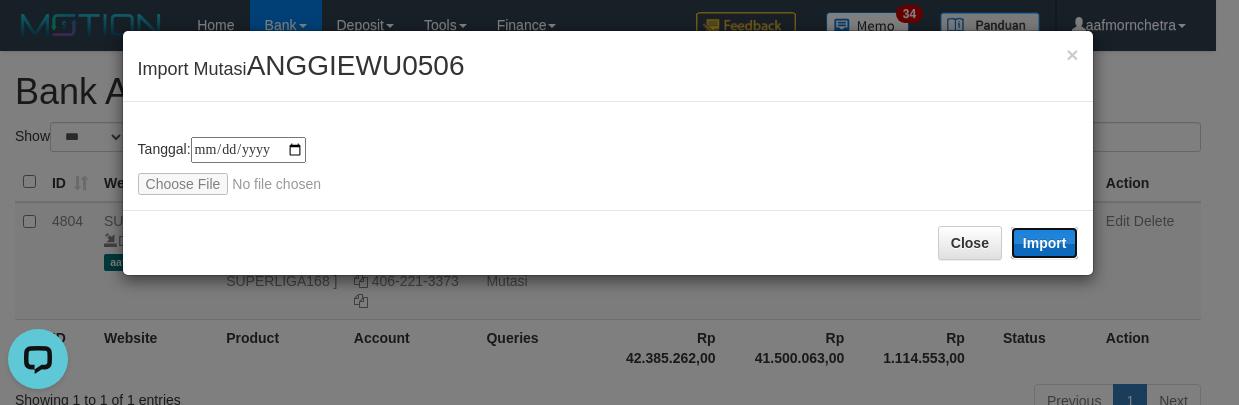 click on "Import" at bounding box center [1045, 243] 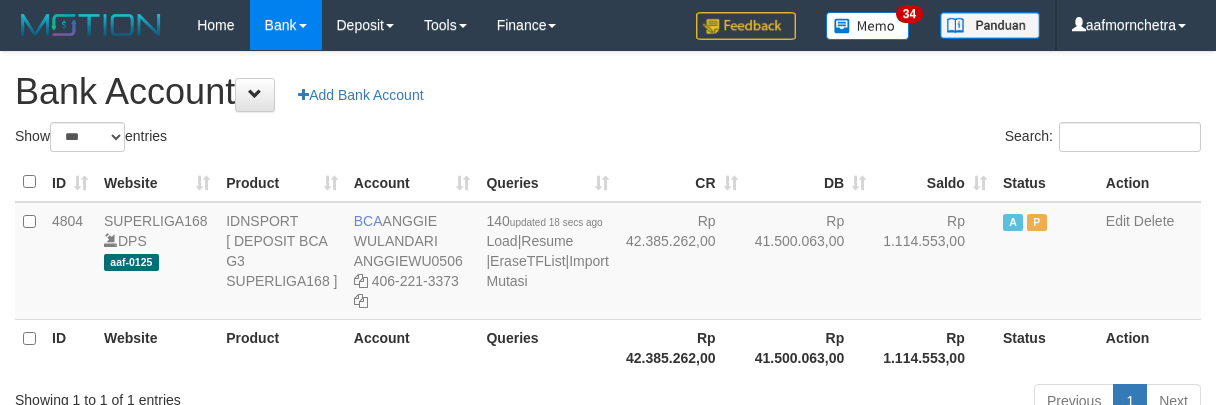 select on "***" 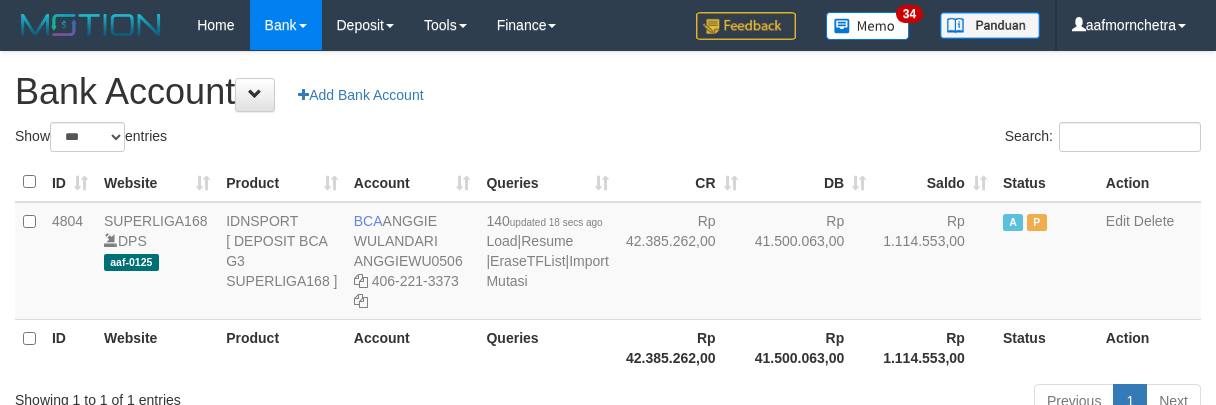 scroll, scrollTop: 0, scrollLeft: 0, axis: both 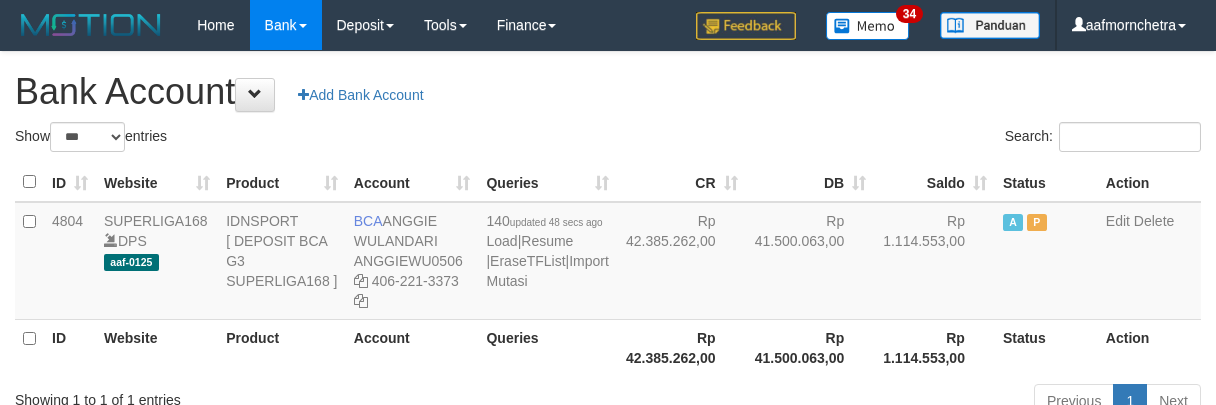 select on "***" 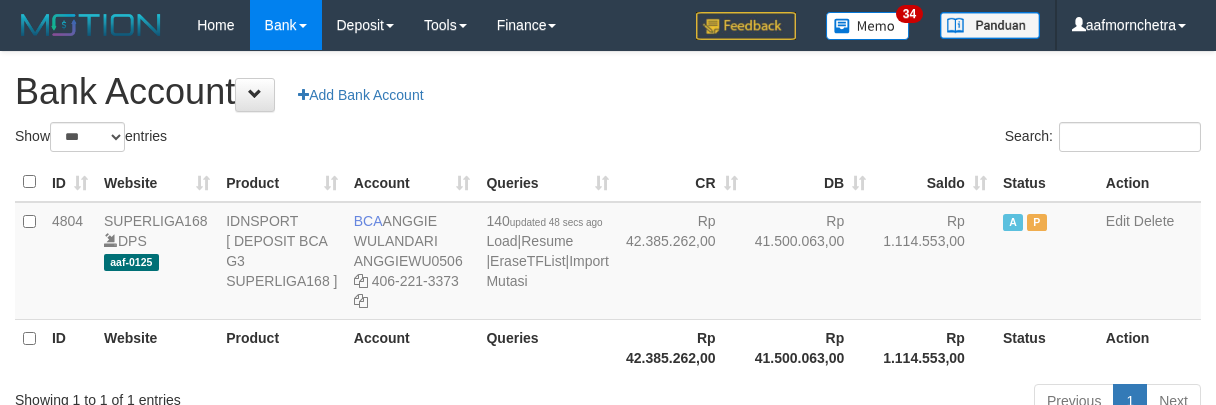 scroll, scrollTop: 0, scrollLeft: 0, axis: both 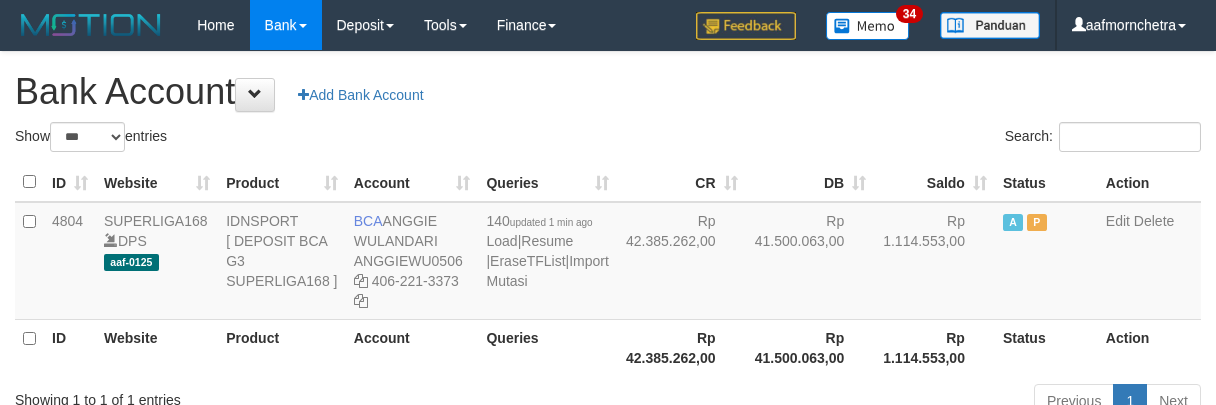 select on "***" 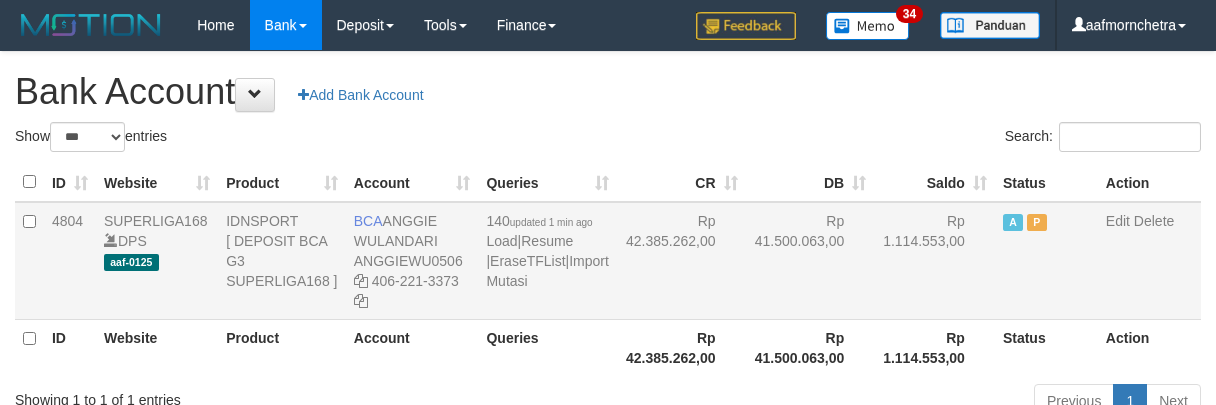 scroll, scrollTop: 0, scrollLeft: 0, axis: both 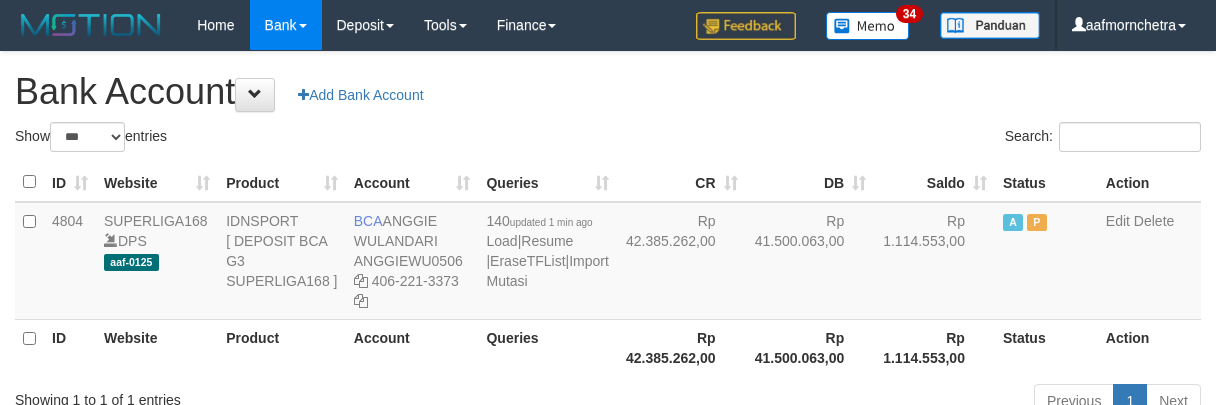 select on "***" 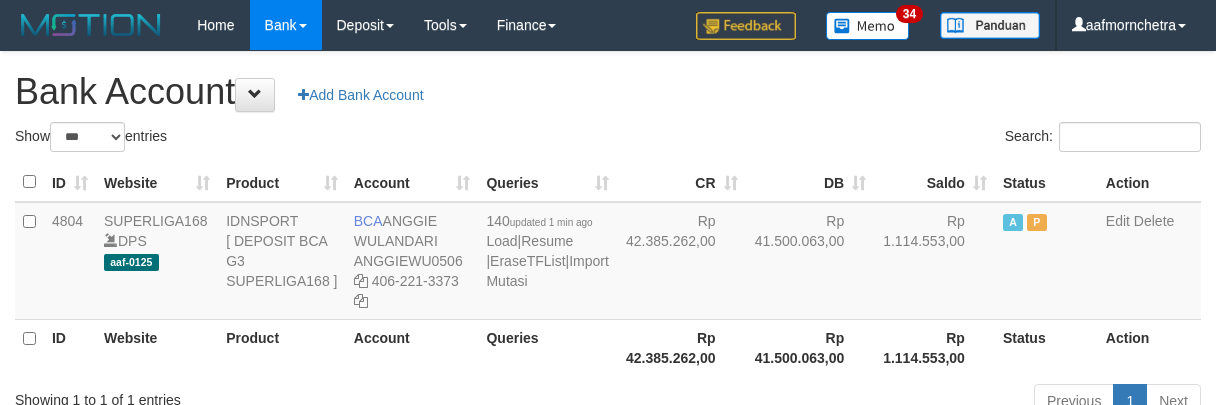 scroll, scrollTop: 0, scrollLeft: 0, axis: both 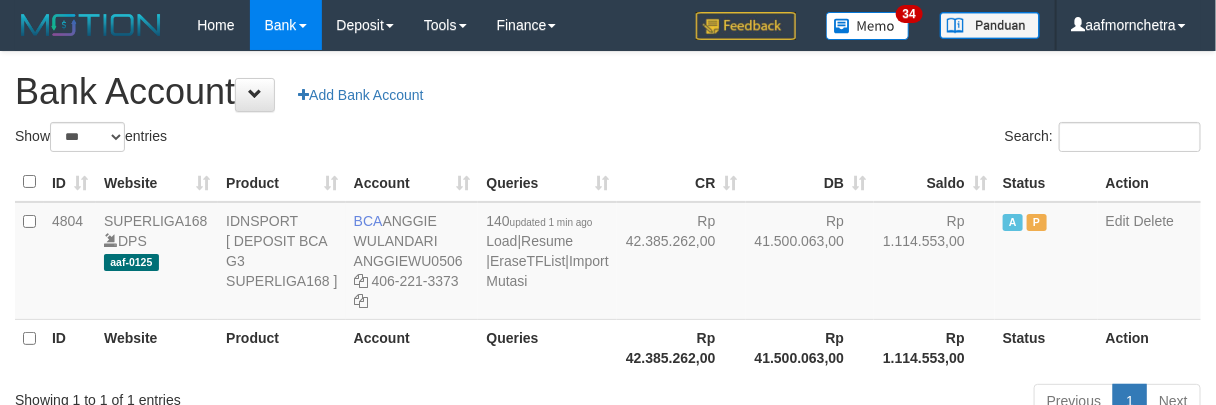 click on "Queries" at bounding box center (547, 347) 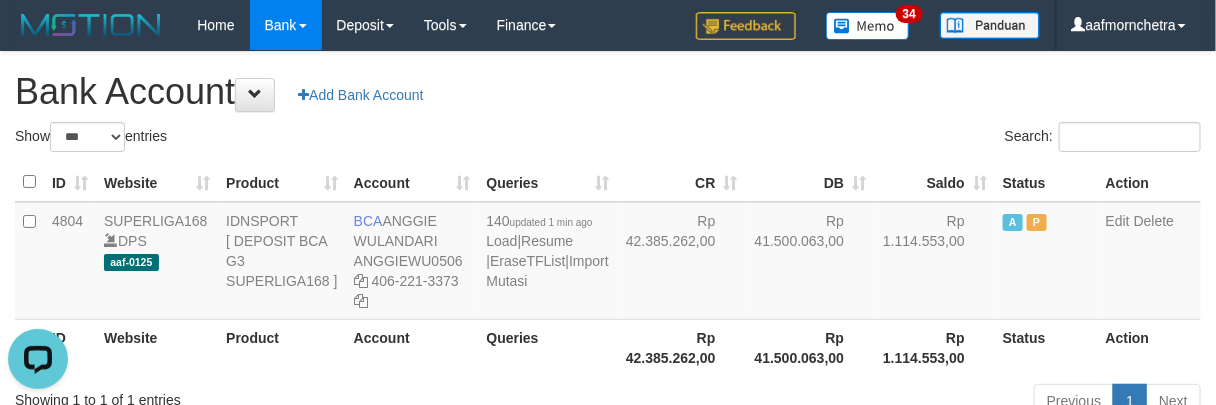 scroll, scrollTop: 0, scrollLeft: 0, axis: both 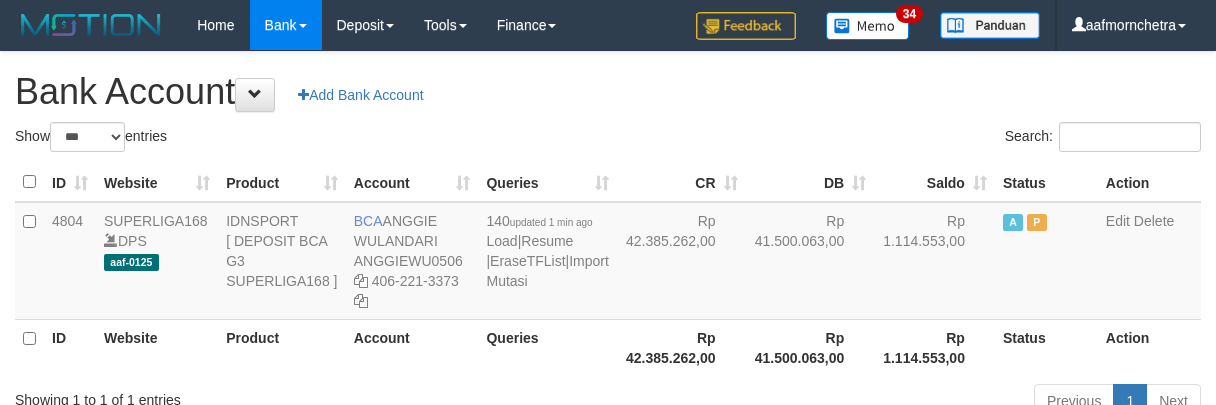 select on "***" 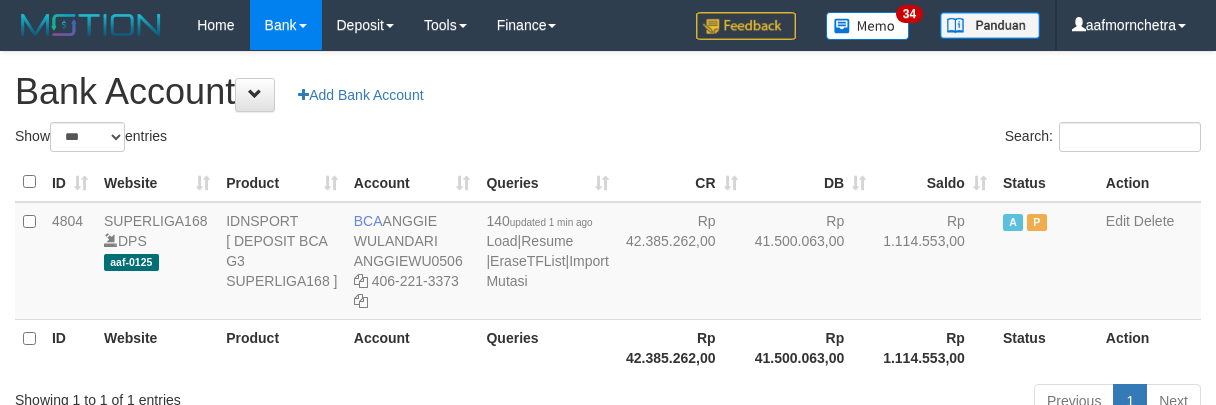 scroll, scrollTop: 0, scrollLeft: 0, axis: both 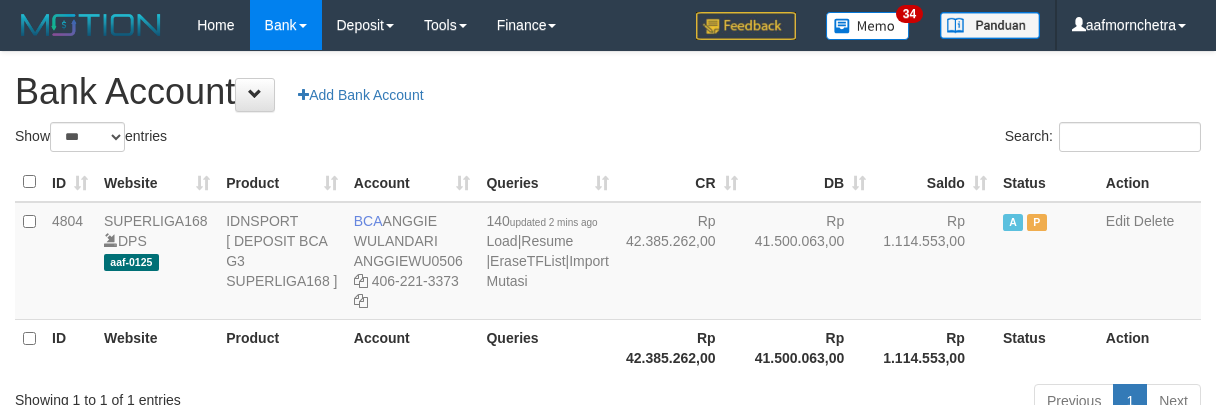 select on "***" 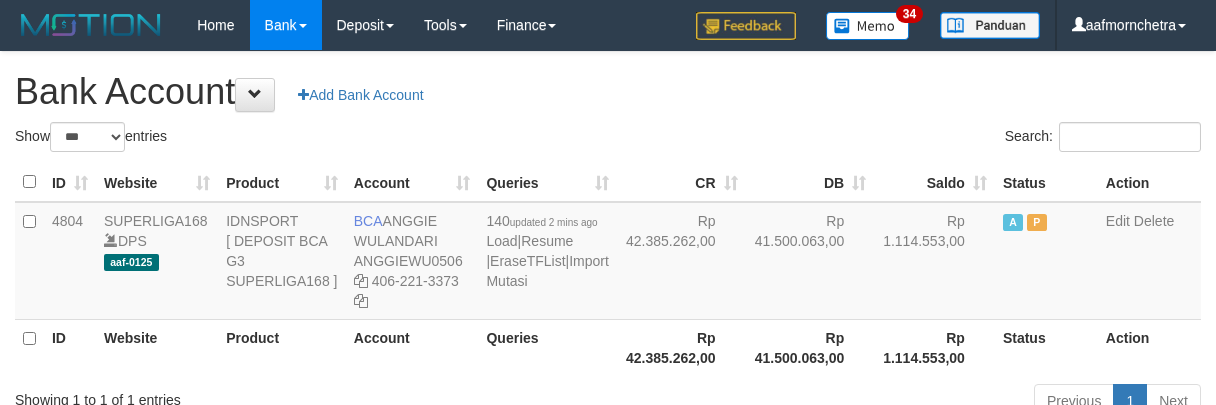 scroll, scrollTop: 0, scrollLeft: 0, axis: both 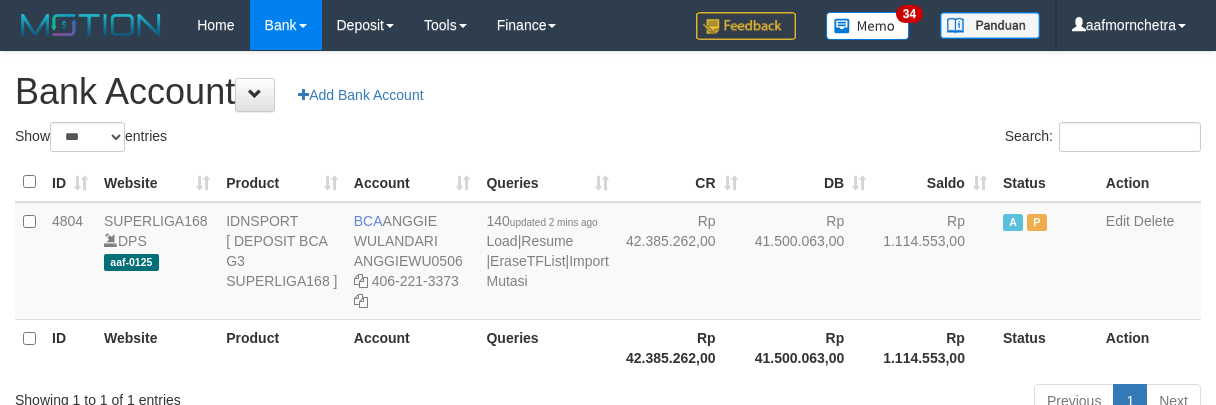 select on "***" 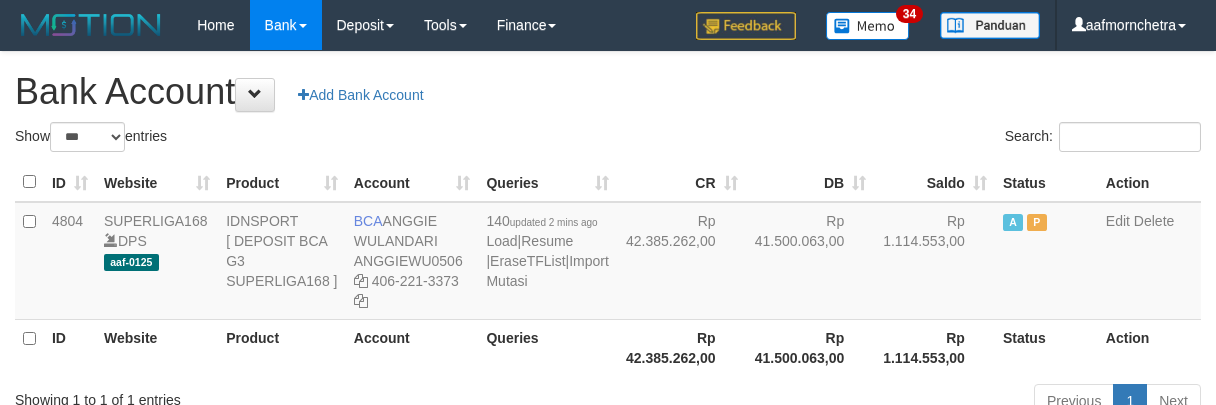 scroll, scrollTop: 0, scrollLeft: 0, axis: both 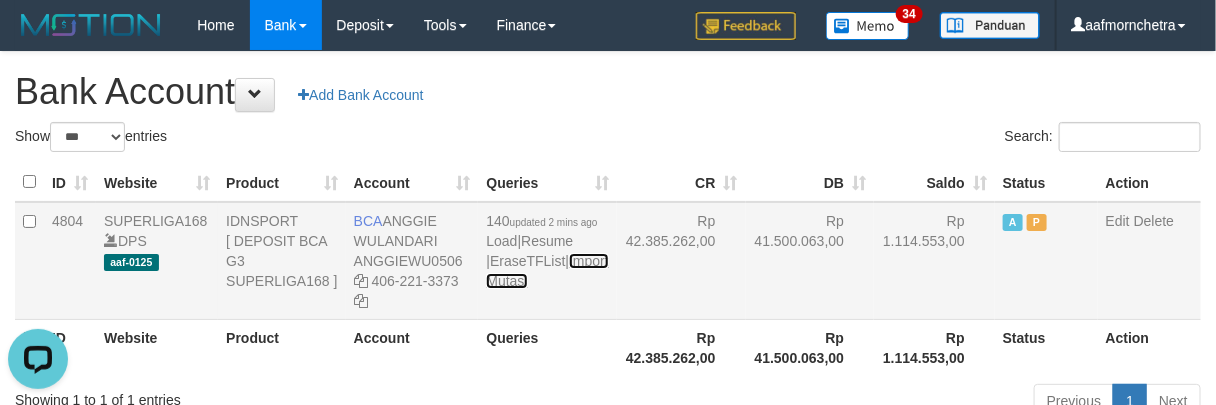 click on "Import Mutasi" at bounding box center (547, 271) 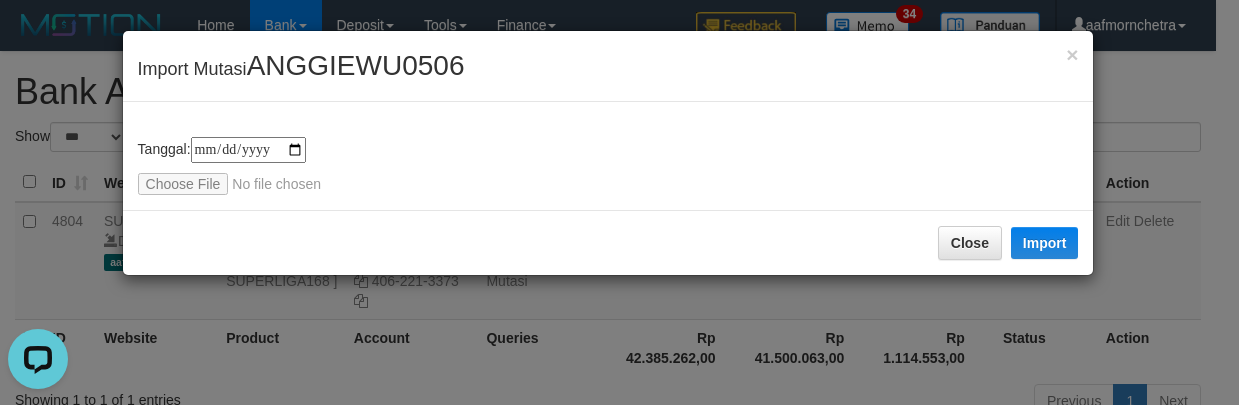 type on "**********" 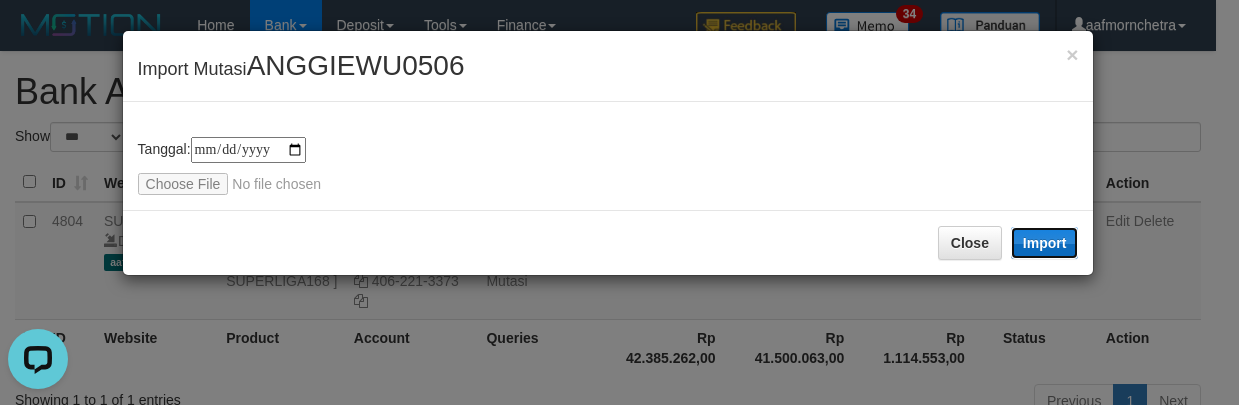 click on "Import" at bounding box center [1045, 243] 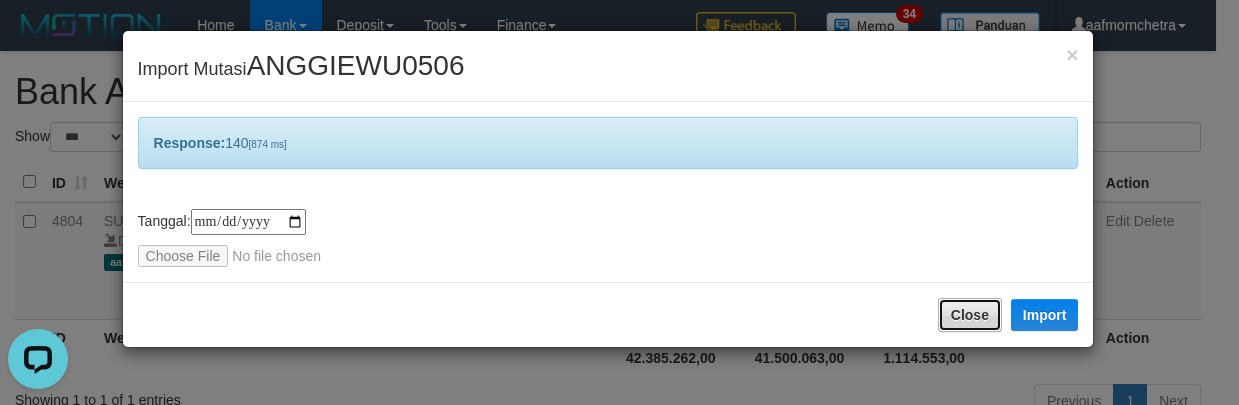 click on "Close" at bounding box center (970, 315) 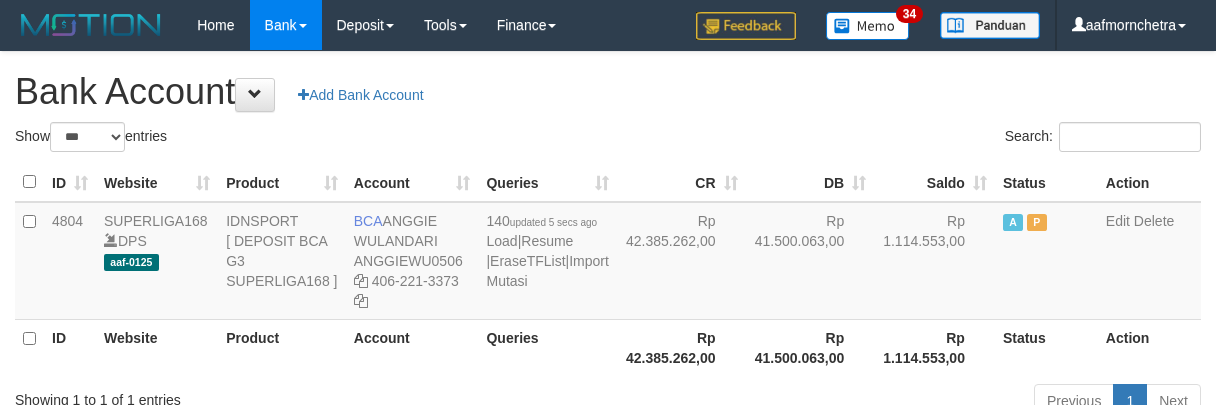 select on "***" 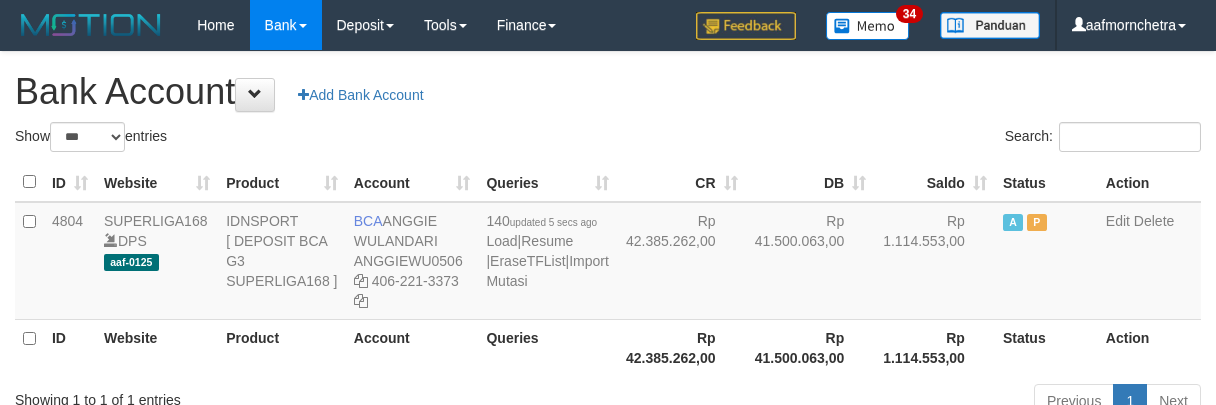 scroll, scrollTop: 0, scrollLeft: 0, axis: both 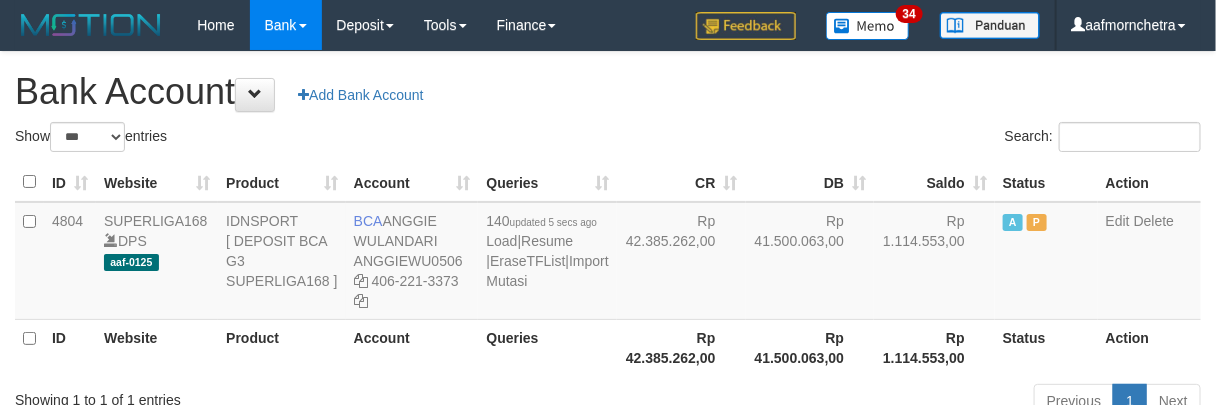 click on "Rp 42.385.262,00" at bounding box center (681, 347) 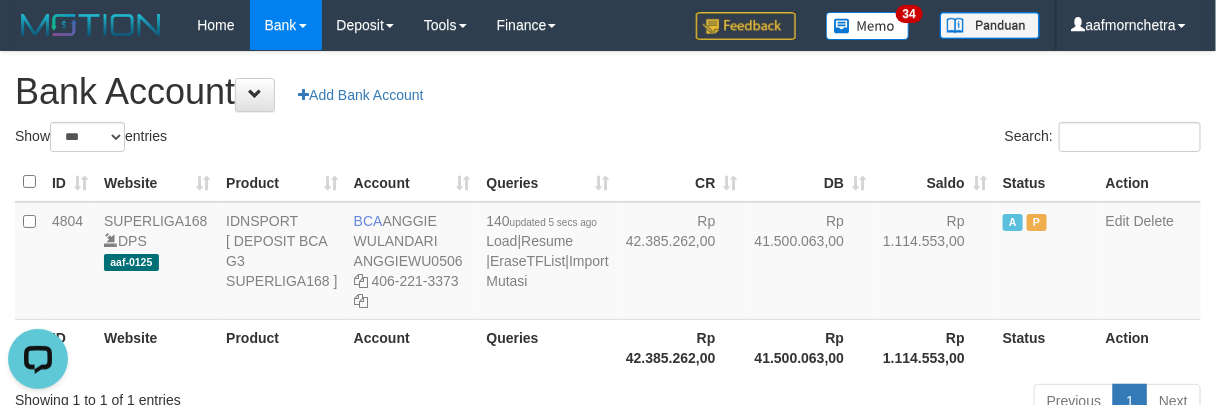 scroll, scrollTop: 0, scrollLeft: 0, axis: both 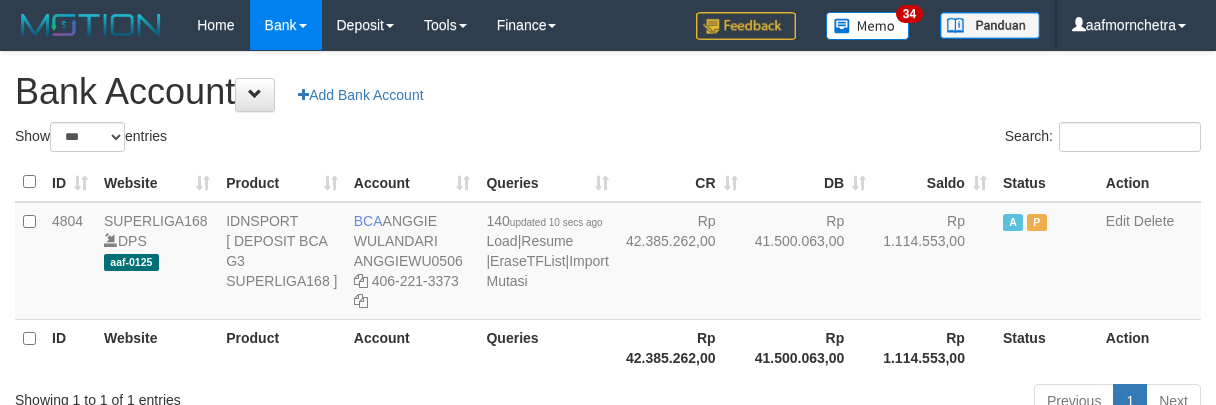 select on "***" 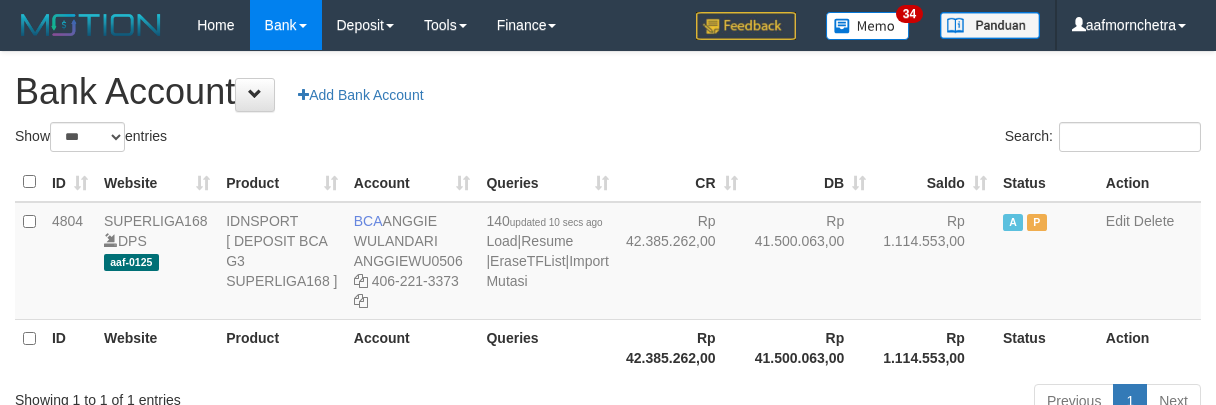 scroll, scrollTop: 0, scrollLeft: 0, axis: both 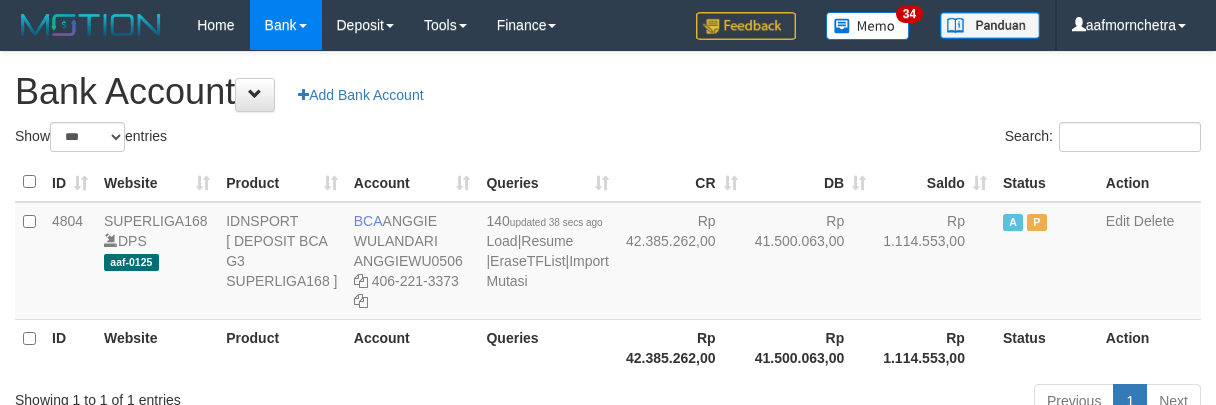 select on "***" 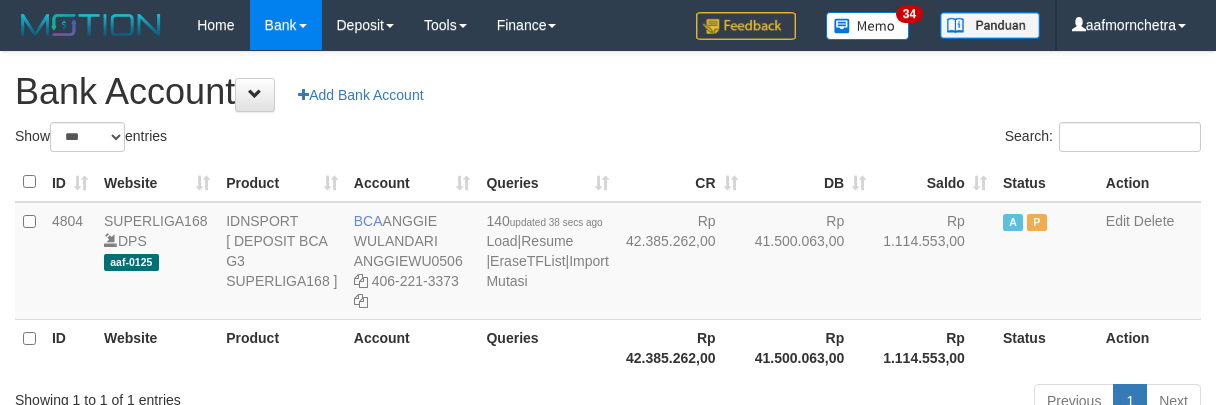 scroll, scrollTop: 0, scrollLeft: 0, axis: both 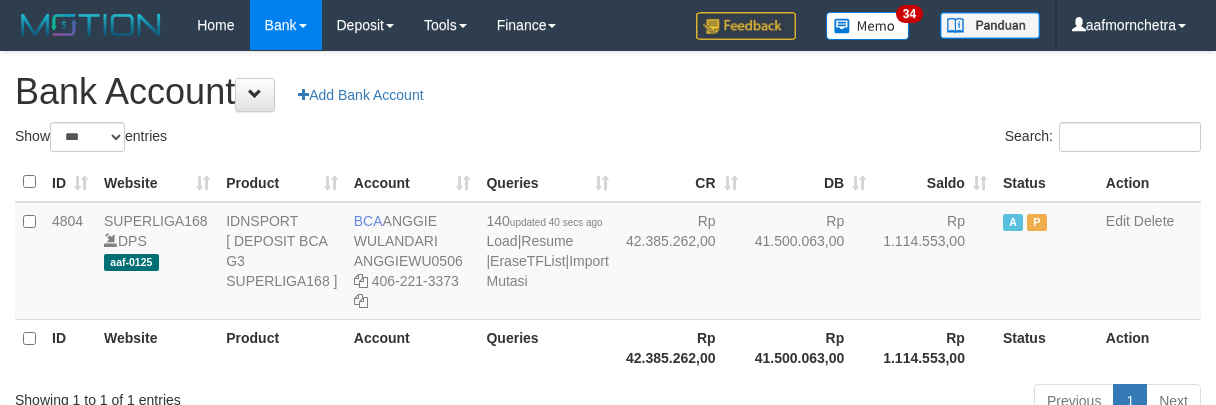 select on "***" 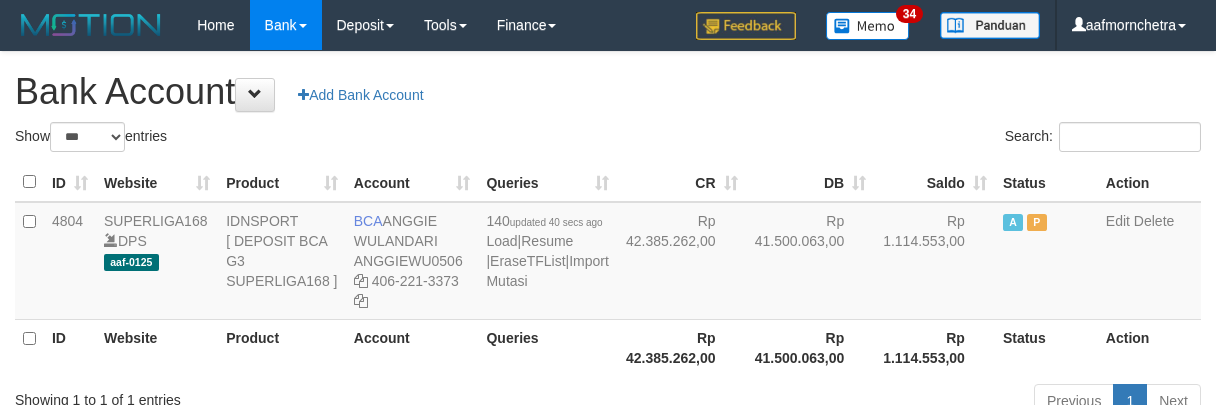 scroll, scrollTop: 0, scrollLeft: 0, axis: both 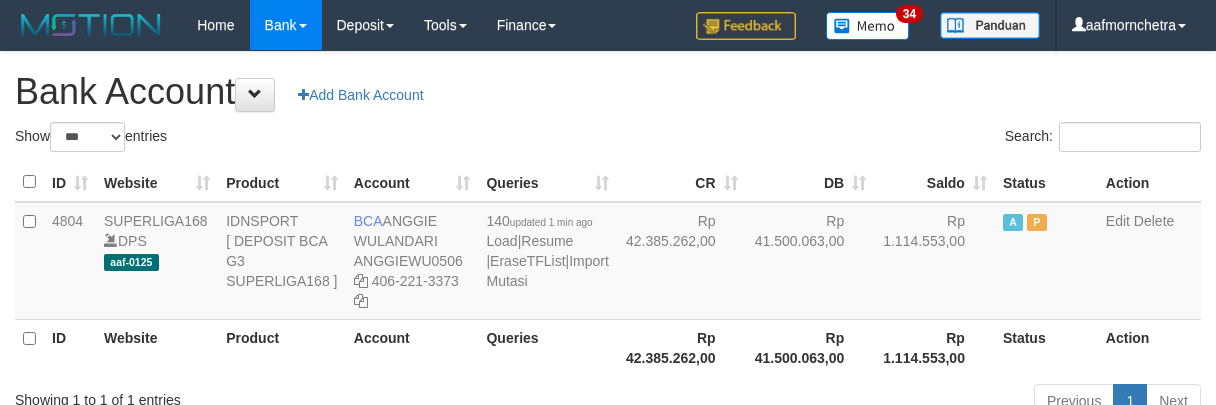 select on "***" 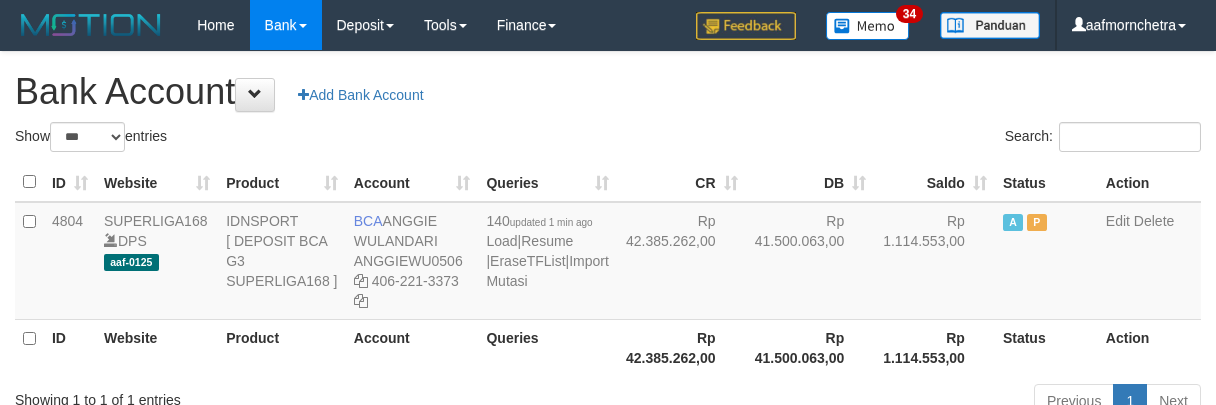 scroll, scrollTop: 0, scrollLeft: 0, axis: both 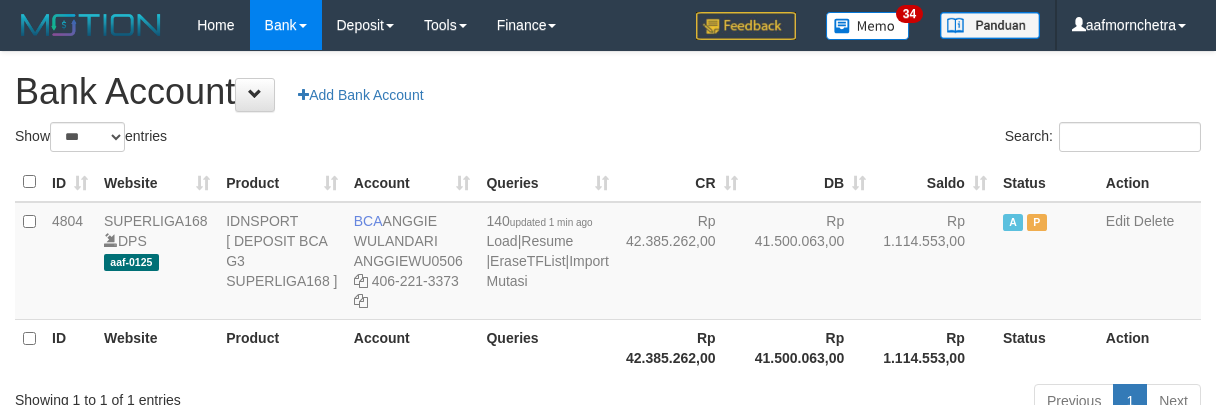 select on "***" 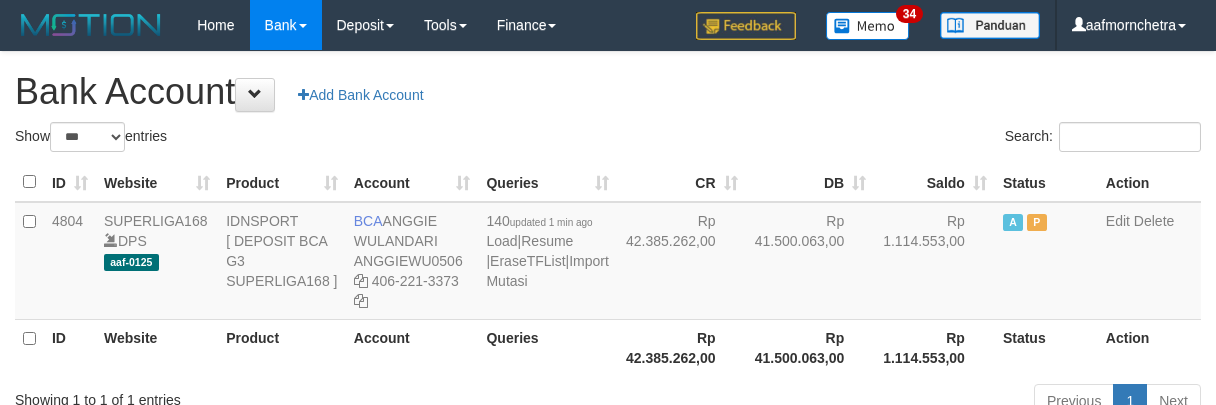 scroll, scrollTop: 0, scrollLeft: 0, axis: both 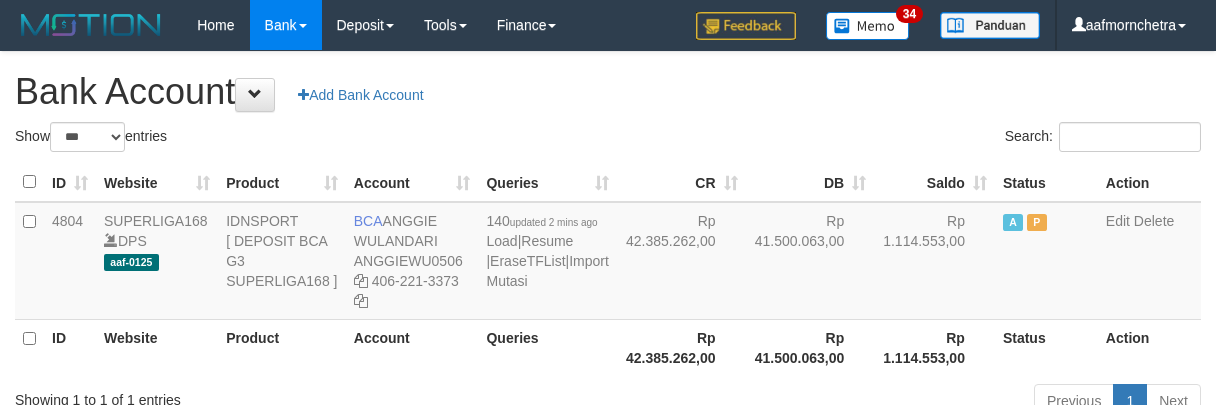 select on "***" 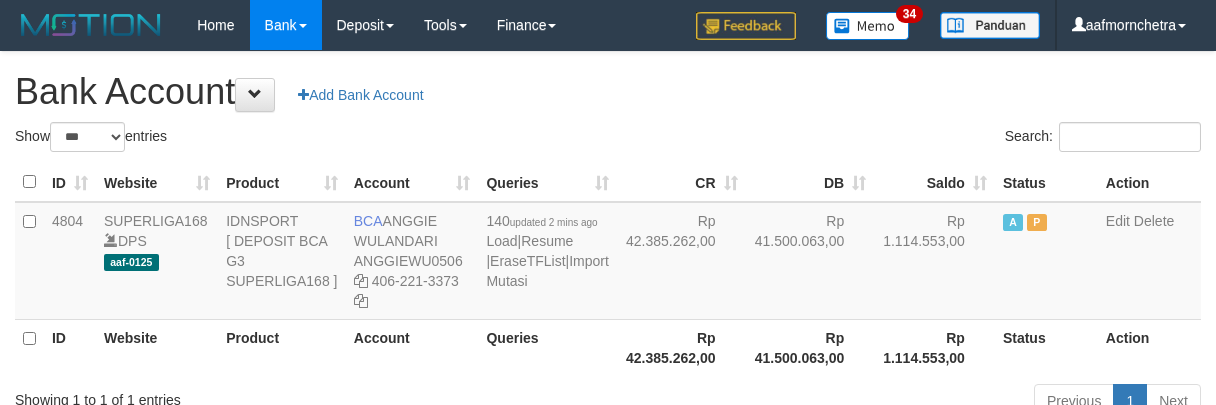 scroll, scrollTop: 0, scrollLeft: 0, axis: both 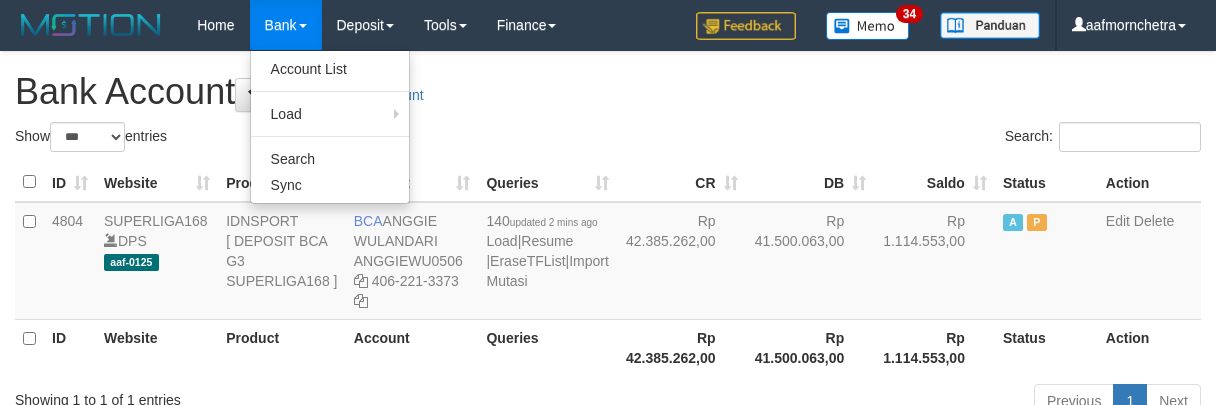 select on "***" 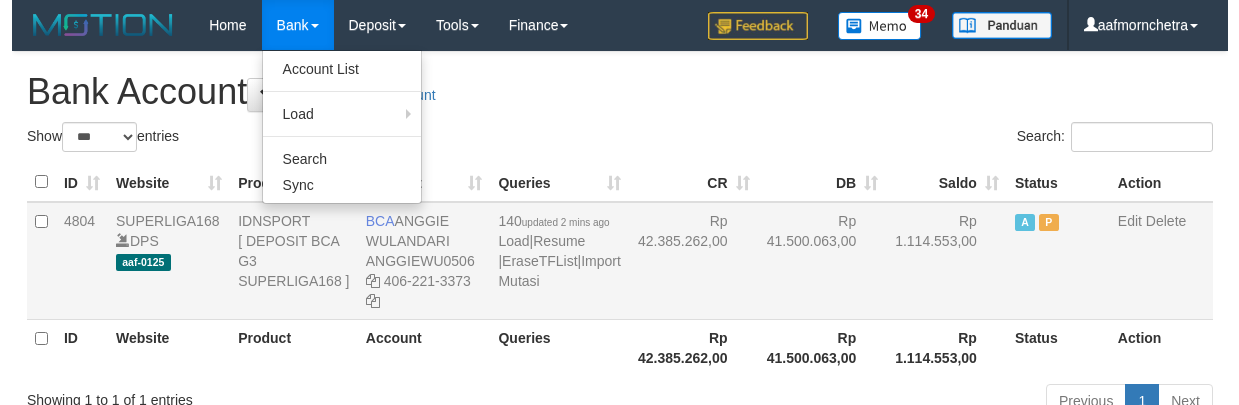 scroll, scrollTop: 0, scrollLeft: 0, axis: both 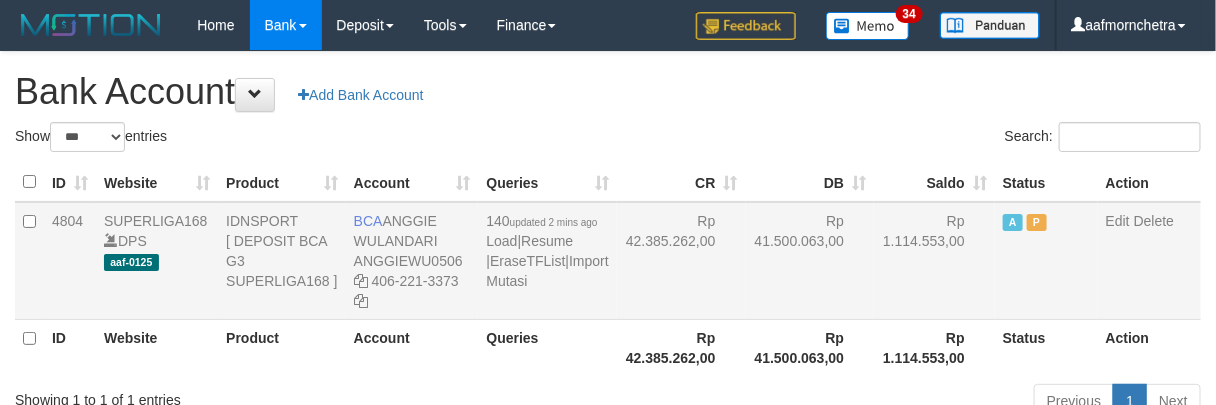 click on "140  updated 2 mins ago
Load
|
Resume
|
EraseTFList
|
Import Mutasi" at bounding box center [547, 261] 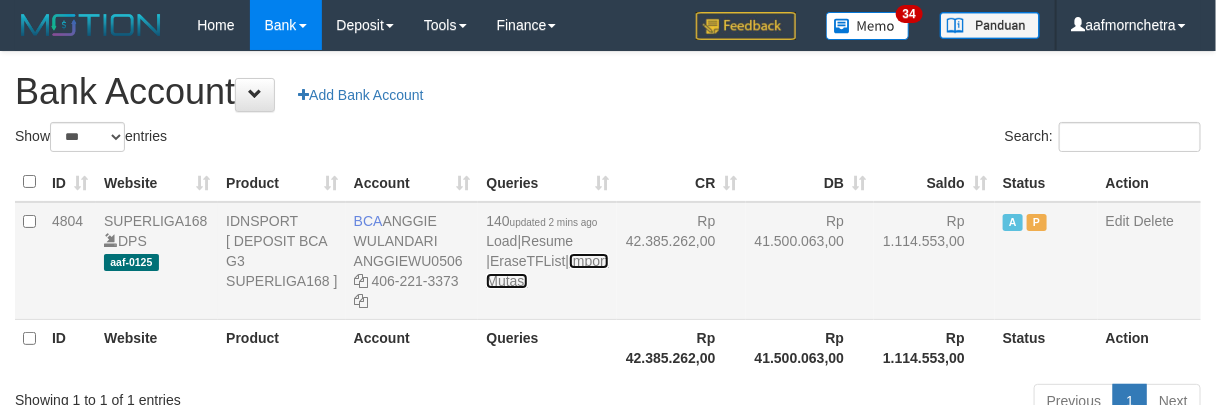 click on "Import Mutasi" at bounding box center [547, 271] 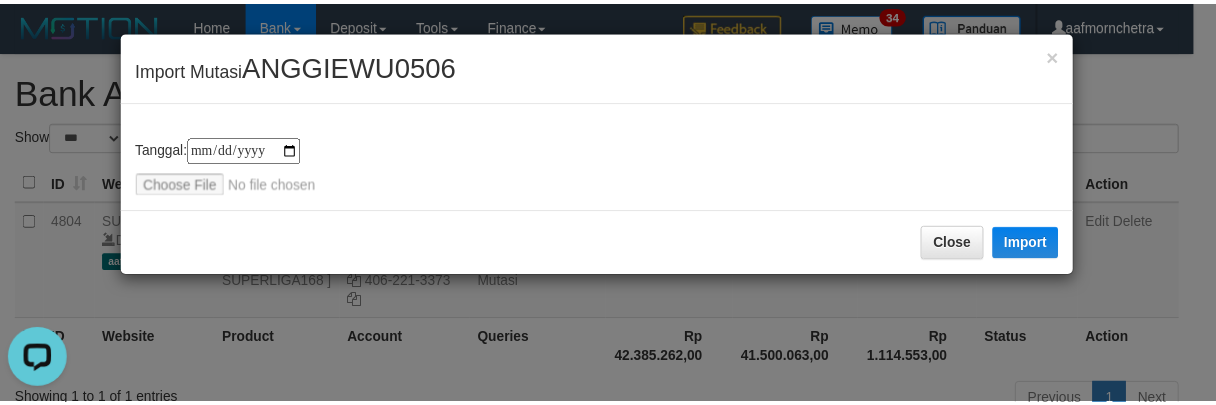 scroll, scrollTop: 0, scrollLeft: 0, axis: both 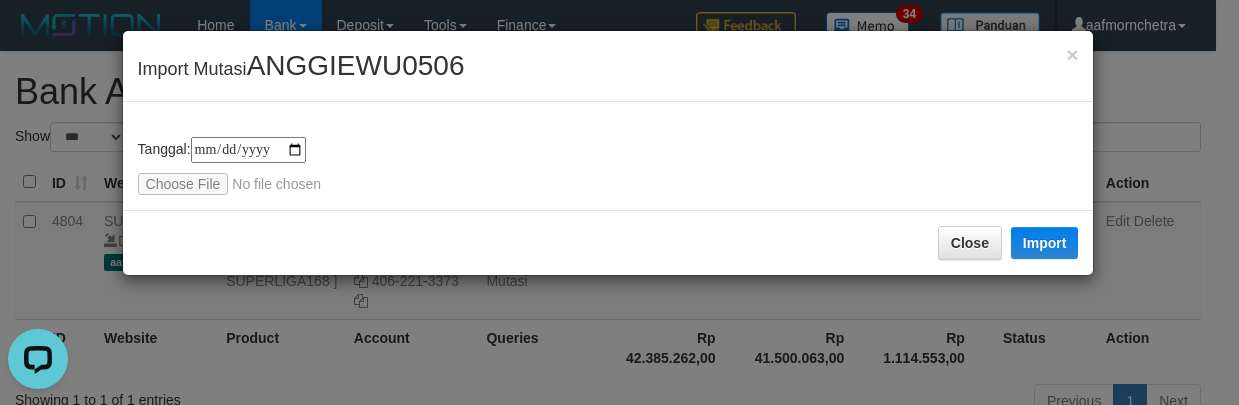 type on "**********" 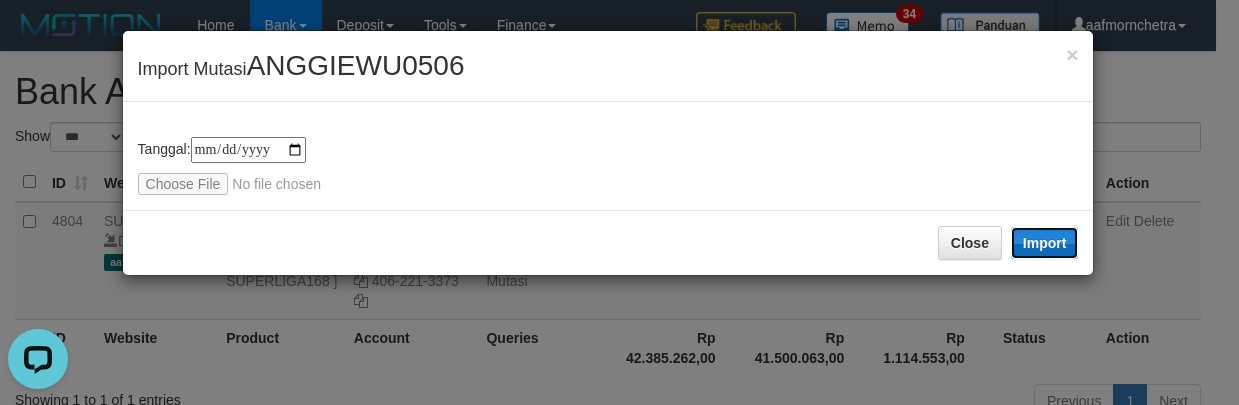 click on "Import" at bounding box center [1045, 243] 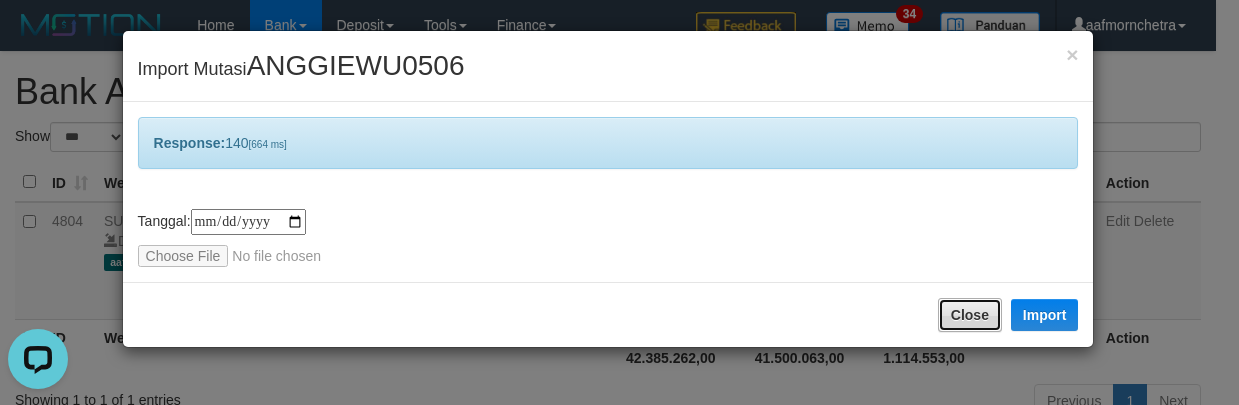 click on "Close" at bounding box center [970, 315] 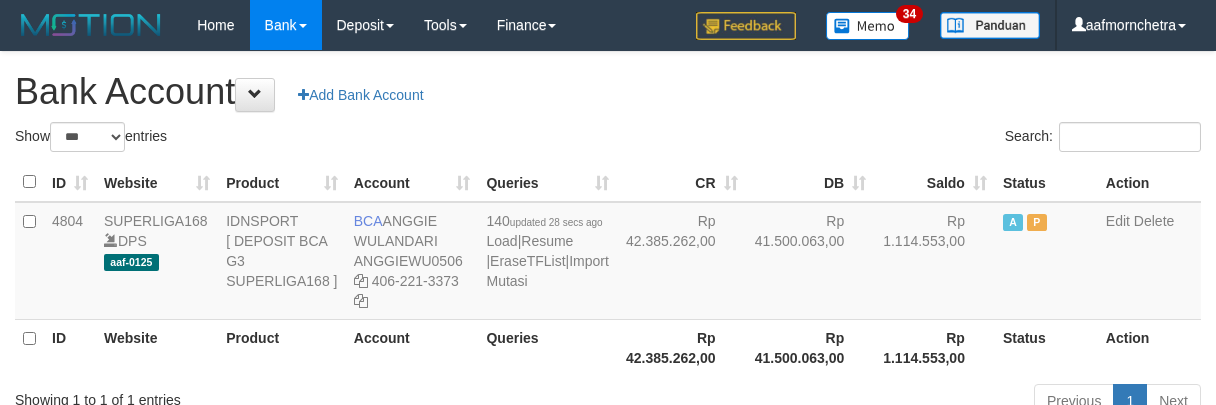 select on "***" 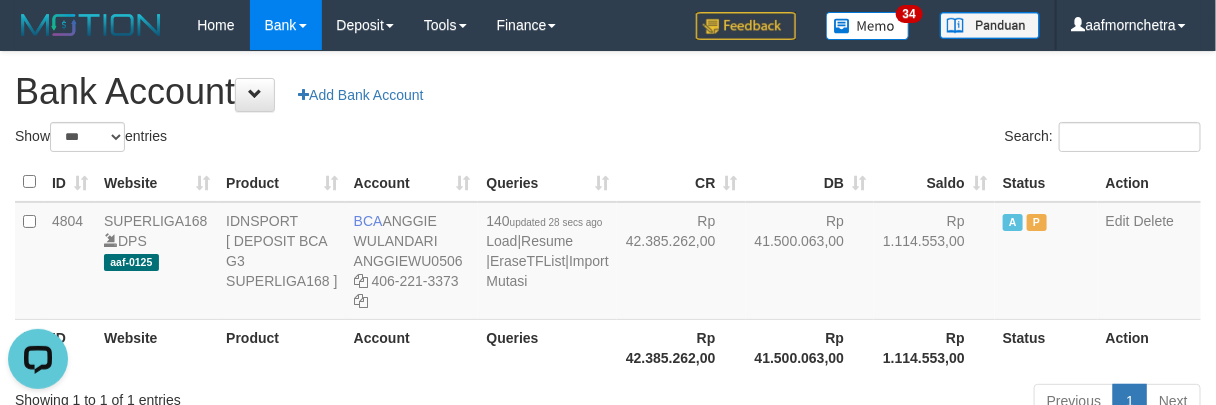 scroll, scrollTop: 0, scrollLeft: 0, axis: both 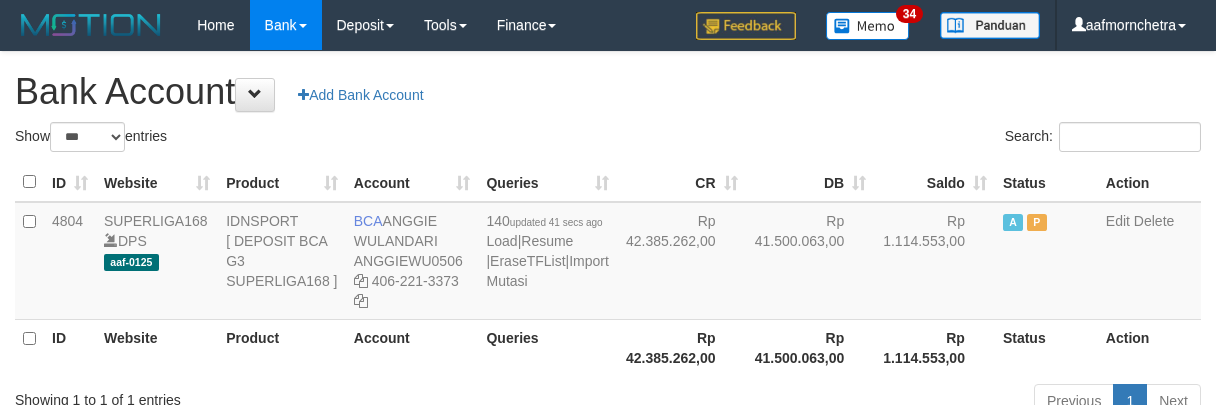 select on "***" 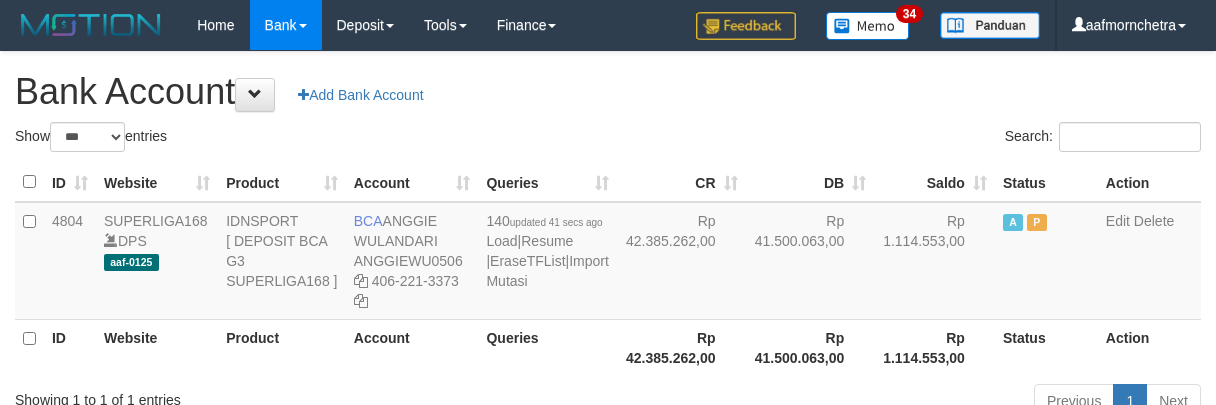 scroll, scrollTop: 0, scrollLeft: 0, axis: both 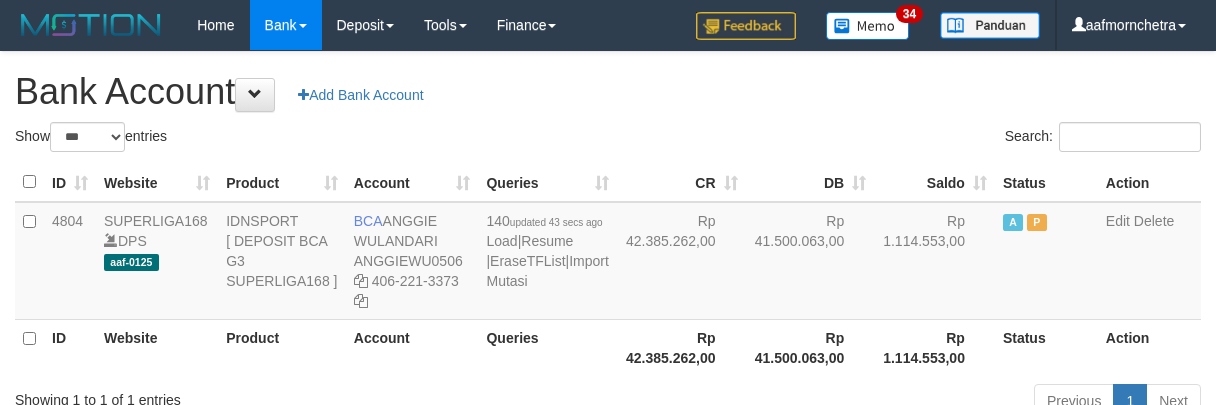 select on "***" 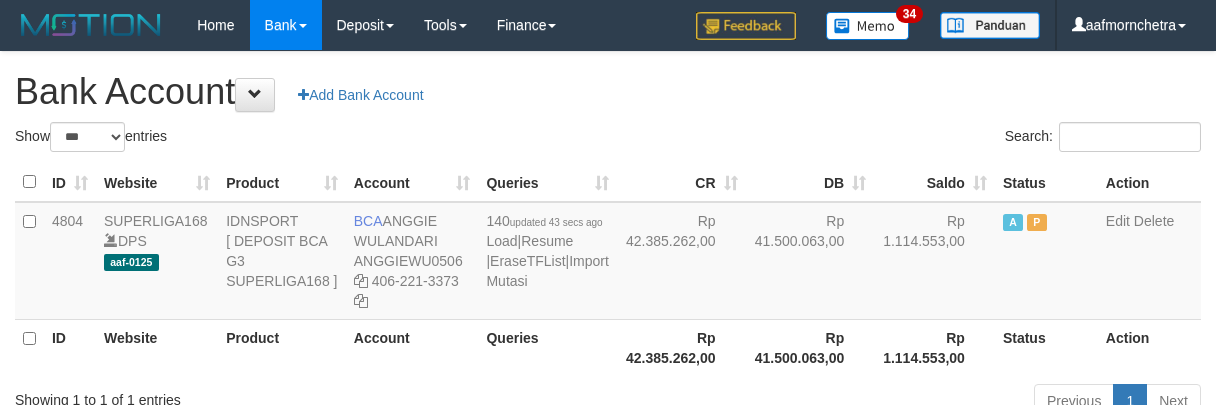 scroll, scrollTop: 0, scrollLeft: 0, axis: both 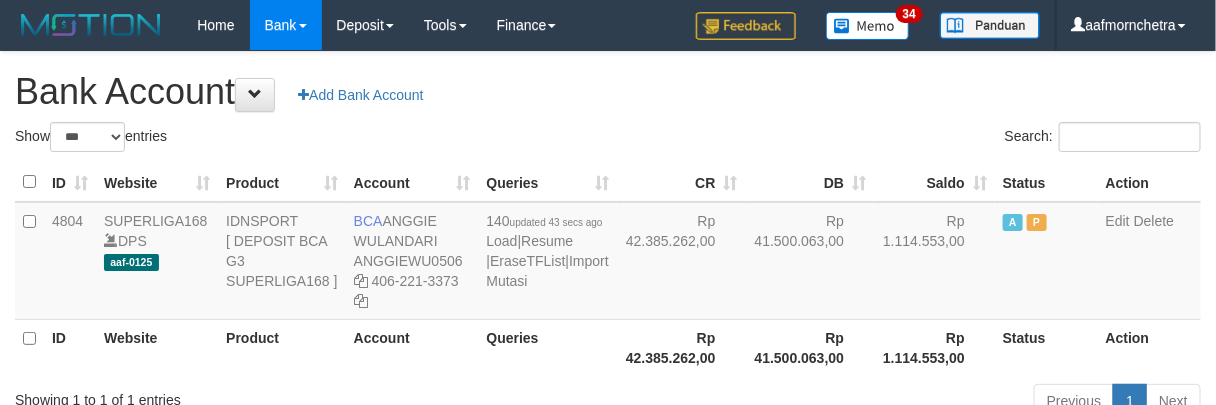 click on "Queries" at bounding box center [547, 347] 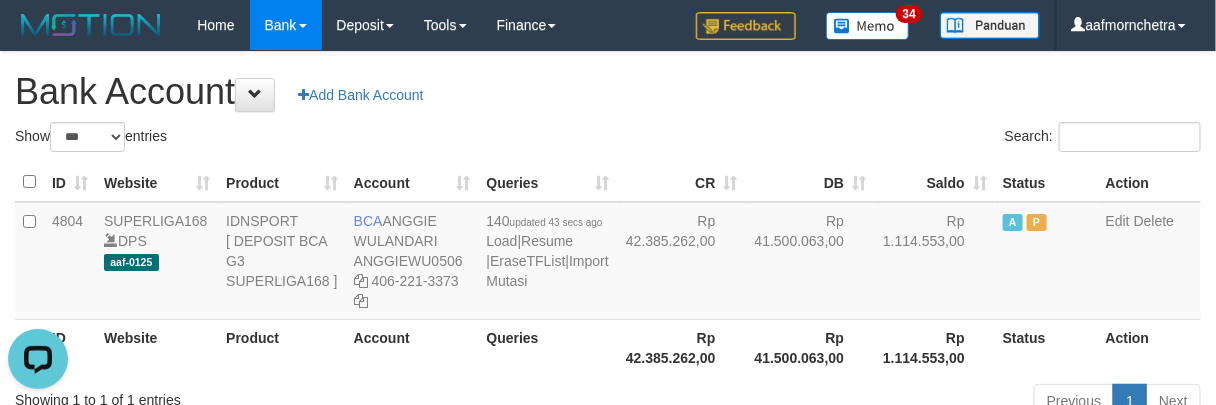 scroll, scrollTop: 0, scrollLeft: 0, axis: both 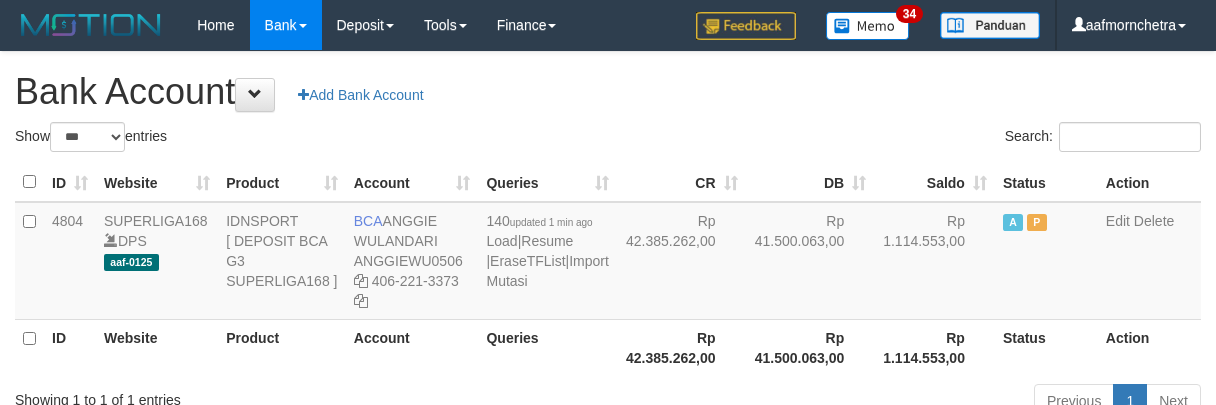 select on "***" 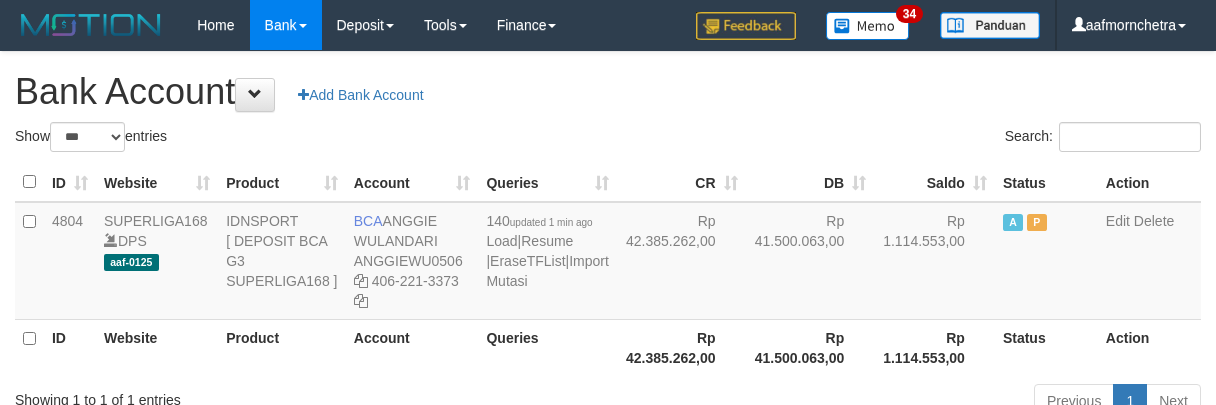 scroll, scrollTop: 0, scrollLeft: 0, axis: both 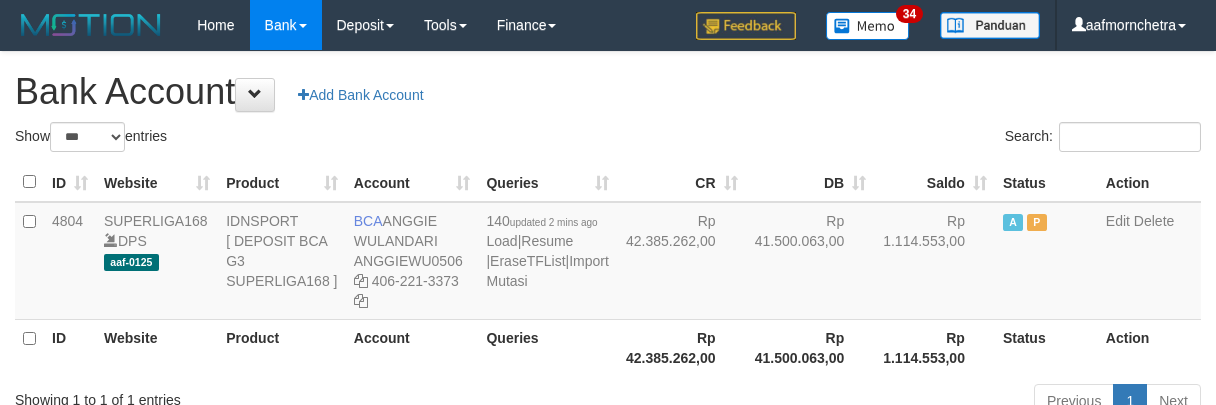select on "***" 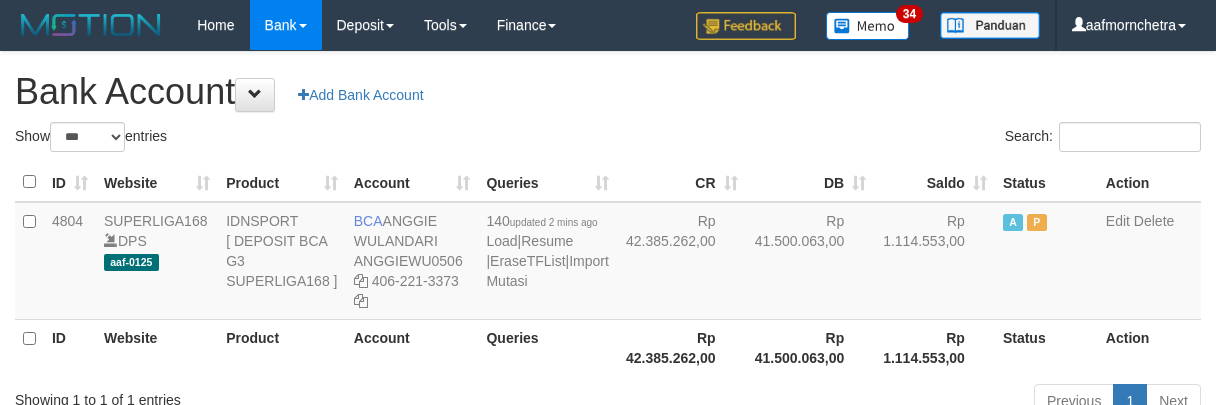 scroll, scrollTop: 0, scrollLeft: 0, axis: both 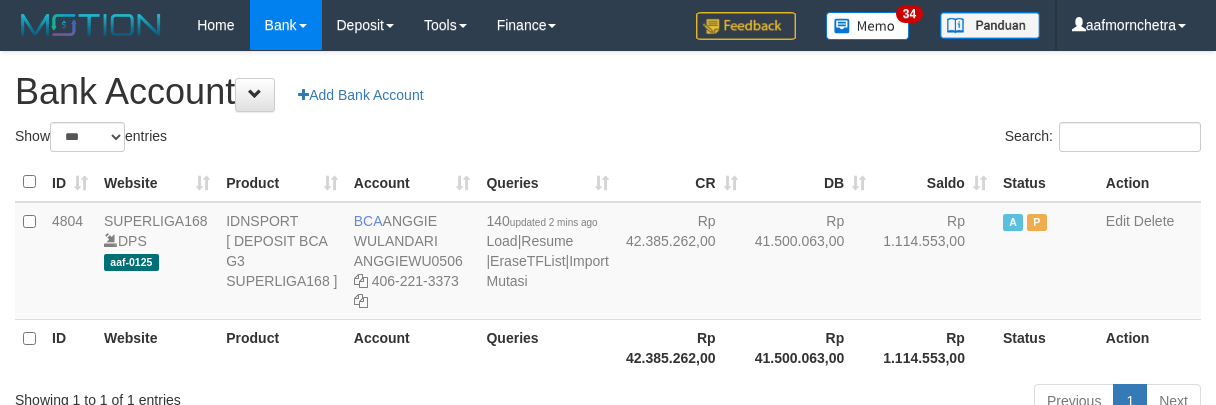 select on "***" 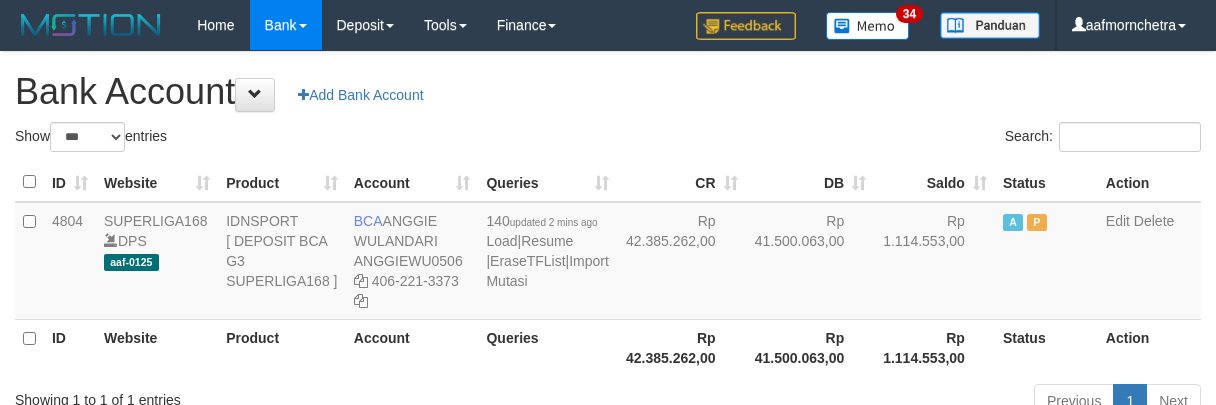 scroll, scrollTop: 0, scrollLeft: 0, axis: both 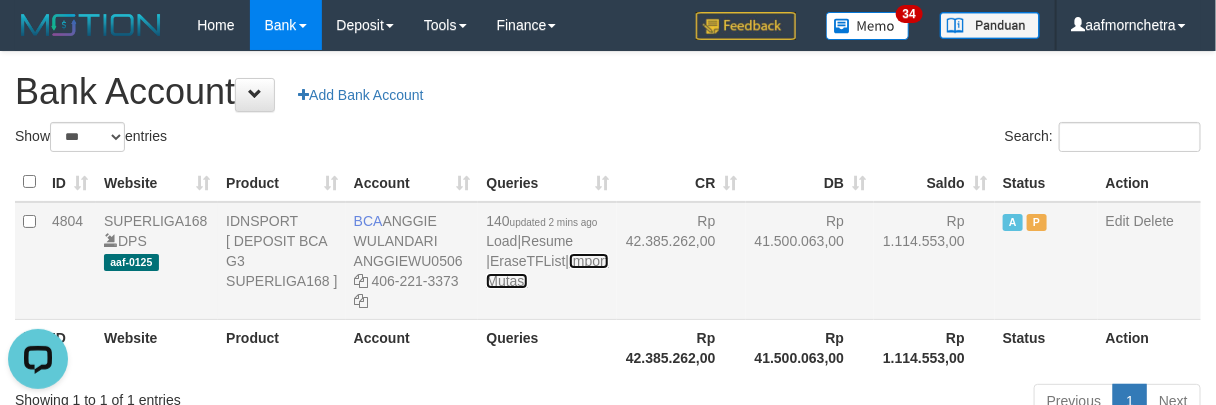 click on "Import Mutasi" at bounding box center [547, 271] 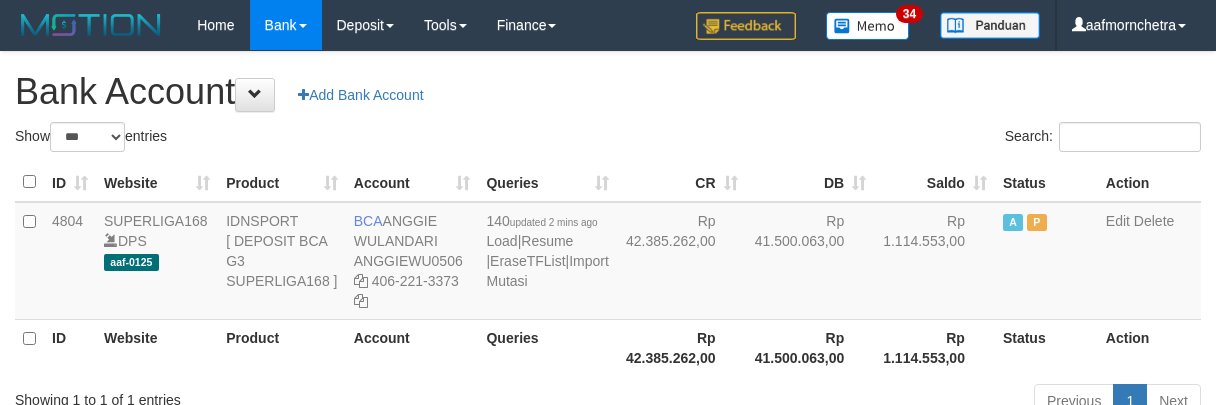 select on "***" 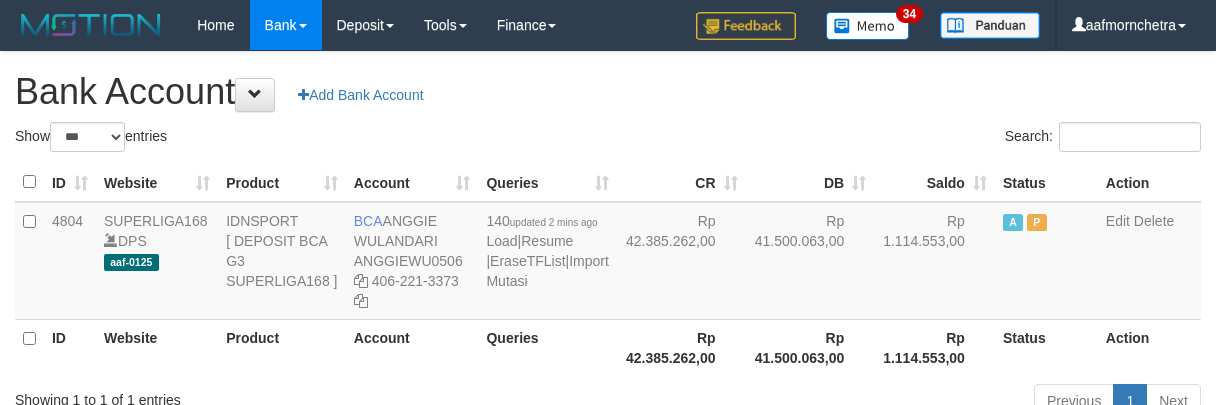 scroll, scrollTop: 0, scrollLeft: 0, axis: both 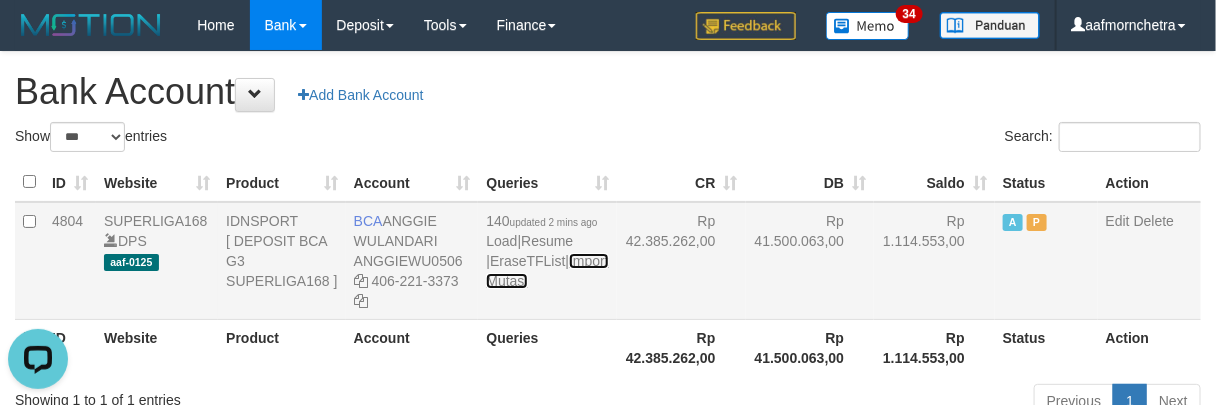 click on "Import Mutasi" at bounding box center (547, 271) 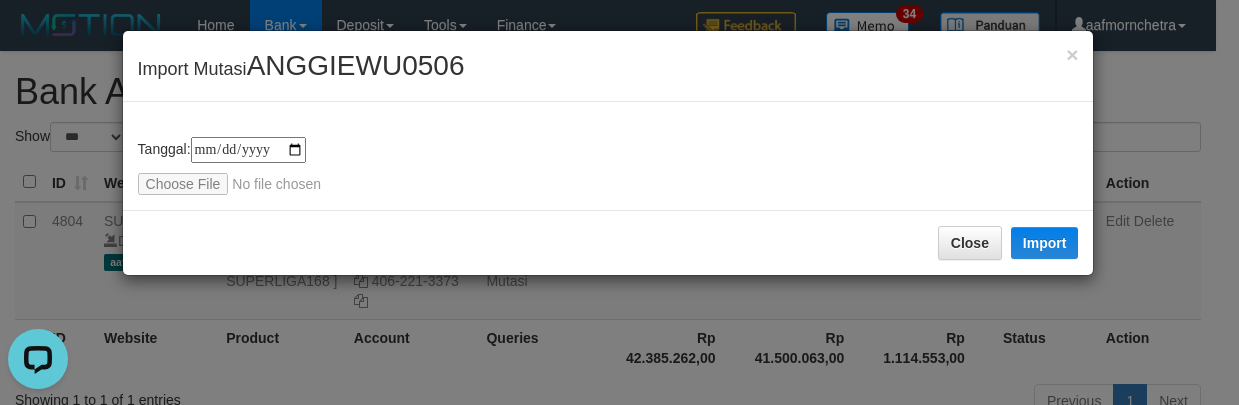 type on "**********" 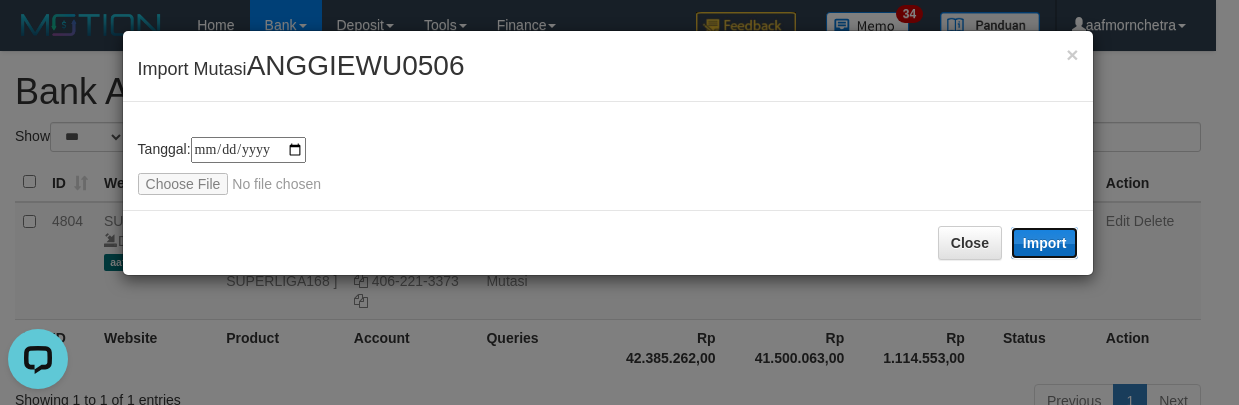 click on "Import" at bounding box center (1045, 243) 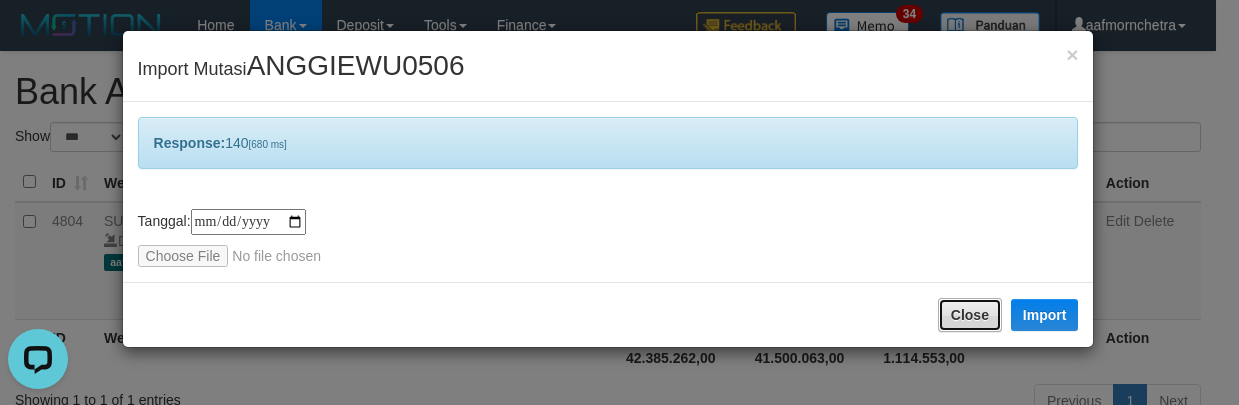 click on "Close" at bounding box center (970, 315) 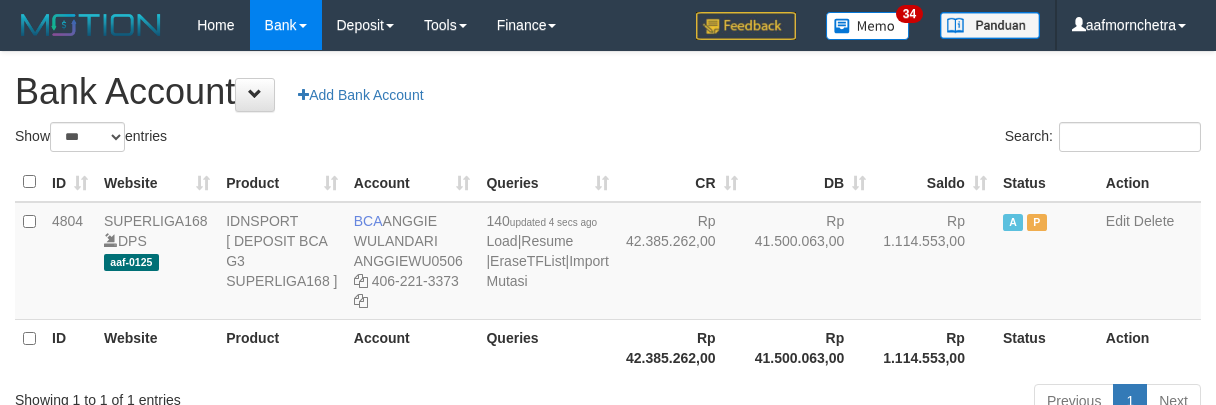 select on "***" 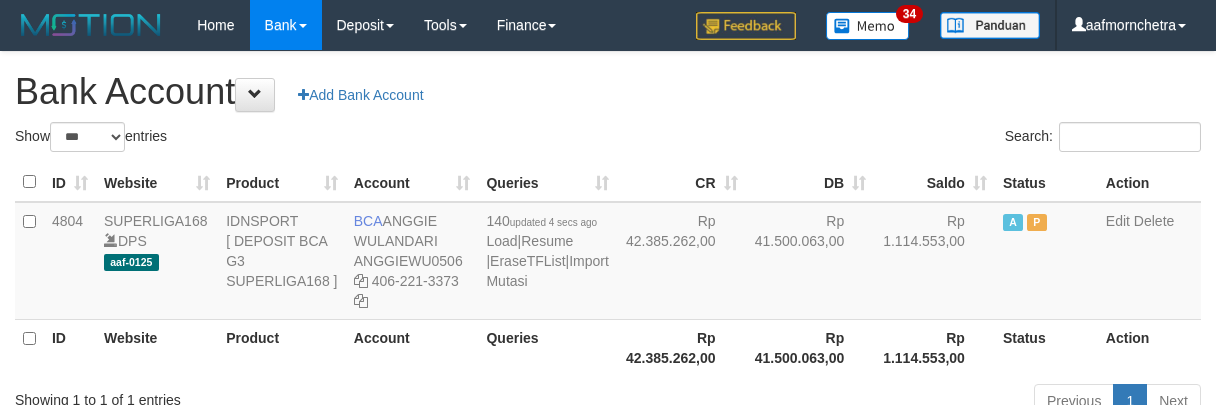 scroll, scrollTop: 0, scrollLeft: 0, axis: both 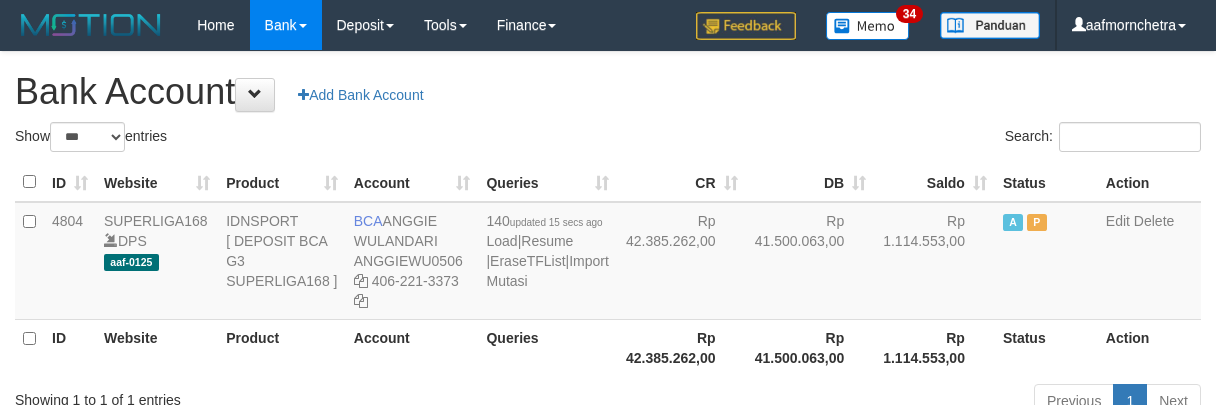 select on "***" 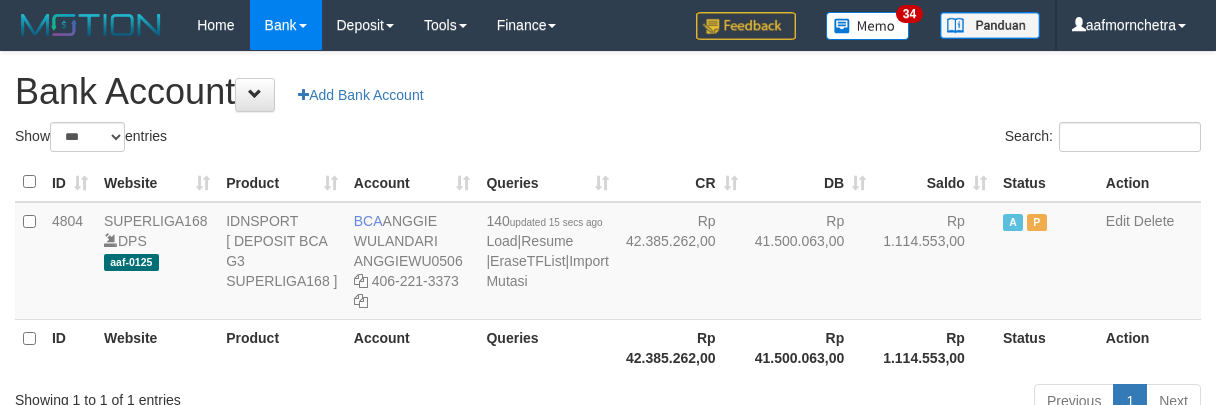scroll, scrollTop: 0, scrollLeft: 0, axis: both 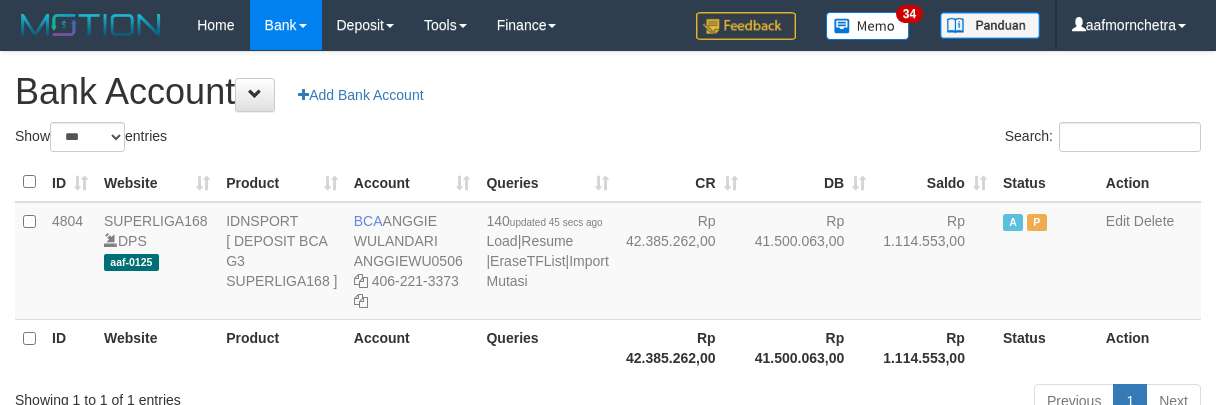 select on "***" 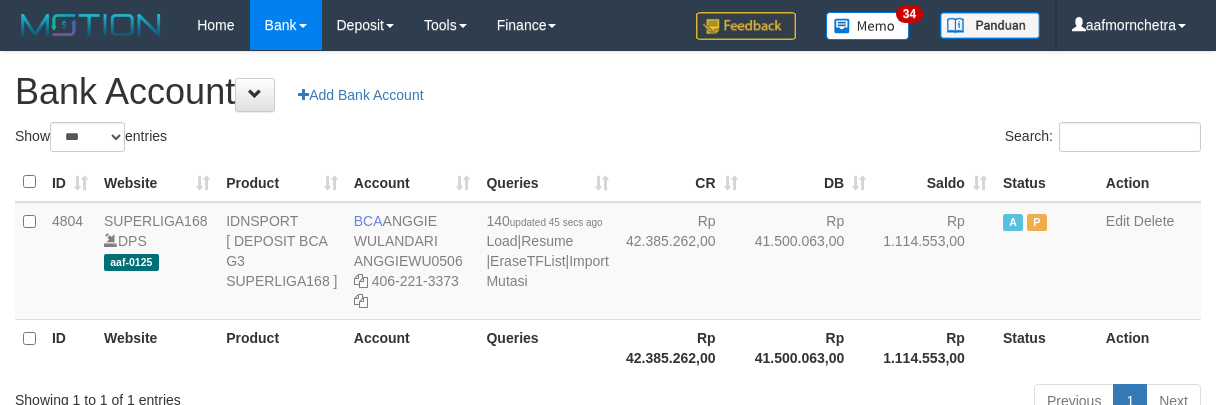 scroll, scrollTop: 0, scrollLeft: 0, axis: both 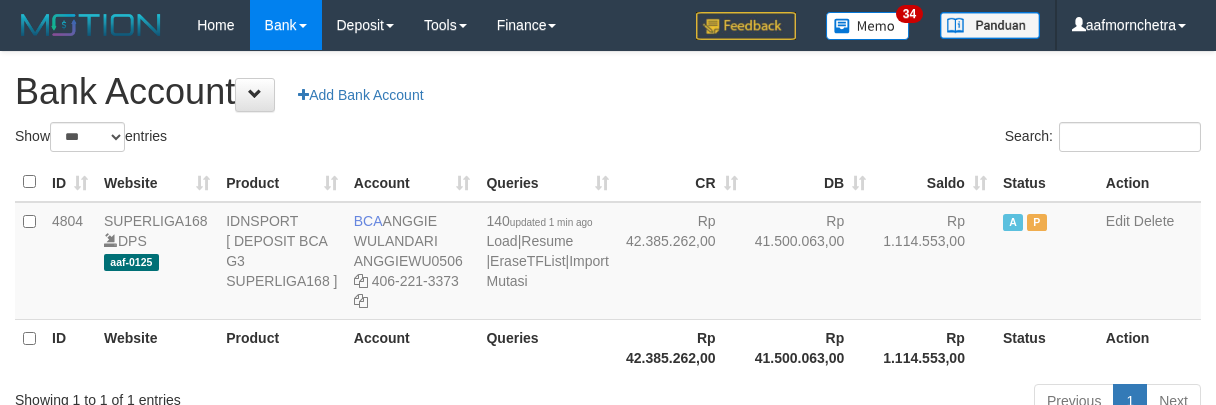 select on "***" 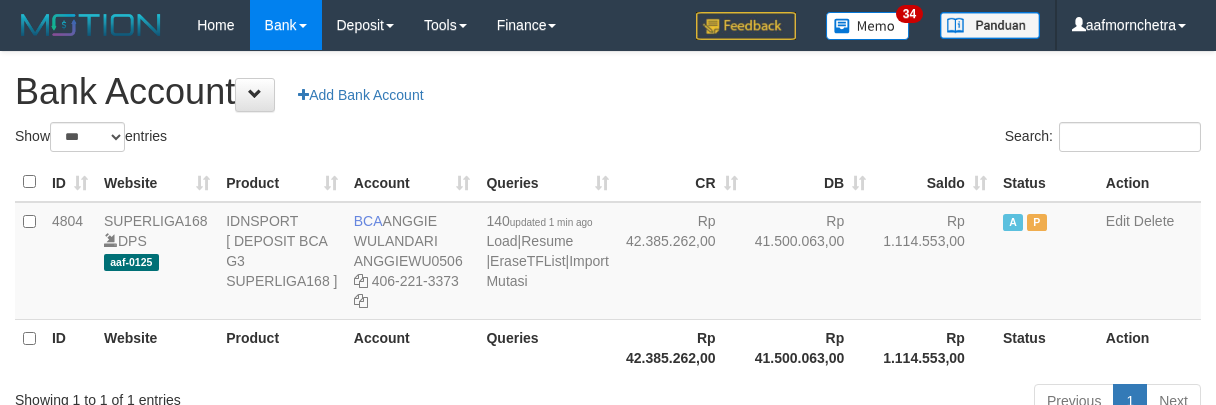 scroll, scrollTop: 0, scrollLeft: 0, axis: both 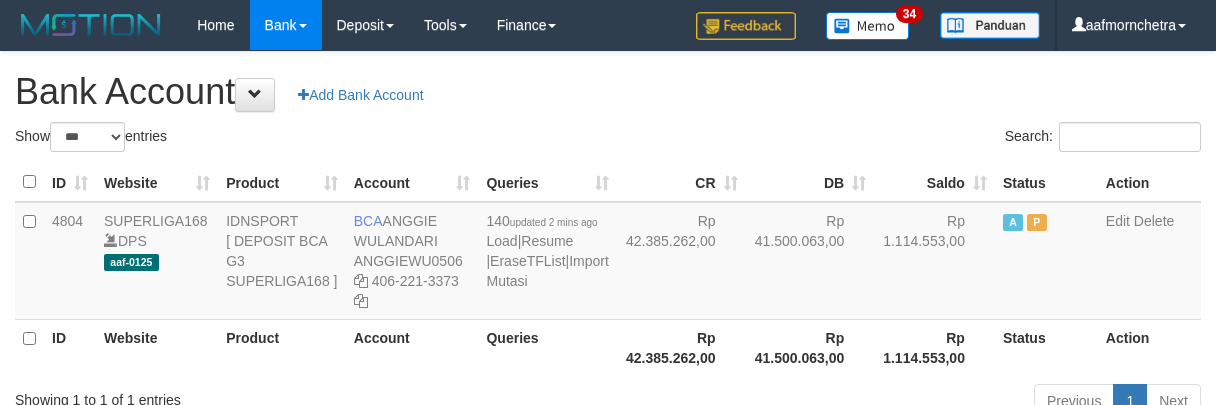 select on "***" 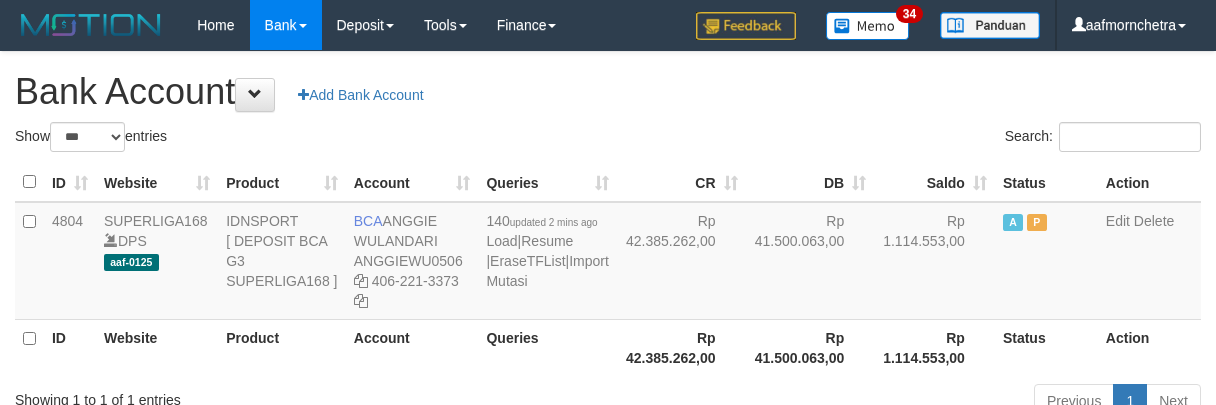 scroll, scrollTop: 0, scrollLeft: 0, axis: both 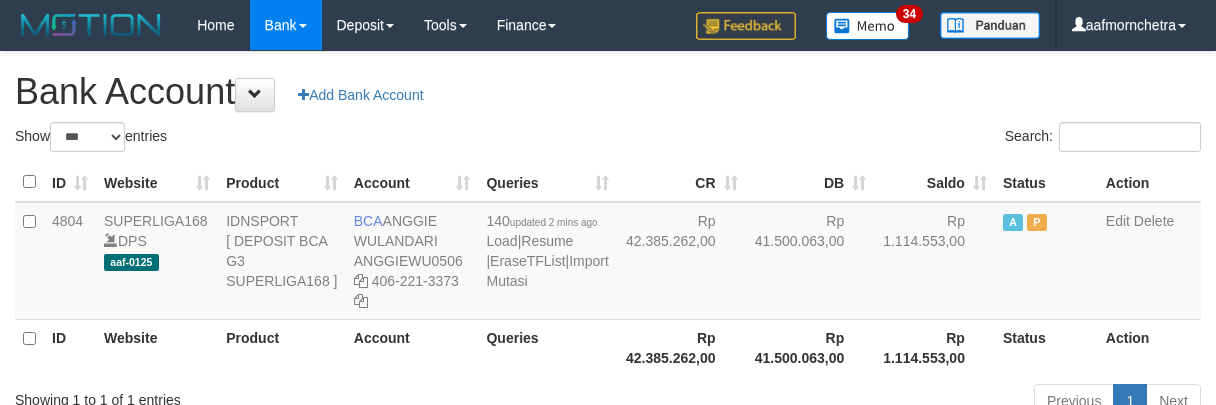 select on "***" 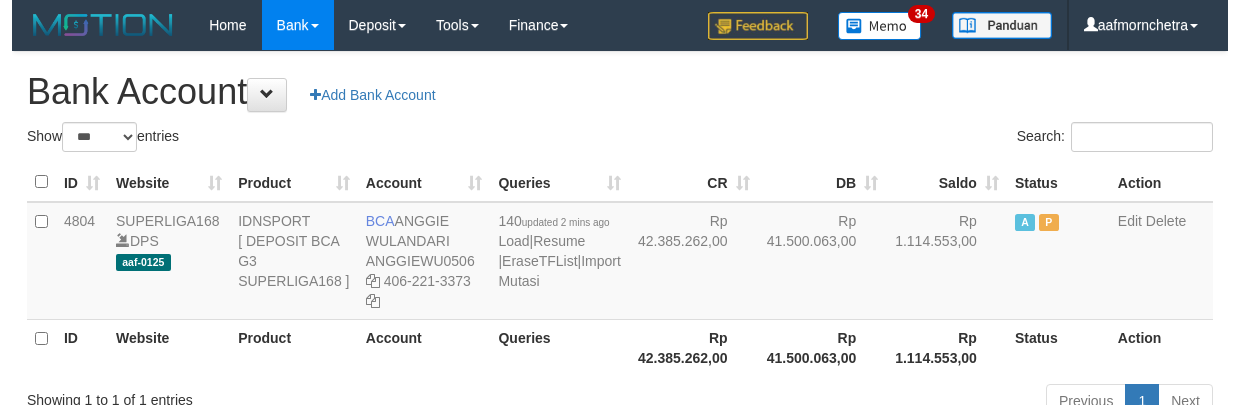 scroll, scrollTop: 0, scrollLeft: 0, axis: both 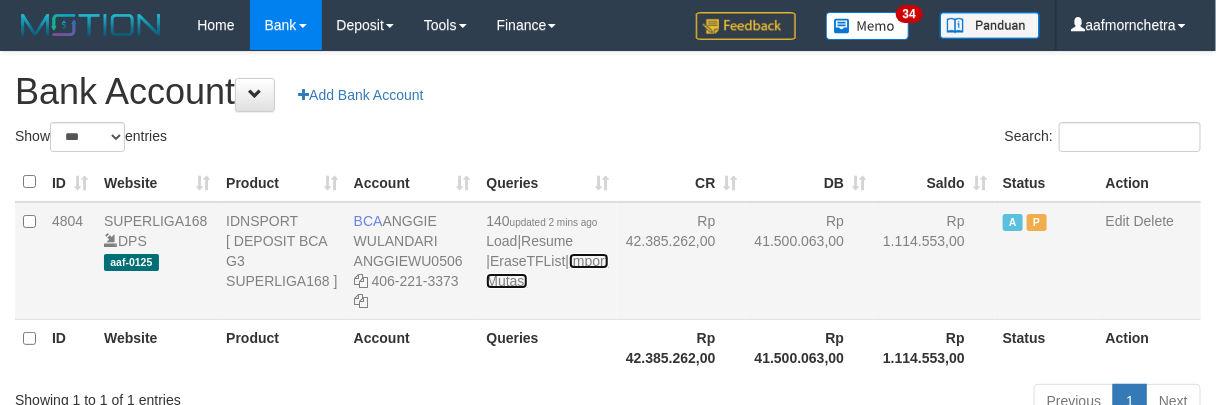 click on "Import Mutasi" at bounding box center [547, 271] 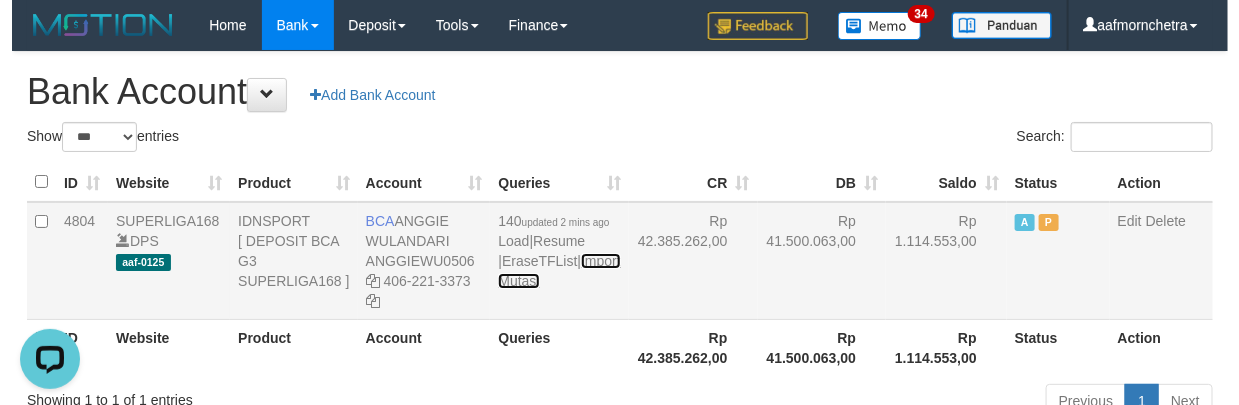 scroll, scrollTop: 0, scrollLeft: 0, axis: both 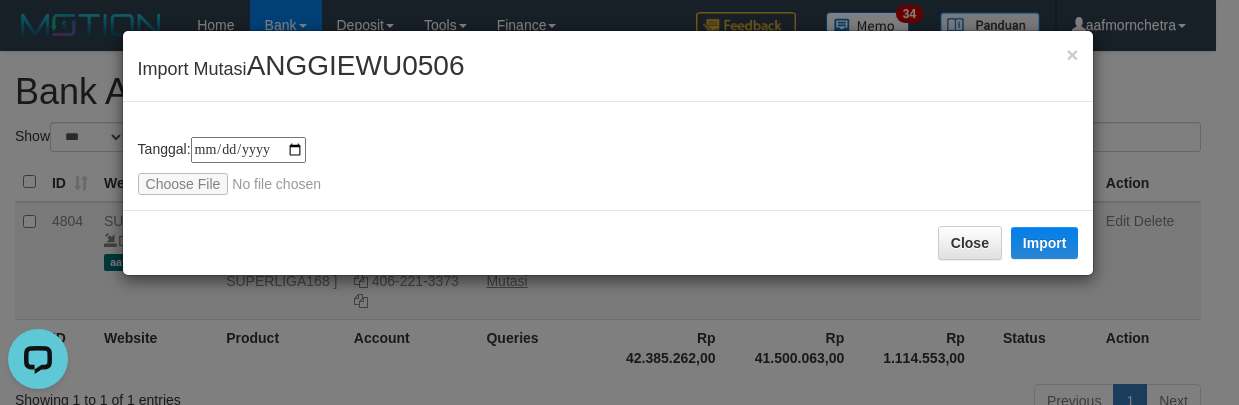 type on "**********" 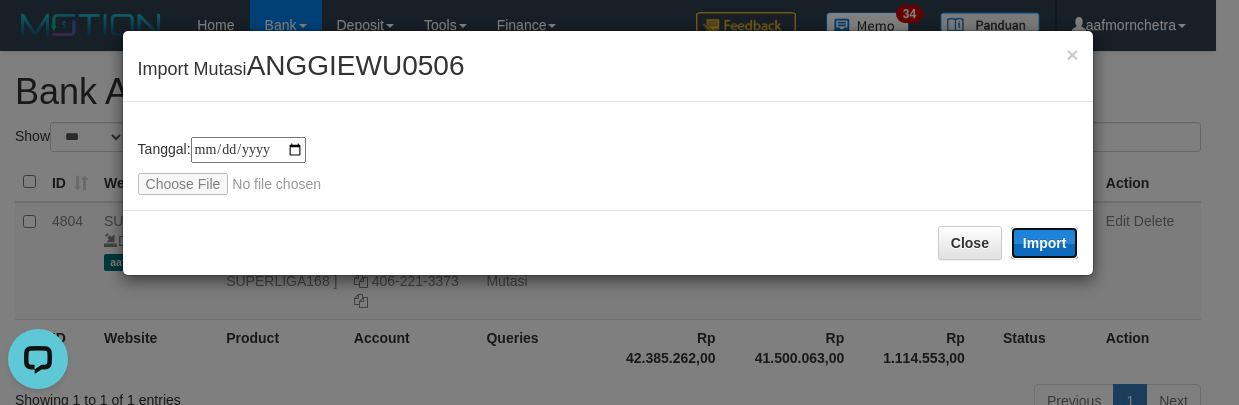 click on "Import" at bounding box center [1045, 243] 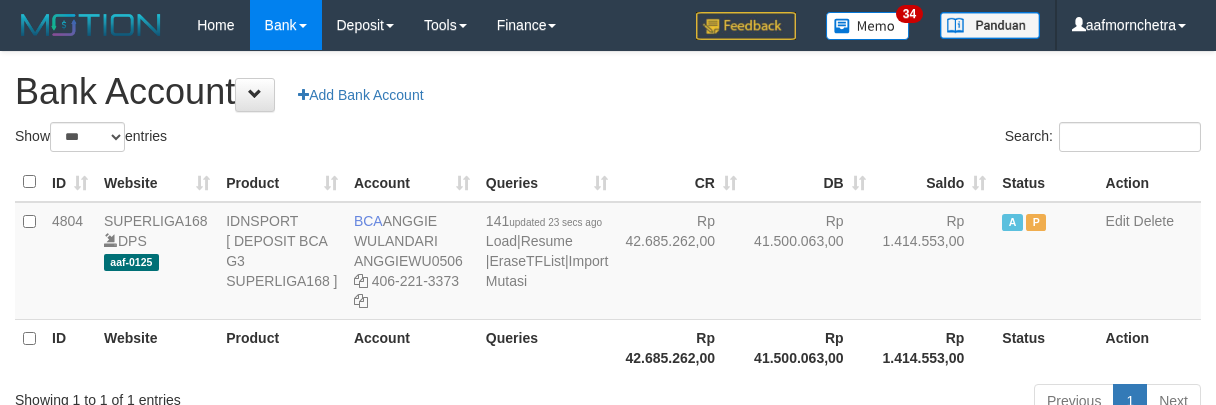 select on "***" 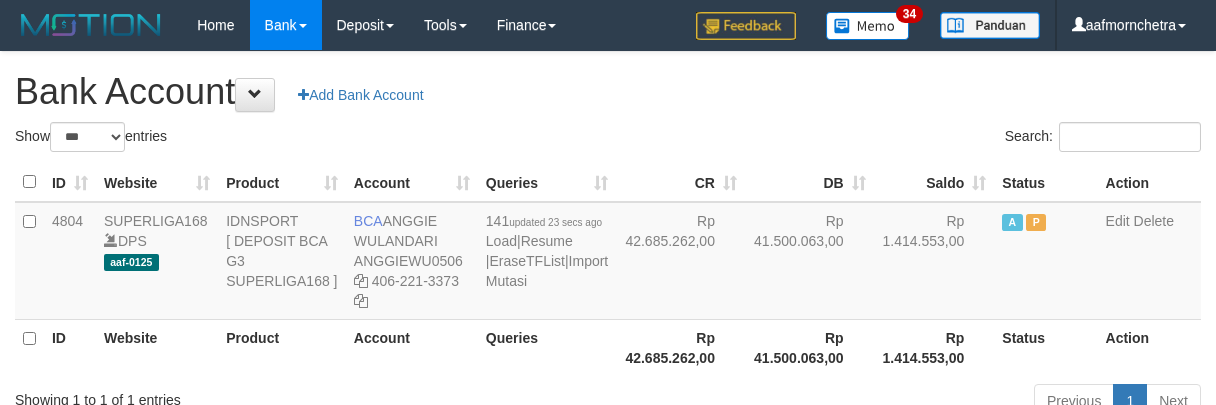 scroll, scrollTop: 0, scrollLeft: 0, axis: both 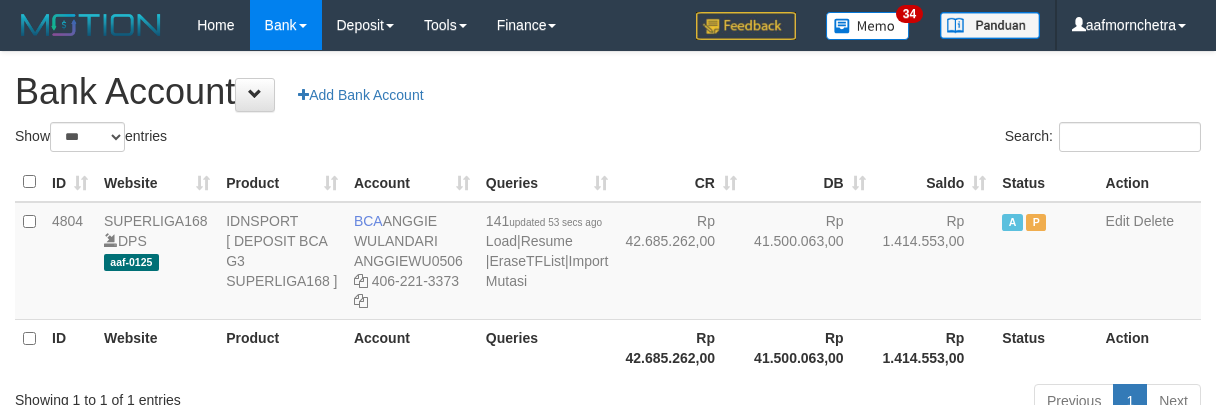 select on "***" 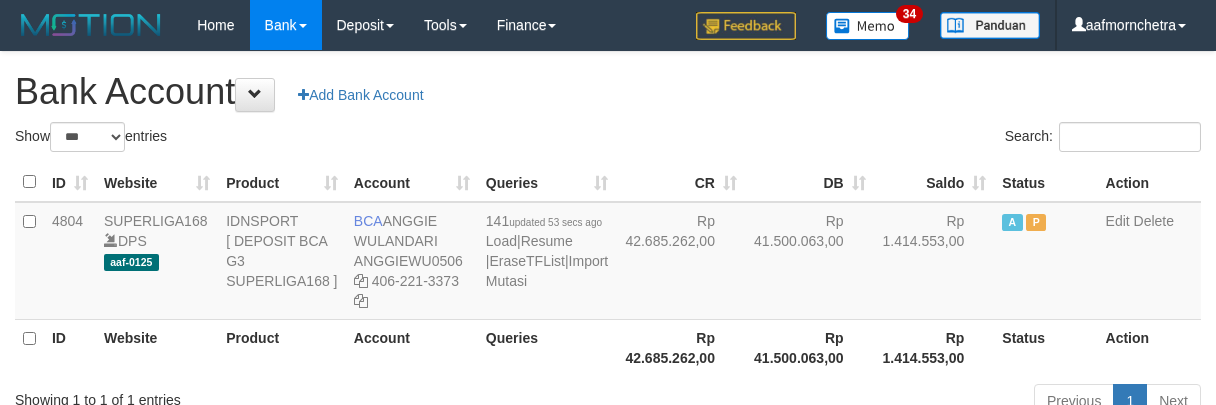 scroll, scrollTop: 0, scrollLeft: 0, axis: both 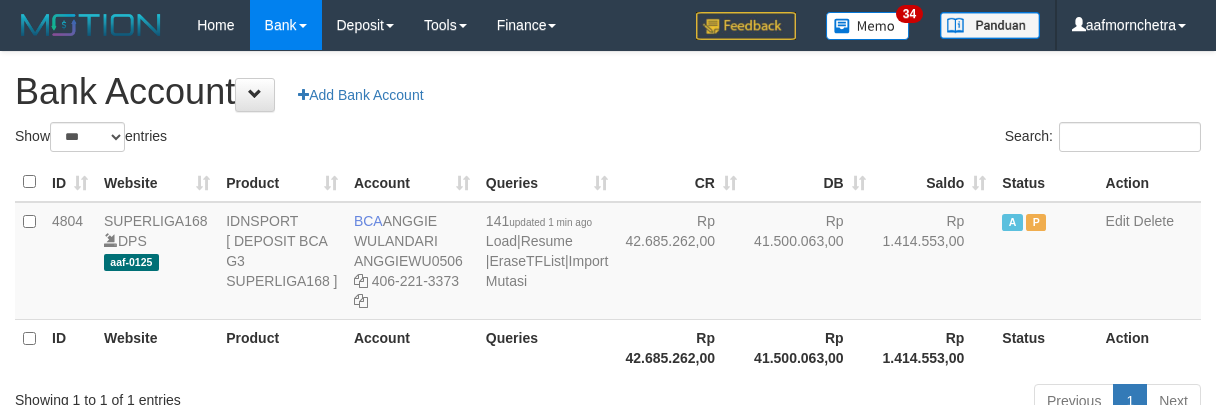select on "***" 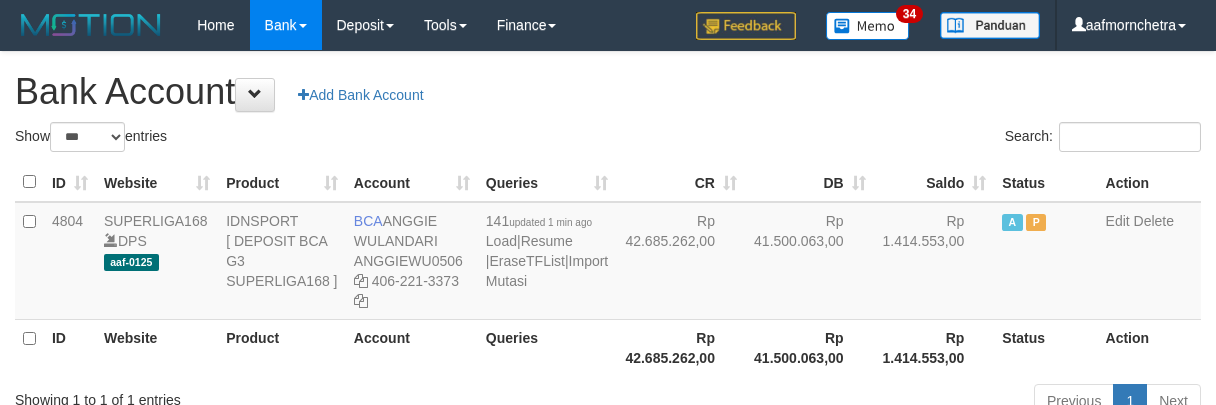 scroll, scrollTop: 0, scrollLeft: 0, axis: both 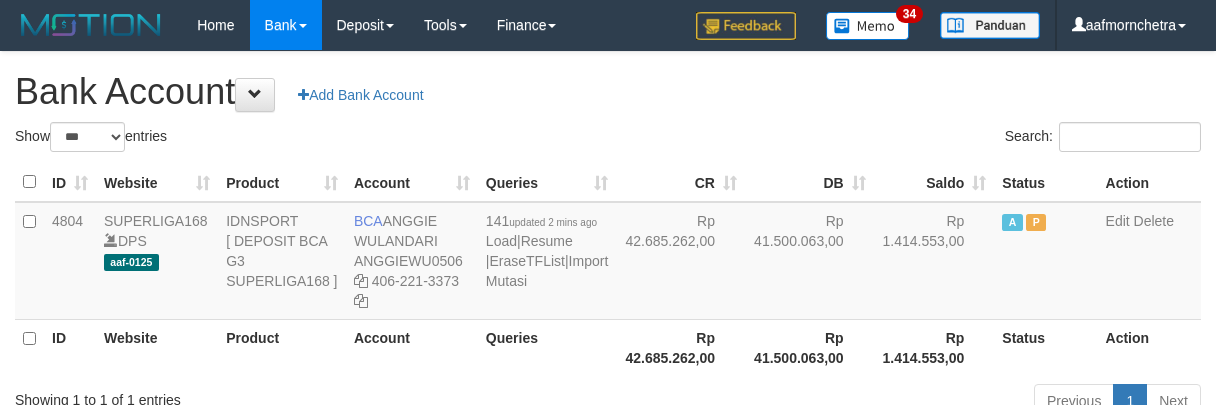 select on "***" 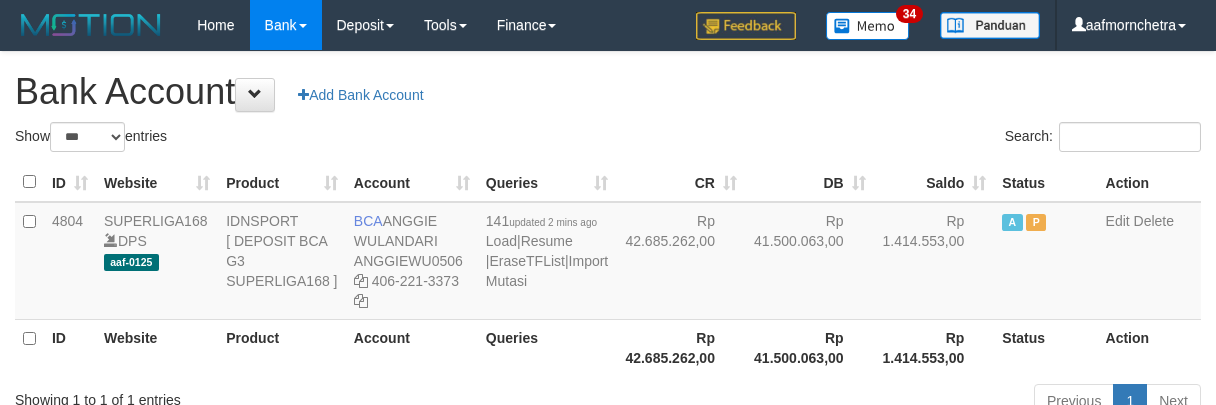scroll, scrollTop: 0, scrollLeft: 0, axis: both 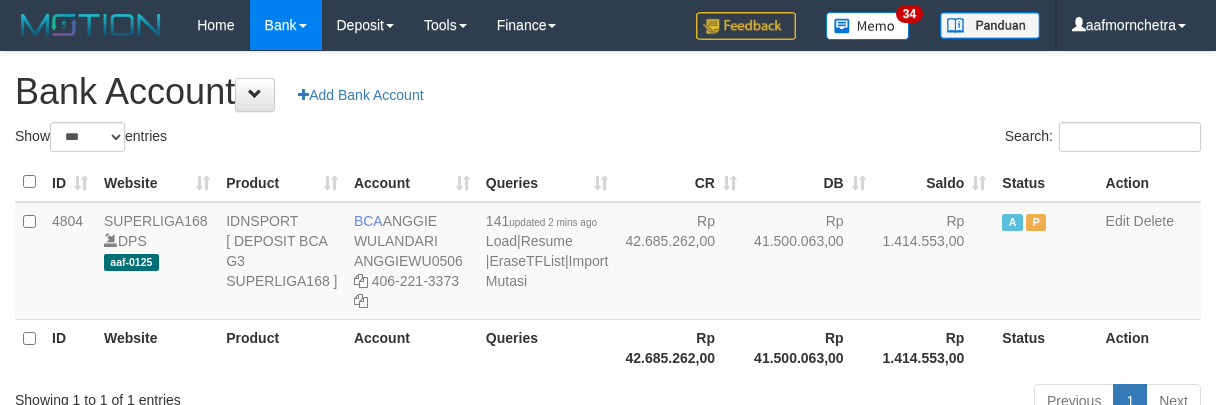select on "***" 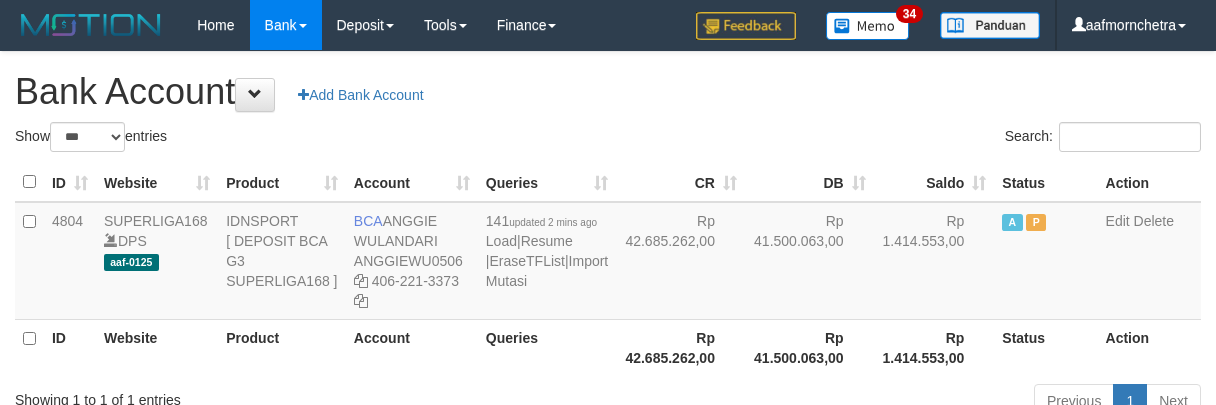scroll, scrollTop: 0, scrollLeft: 0, axis: both 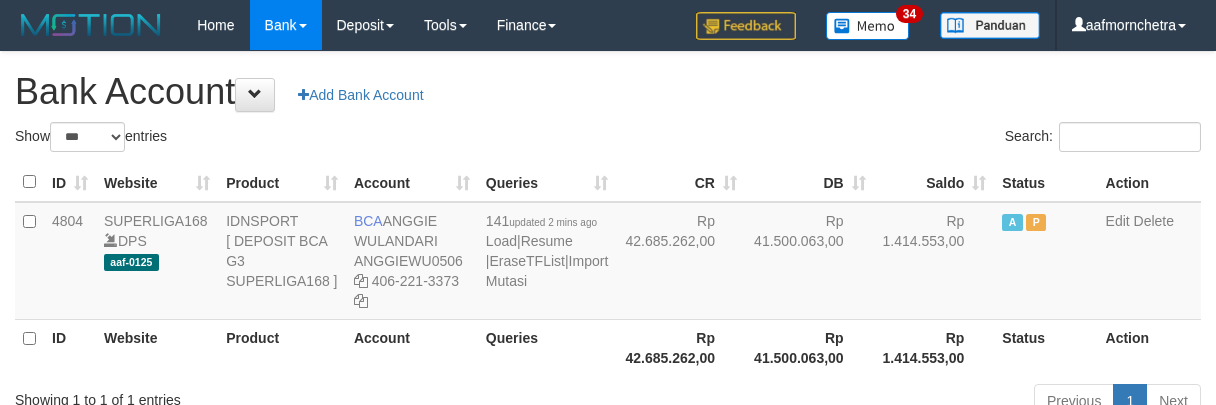 select on "***" 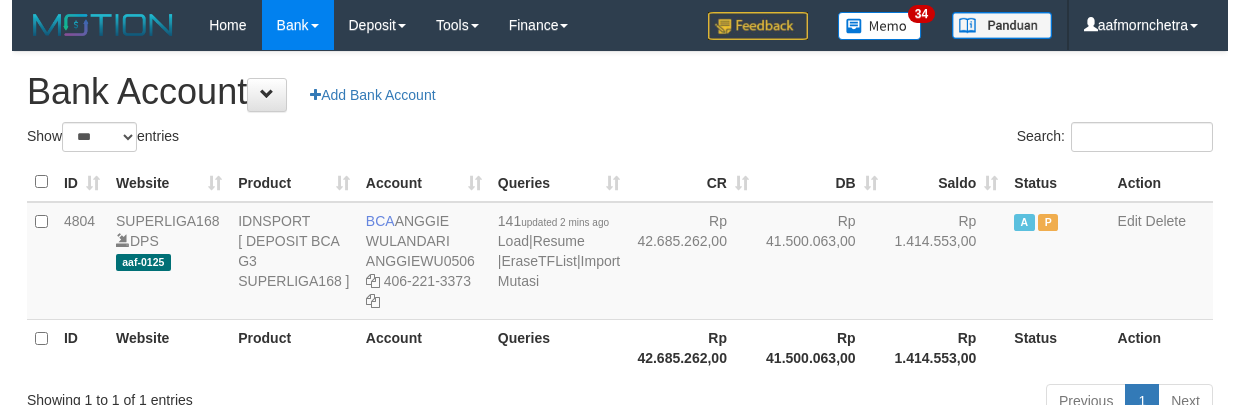 scroll, scrollTop: 0, scrollLeft: 0, axis: both 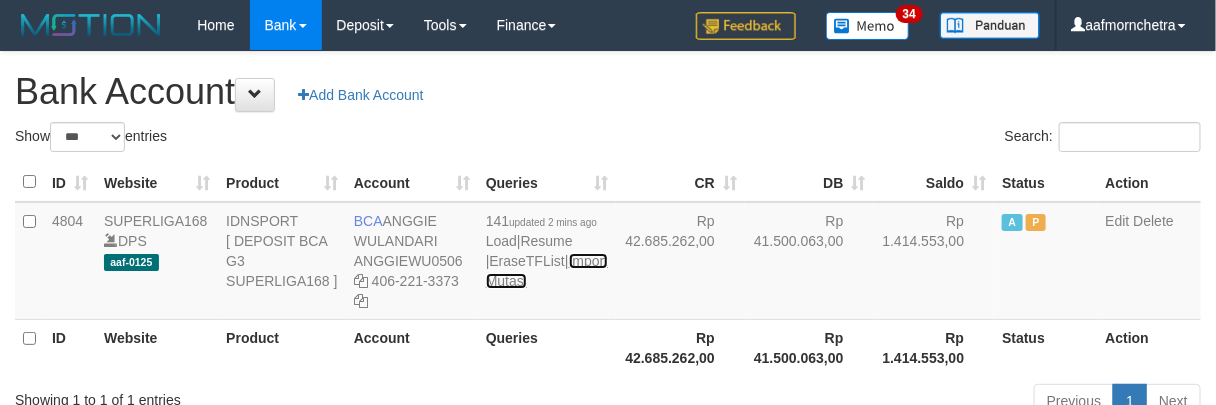 click on "Import Mutasi" at bounding box center (547, 271) 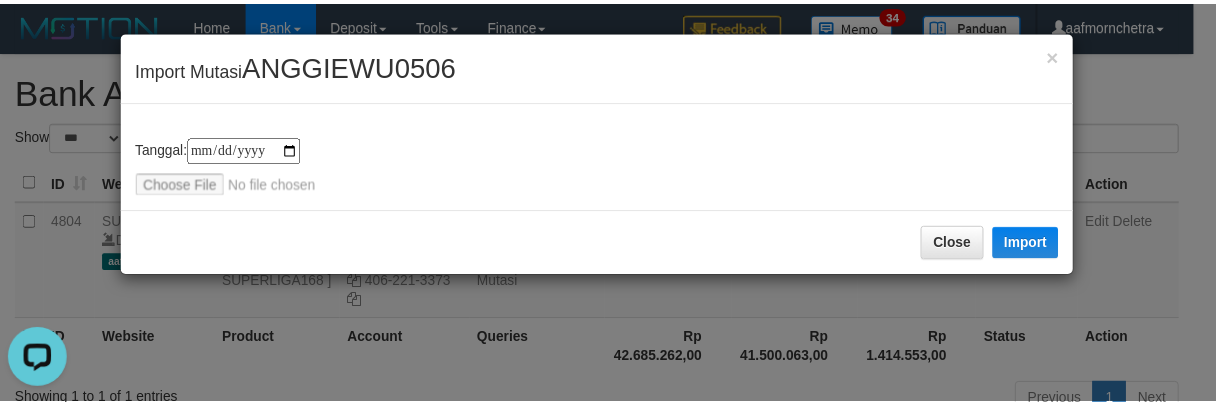 scroll, scrollTop: 0, scrollLeft: 0, axis: both 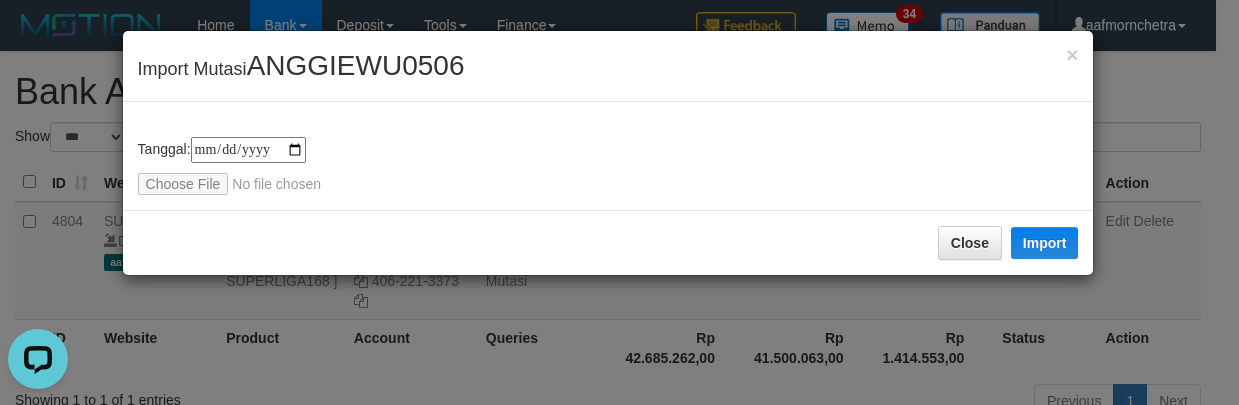 type on "**********" 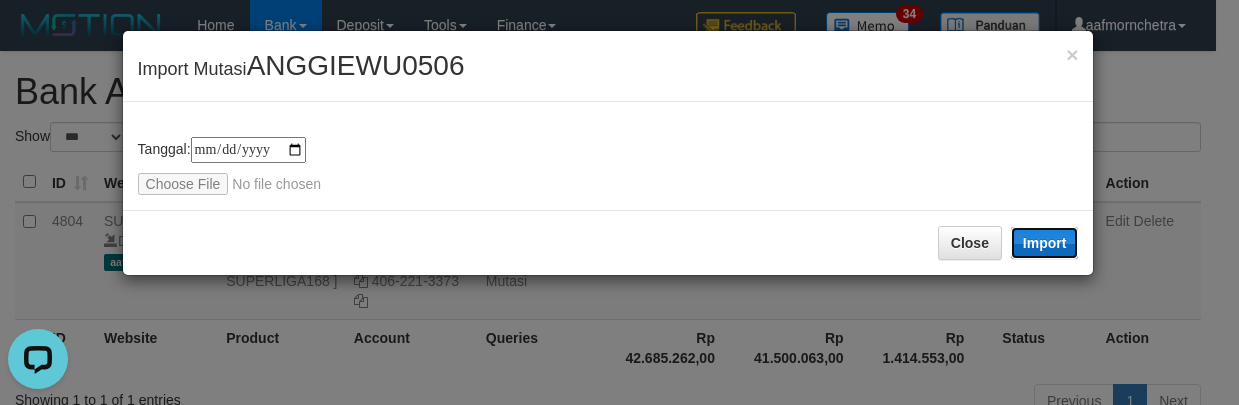 click on "Import" at bounding box center [1045, 243] 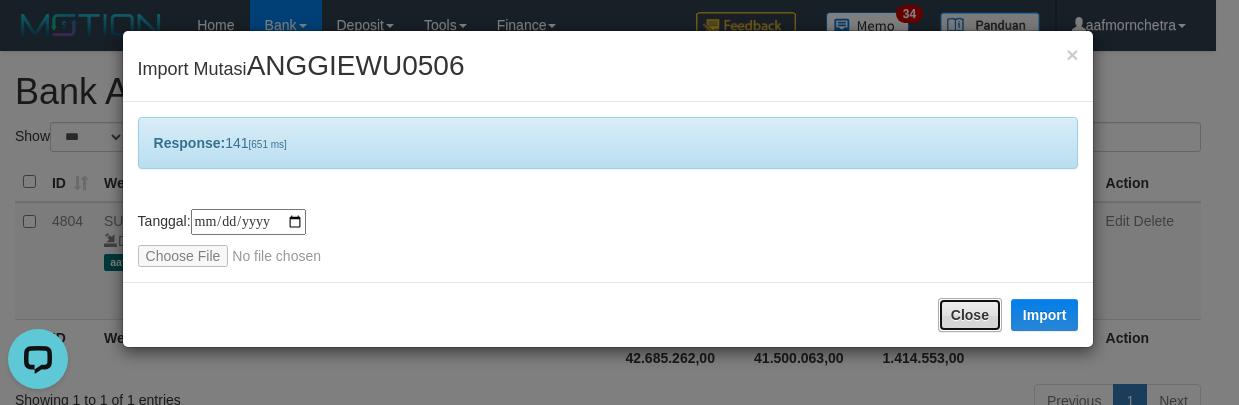 click on "Close" at bounding box center [970, 315] 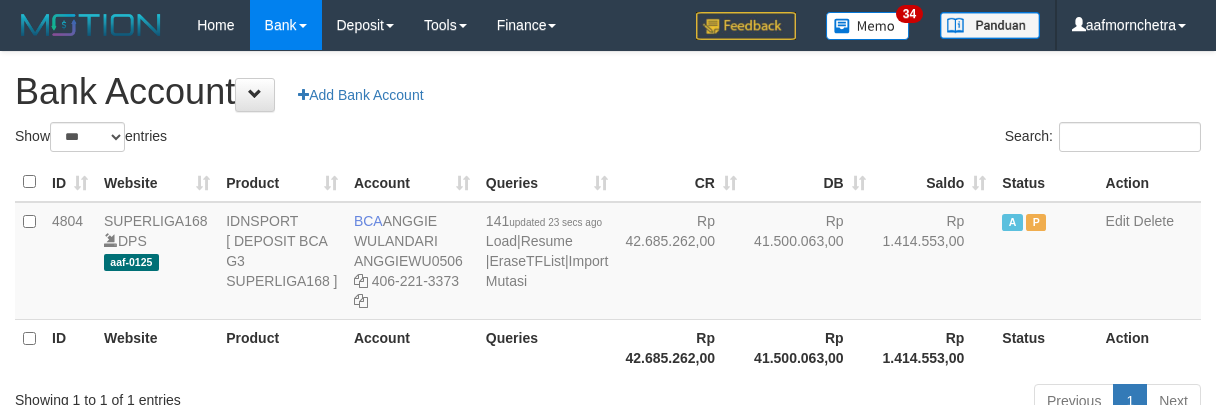 select on "***" 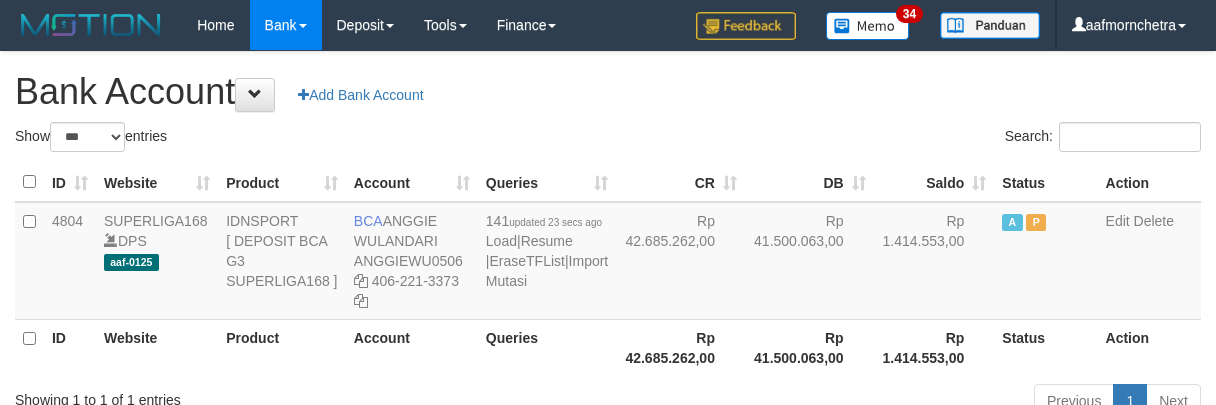 scroll, scrollTop: 0, scrollLeft: 0, axis: both 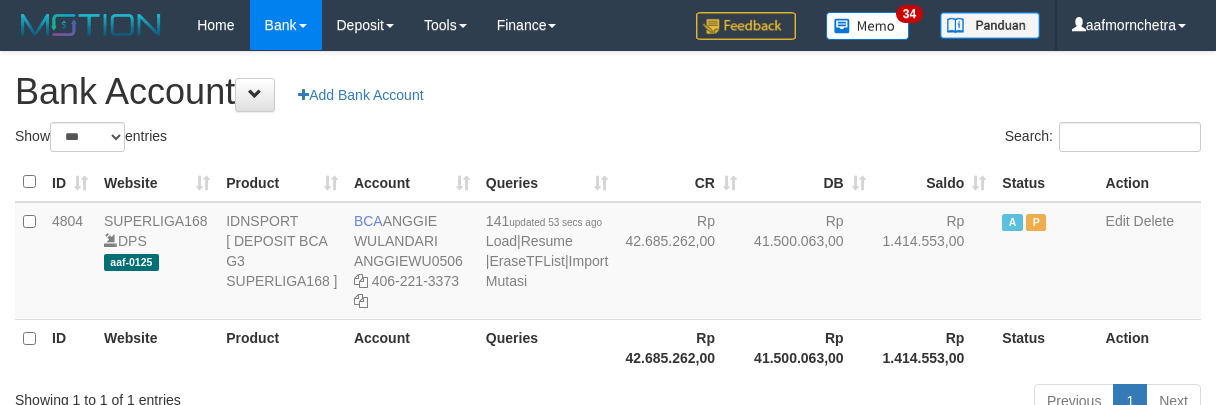 select on "***" 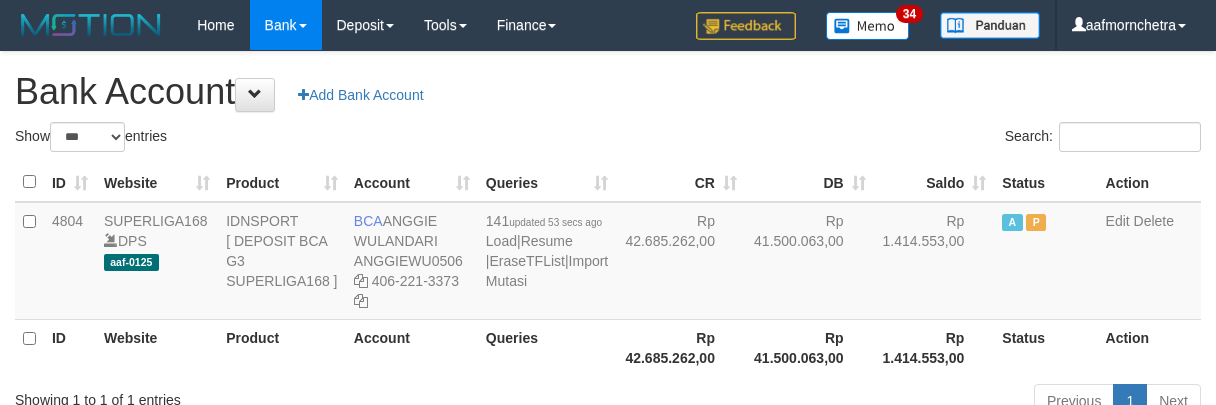 scroll, scrollTop: 0, scrollLeft: 0, axis: both 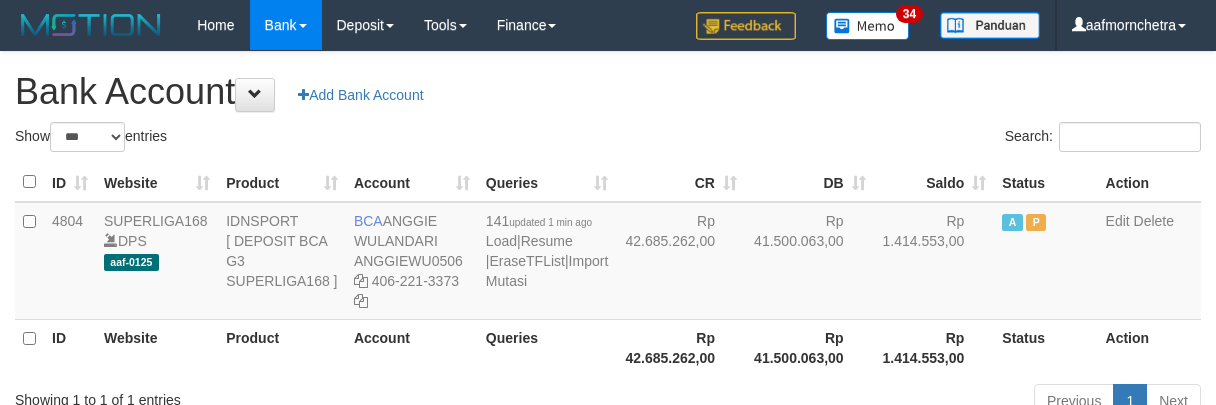 select on "***" 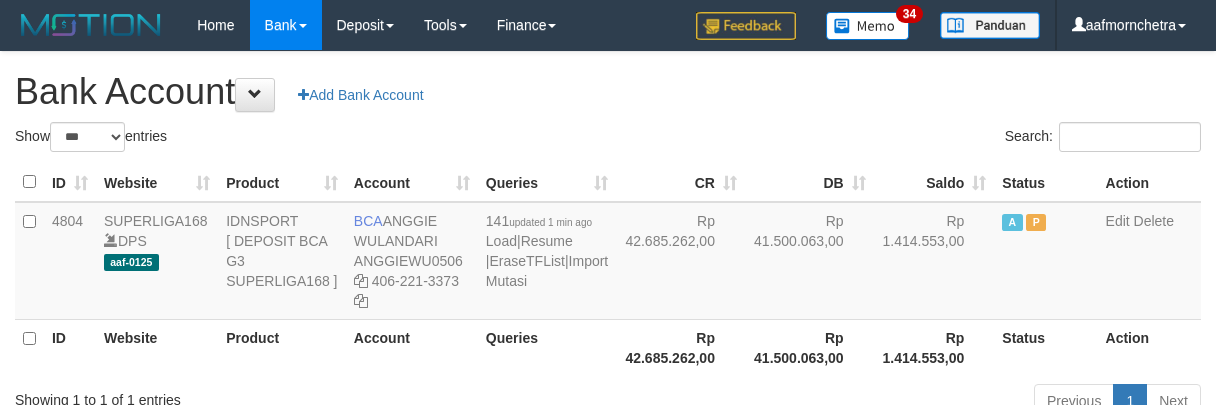 scroll, scrollTop: 0, scrollLeft: 0, axis: both 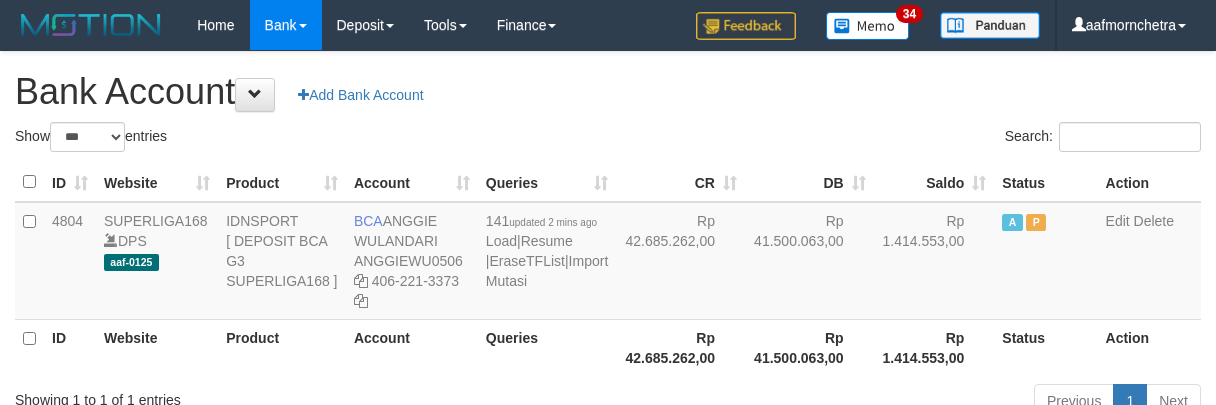 select on "***" 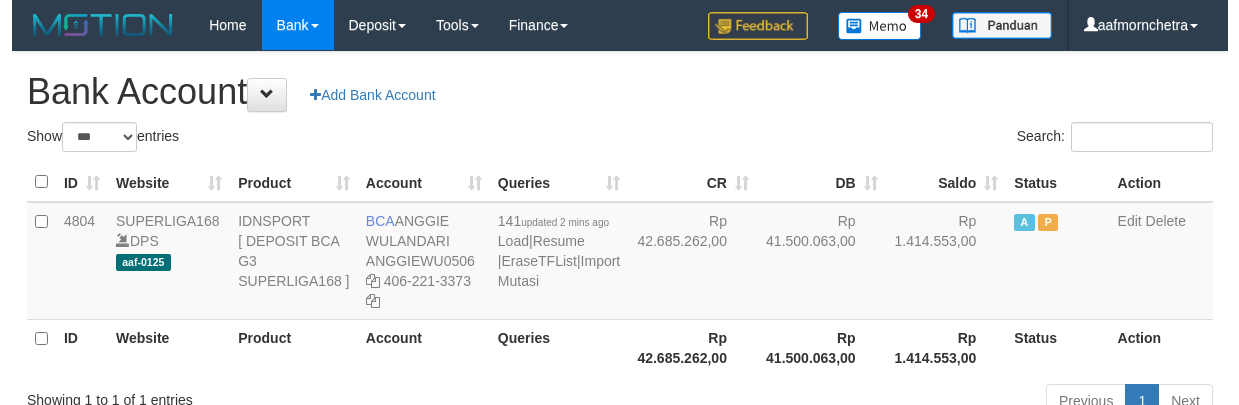scroll, scrollTop: 0, scrollLeft: 0, axis: both 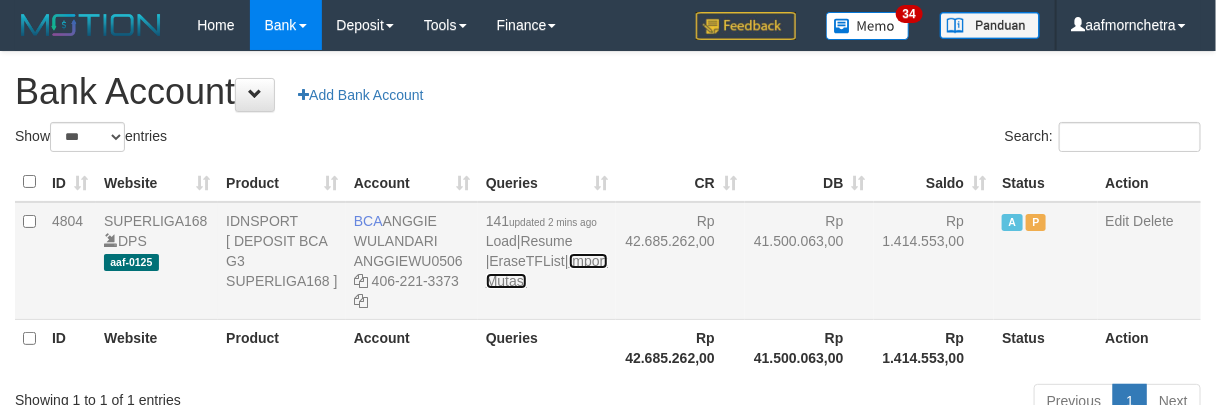 click on "Import Mutasi" at bounding box center (547, 271) 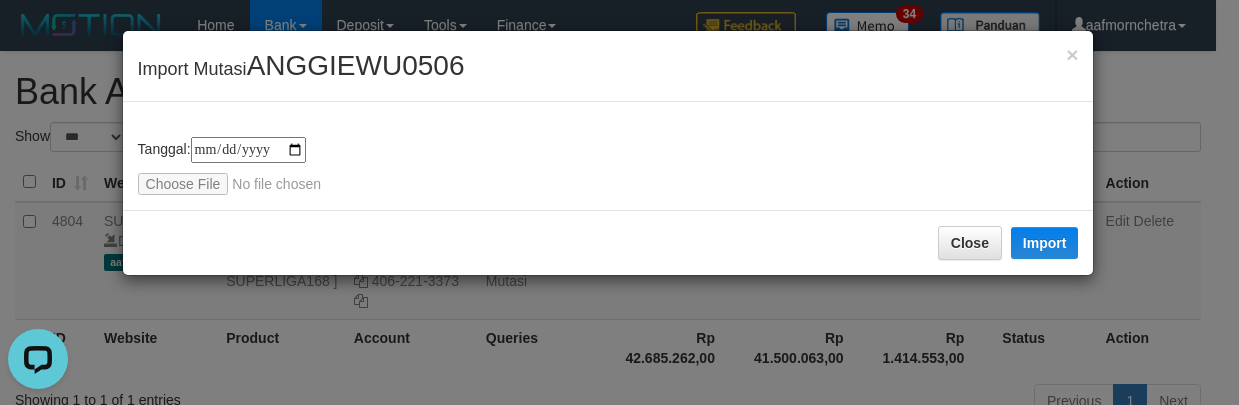 scroll, scrollTop: 0, scrollLeft: 0, axis: both 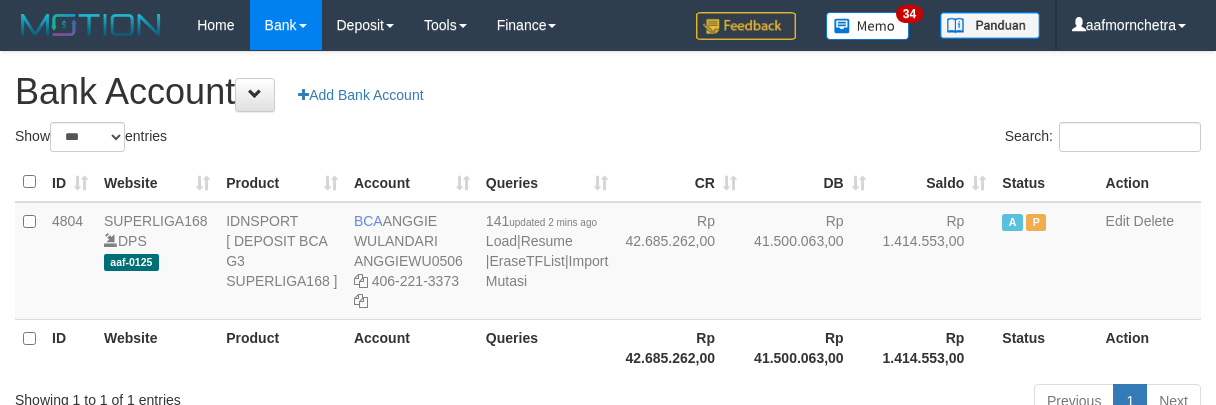 select on "***" 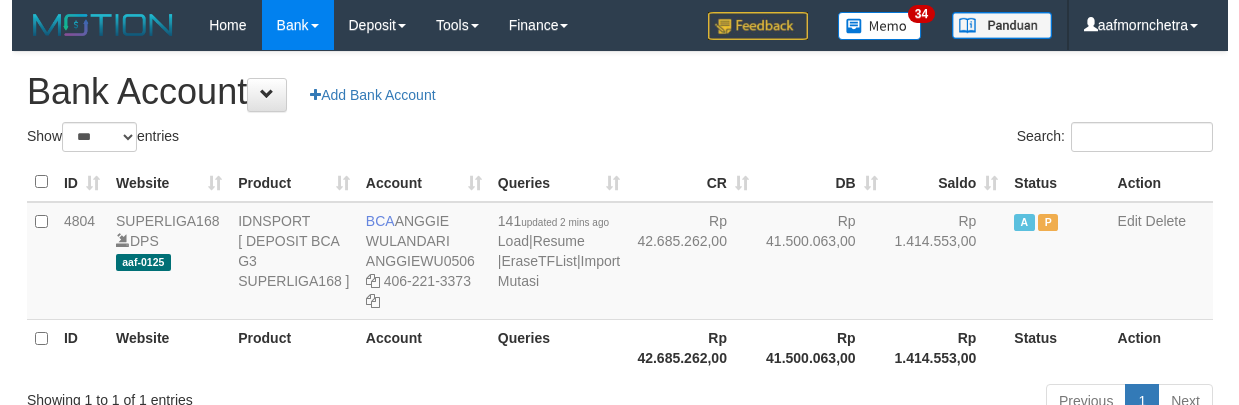 scroll, scrollTop: 0, scrollLeft: 0, axis: both 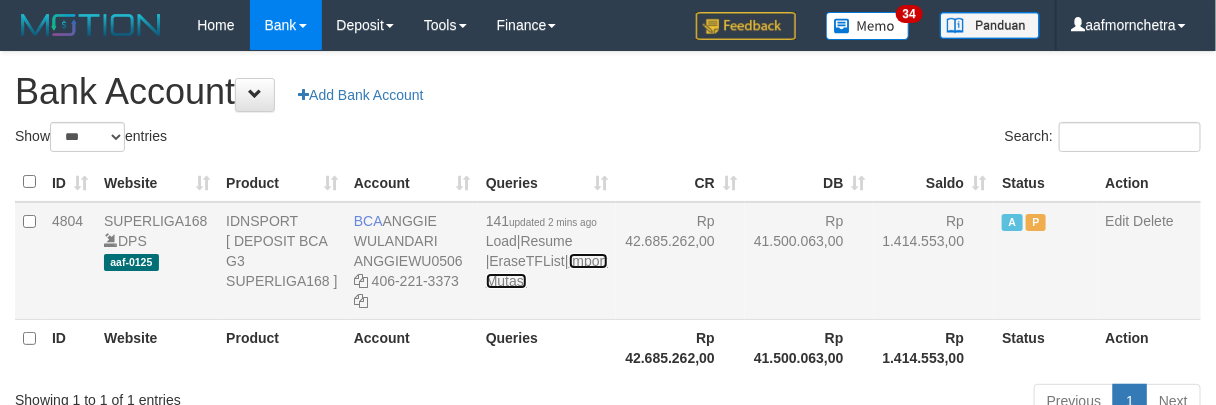 click on "Import Mutasi" at bounding box center [547, 271] 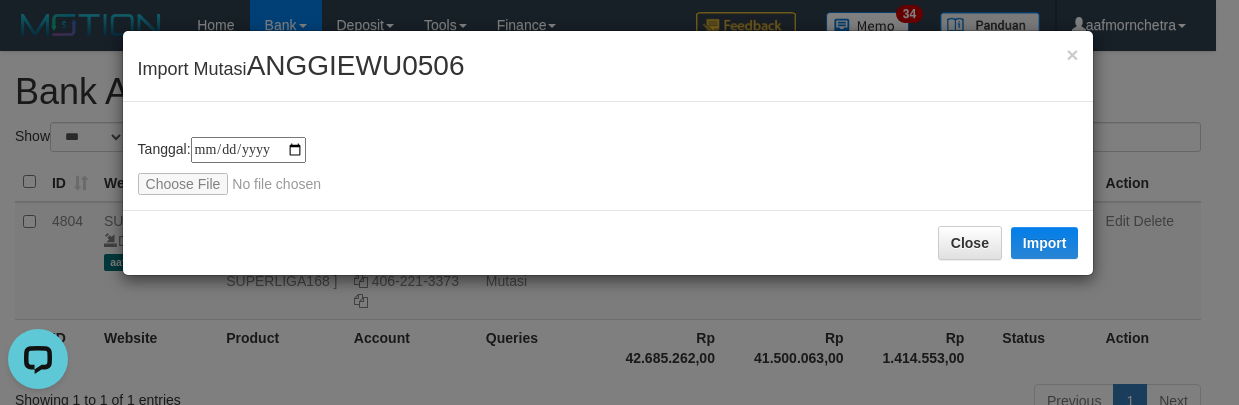 scroll, scrollTop: 0, scrollLeft: 0, axis: both 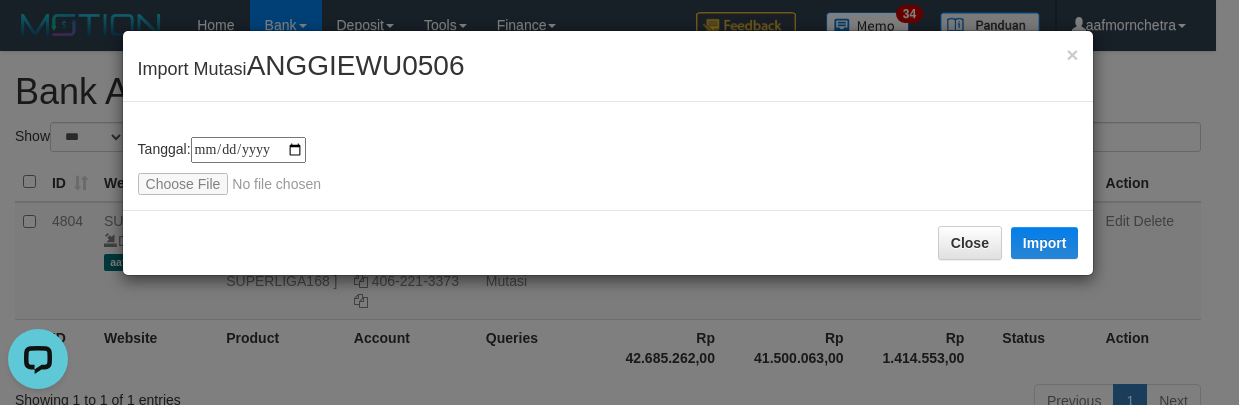 type on "**********" 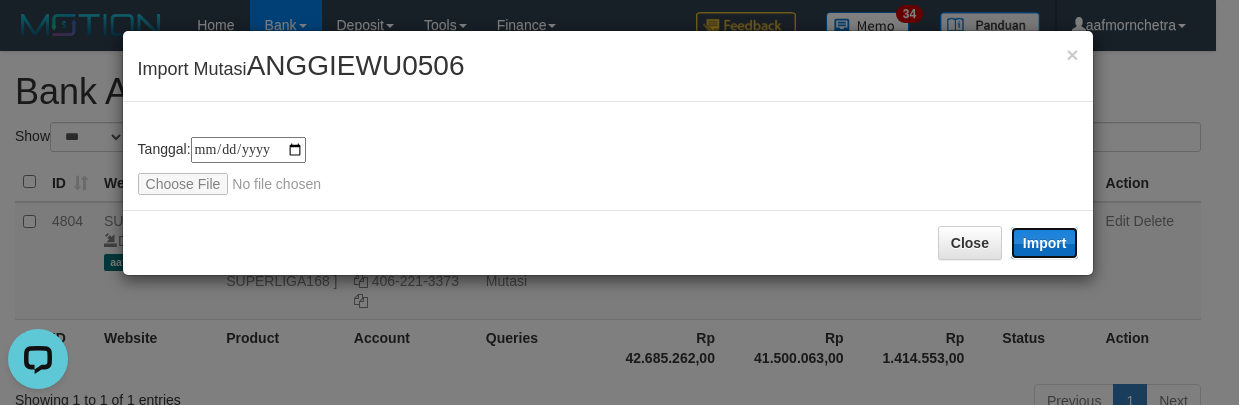 click on "Import" at bounding box center [1045, 243] 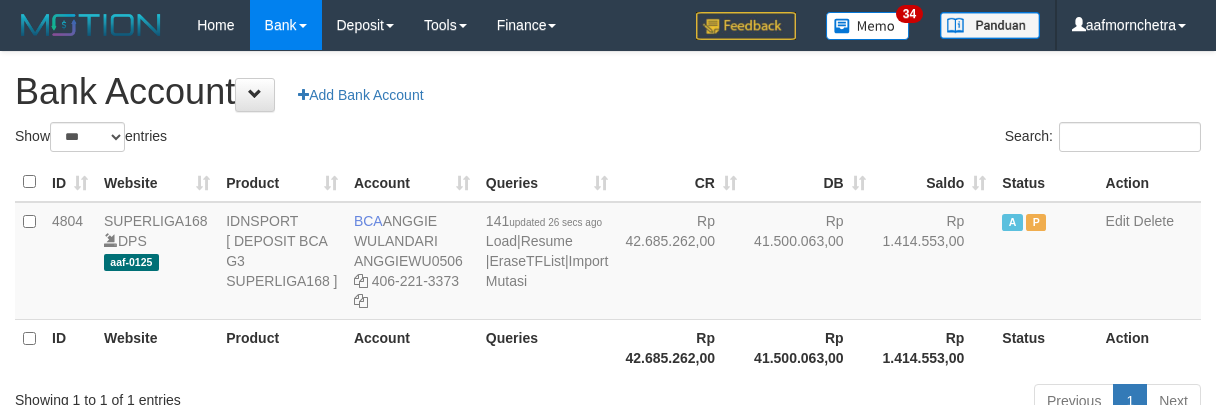 select on "***" 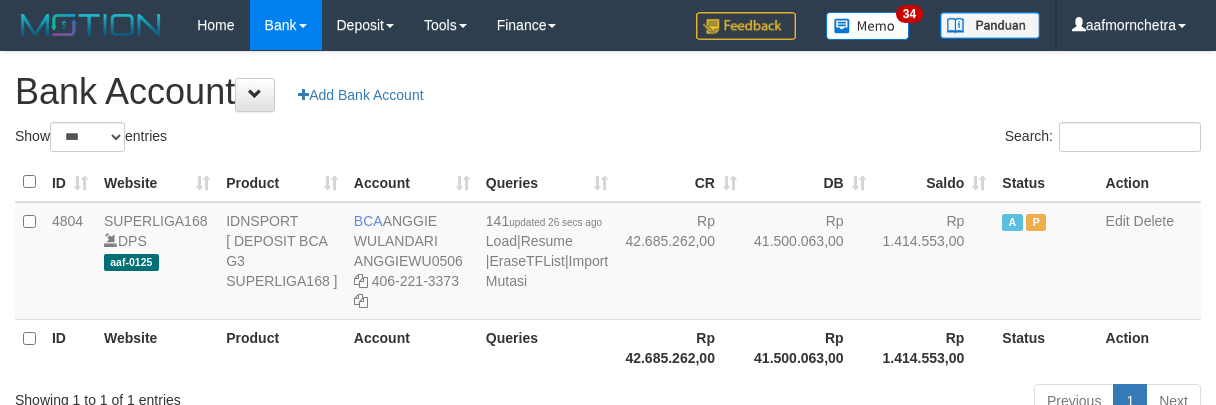 scroll, scrollTop: 0, scrollLeft: 0, axis: both 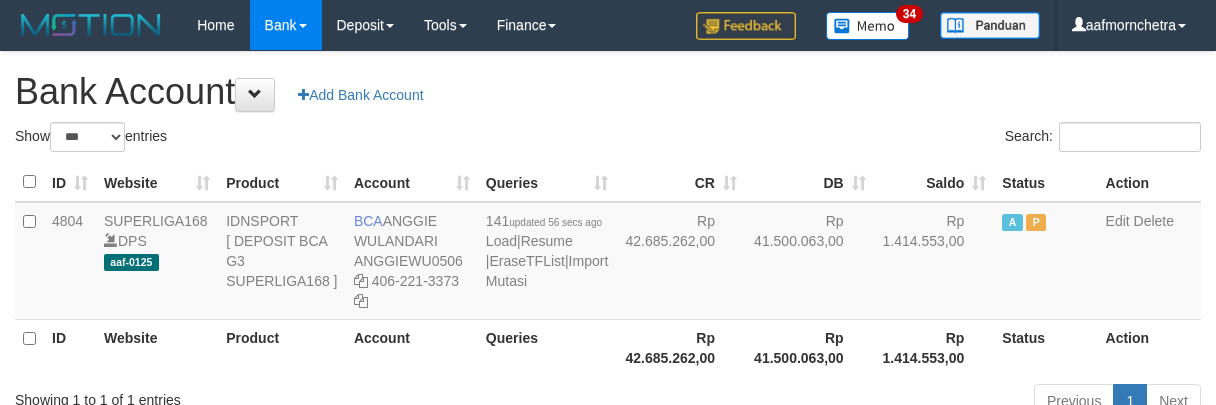select on "***" 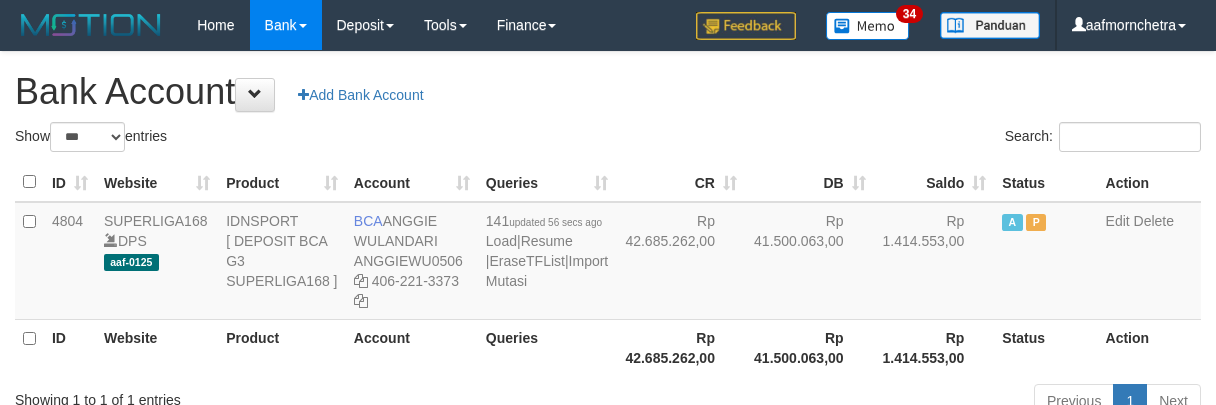 scroll, scrollTop: 0, scrollLeft: 0, axis: both 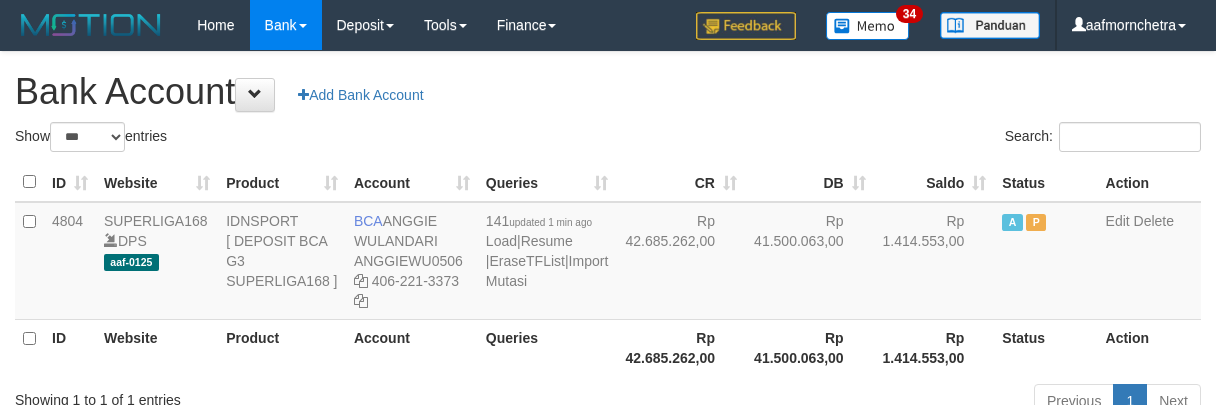 select on "***" 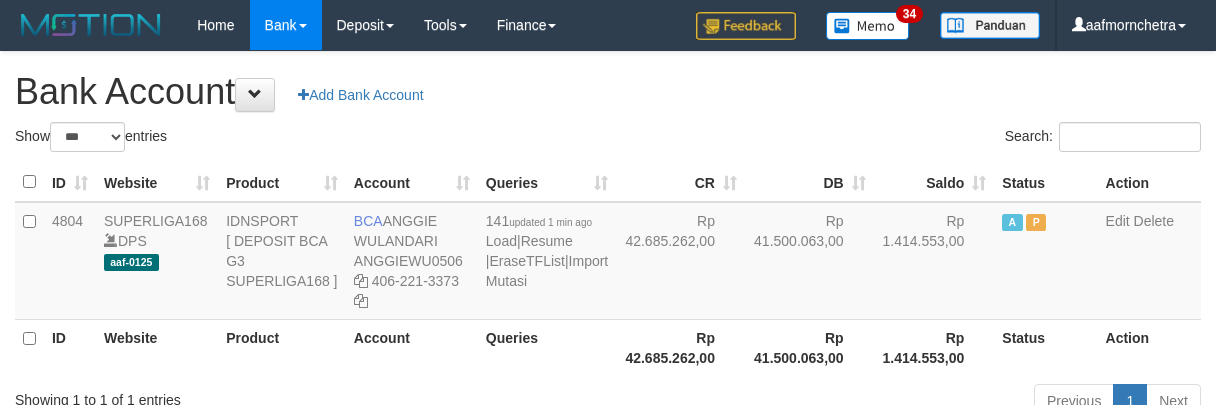 scroll, scrollTop: 0, scrollLeft: 0, axis: both 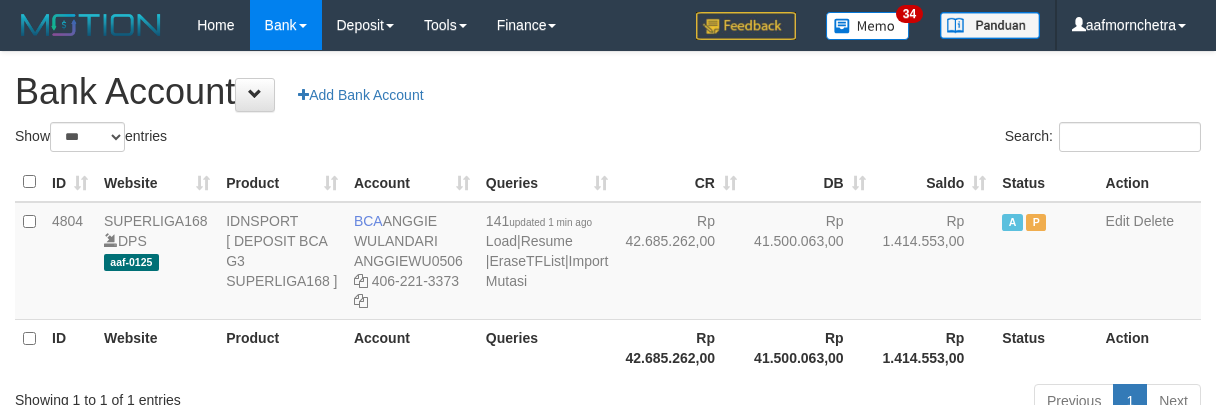 select on "***" 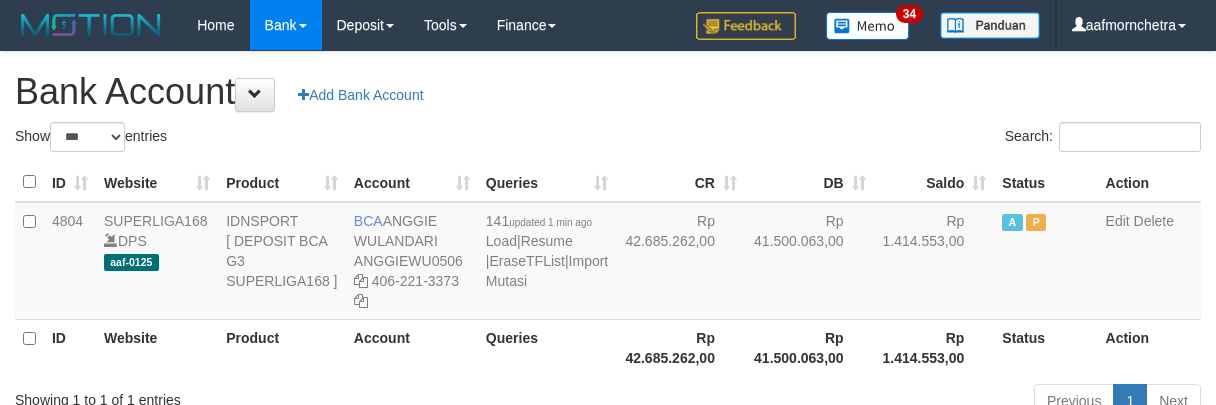 scroll, scrollTop: 0, scrollLeft: 0, axis: both 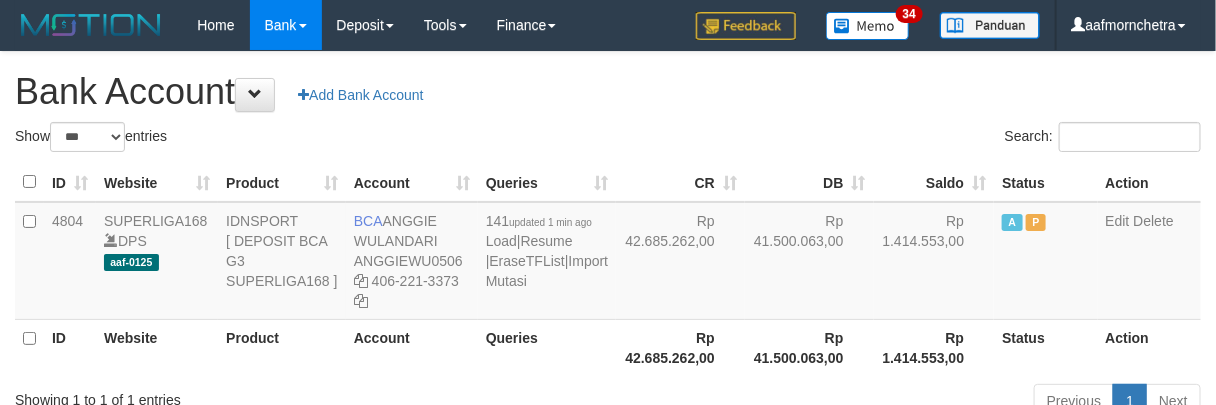 click on "Queries" at bounding box center [547, 347] 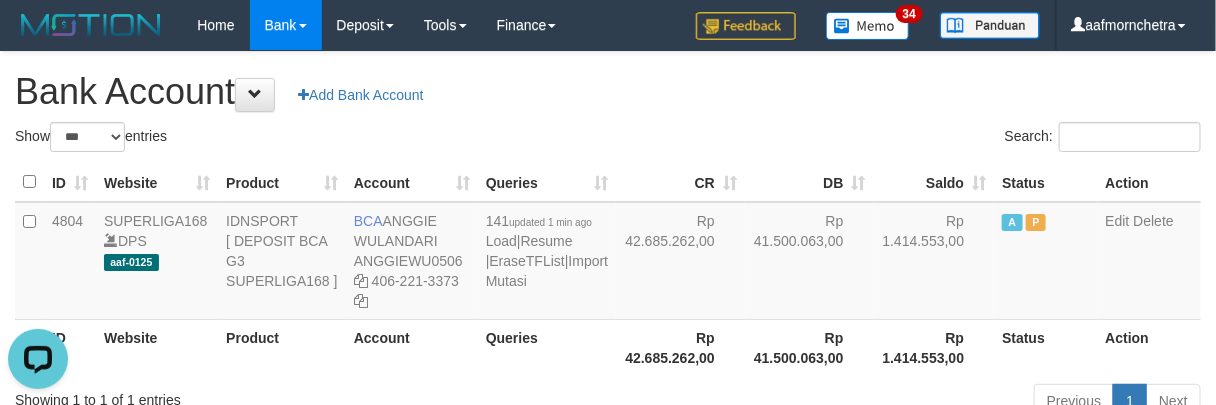 scroll, scrollTop: 0, scrollLeft: 0, axis: both 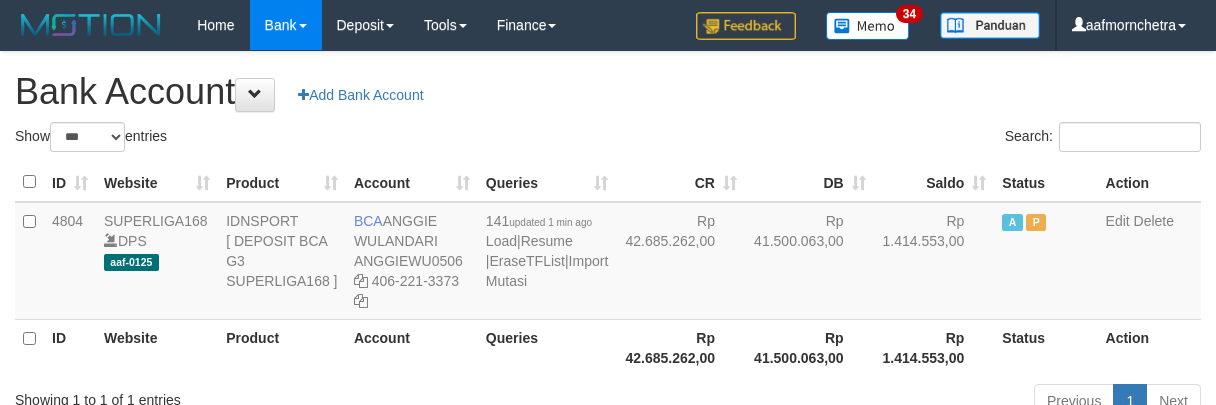 select on "***" 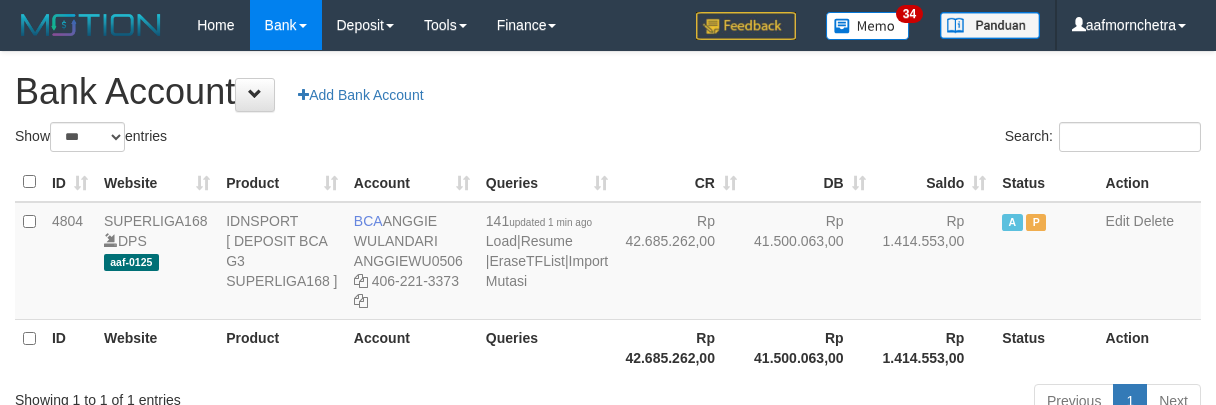 scroll, scrollTop: 0, scrollLeft: 0, axis: both 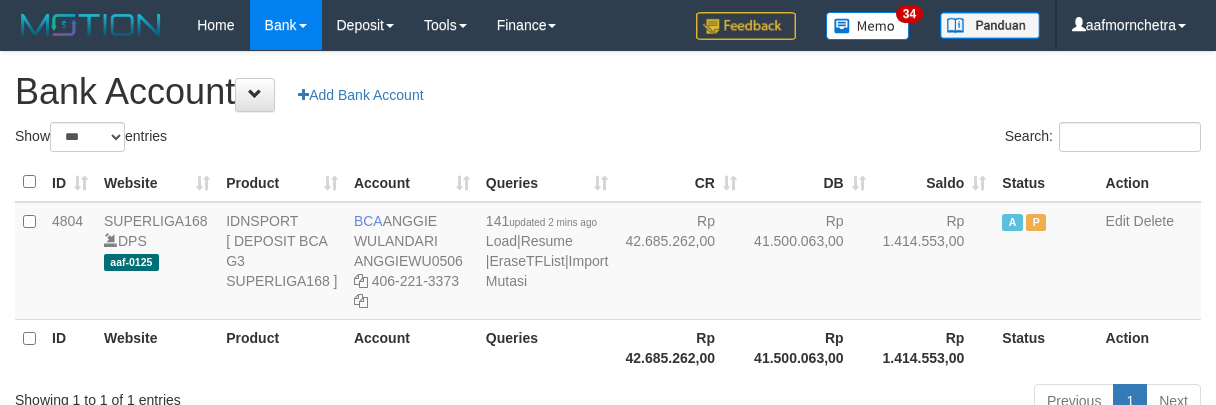 select on "***" 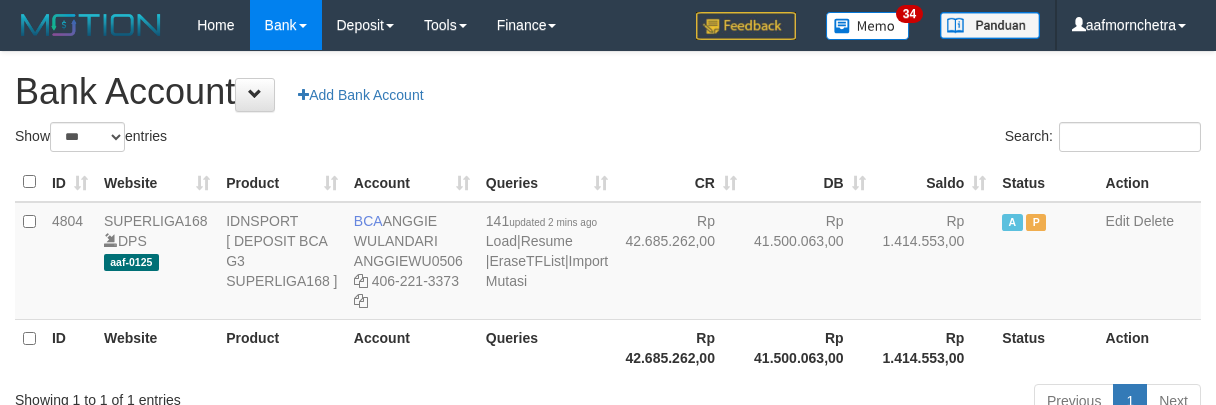 scroll, scrollTop: 0, scrollLeft: 0, axis: both 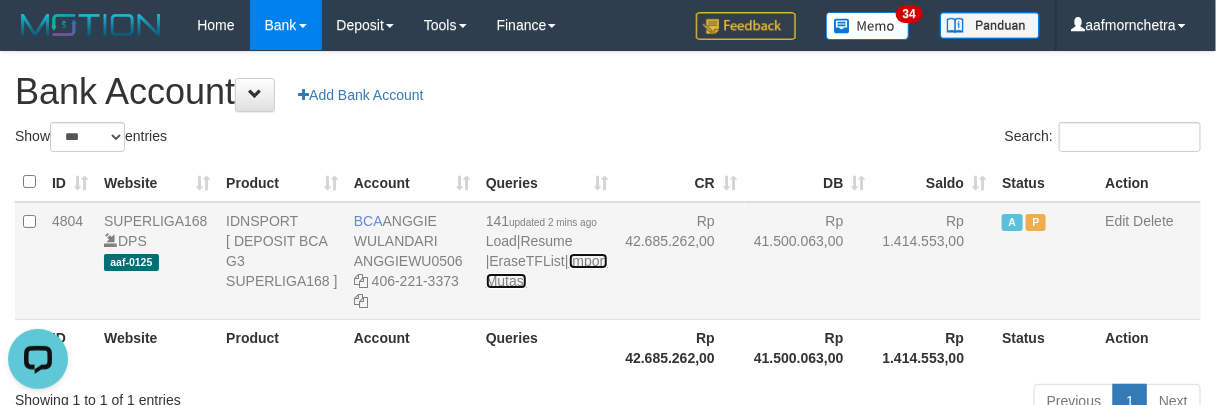 click on "Import Mutasi" at bounding box center (547, 271) 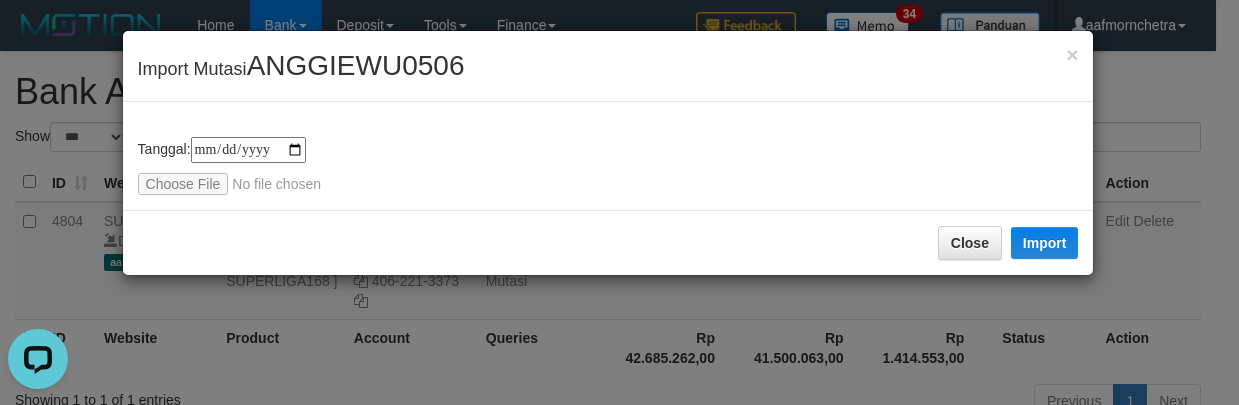 type on "**********" 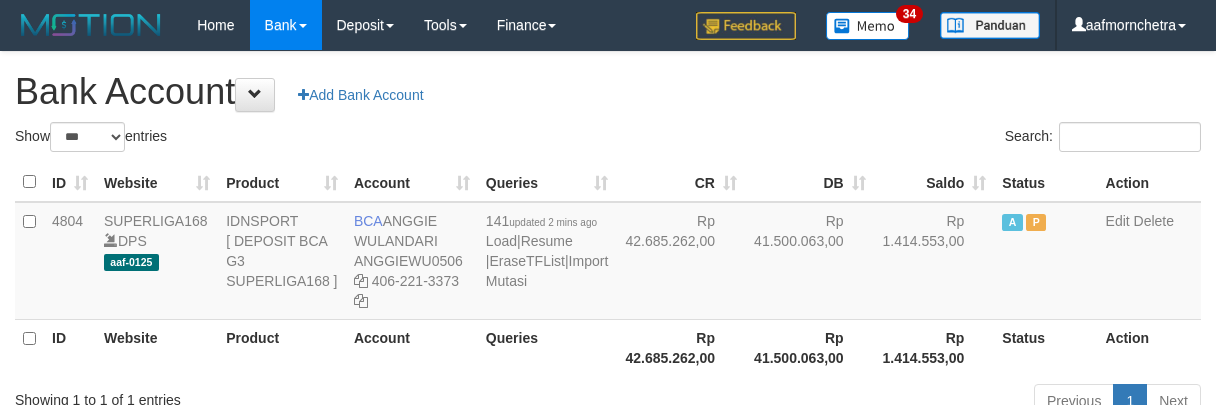 select on "***" 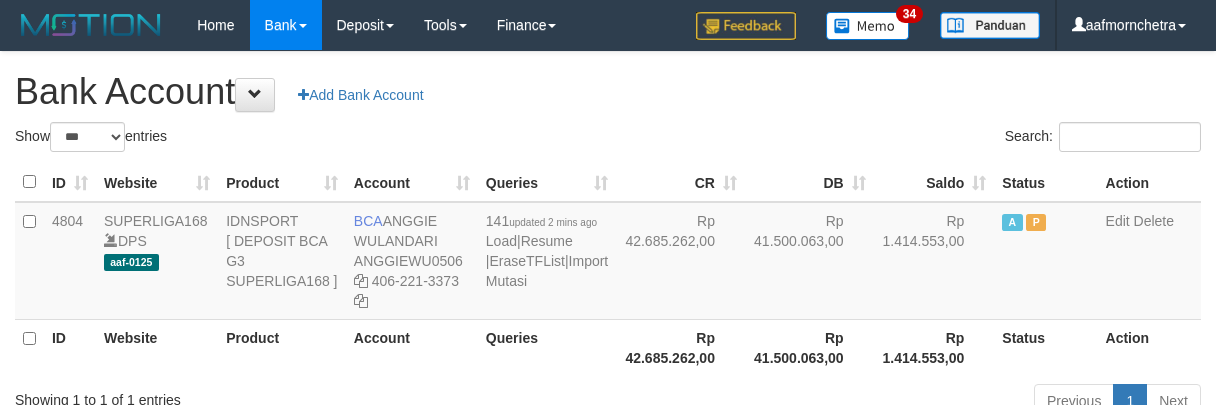 scroll, scrollTop: 0, scrollLeft: 0, axis: both 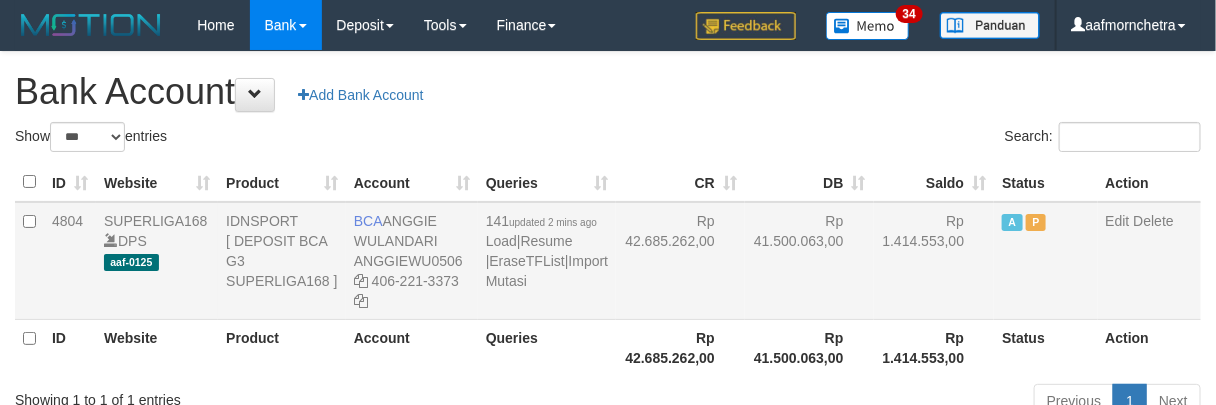 click on "141  updated 2 mins ago
Load
|
Resume
|
EraseTFList
|
Import Mutasi" at bounding box center (547, 261) 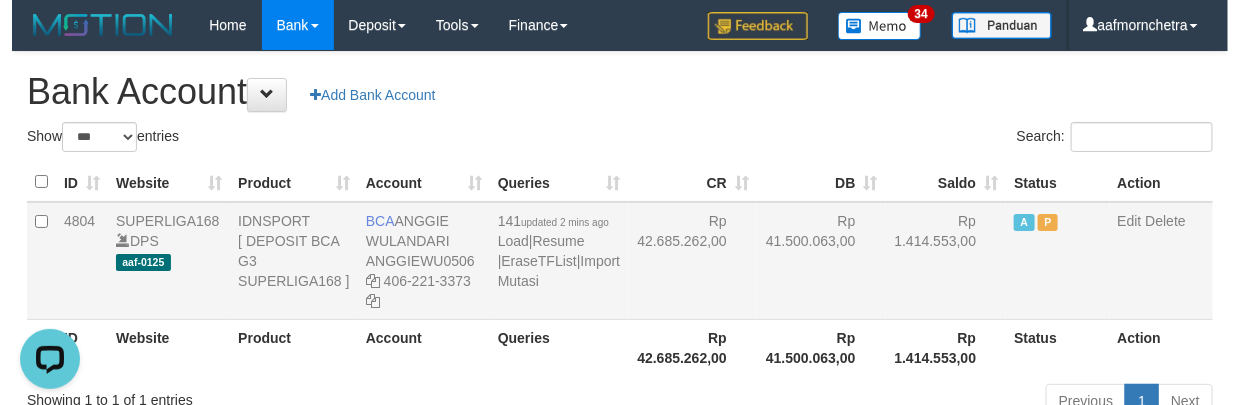 scroll, scrollTop: 0, scrollLeft: 0, axis: both 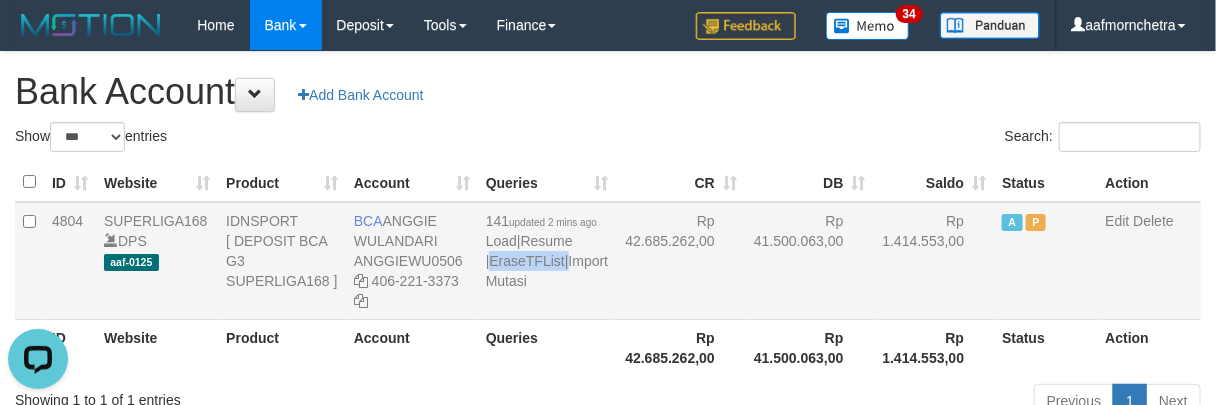 click on "141  updated 2 mins ago
Load
|
Resume
|
EraseTFList
|
Import Mutasi" at bounding box center [547, 261] 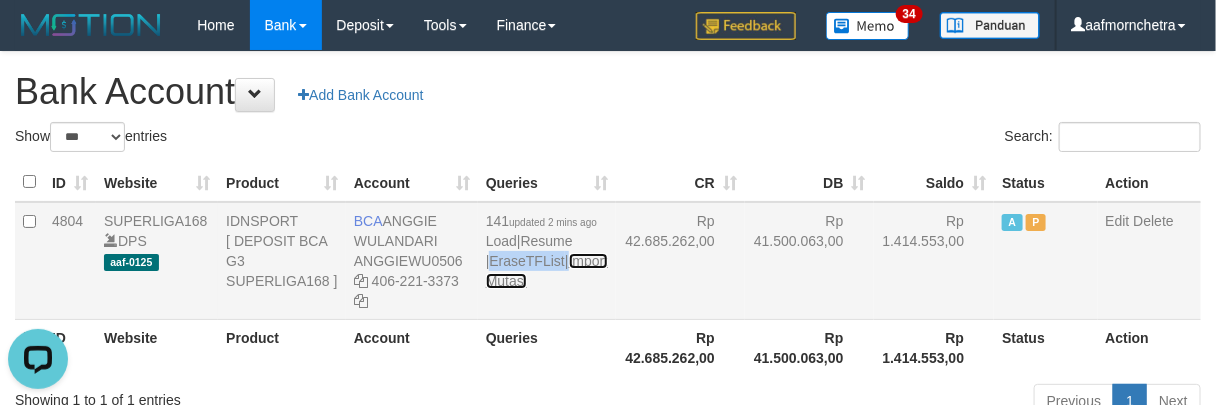click on "Import Mutasi" at bounding box center (547, 271) 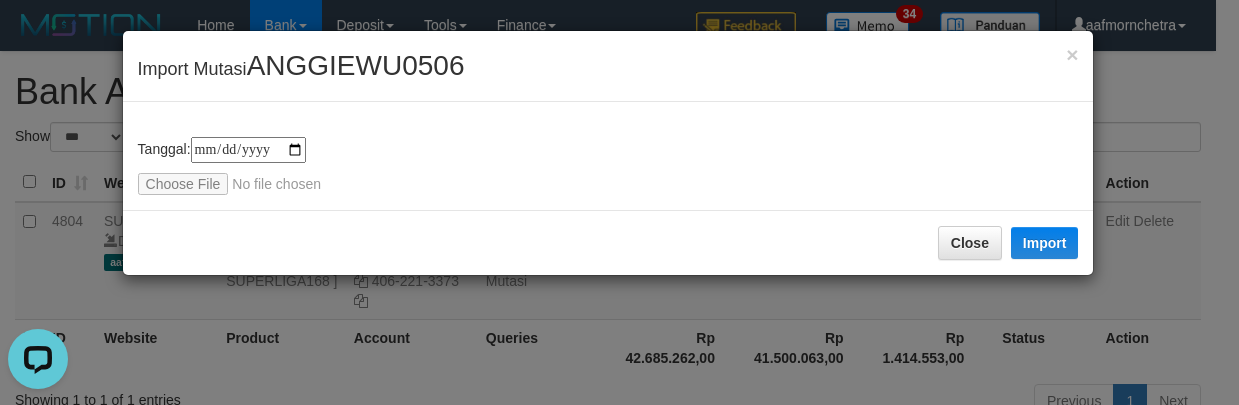 type on "**********" 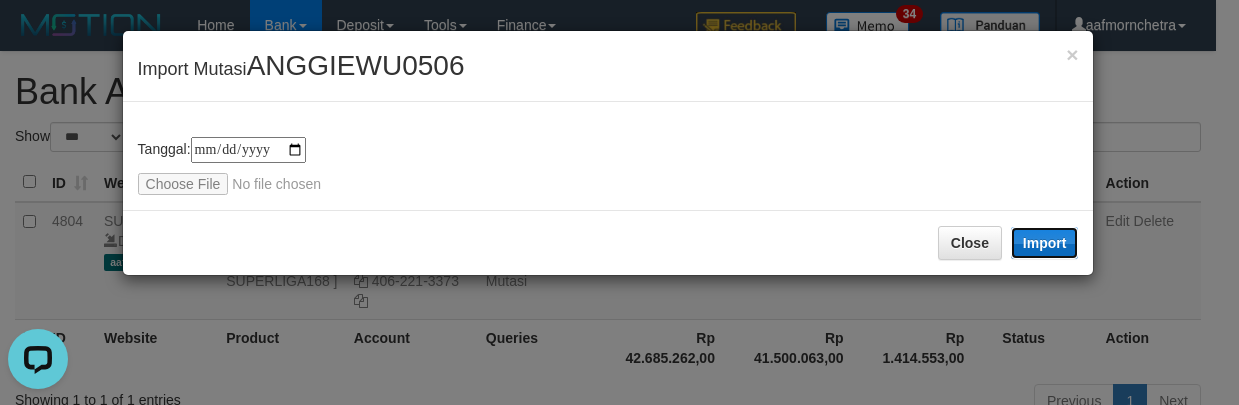 click on "Import" at bounding box center (1045, 243) 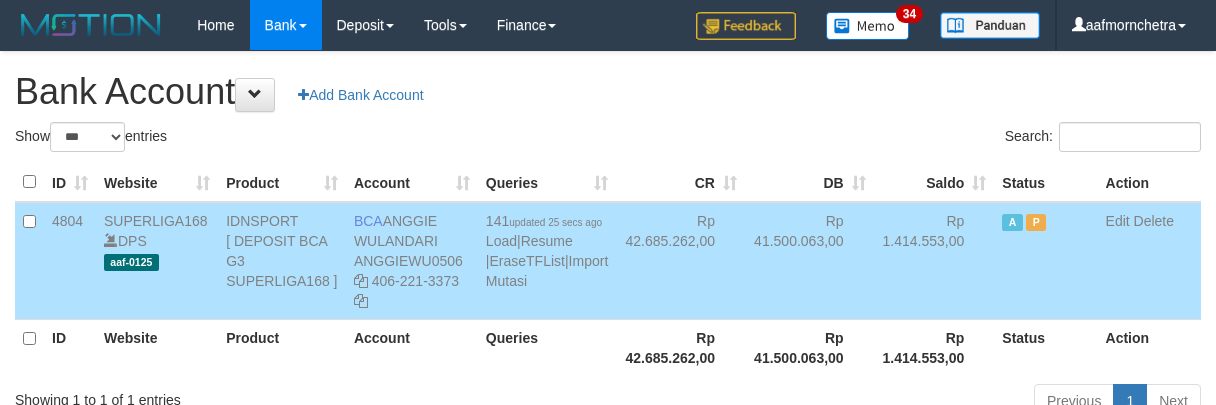 select on "***" 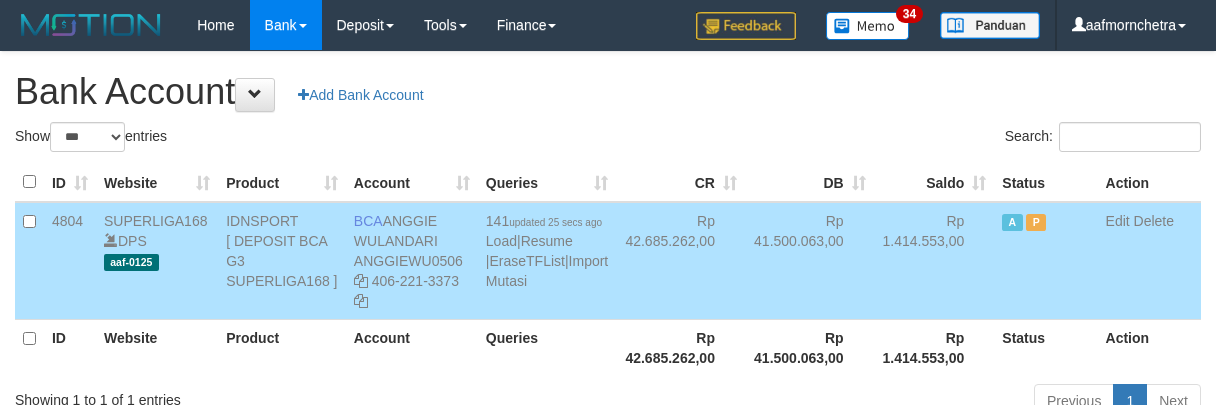 scroll, scrollTop: 0, scrollLeft: 0, axis: both 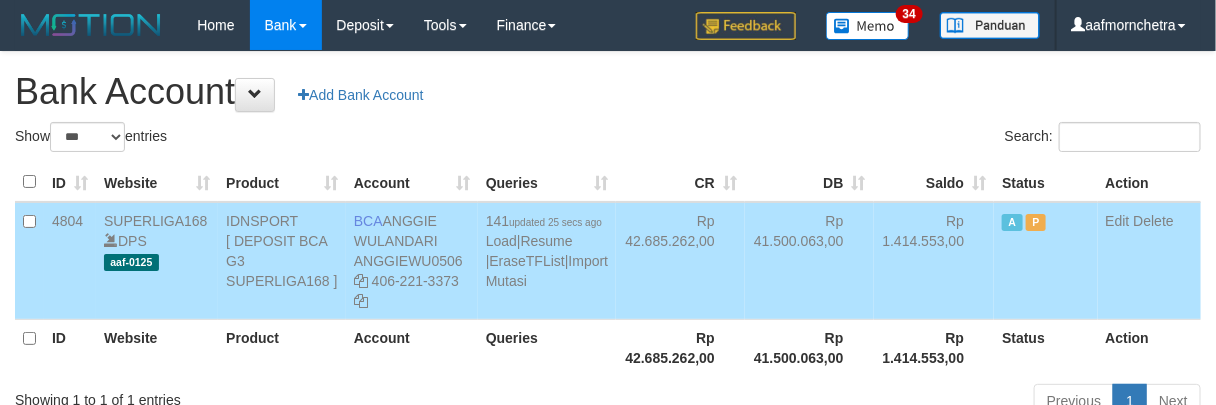 click on "Queries" at bounding box center (547, 347) 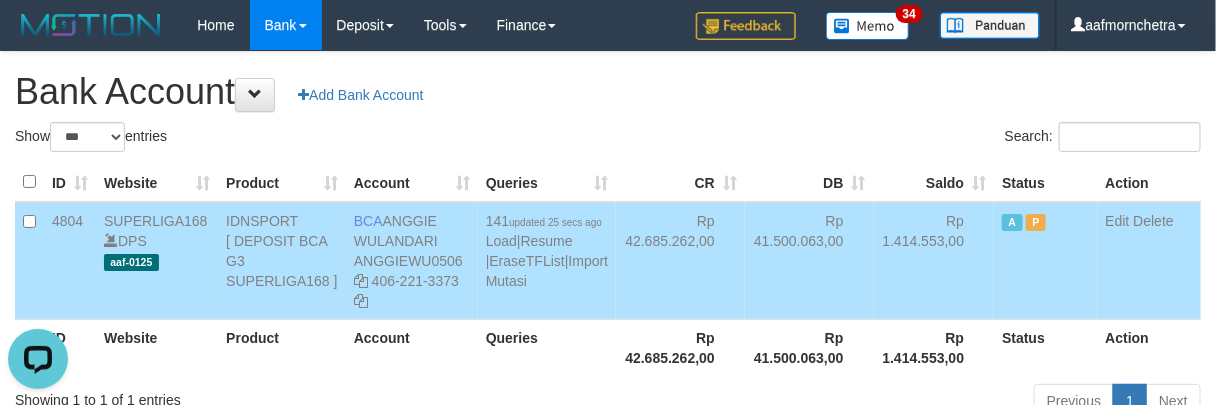 scroll, scrollTop: 0, scrollLeft: 0, axis: both 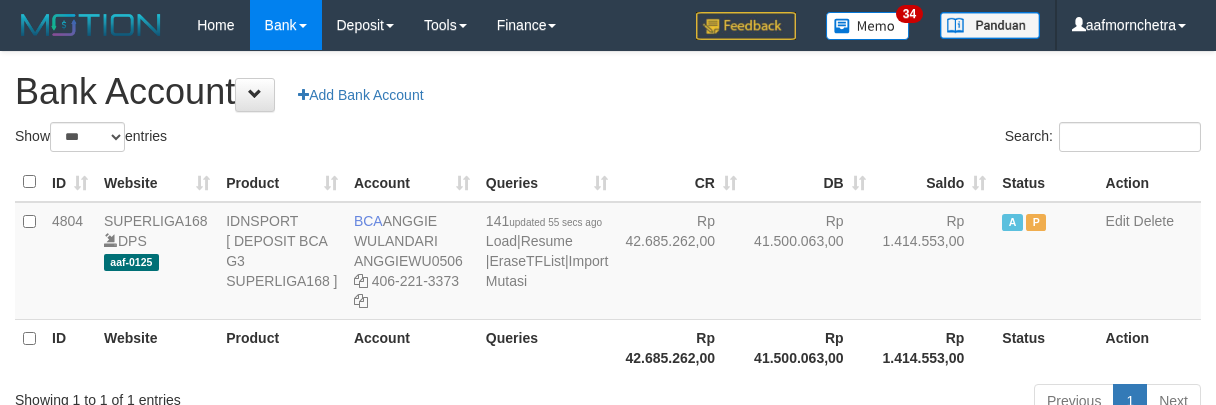 select on "***" 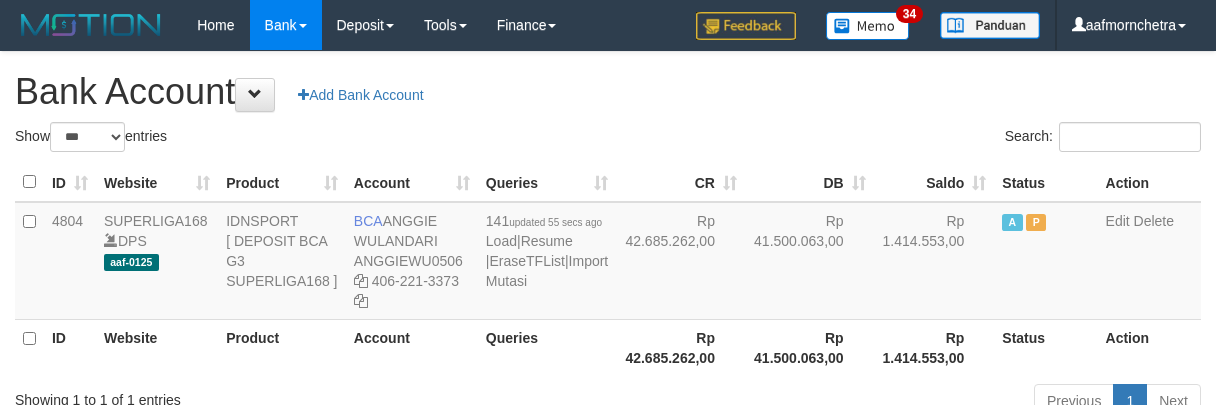 scroll, scrollTop: 0, scrollLeft: 0, axis: both 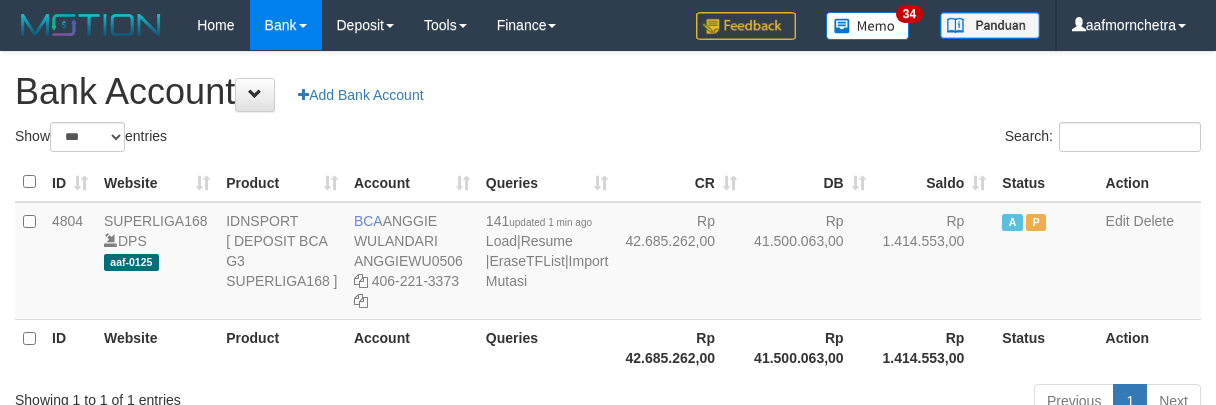 select on "***" 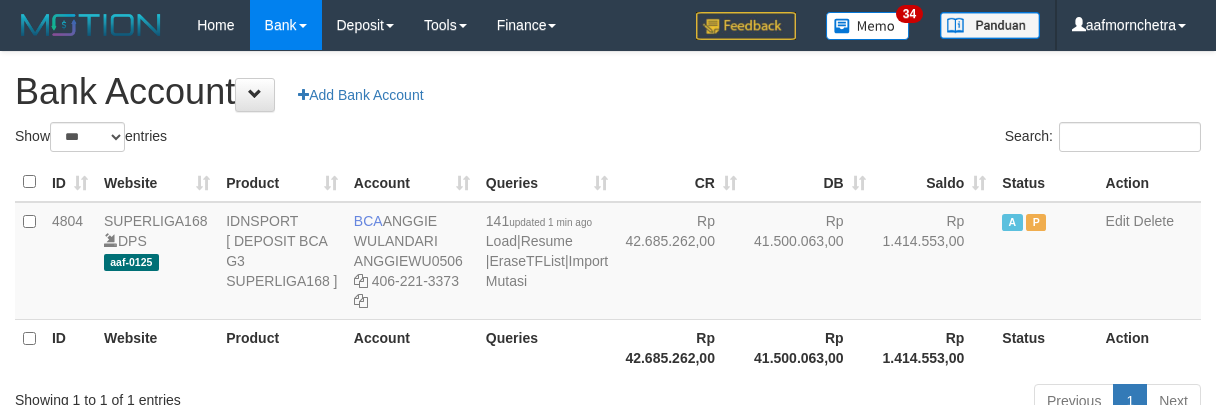 scroll, scrollTop: 0, scrollLeft: 0, axis: both 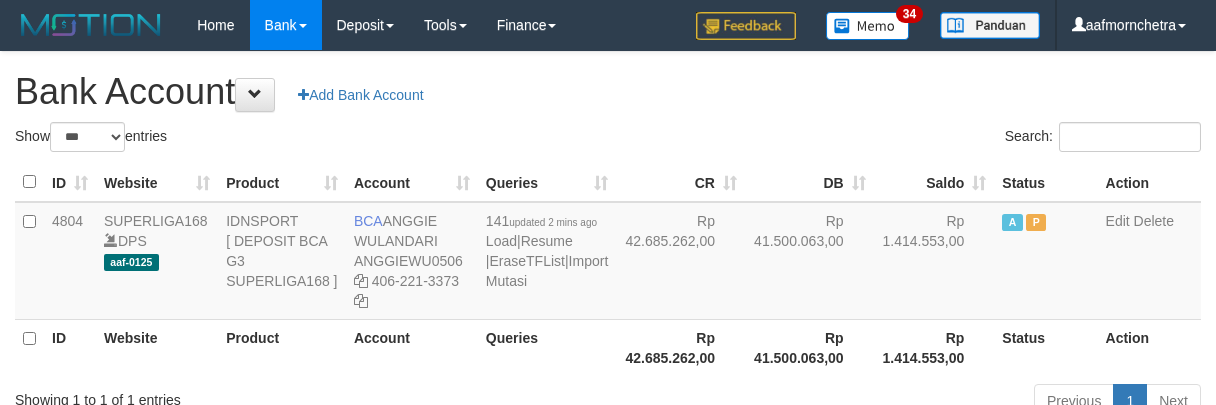 select on "***" 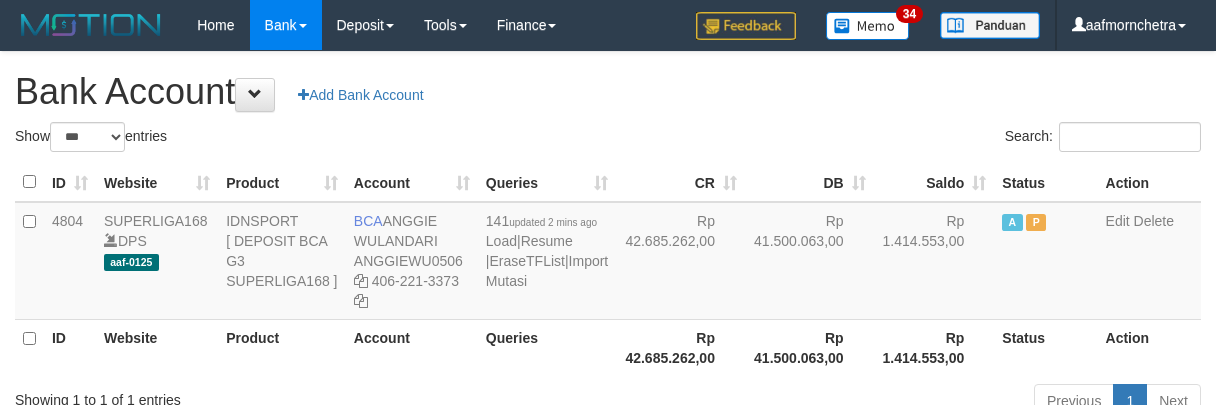 scroll, scrollTop: 0, scrollLeft: 0, axis: both 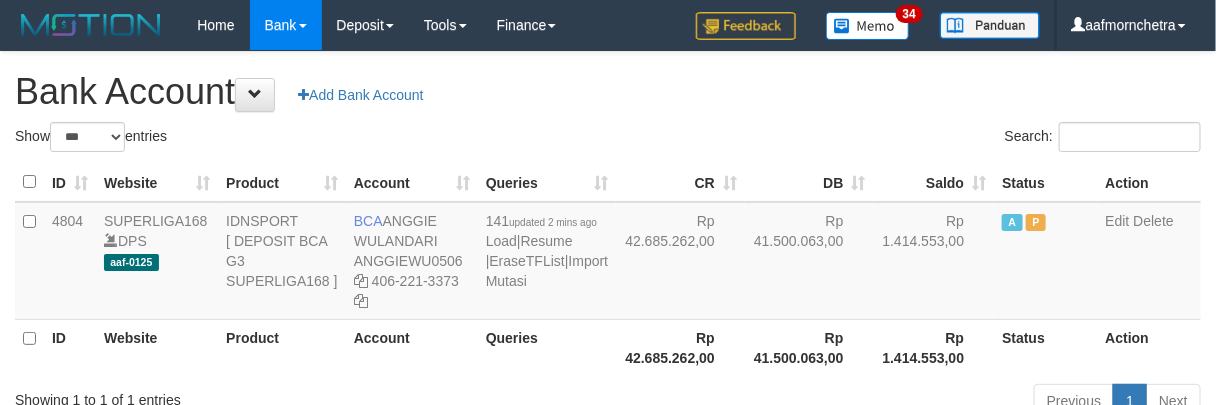 click on "Rp 42.685.262,00" at bounding box center (680, 347) 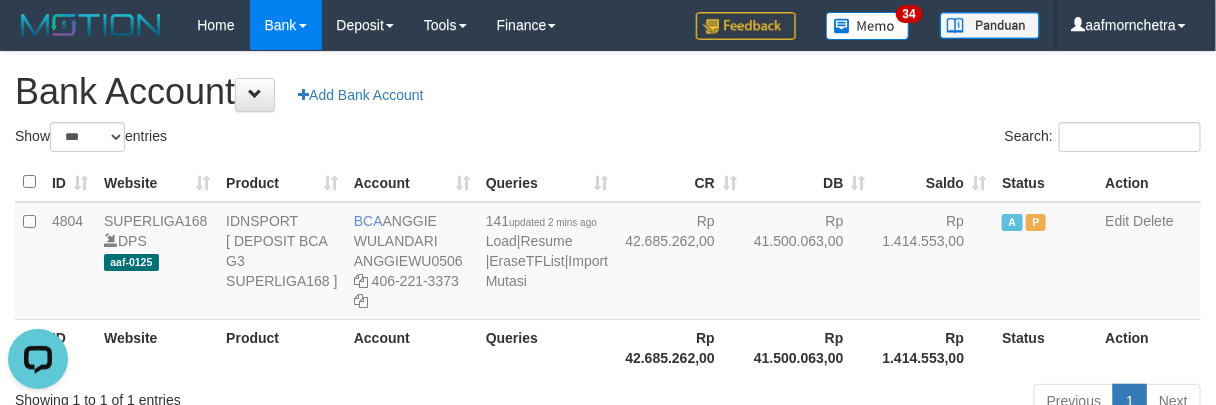 scroll, scrollTop: 0, scrollLeft: 0, axis: both 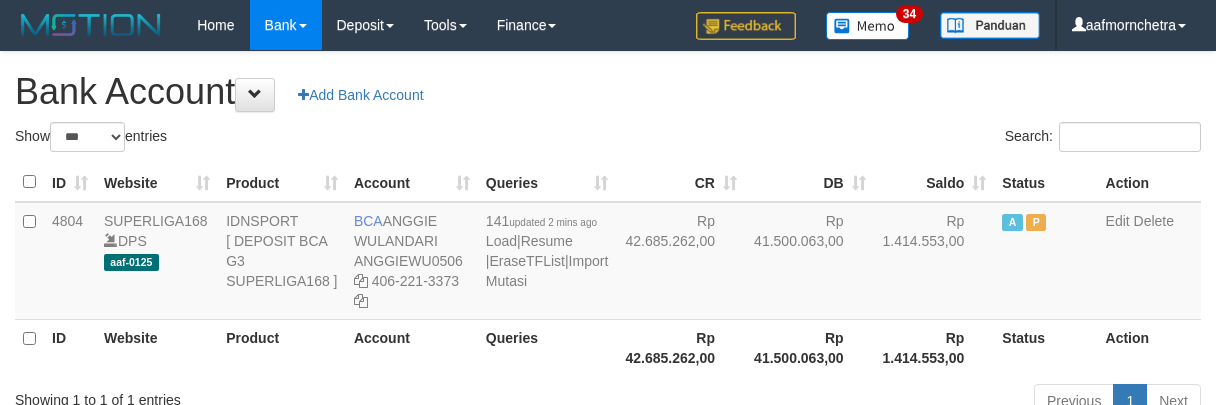 select on "***" 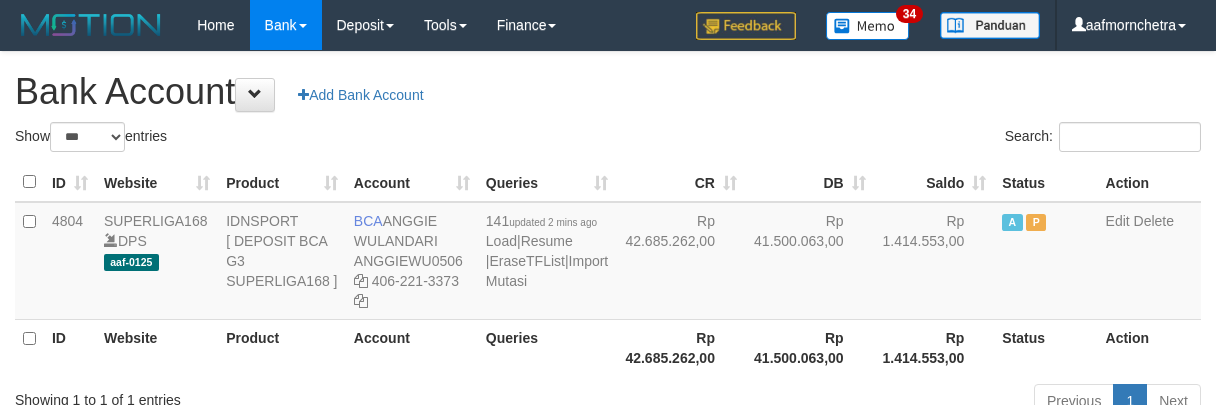 scroll, scrollTop: 0, scrollLeft: 0, axis: both 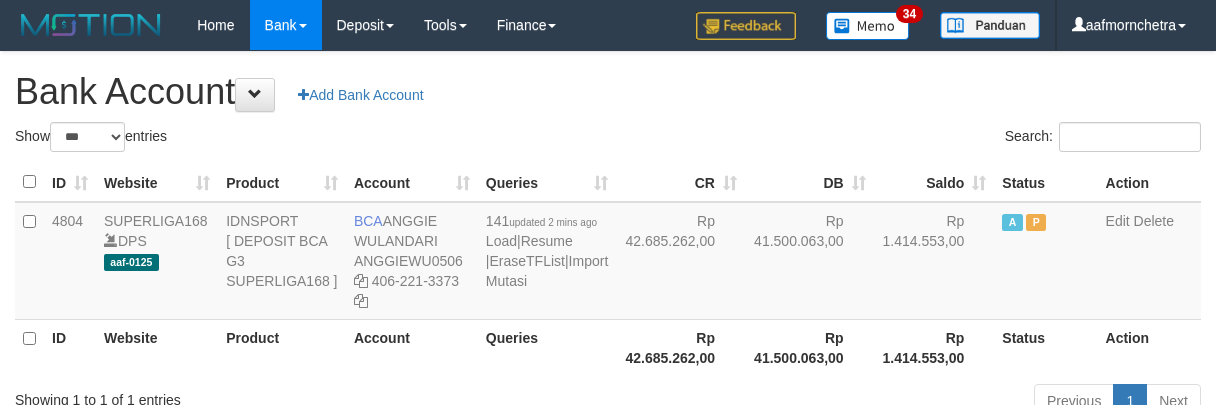 select on "***" 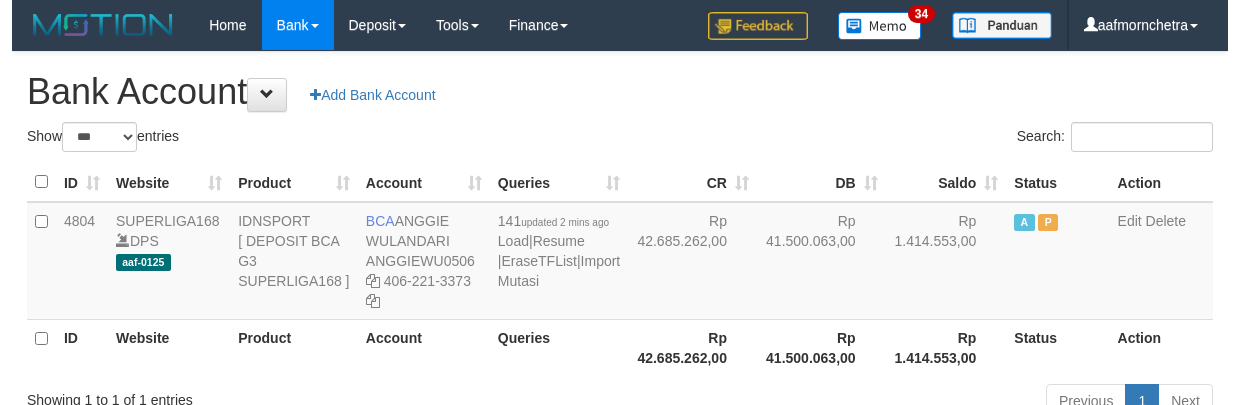 scroll, scrollTop: 0, scrollLeft: 0, axis: both 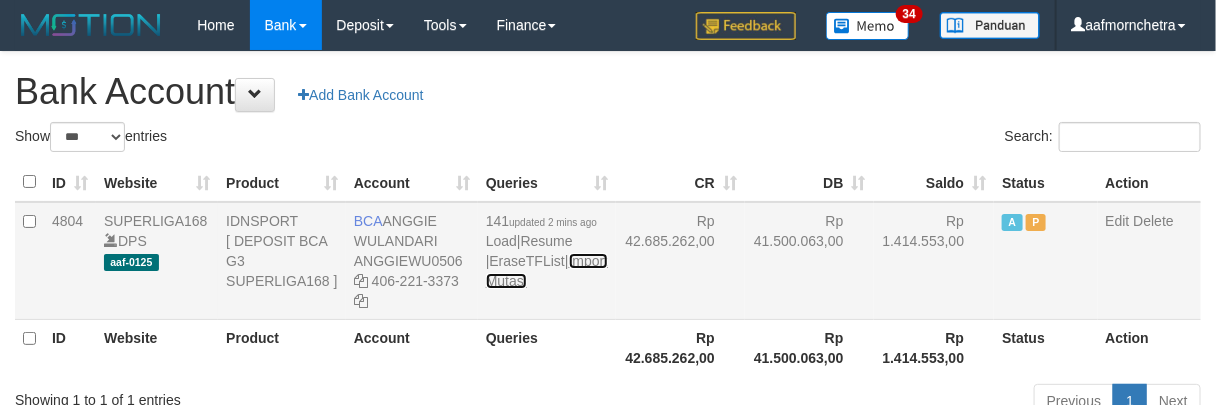 click on "Import Mutasi" at bounding box center [547, 271] 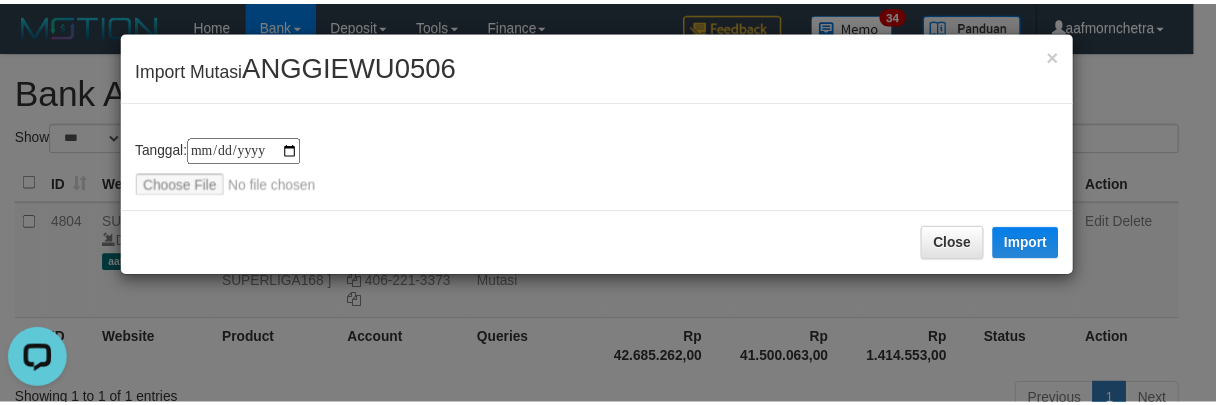 scroll, scrollTop: 0, scrollLeft: 0, axis: both 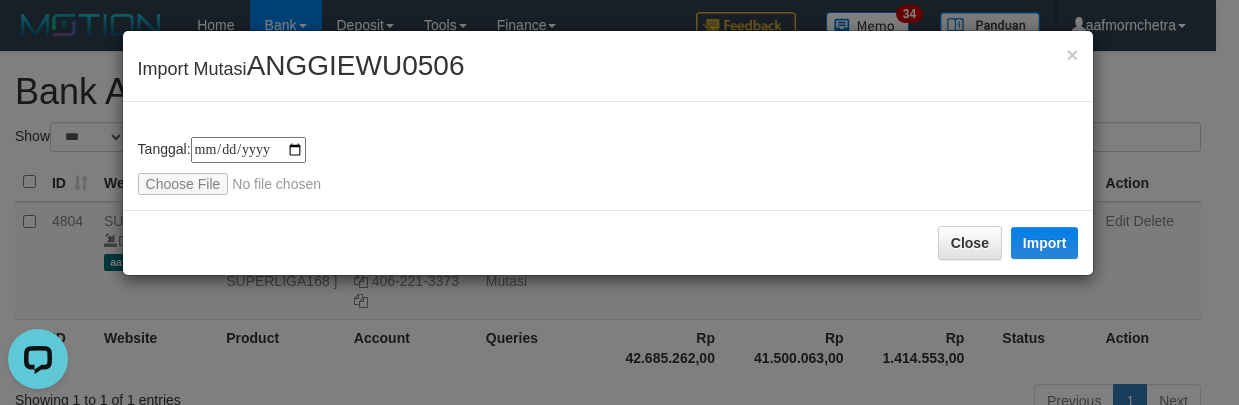 type on "**********" 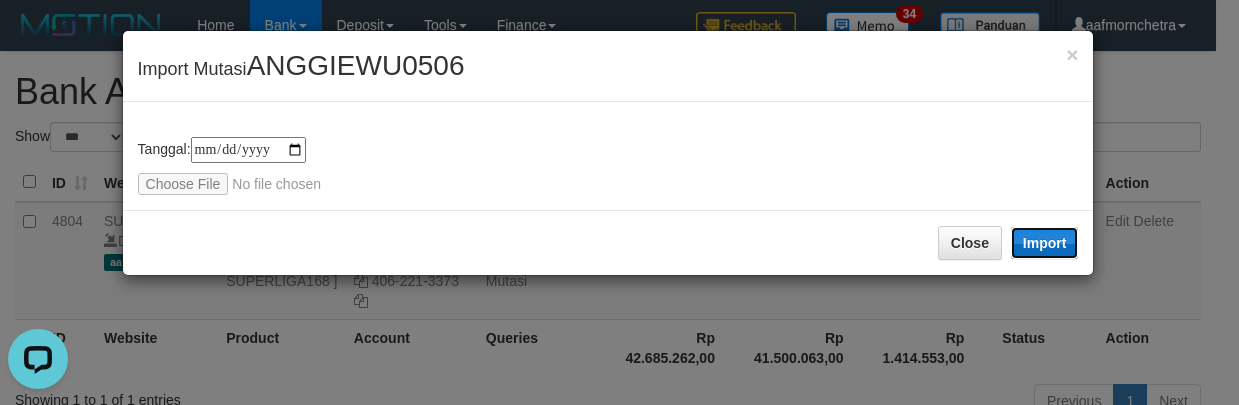 click on "Import" at bounding box center [1045, 243] 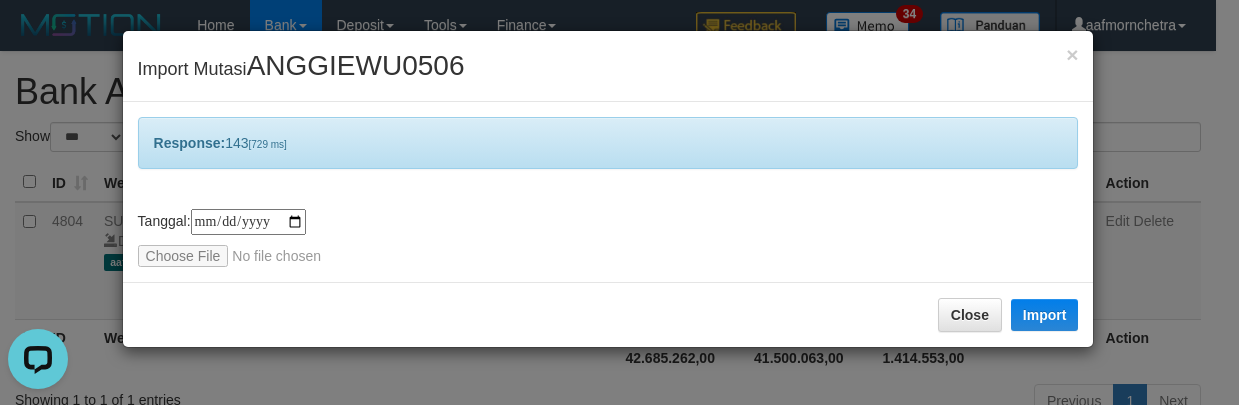 click on "Close
Import" at bounding box center [608, 314] 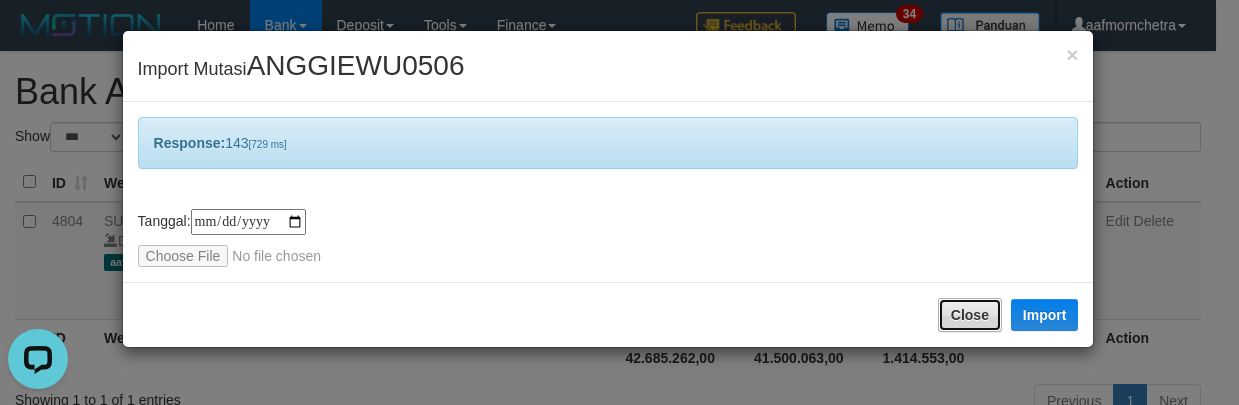 click on "Close" at bounding box center (970, 315) 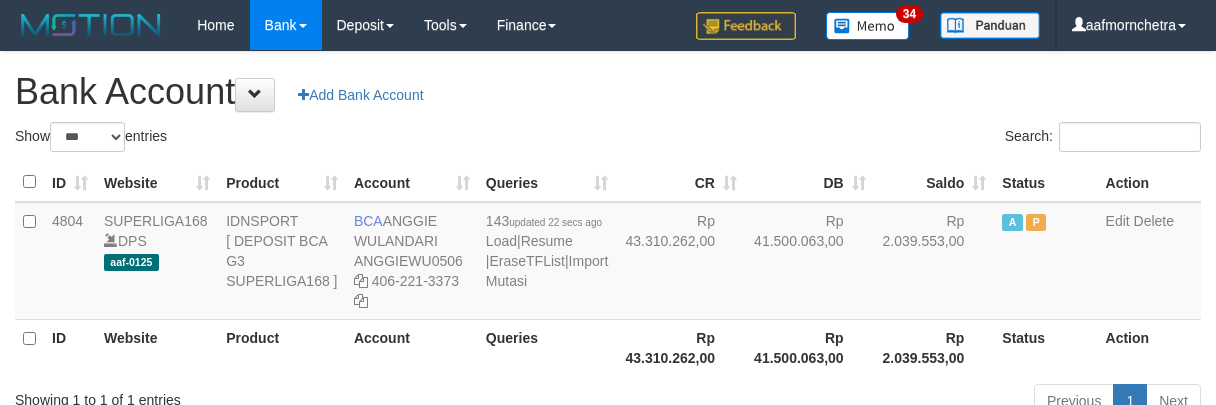 select on "***" 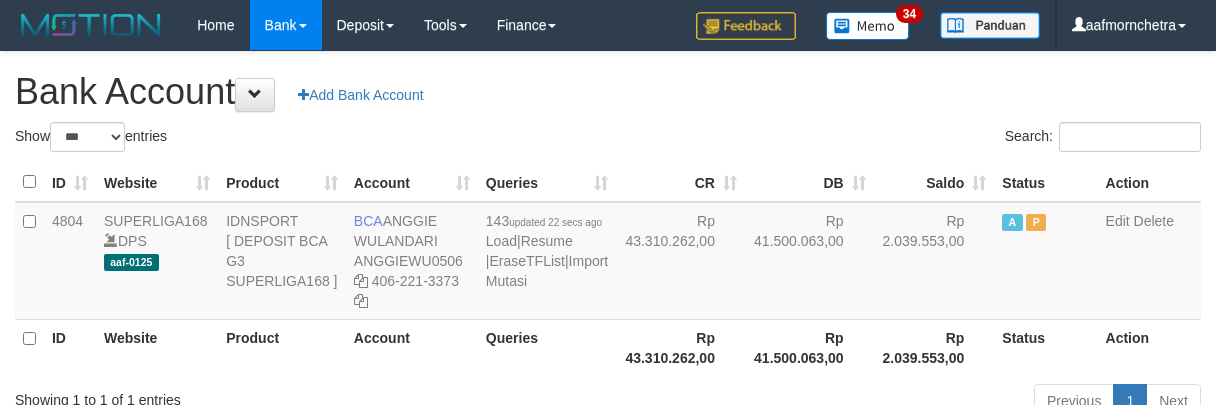 scroll, scrollTop: 0, scrollLeft: 0, axis: both 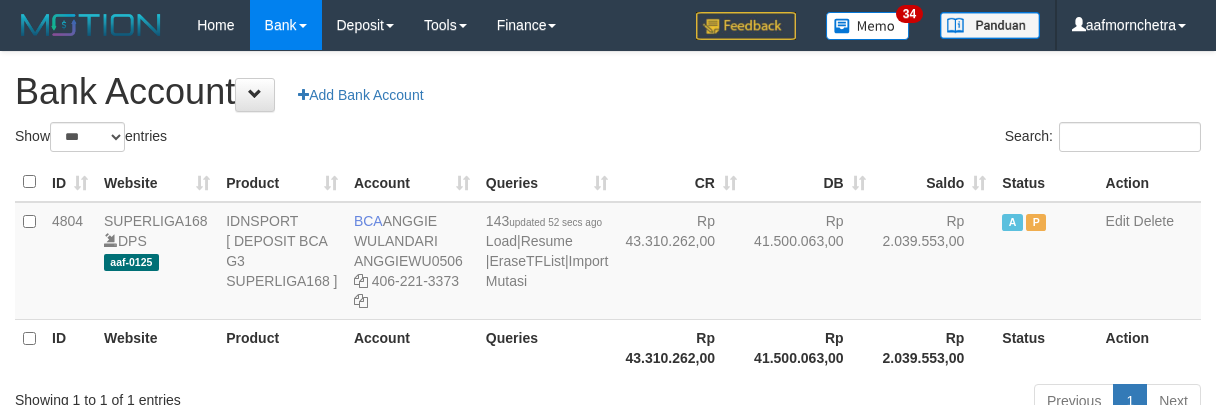select on "***" 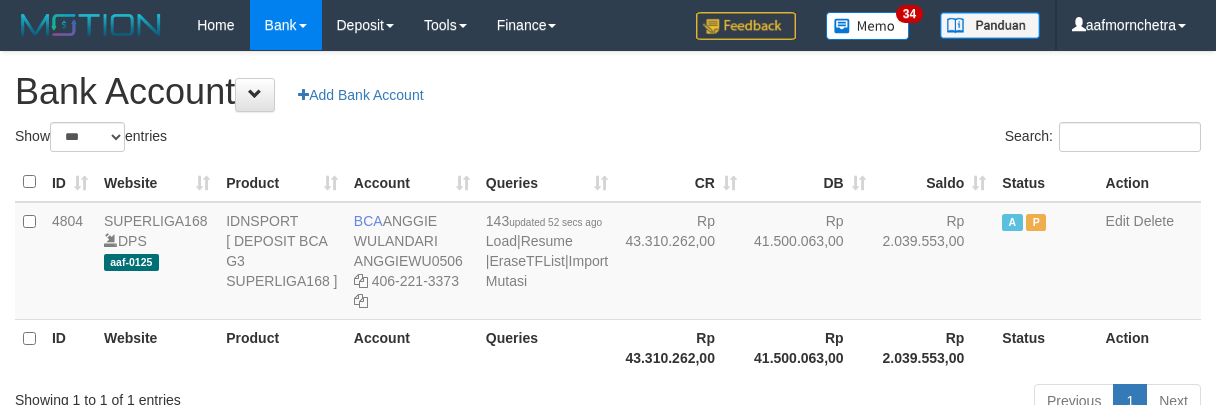 scroll, scrollTop: 0, scrollLeft: 0, axis: both 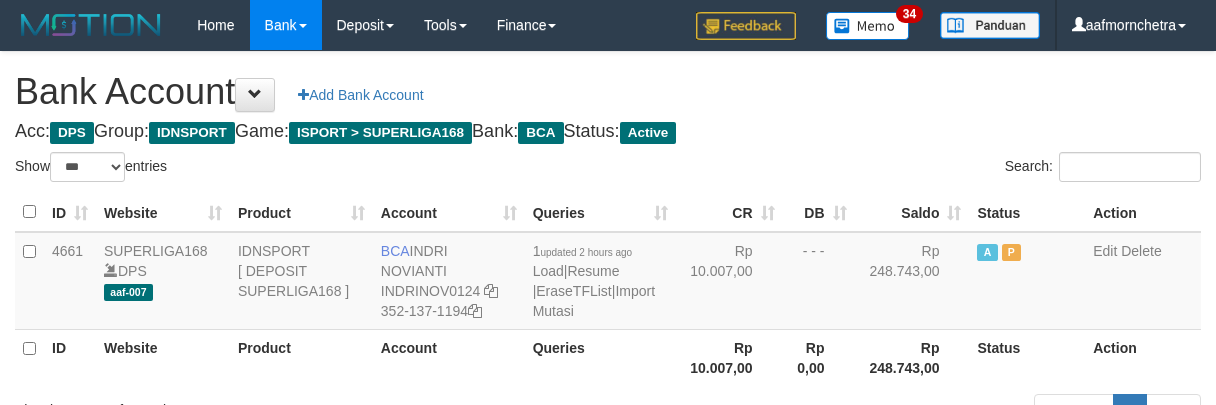 select on "***" 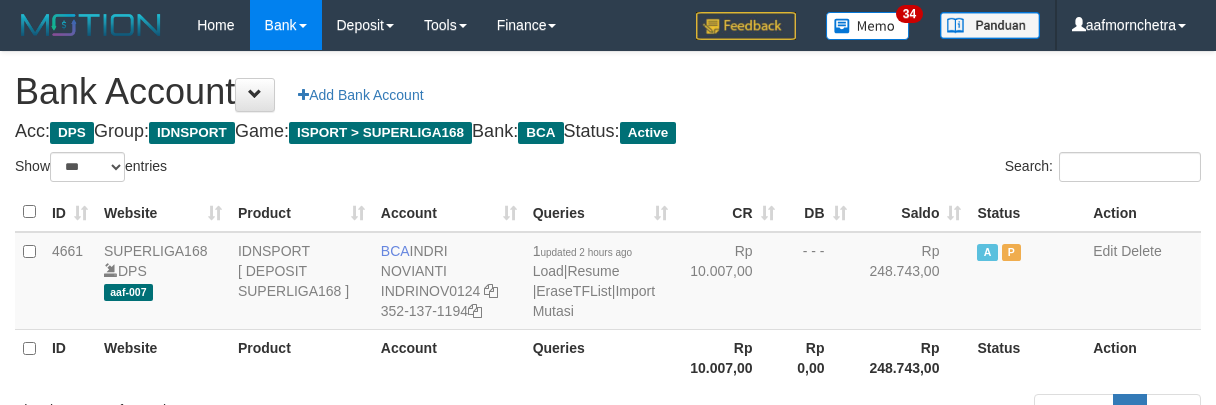 scroll, scrollTop: 0, scrollLeft: 0, axis: both 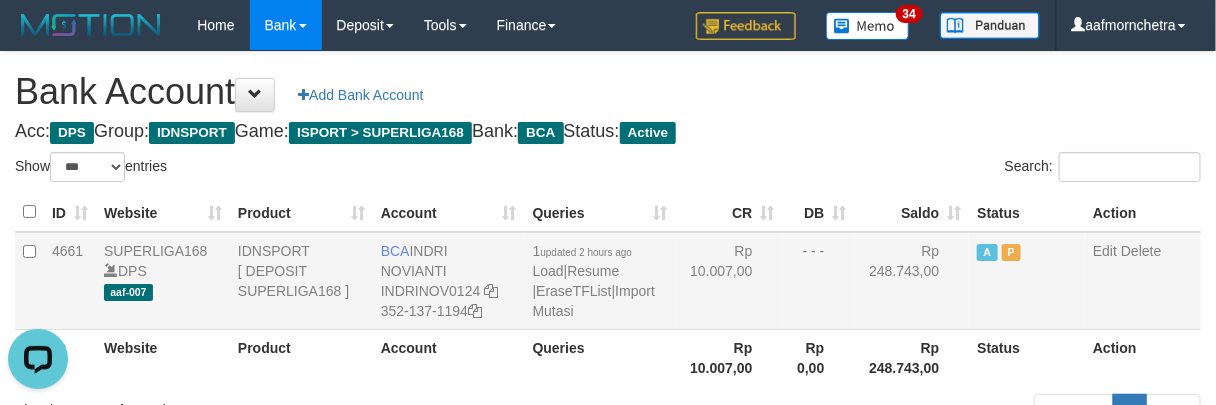 click on "BCA
INDRI NOVIANTI
INDRINOV0124
352-137-1194" at bounding box center [449, 281] 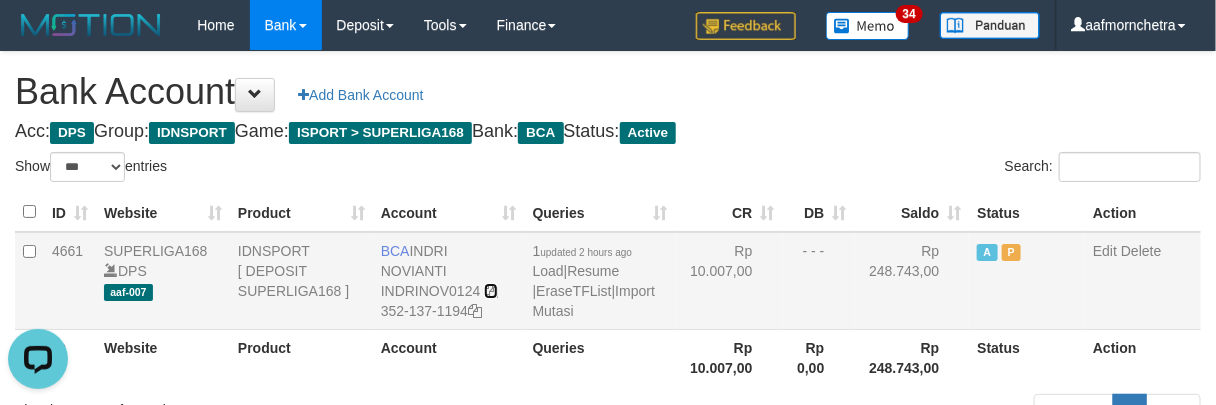 click at bounding box center [491, 291] 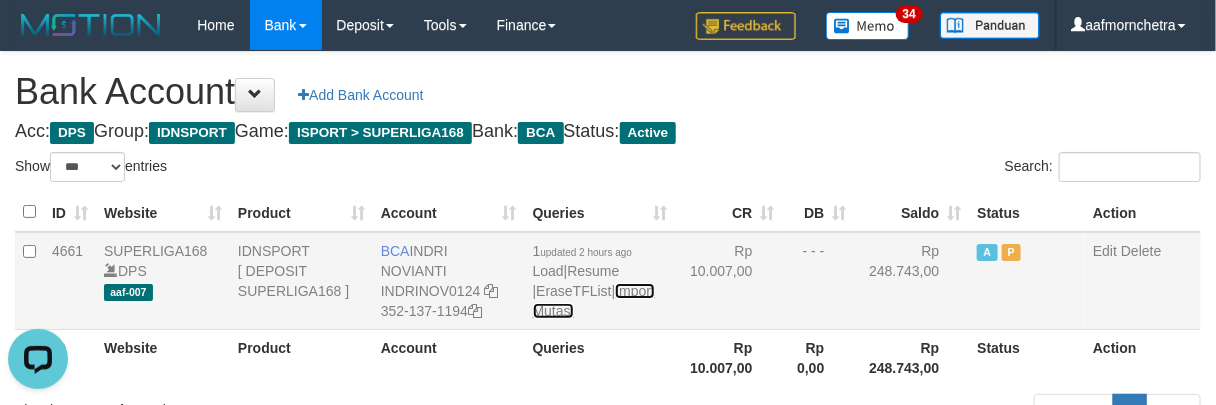 click on "Import Mutasi" at bounding box center [594, 301] 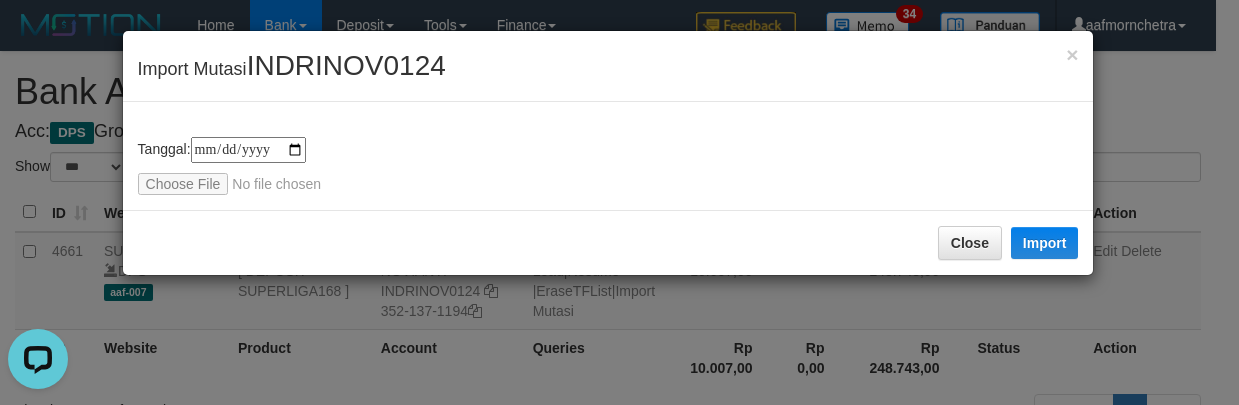 type on "**********" 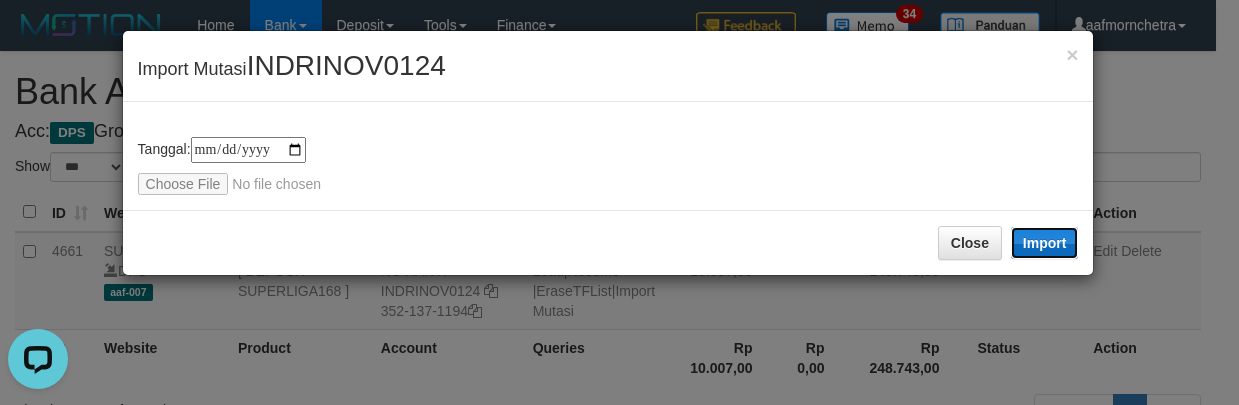 click on "Import" at bounding box center [1045, 243] 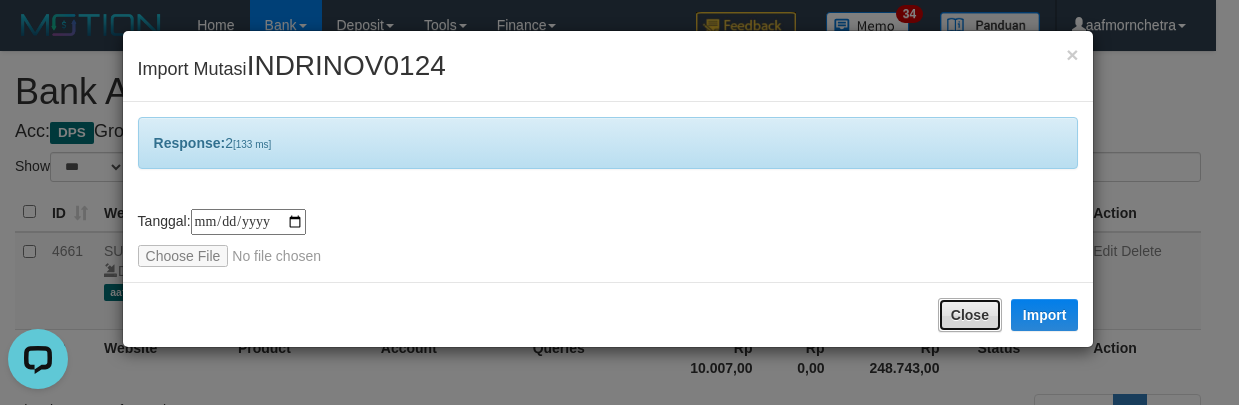 click on "Close" at bounding box center (970, 315) 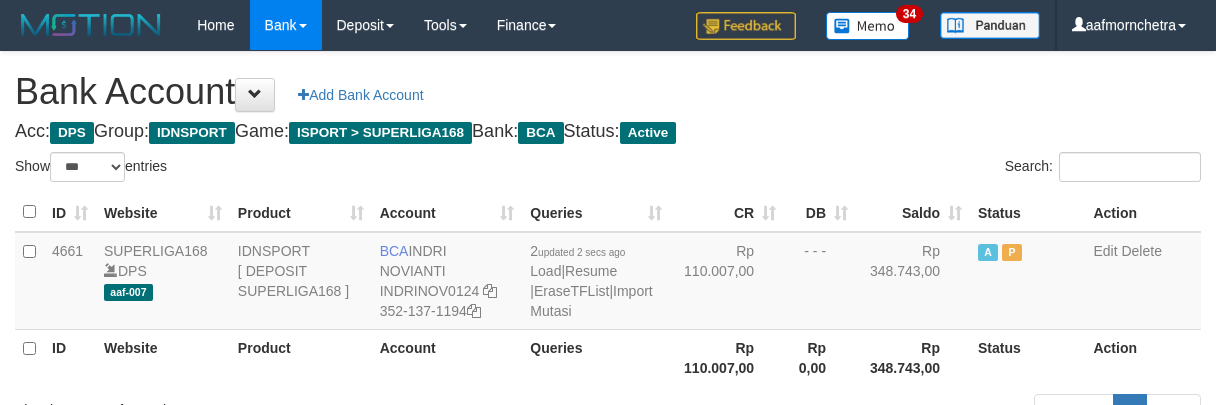 select on "***" 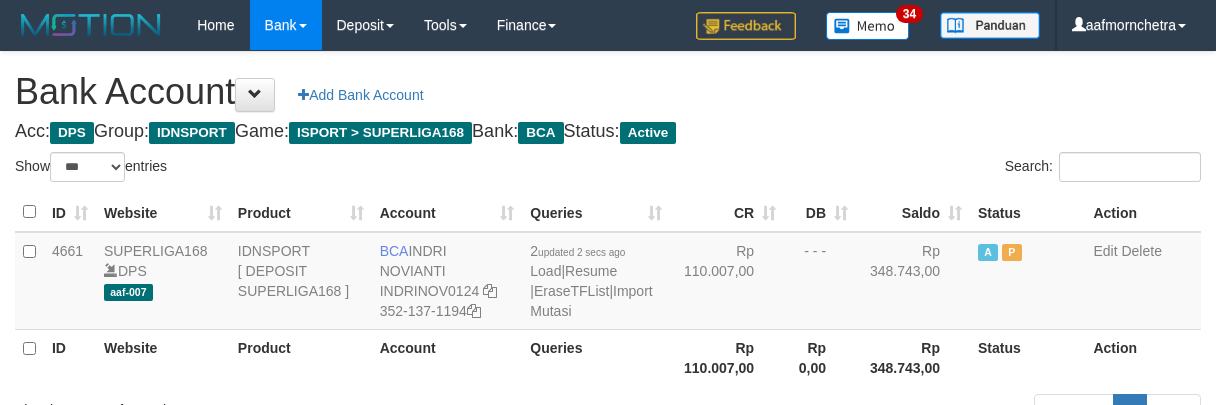 scroll, scrollTop: 0, scrollLeft: 0, axis: both 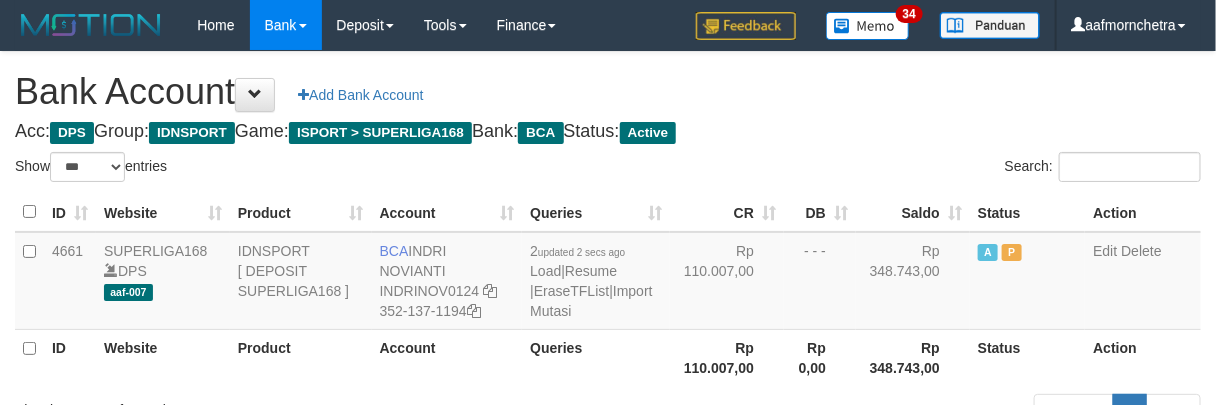 click on "Account" at bounding box center [447, 357] 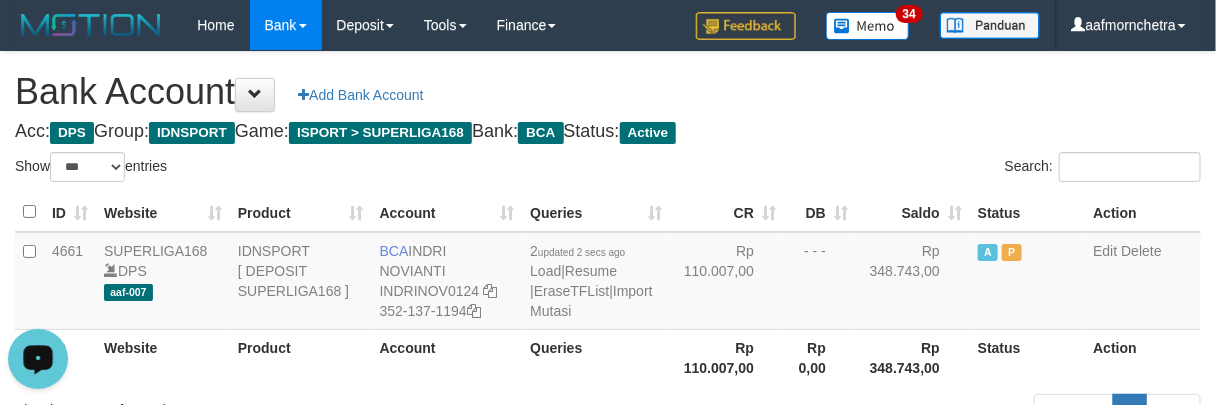 scroll, scrollTop: 0, scrollLeft: 0, axis: both 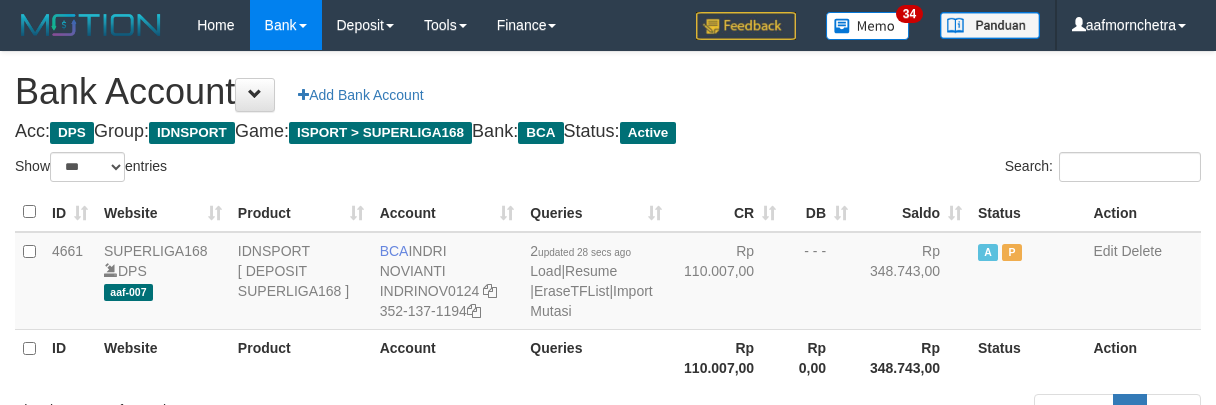 select on "***" 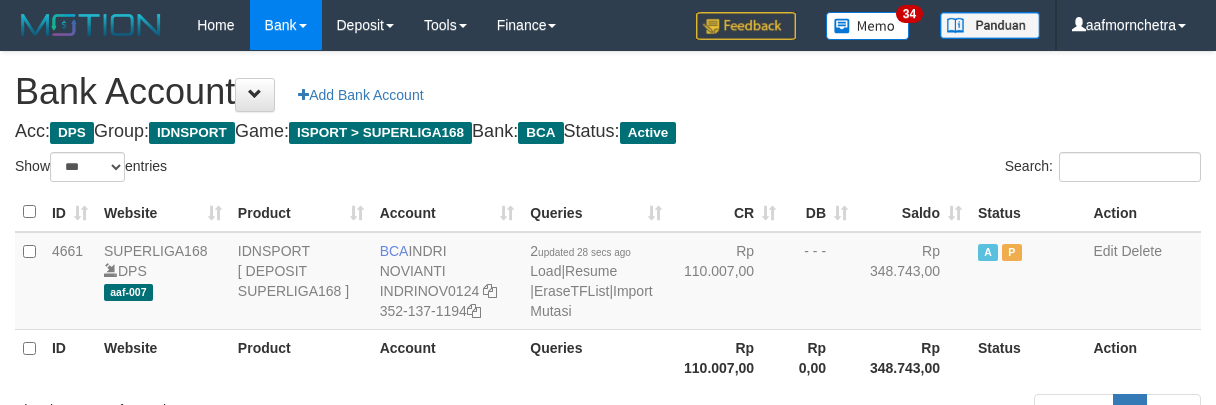 scroll, scrollTop: 0, scrollLeft: 0, axis: both 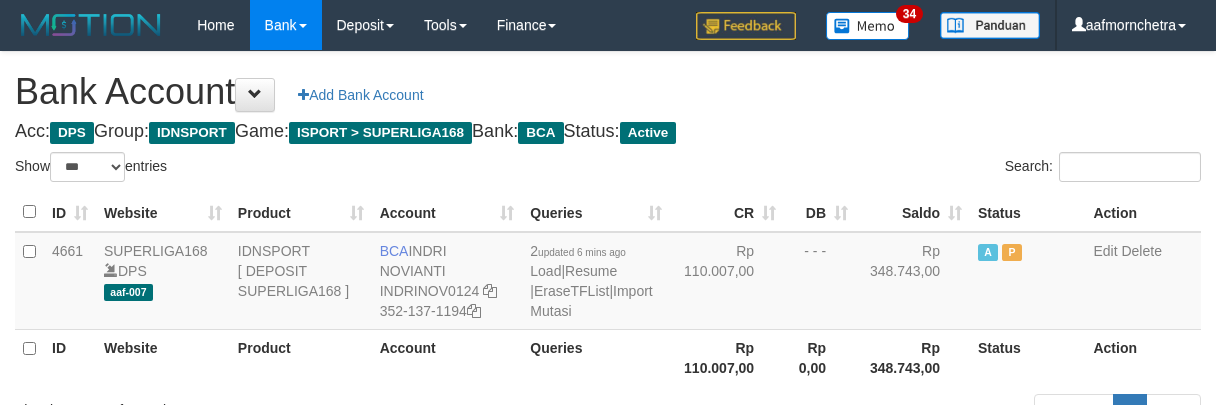 select on "***" 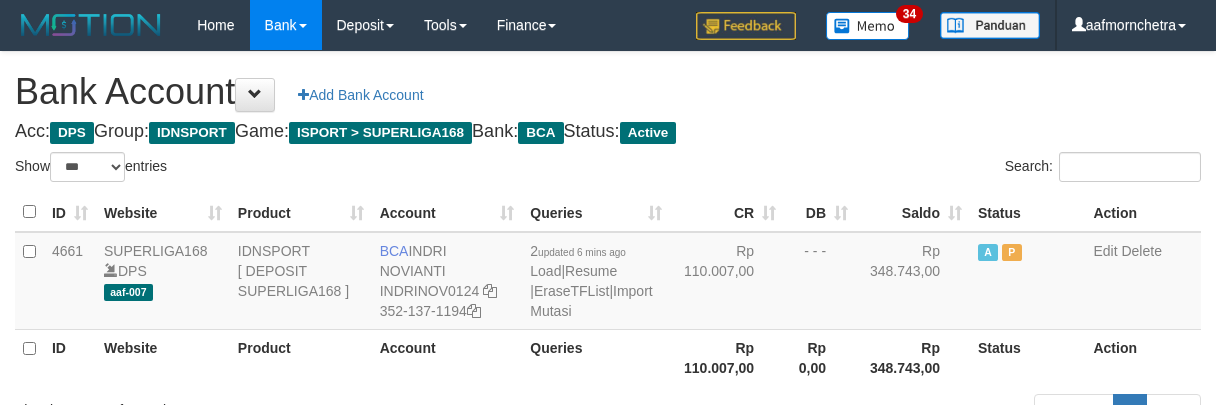 scroll, scrollTop: 0, scrollLeft: 0, axis: both 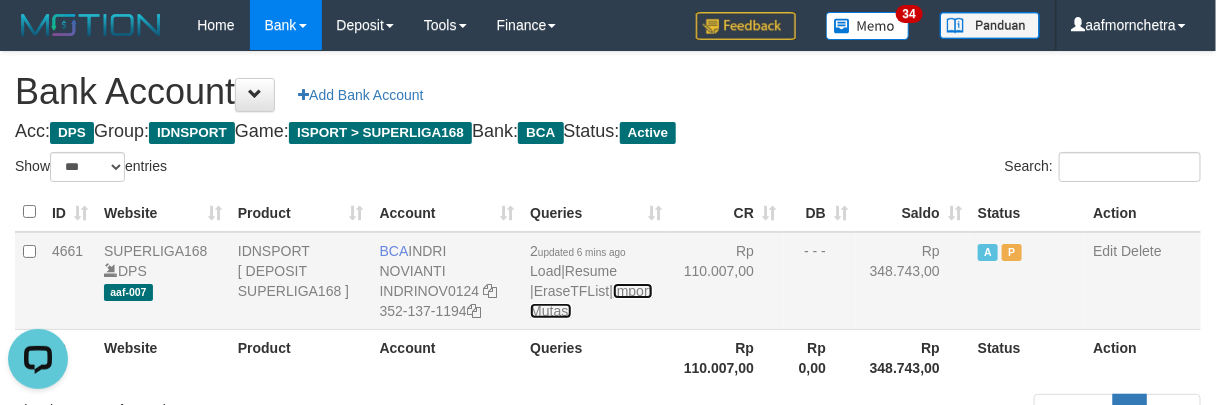 click on "Import Mutasi" at bounding box center (591, 301) 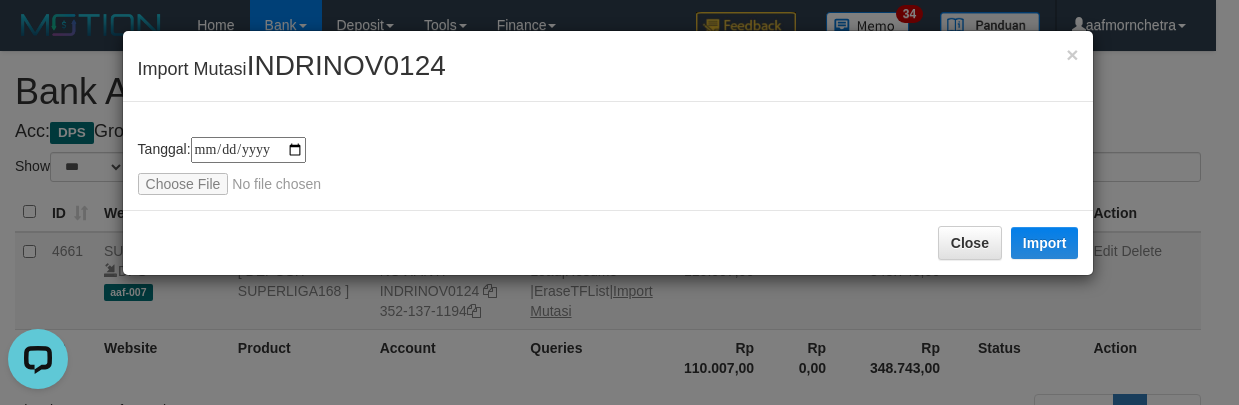 type on "**********" 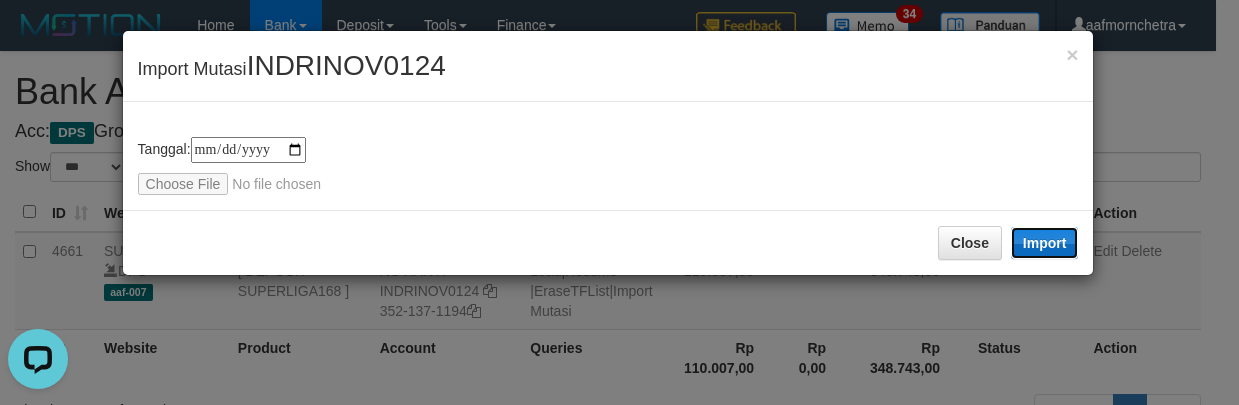 click on "Import" at bounding box center (1045, 243) 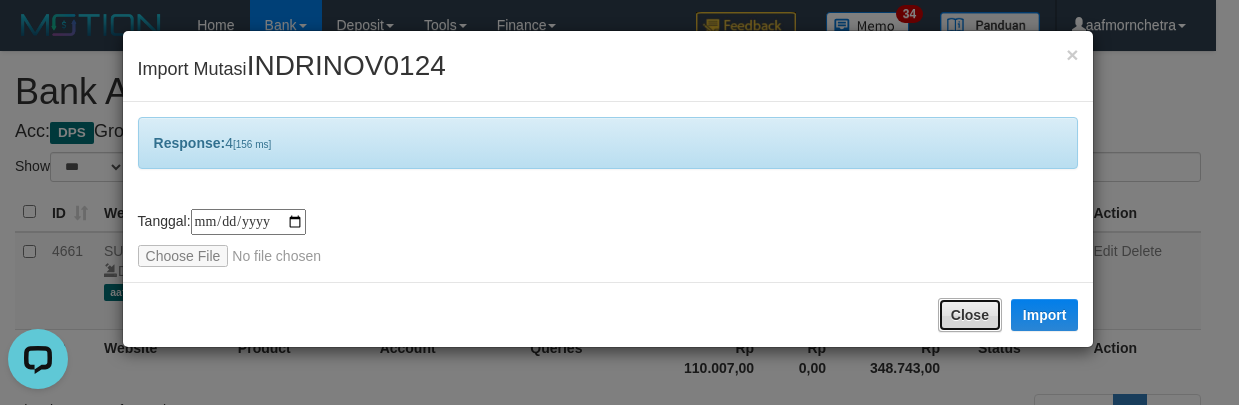 click on "Close" at bounding box center (970, 315) 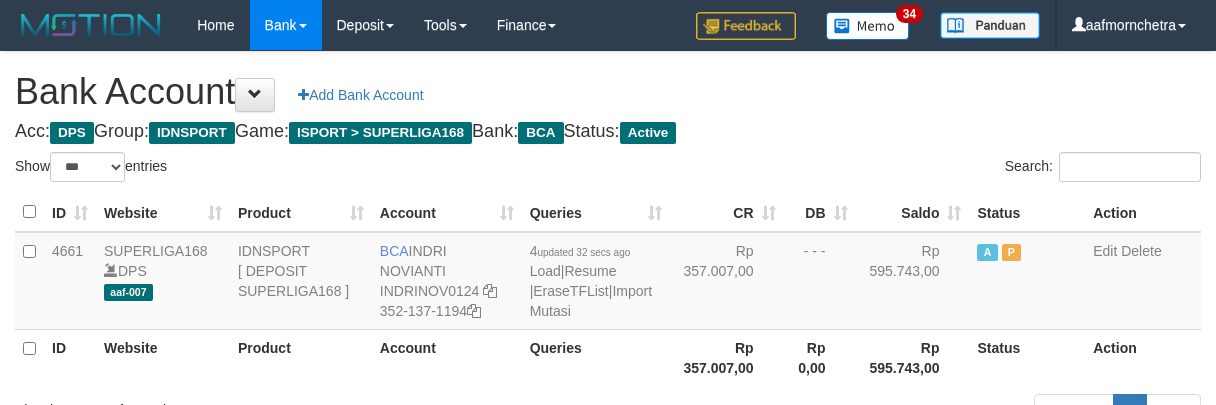 select on "***" 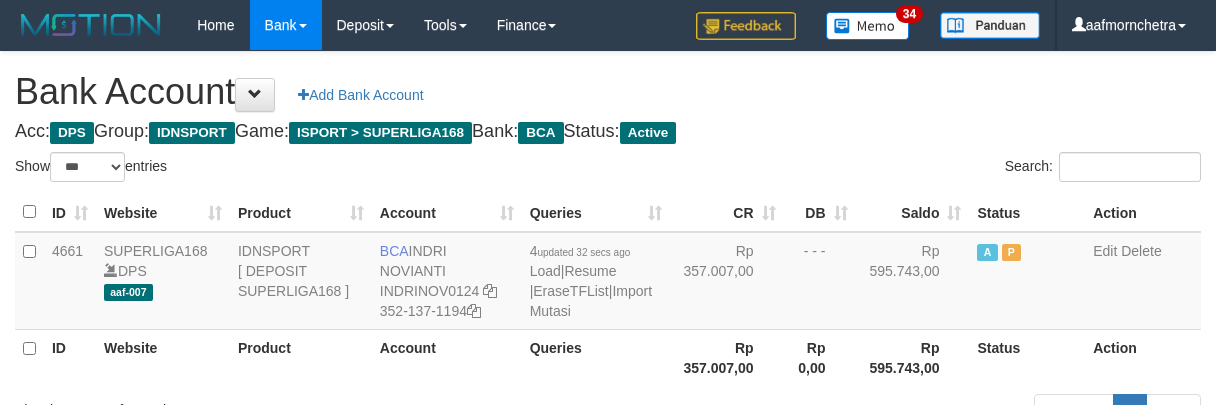 scroll, scrollTop: 0, scrollLeft: 0, axis: both 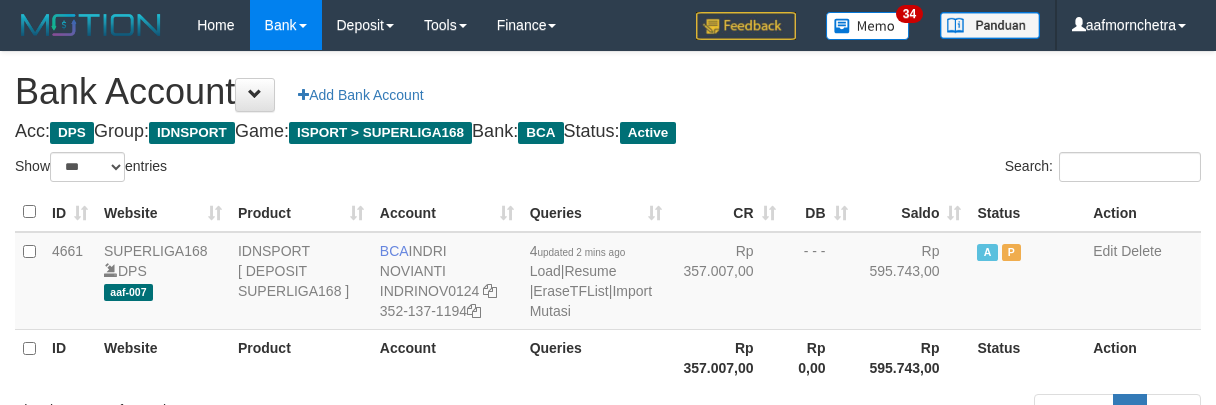 select on "***" 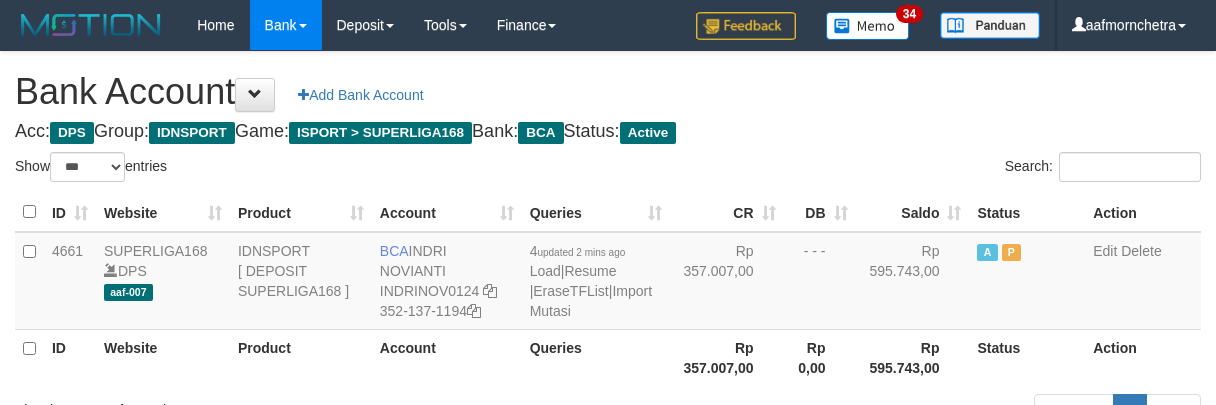 scroll, scrollTop: 0, scrollLeft: 0, axis: both 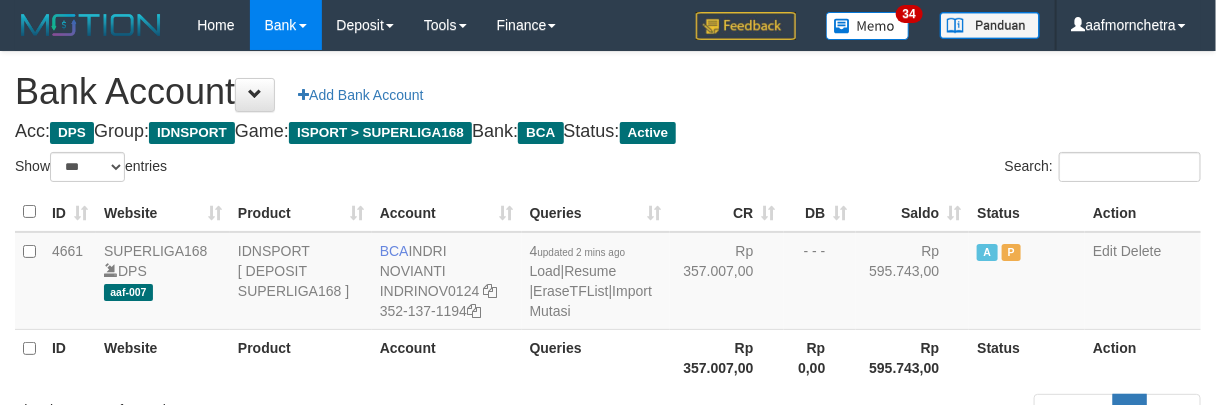 click on "Account" at bounding box center (447, 357) 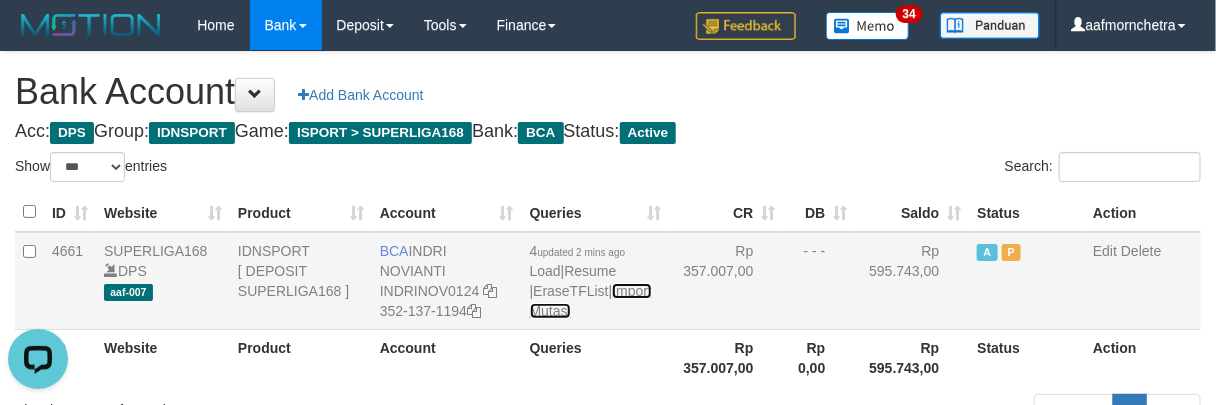 click on "Import Mutasi" at bounding box center [591, 301] 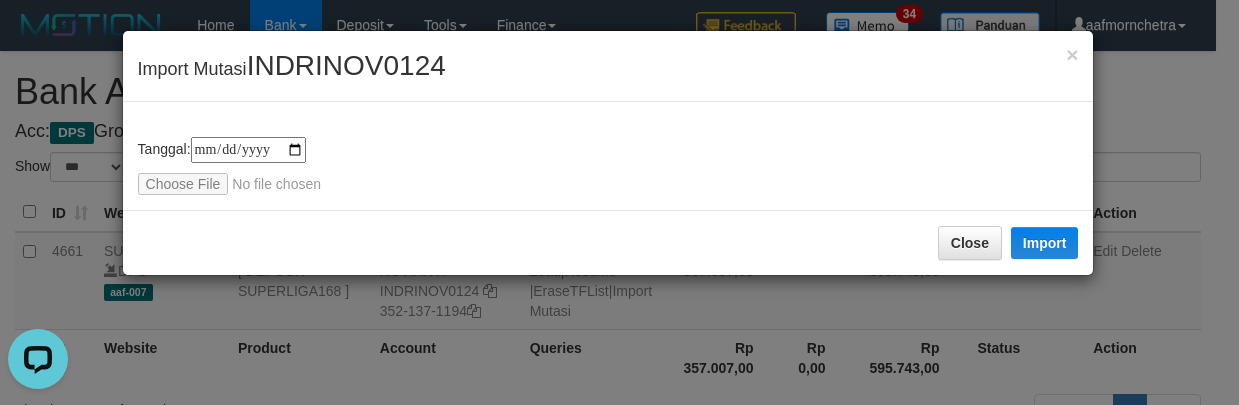 type on "**********" 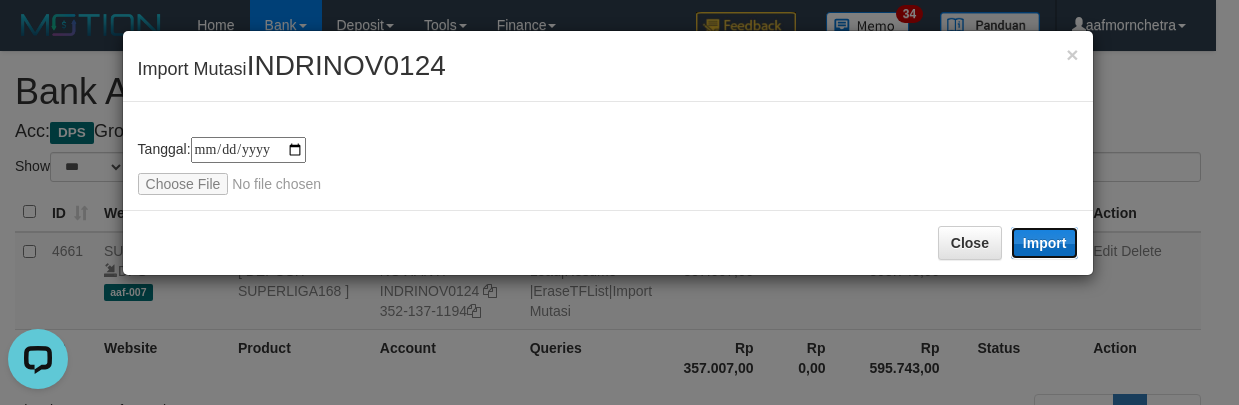 click on "Import" at bounding box center [1045, 243] 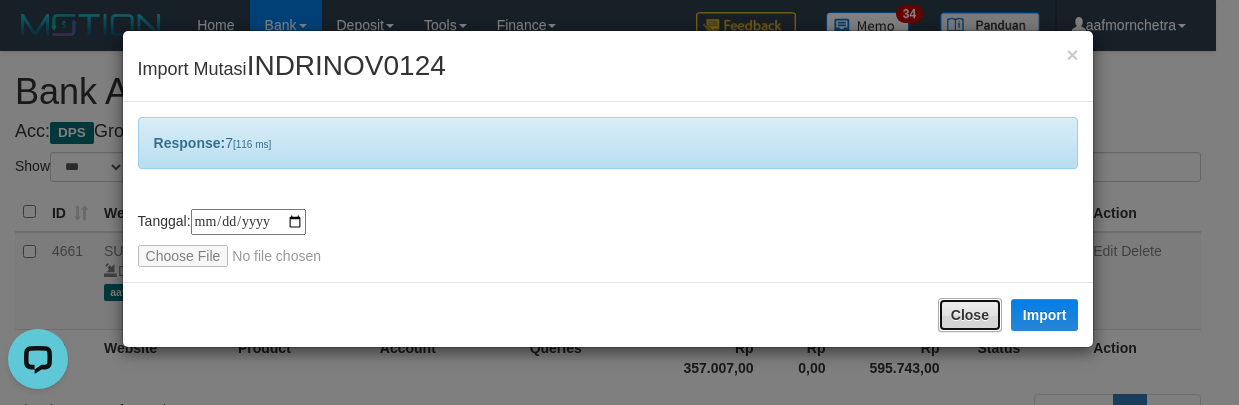 click on "Close" at bounding box center [970, 315] 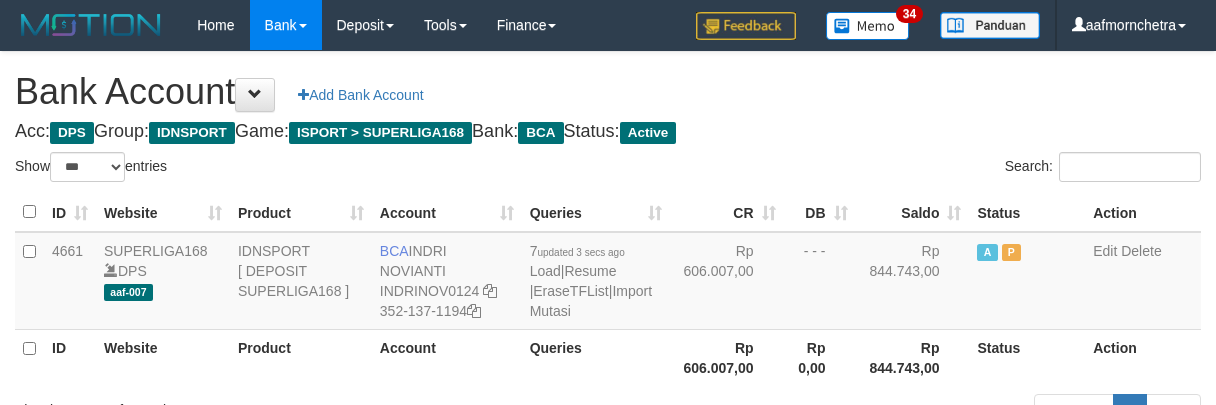 select on "***" 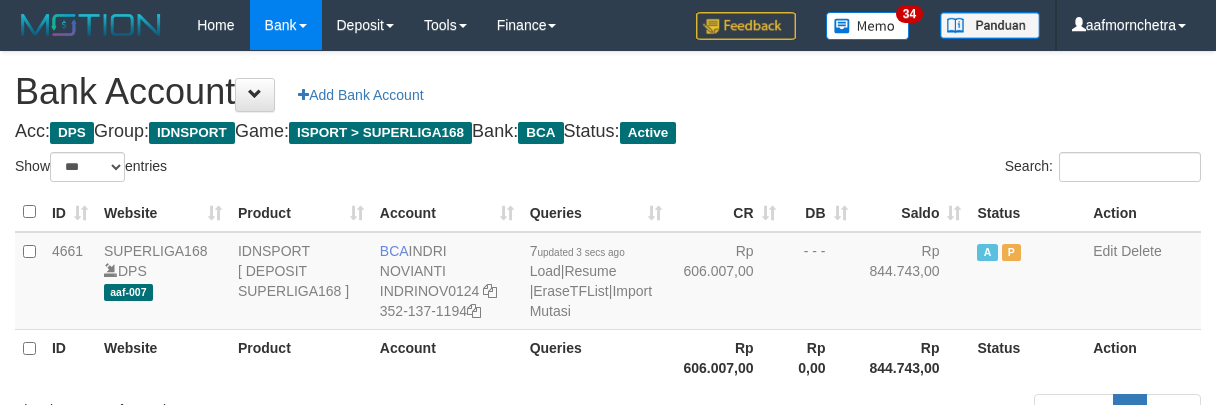 scroll, scrollTop: 0, scrollLeft: 0, axis: both 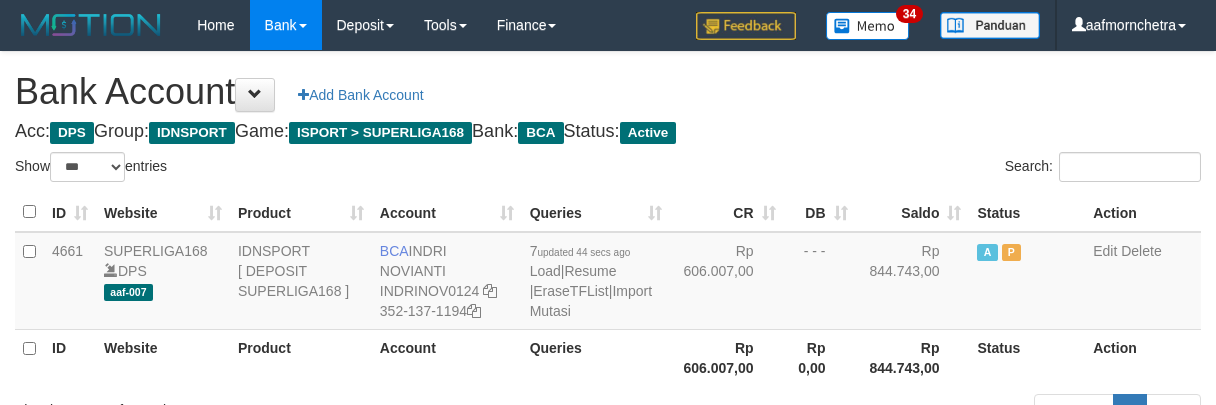 select on "***" 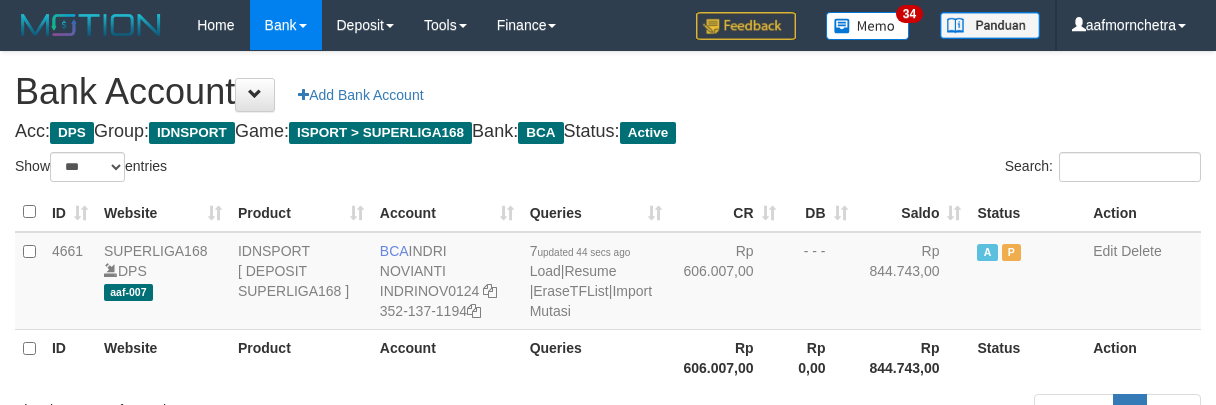 scroll, scrollTop: 0, scrollLeft: 0, axis: both 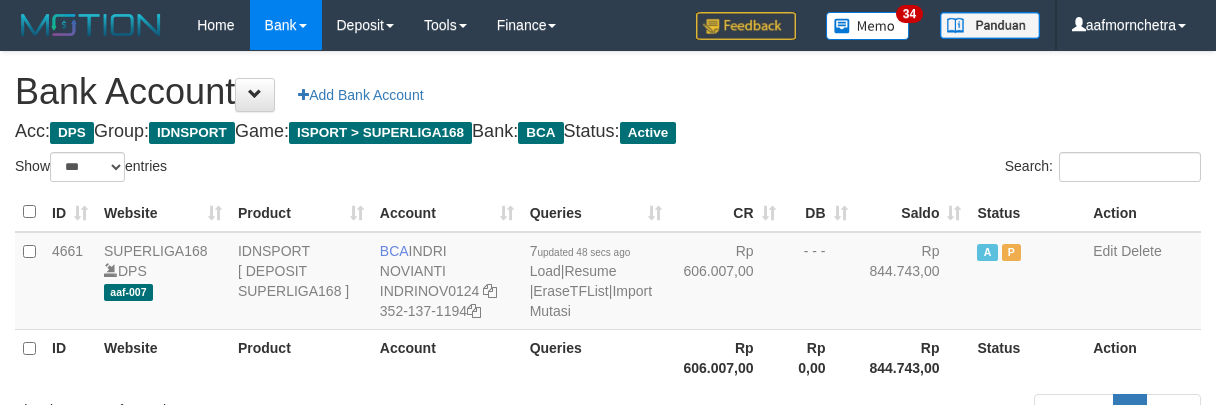 select on "***" 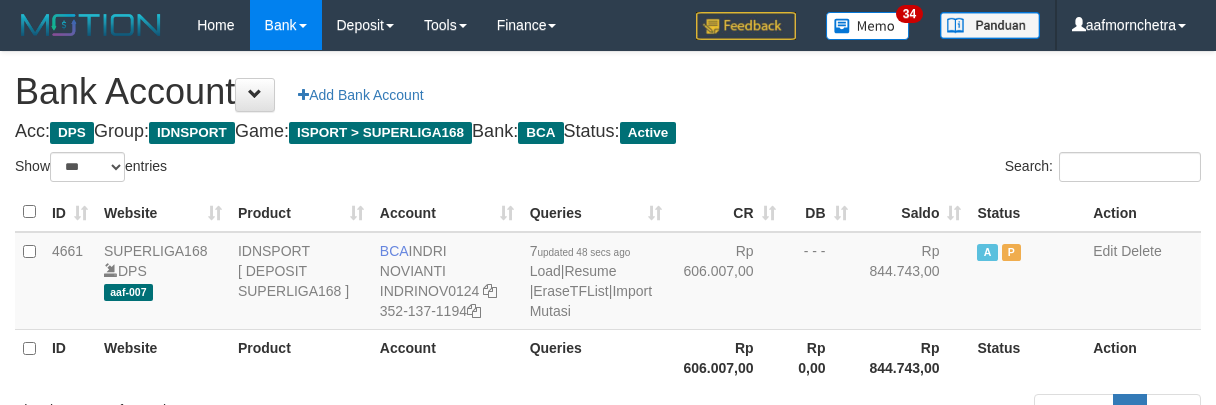 scroll, scrollTop: 0, scrollLeft: 0, axis: both 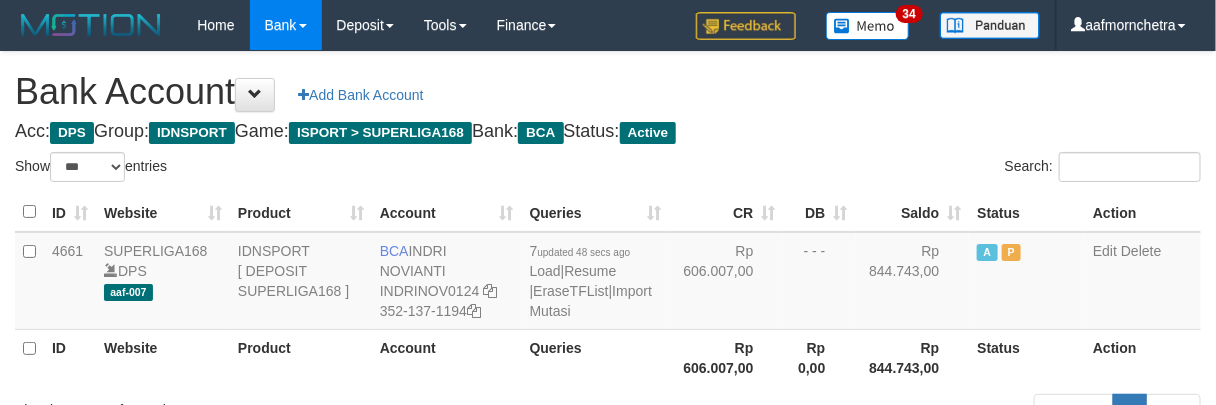 click on "Queries" at bounding box center (596, 357) 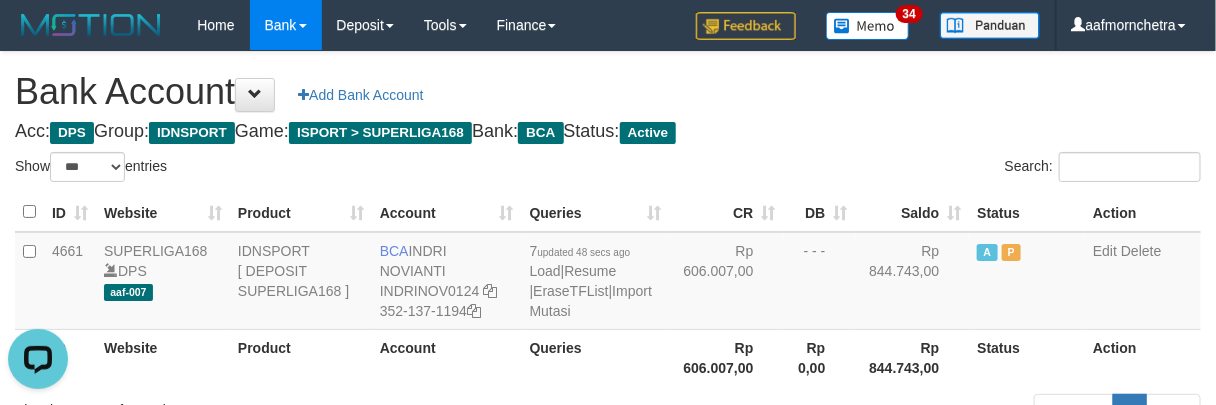 scroll, scrollTop: 0, scrollLeft: 0, axis: both 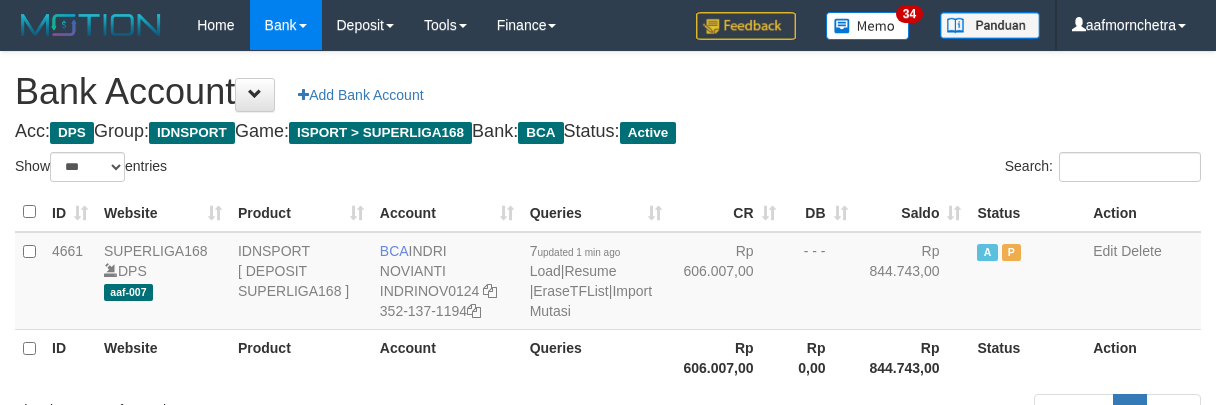 select on "***" 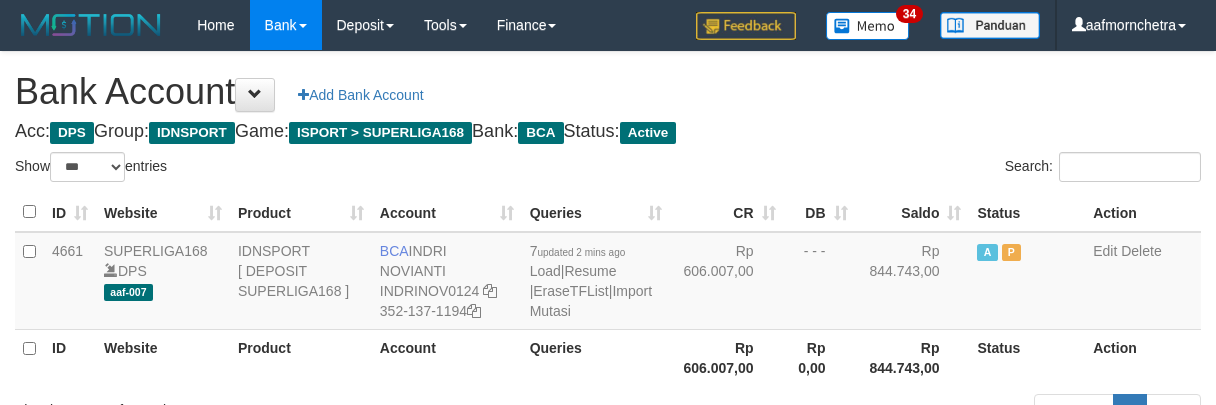 select on "***" 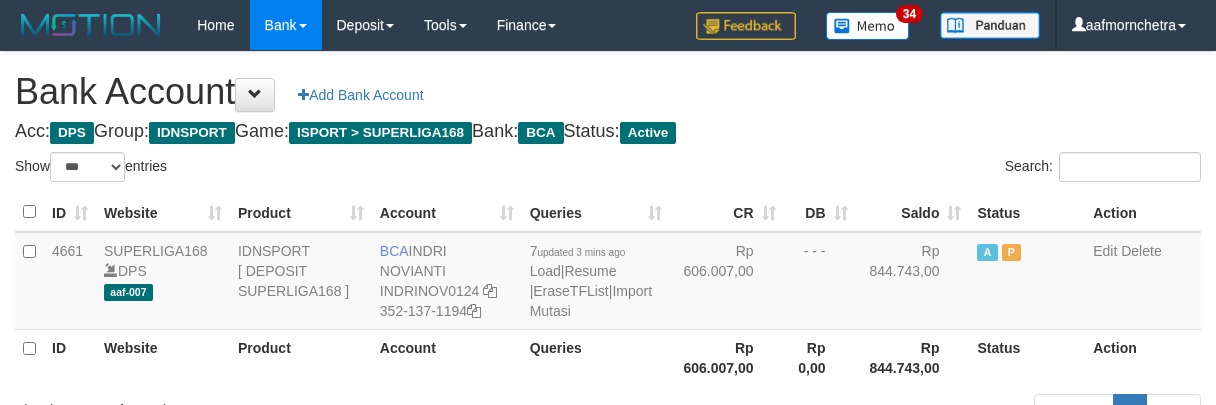 select on "***" 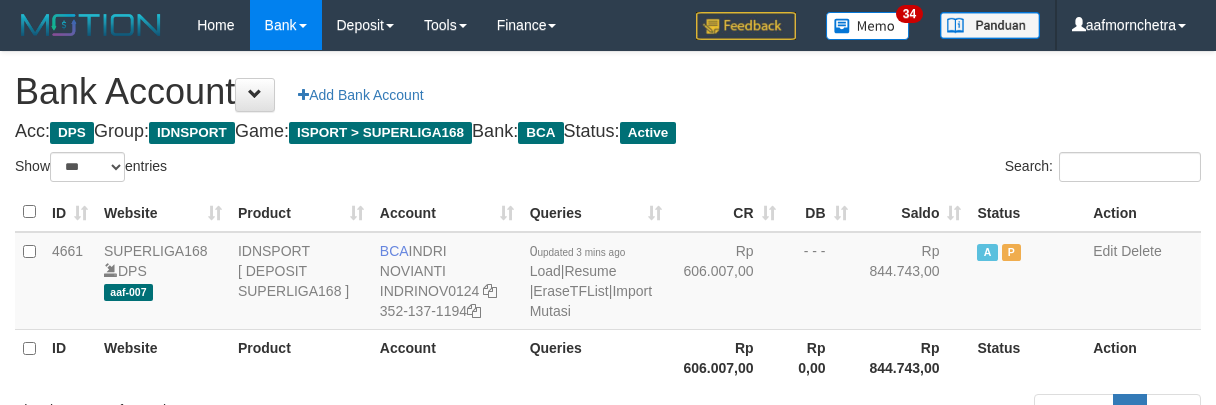 select on "***" 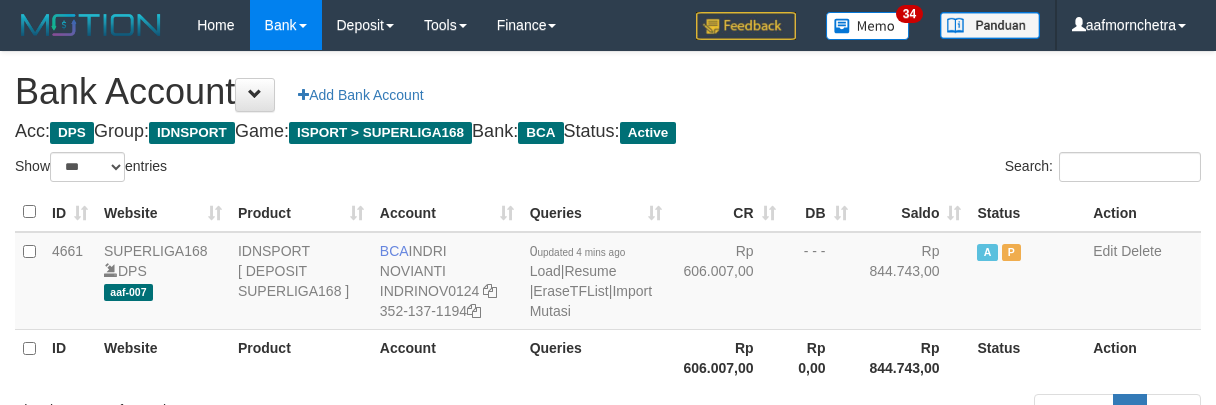 select on "***" 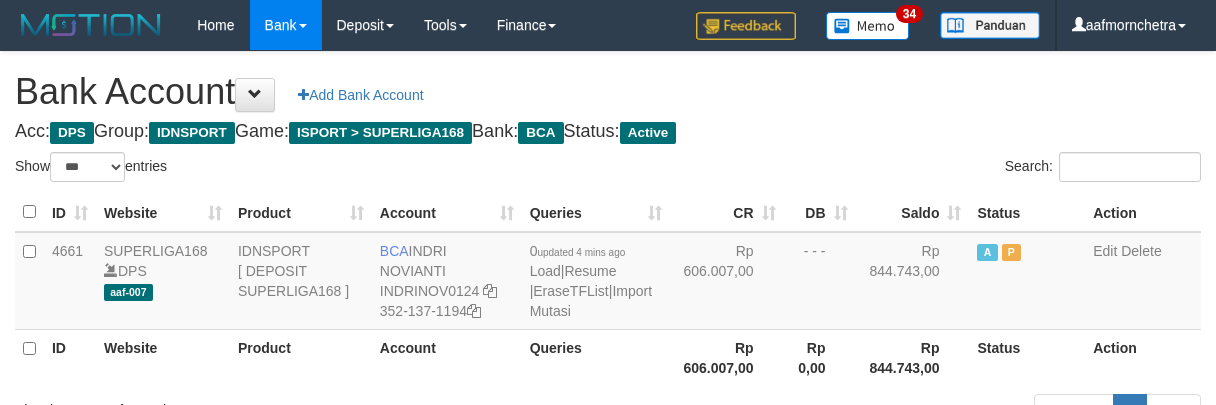scroll, scrollTop: 0, scrollLeft: 0, axis: both 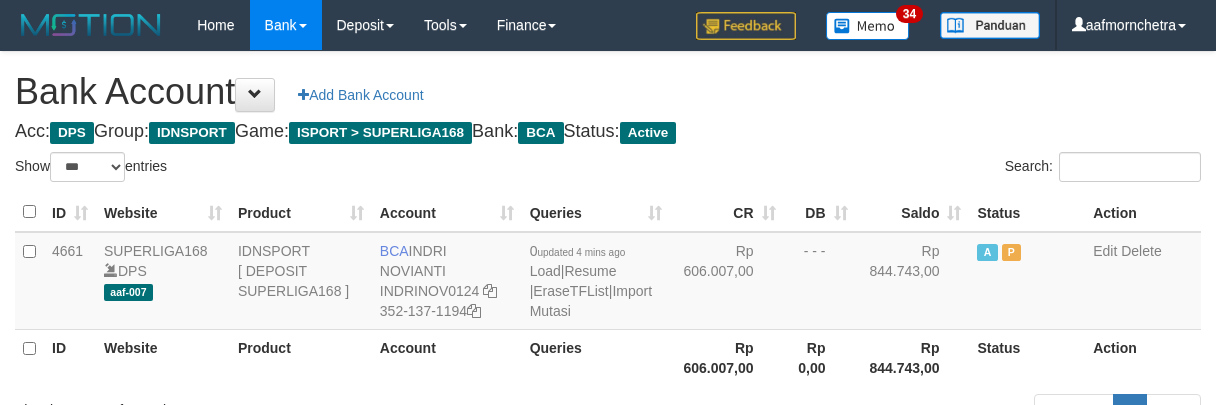 select on "***" 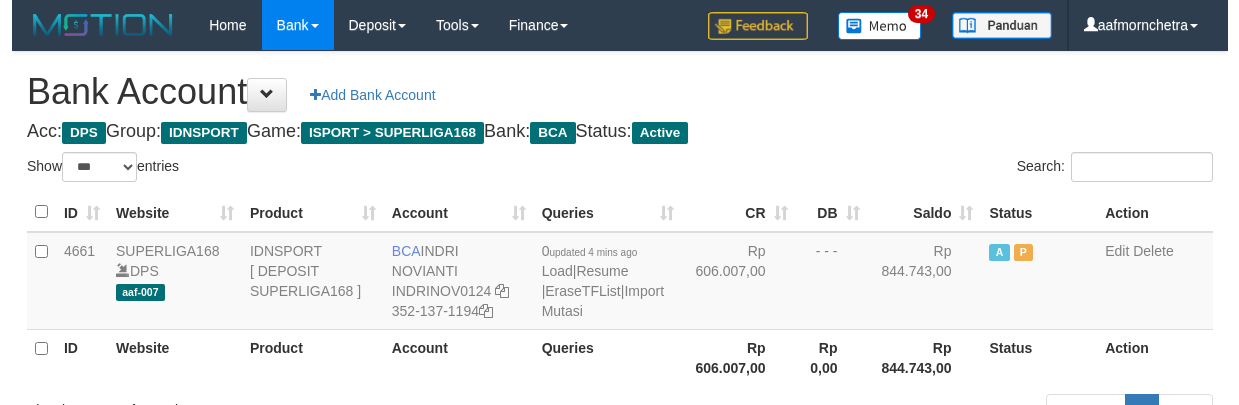 scroll, scrollTop: 0, scrollLeft: 0, axis: both 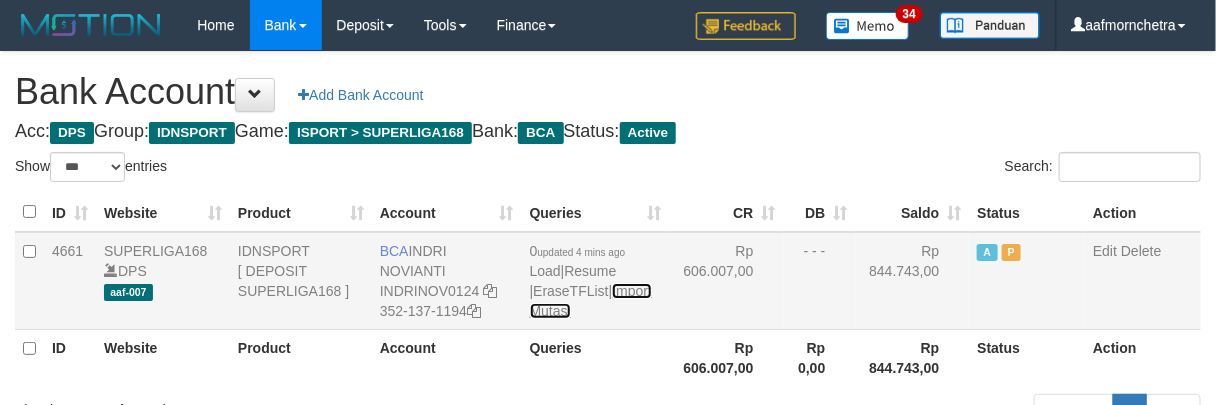 click on "Import Mutasi" at bounding box center [591, 301] 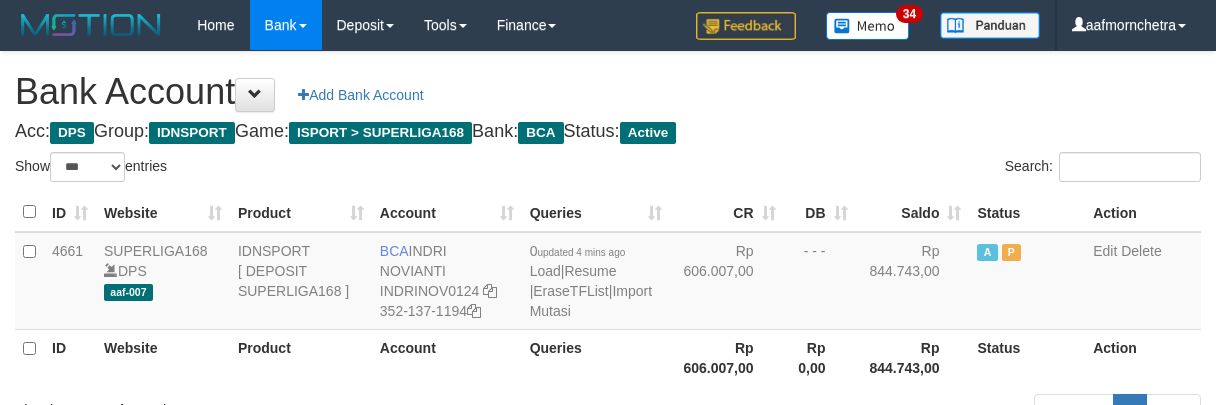 select on "***" 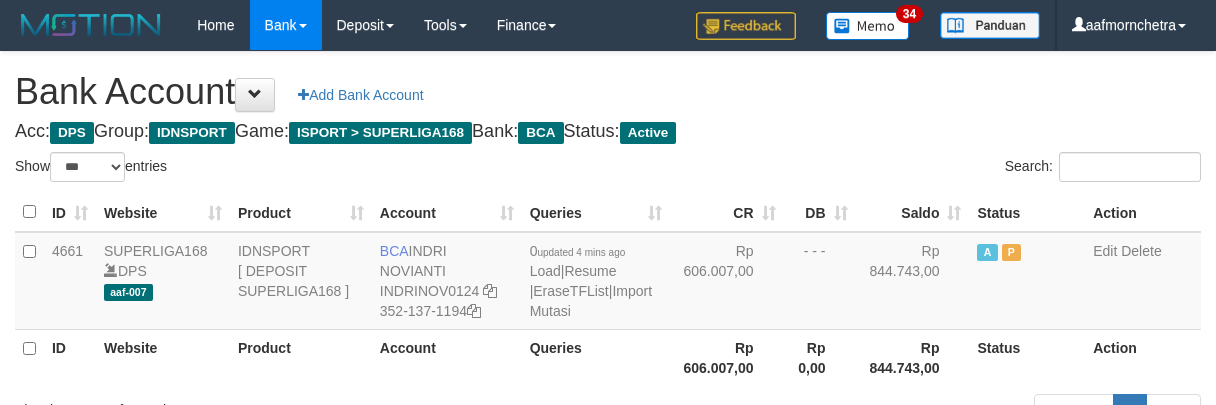 scroll, scrollTop: 0, scrollLeft: 0, axis: both 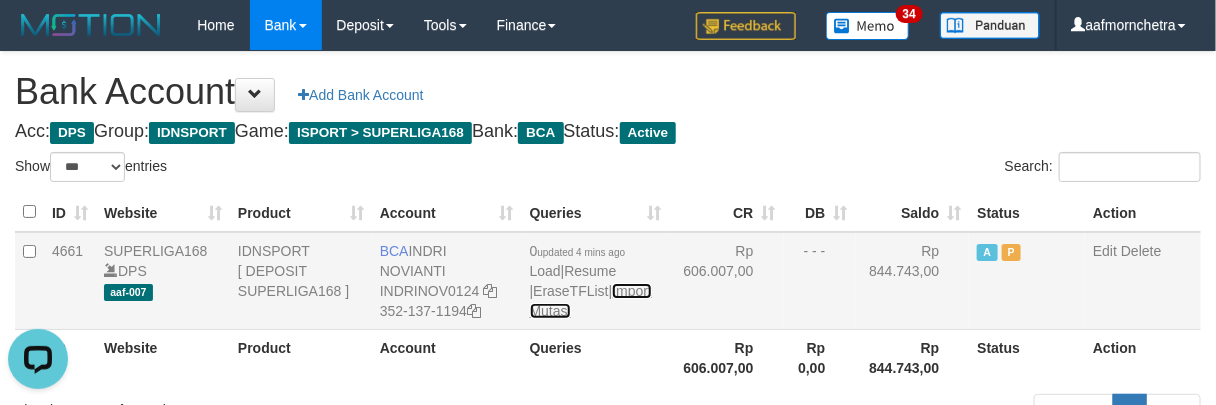 click on "Import Mutasi" at bounding box center (591, 301) 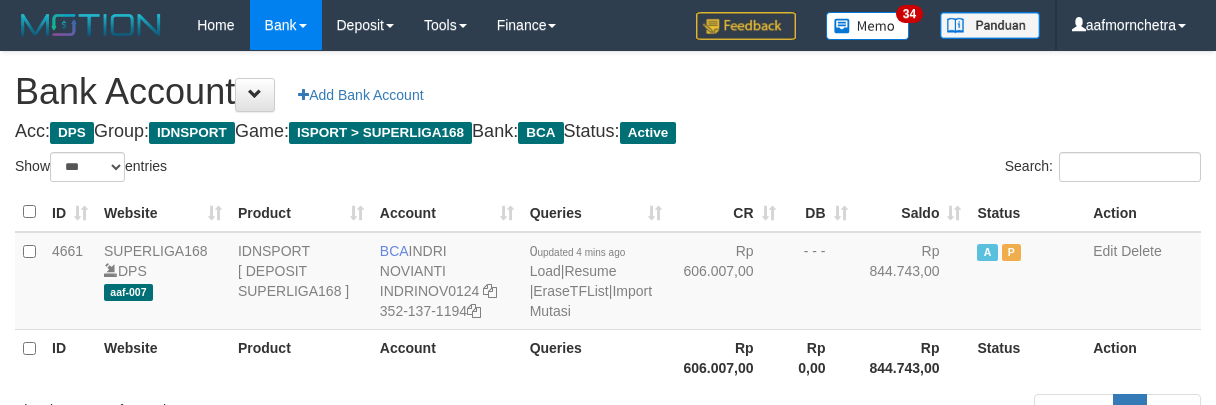 select on "***" 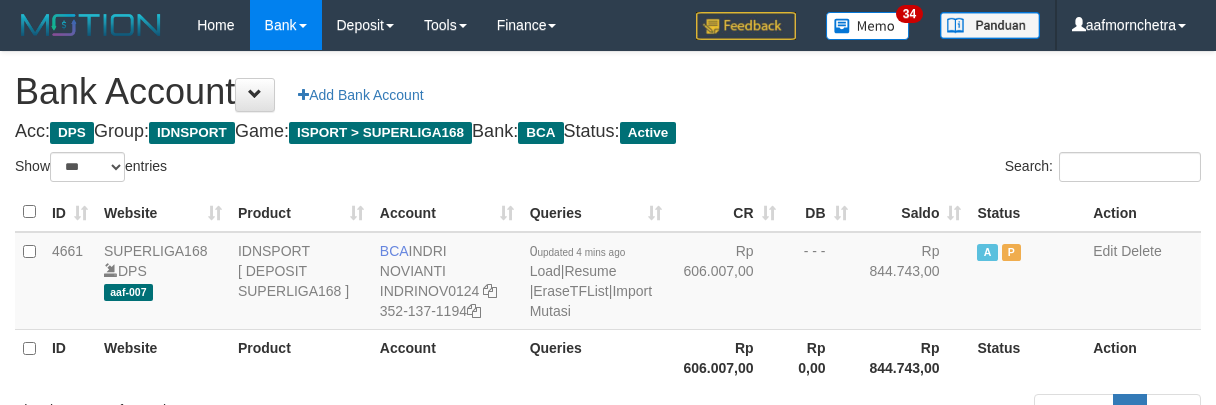 scroll, scrollTop: 0, scrollLeft: 0, axis: both 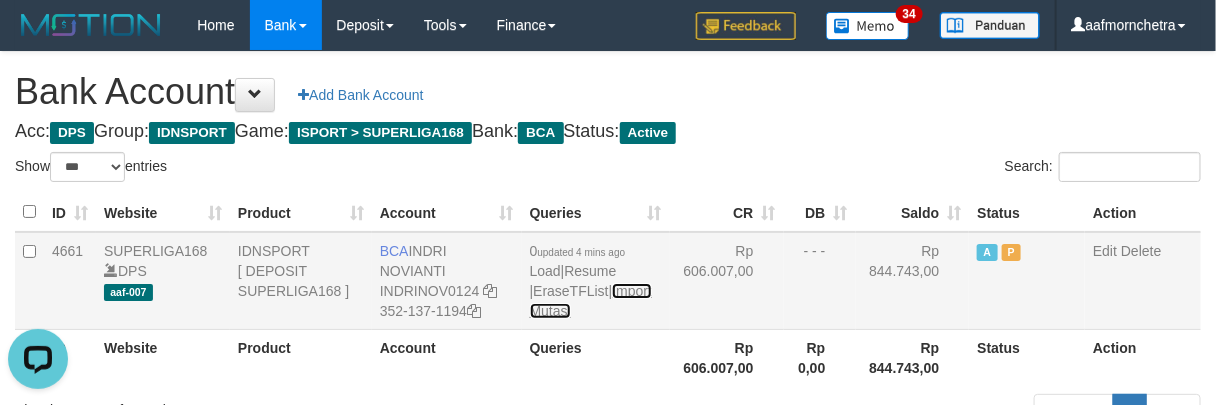 click on "Import Mutasi" at bounding box center (591, 301) 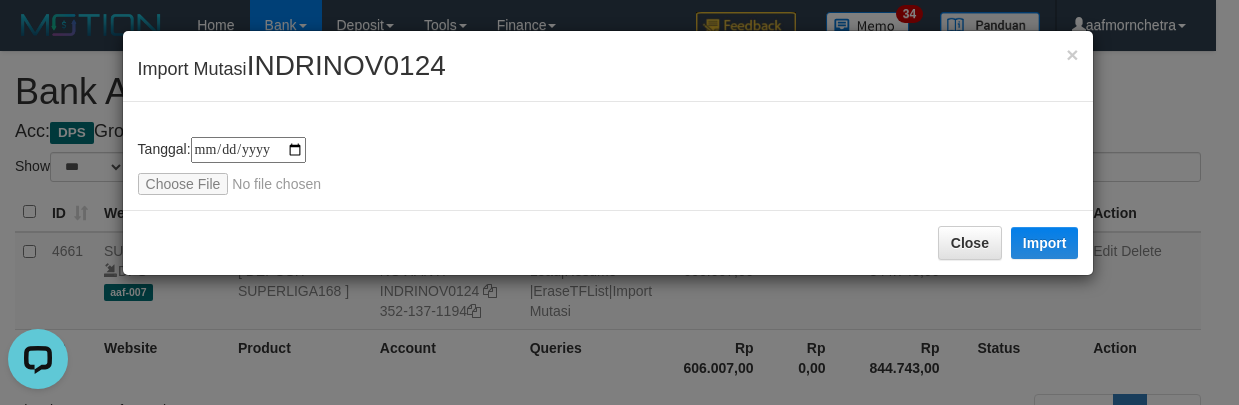 type on "**********" 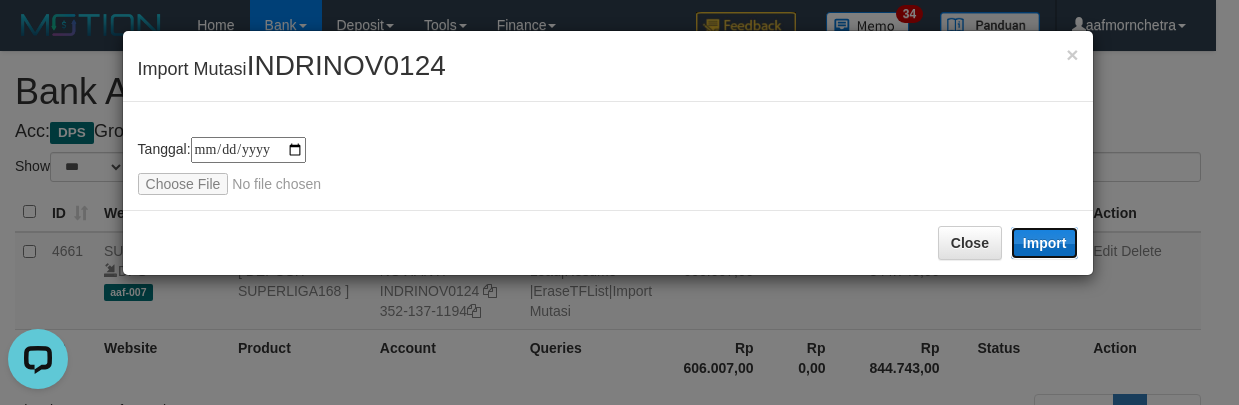 click on "Import" at bounding box center [1045, 243] 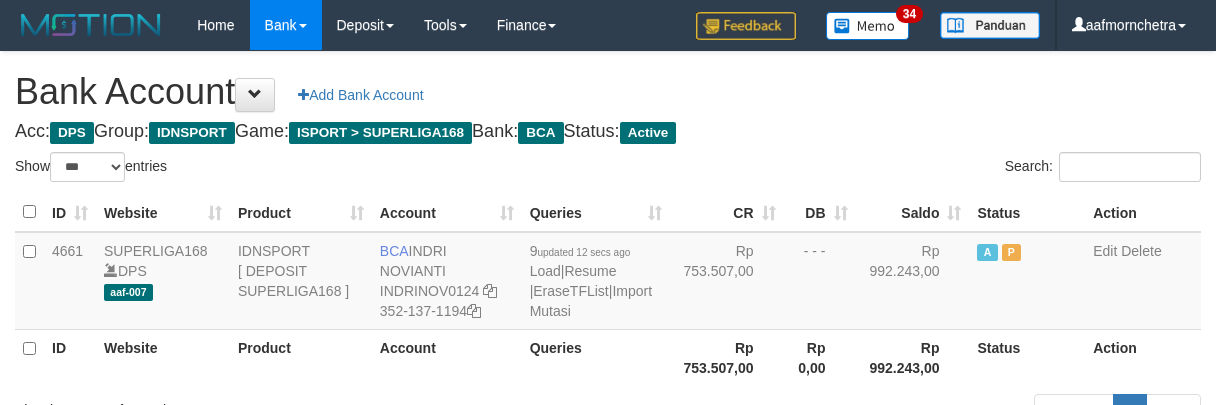 select on "***" 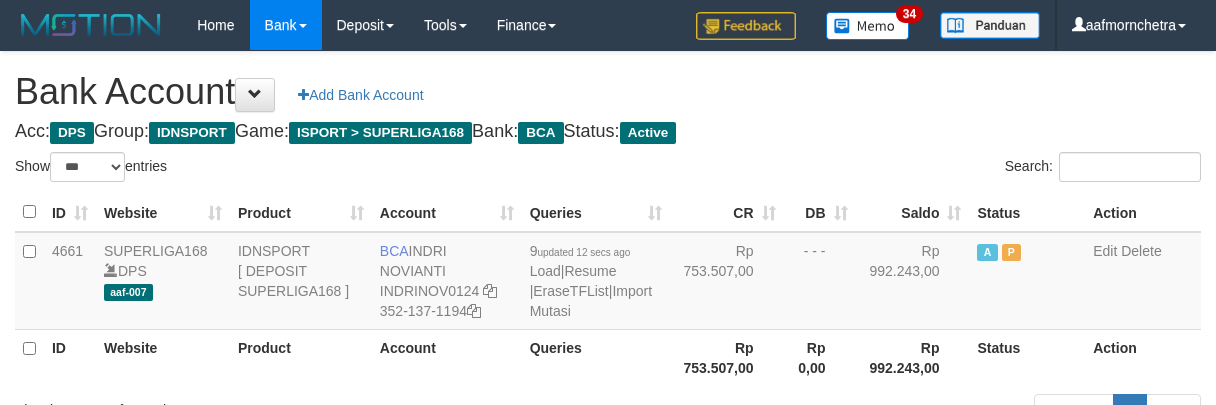 scroll, scrollTop: 0, scrollLeft: 0, axis: both 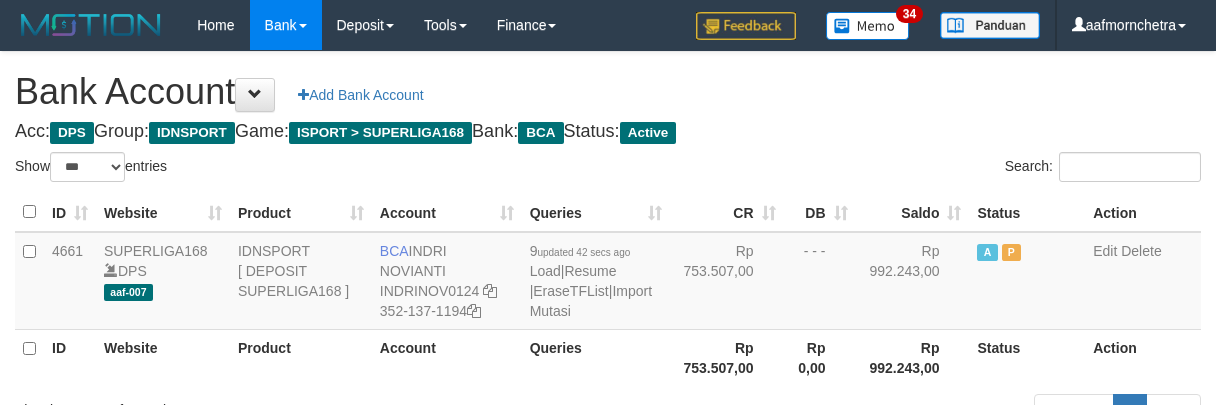 select on "***" 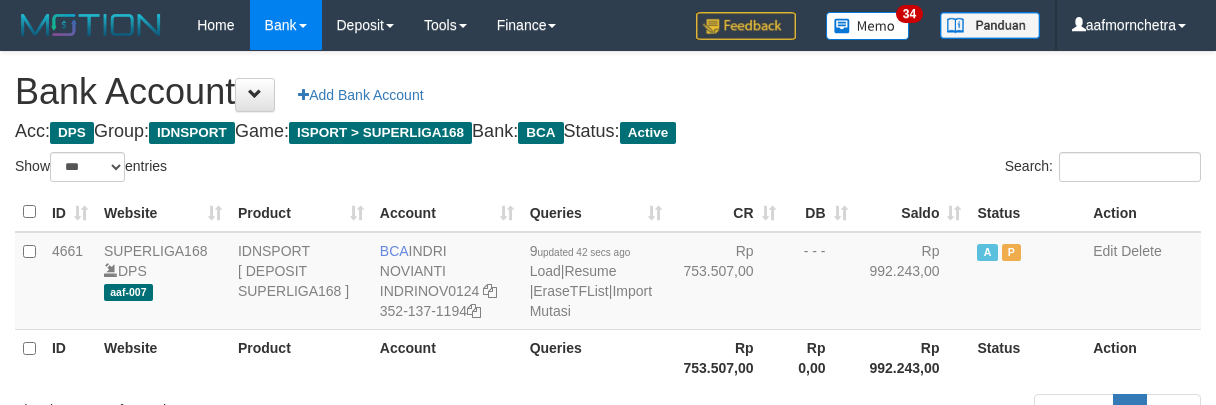scroll, scrollTop: 0, scrollLeft: 0, axis: both 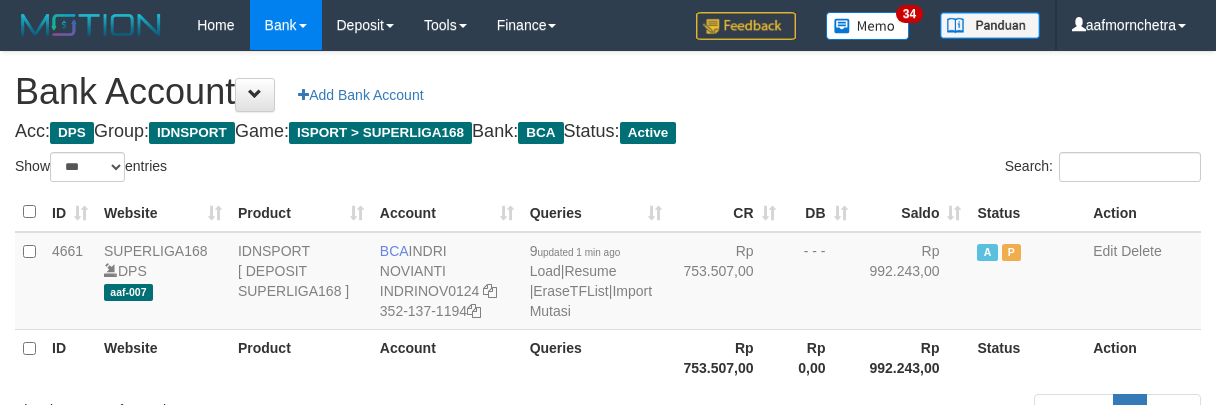 select on "***" 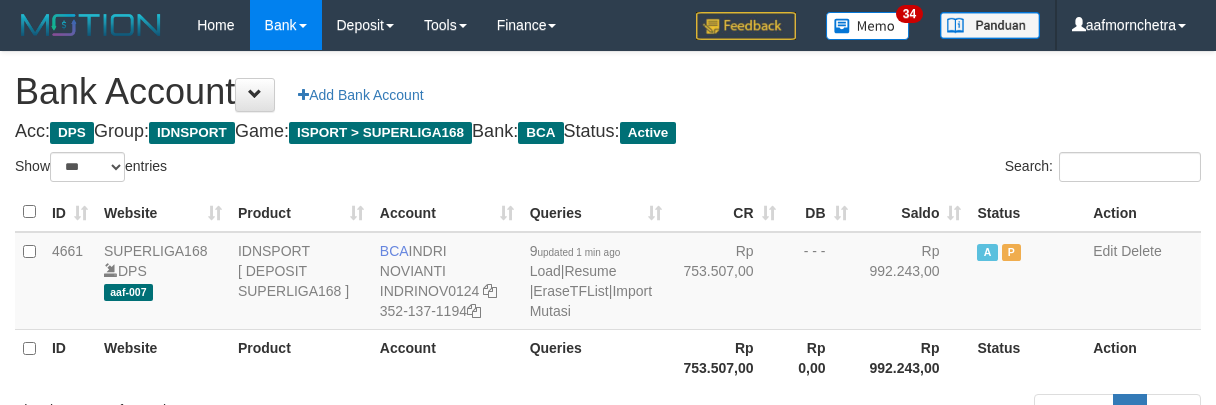 scroll, scrollTop: 0, scrollLeft: 0, axis: both 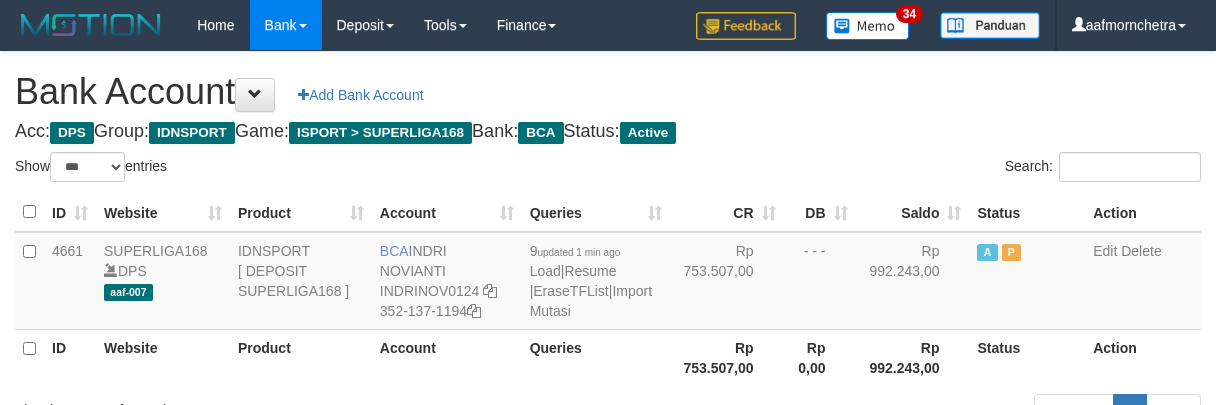 select on "***" 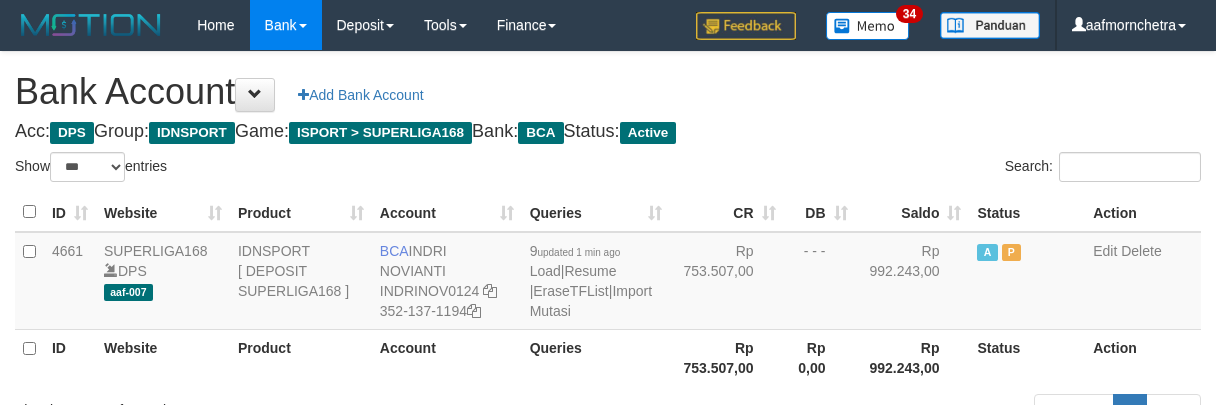 scroll, scrollTop: 0, scrollLeft: 0, axis: both 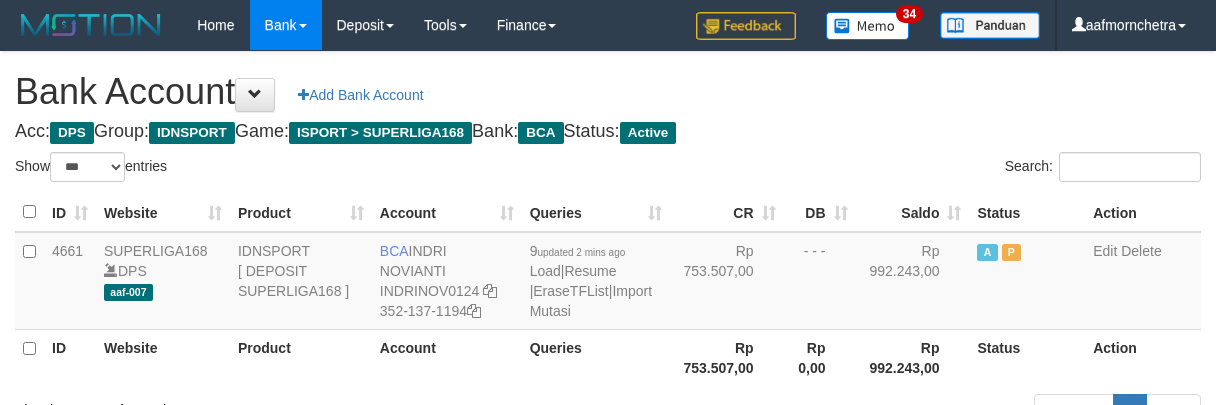 select on "***" 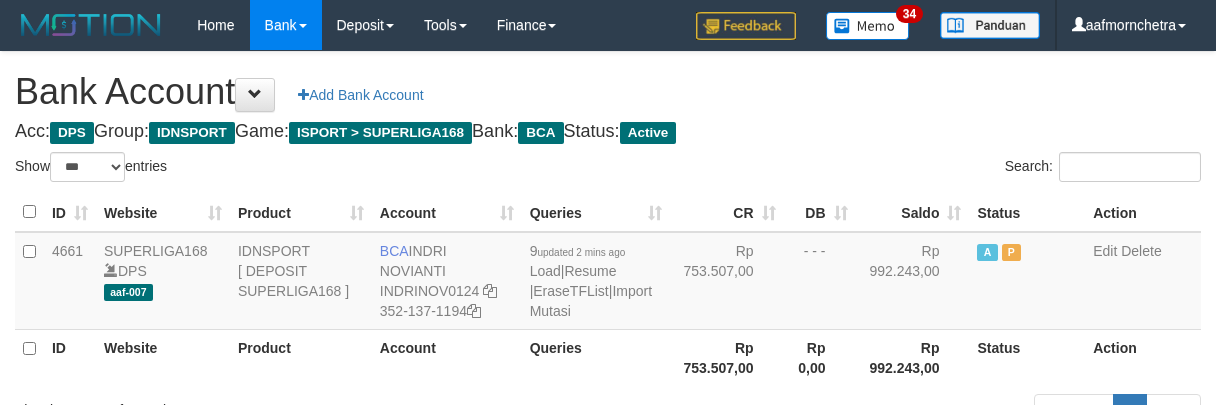 scroll, scrollTop: 0, scrollLeft: 0, axis: both 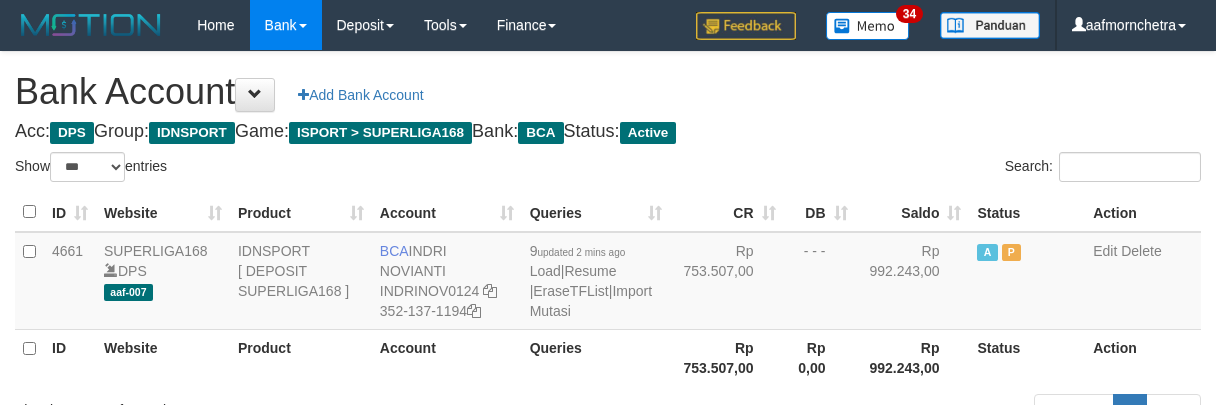 select on "***" 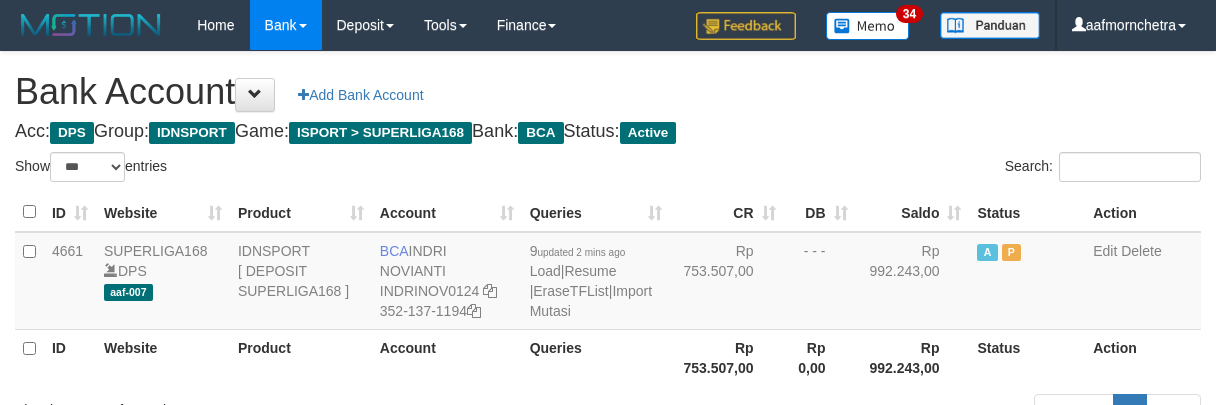 scroll, scrollTop: 0, scrollLeft: 0, axis: both 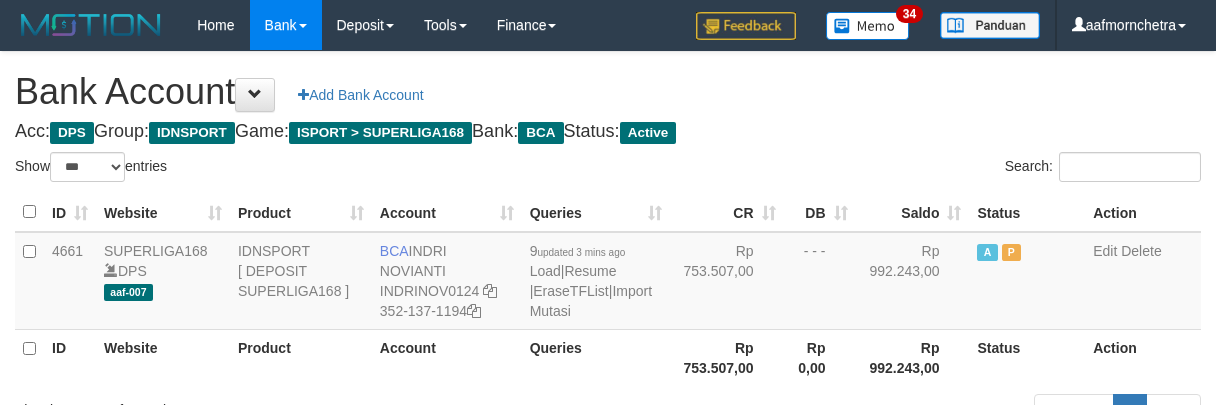 select on "***" 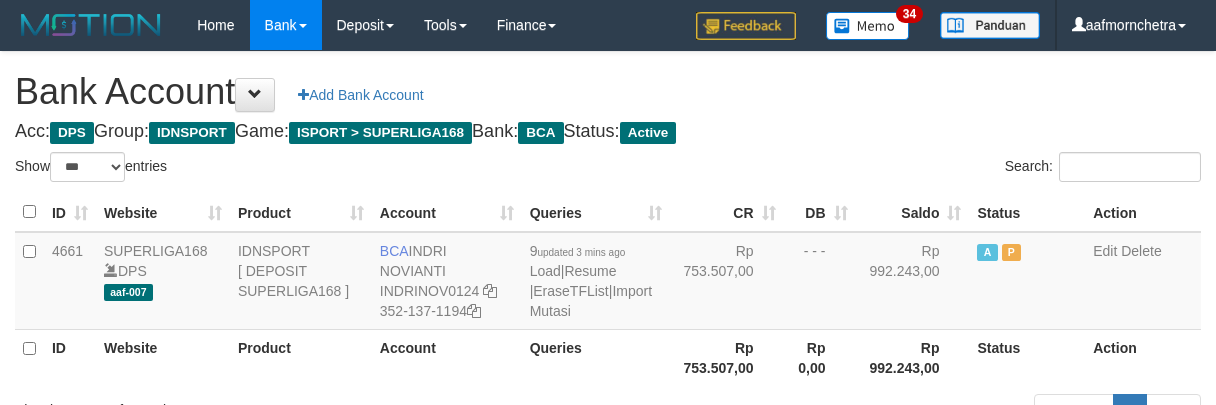 scroll, scrollTop: 0, scrollLeft: 0, axis: both 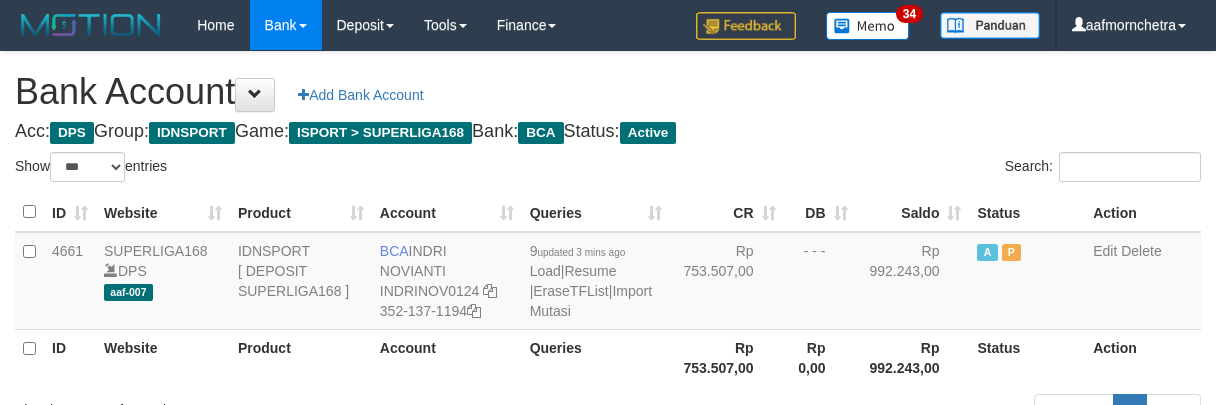 select on "***" 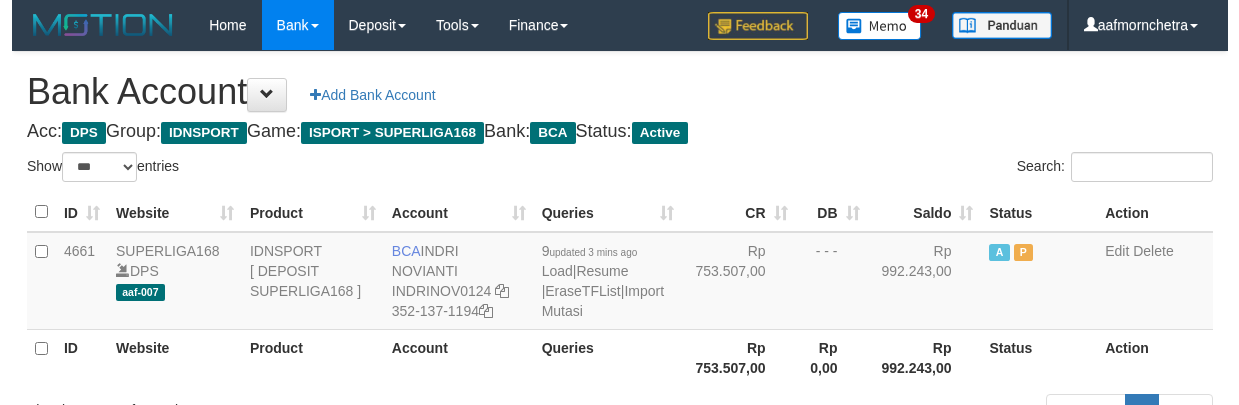 scroll, scrollTop: 0, scrollLeft: 0, axis: both 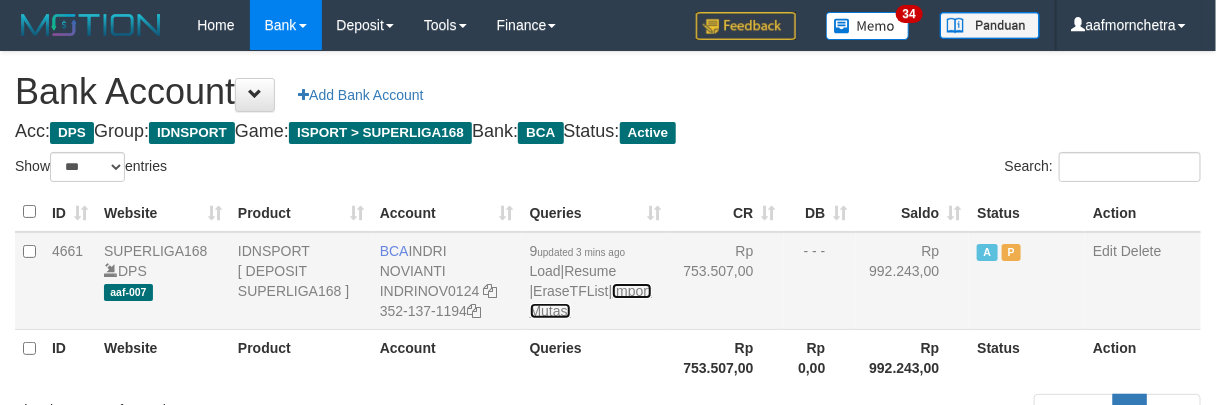 click on "Import Mutasi" at bounding box center (591, 301) 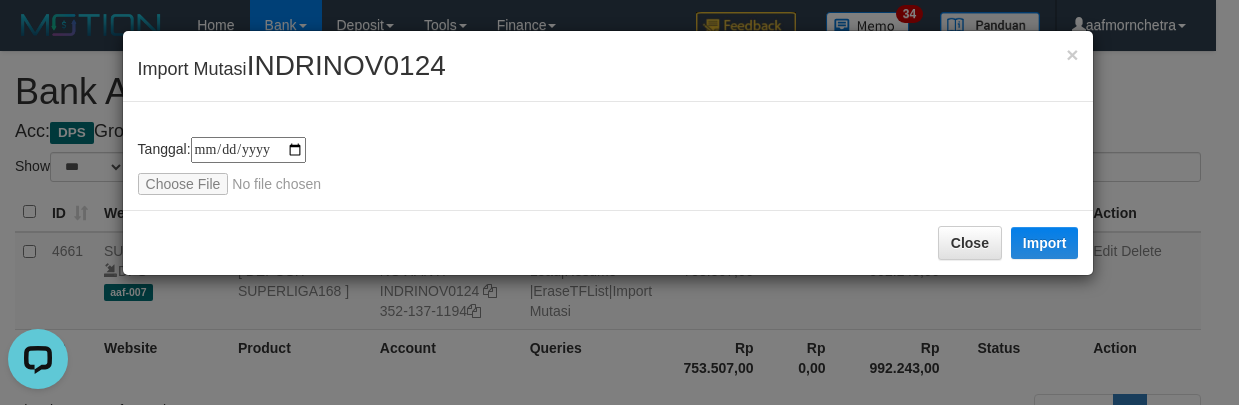 scroll, scrollTop: 0, scrollLeft: 0, axis: both 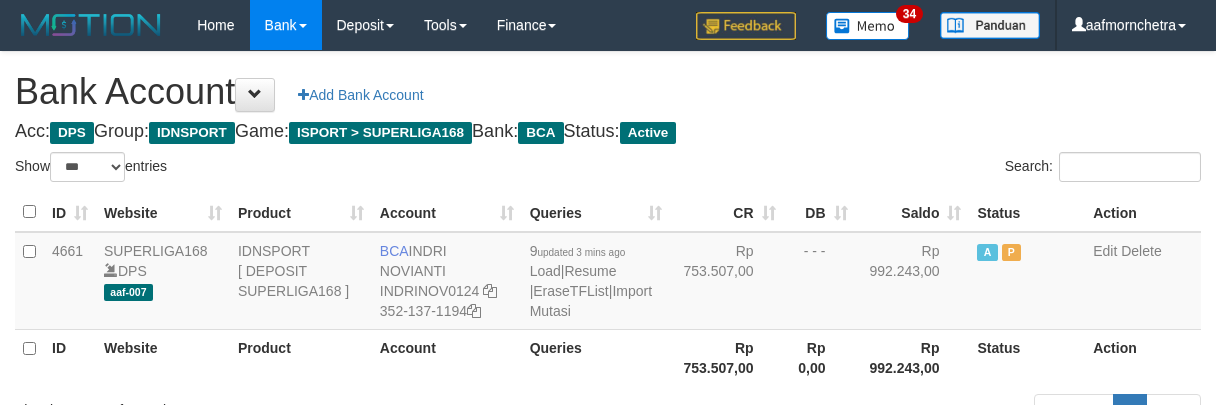 select on "***" 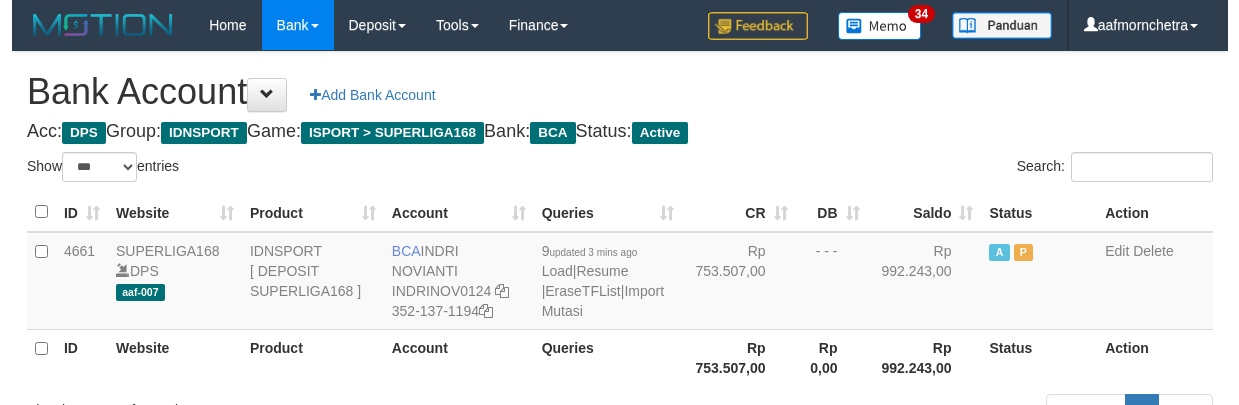 scroll, scrollTop: 0, scrollLeft: 0, axis: both 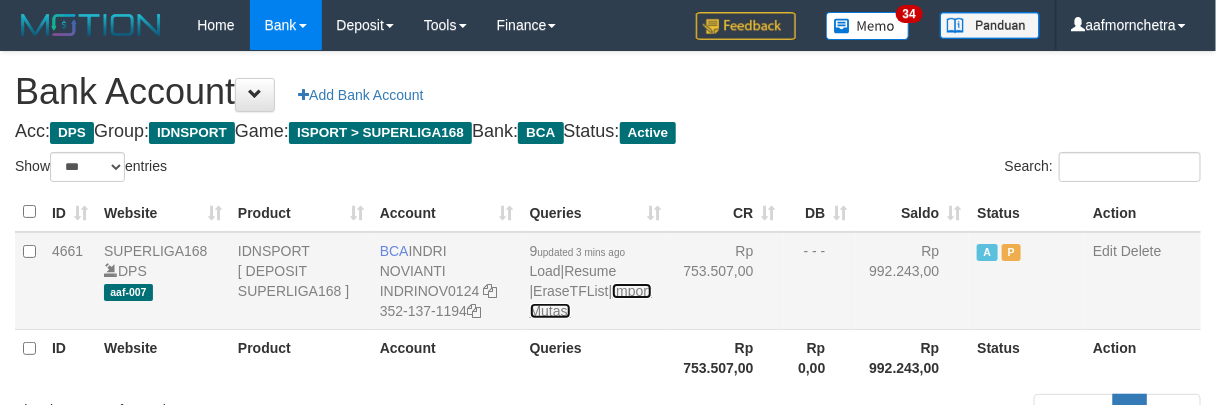 click on "Import Mutasi" at bounding box center [591, 301] 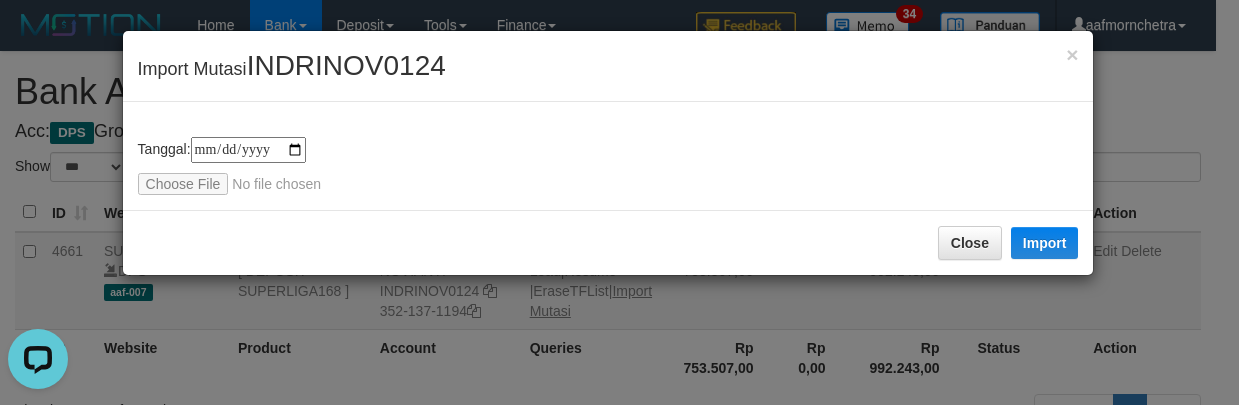 scroll, scrollTop: 0, scrollLeft: 0, axis: both 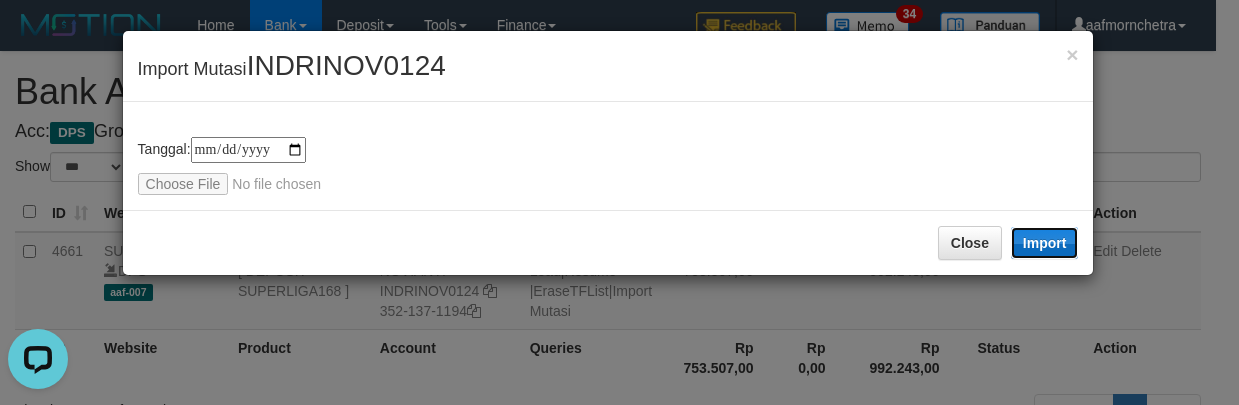 click on "Import" at bounding box center (1045, 243) 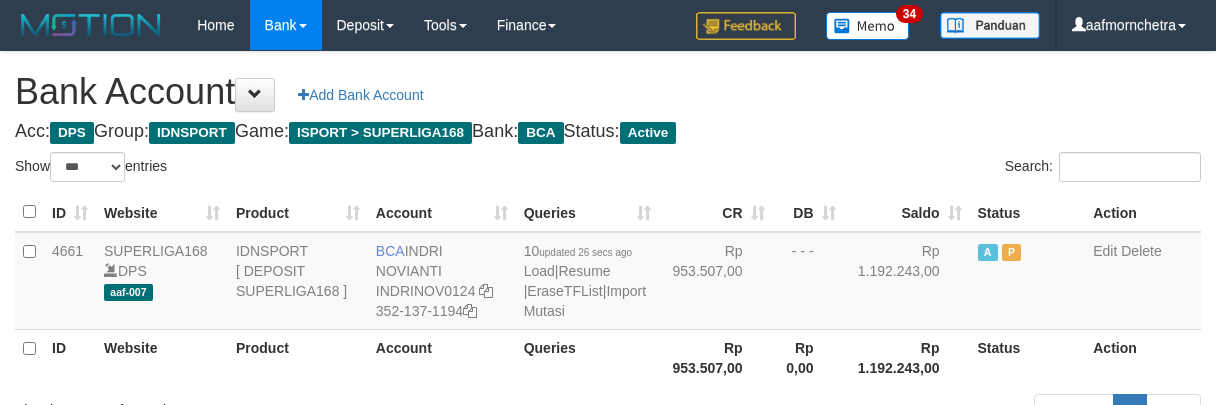 select on "***" 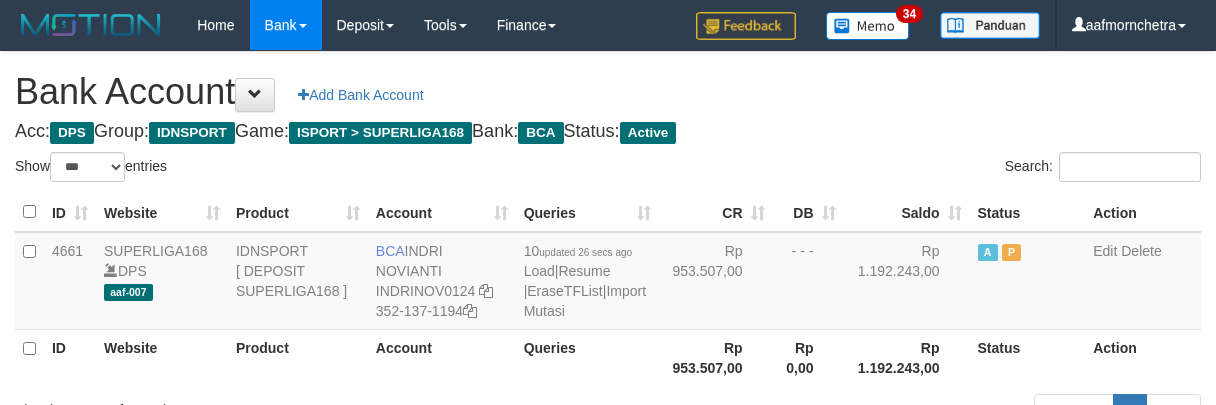 scroll, scrollTop: 0, scrollLeft: 0, axis: both 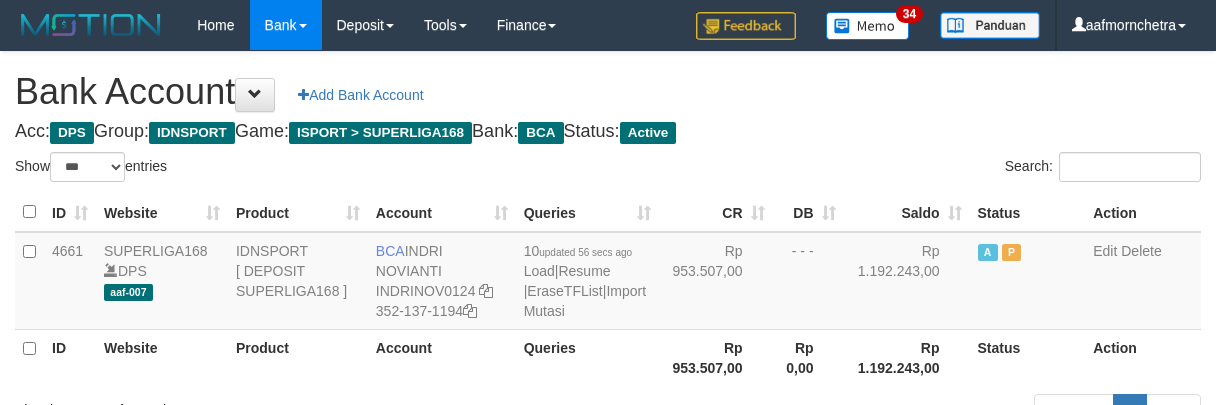 select on "***" 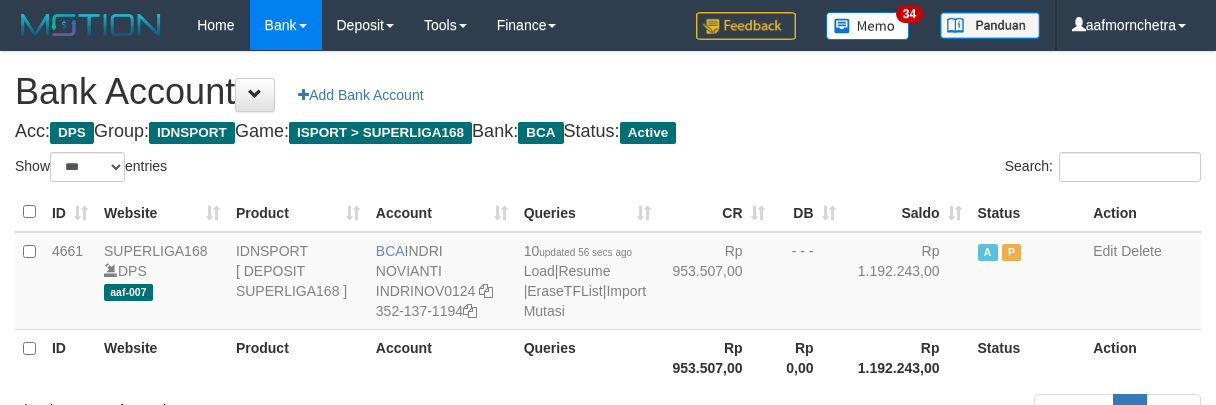 scroll, scrollTop: 0, scrollLeft: 0, axis: both 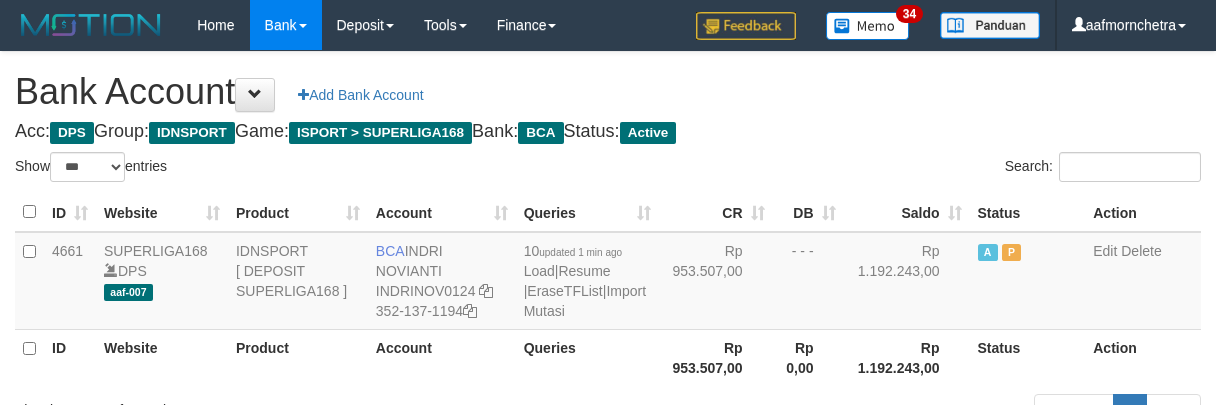 select on "***" 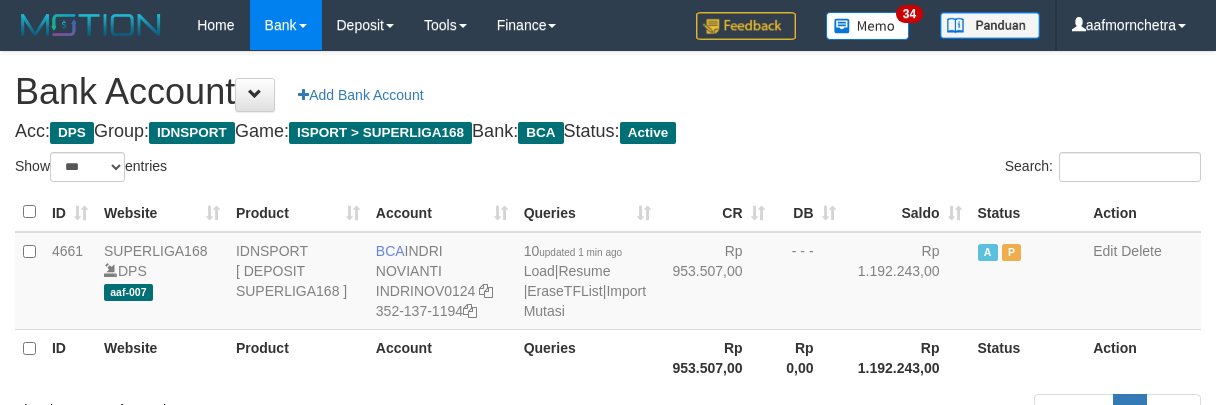 scroll, scrollTop: 0, scrollLeft: 0, axis: both 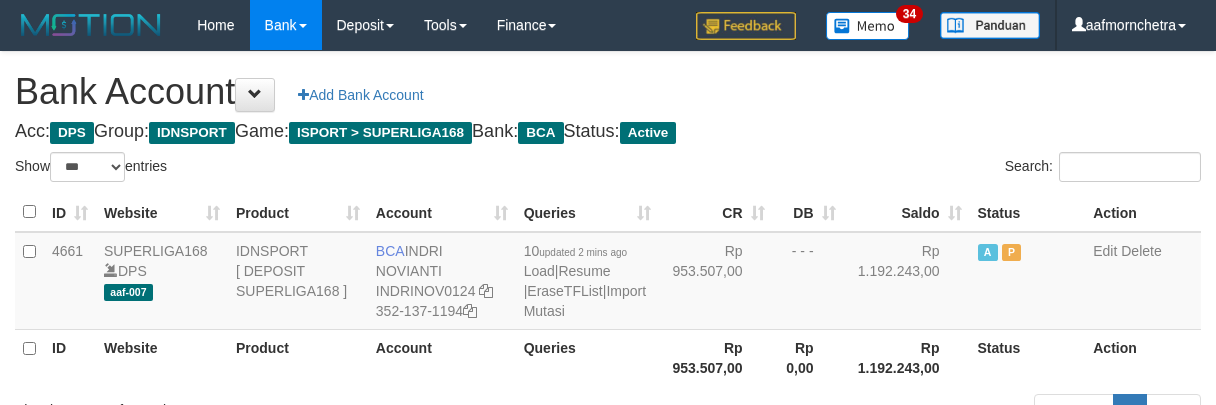 select on "***" 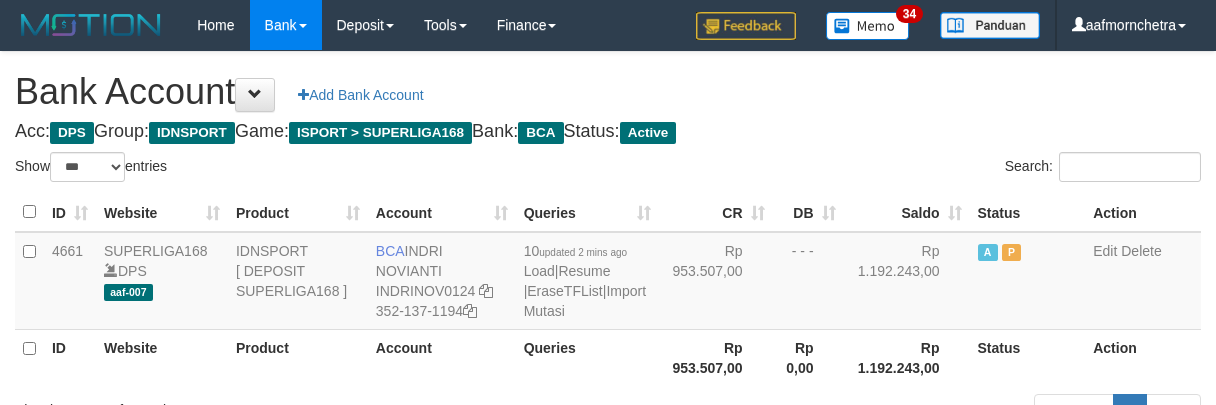 scroll, scrollTop: 0, scrollLeft: 0, axis: both 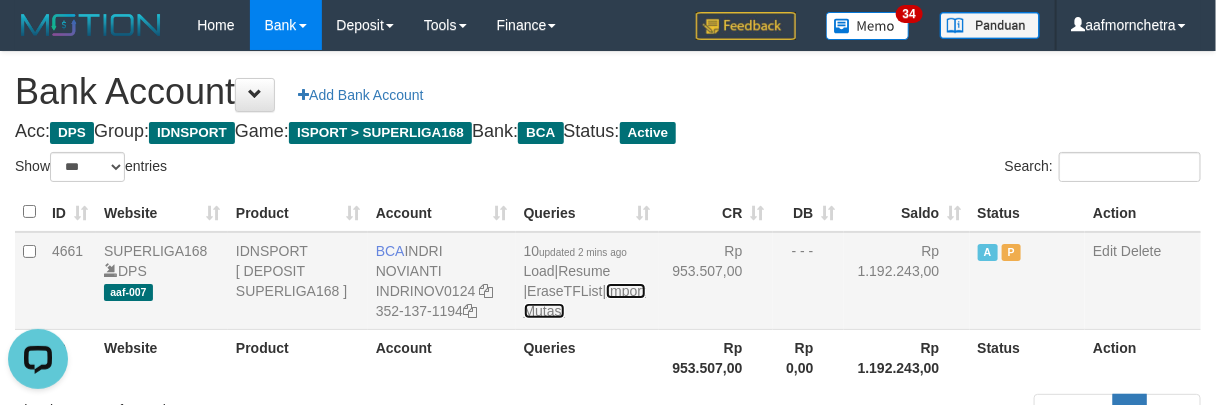 click on "Import Mutasi" at bounding box center [585, 301] 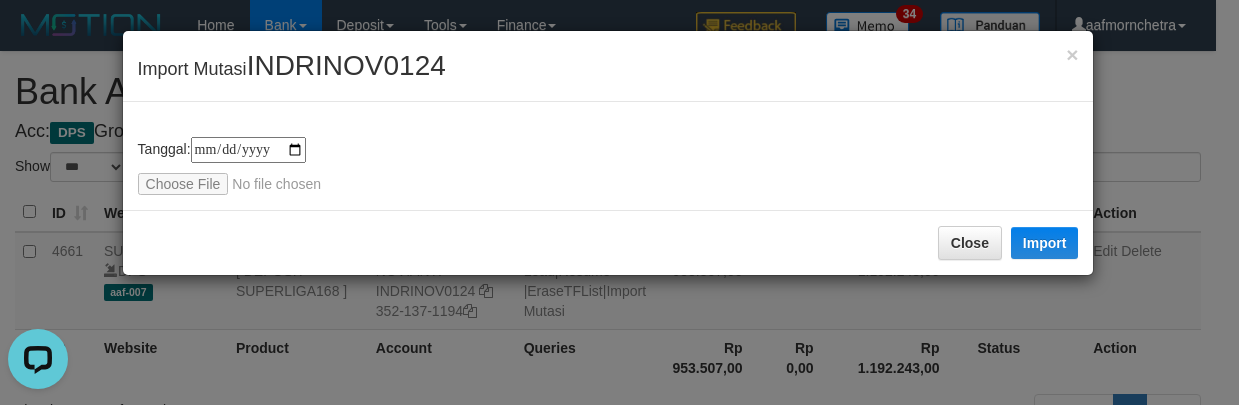 type on "**********" 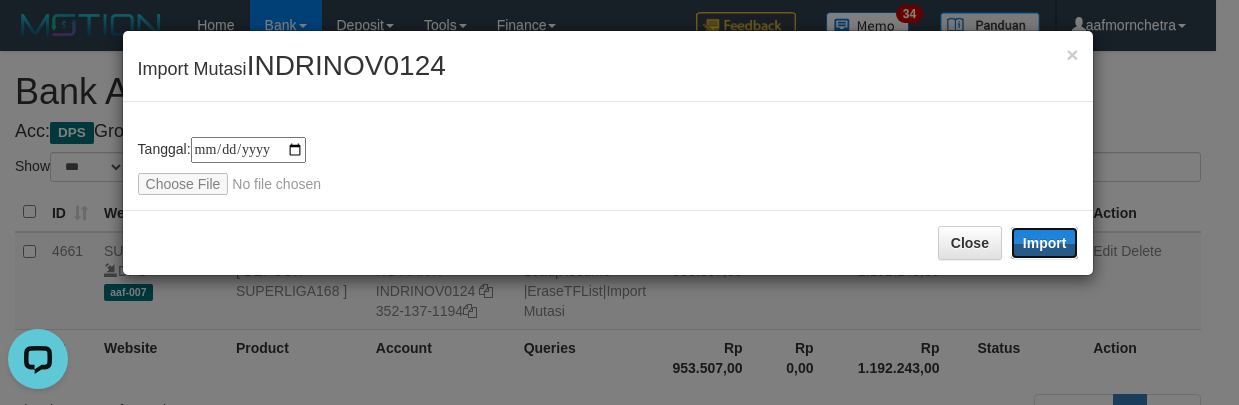 drag, startPoint x: 1036, startPoint y: 234, endPoint x: 930, endPoint y: 397, distance: 194.43507 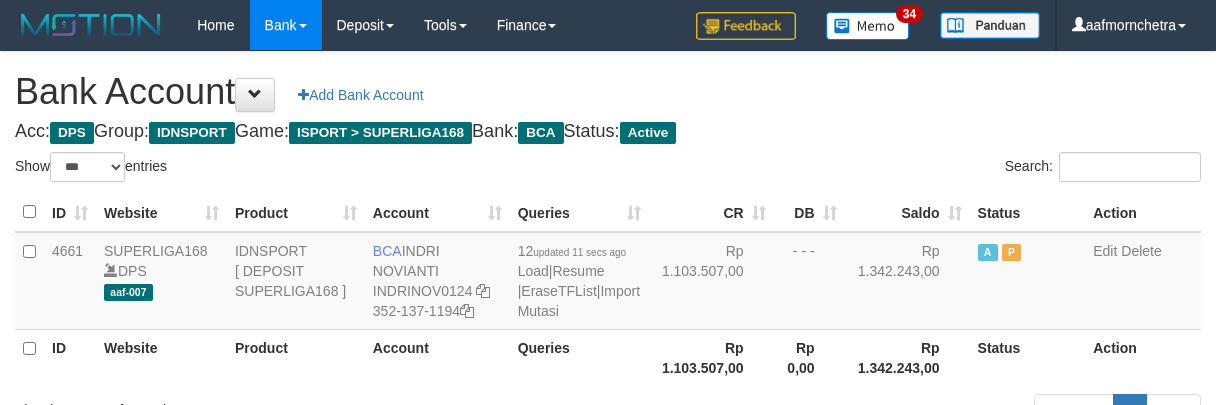 select on "***" 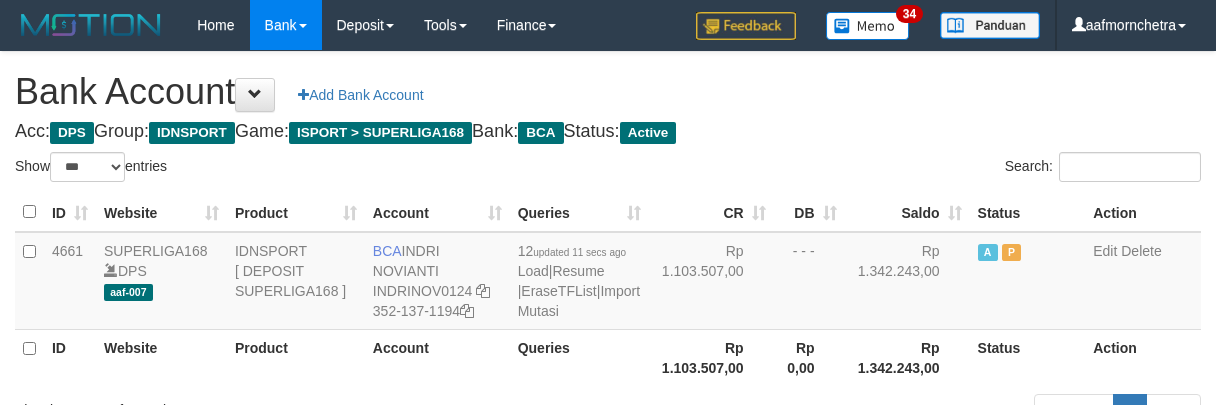 scroll, scrollTop: 0, scrollLeft: 0, axis: both 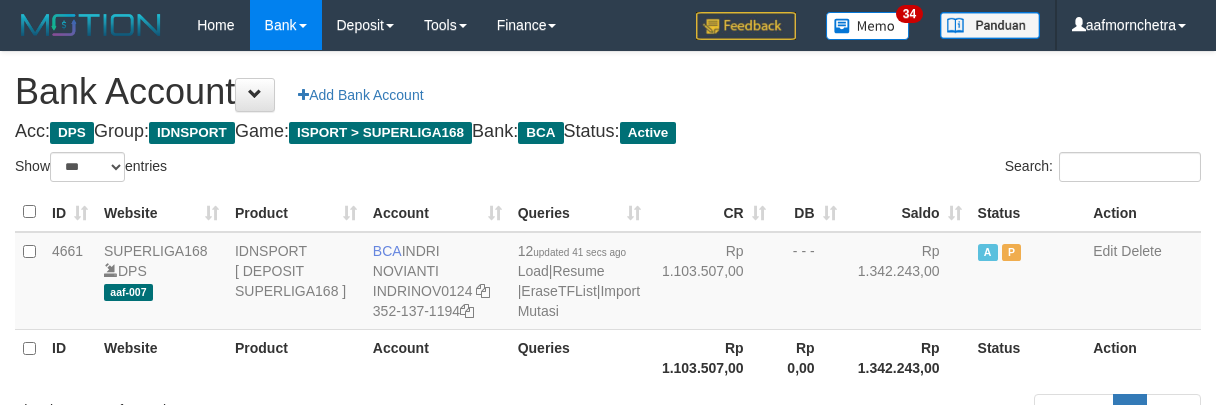 select on "***" 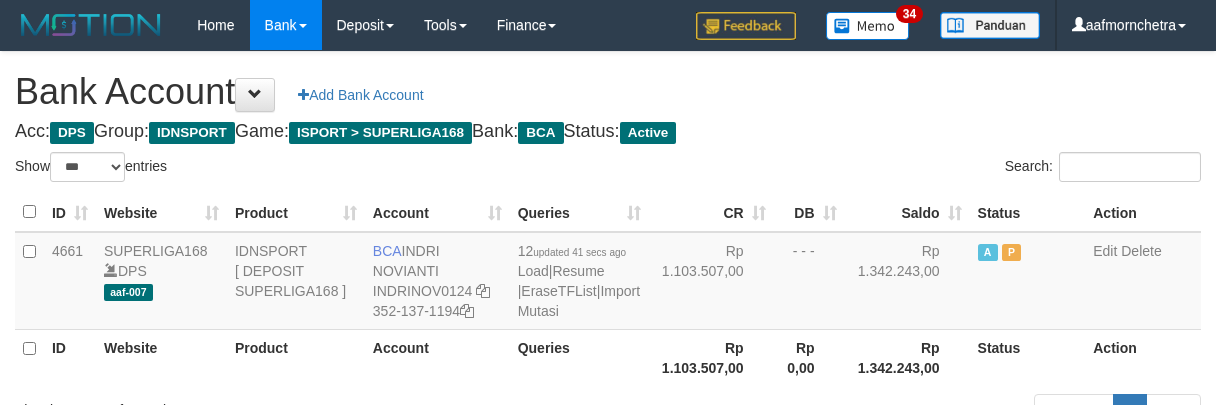 scroll, scrollTop: 0, scrollLeft: 0, axis: both 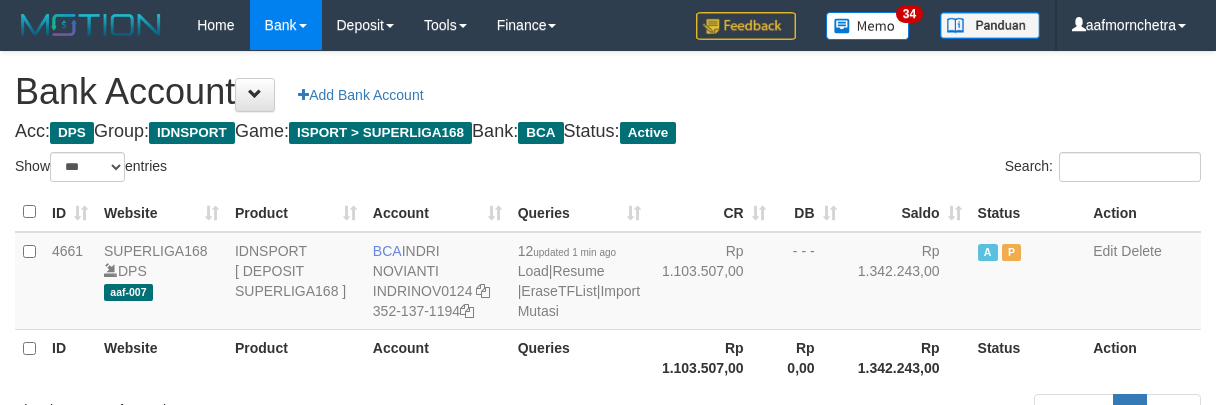 select on "***" 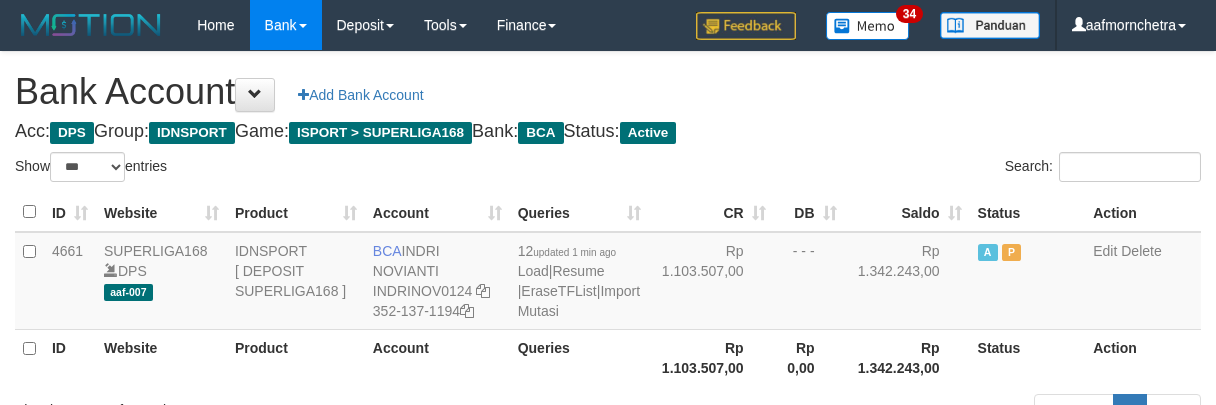 scroll, scrollTop: 0, scrollLeft: 0, axis: both 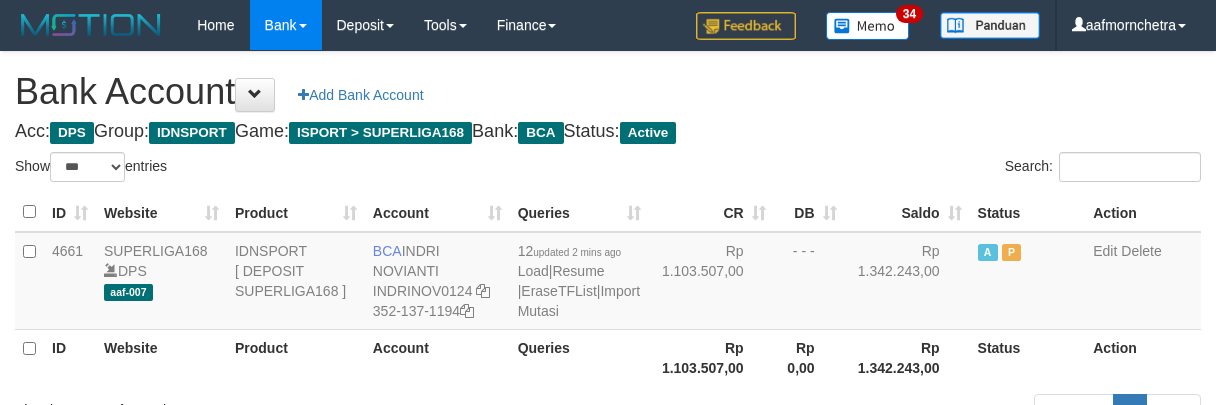 select on "***" 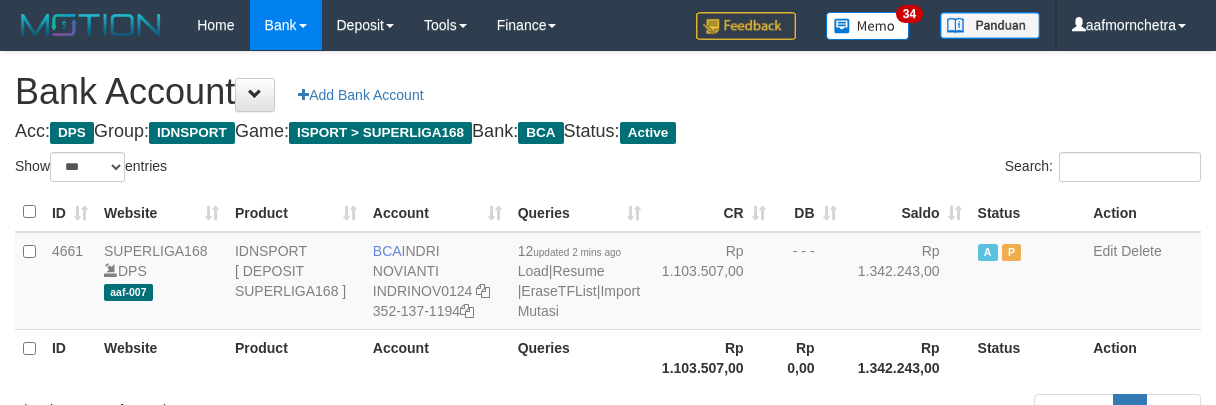 scroll, scrollTop: 0, scrollLeft: 0, axis: both 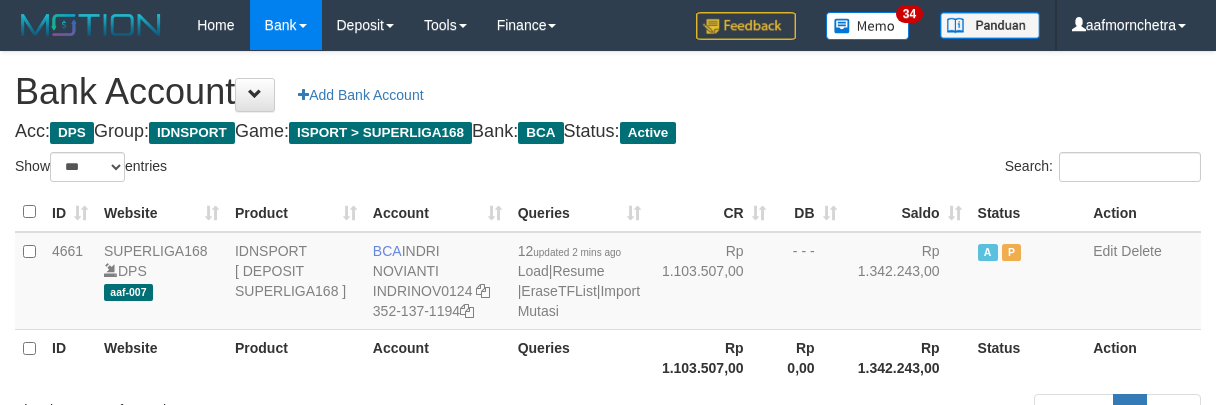 select on "***" 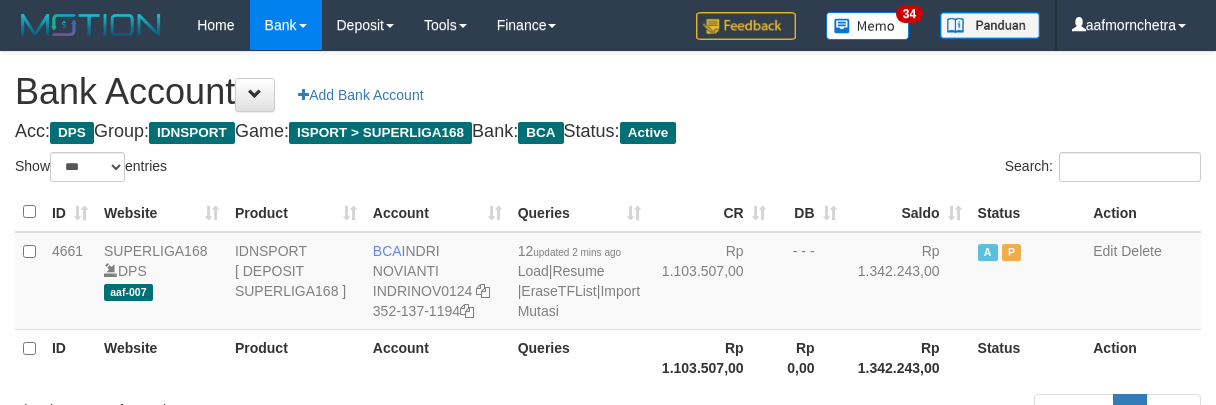 scroll, scrollTop: 0, scrollLeft: 0, axis: both 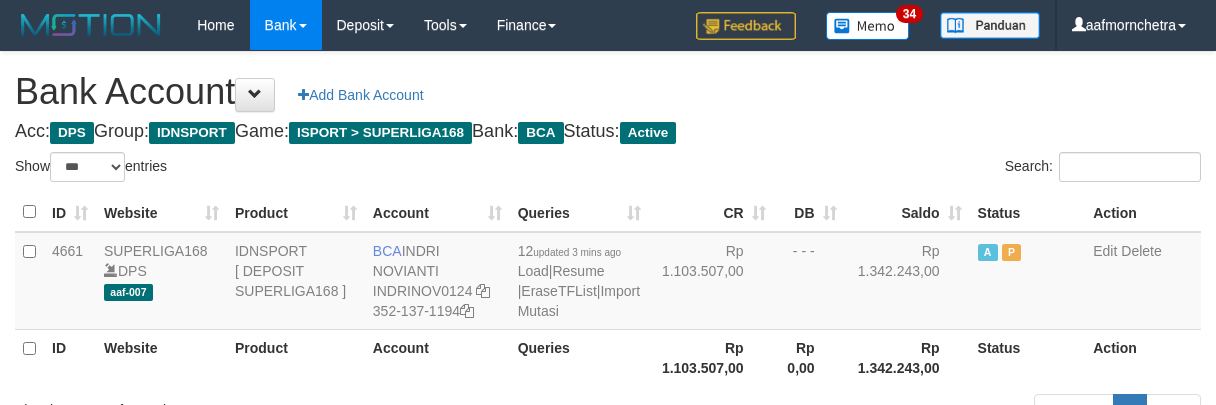 select on "***" 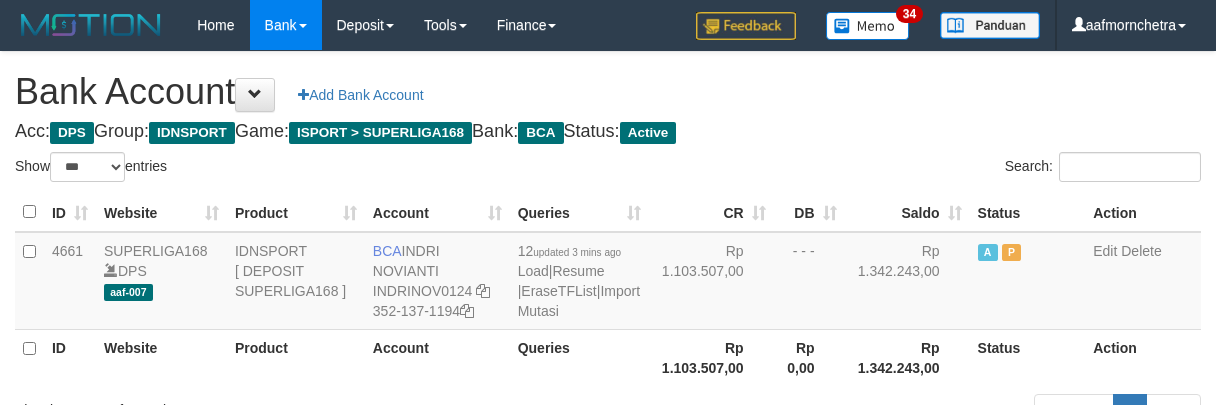 scroll, scrollTop: 0, scrollLeft: 0, axis: both 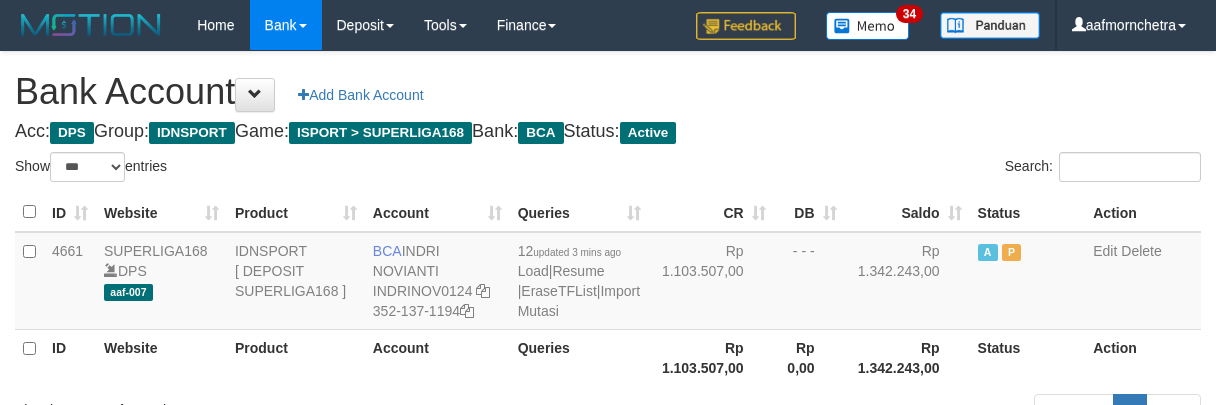 select on "***" 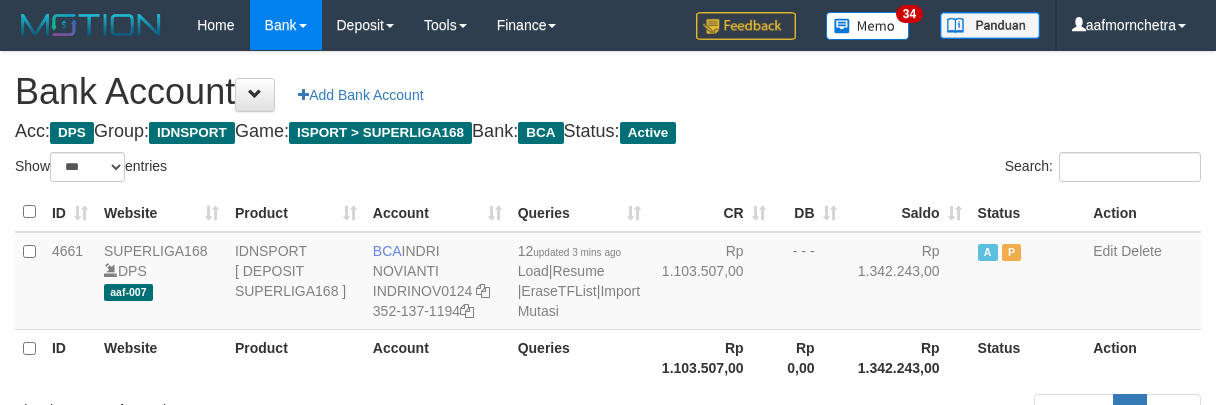 scroll, scrollTop: 0, scrollLeft: 0, axis: both 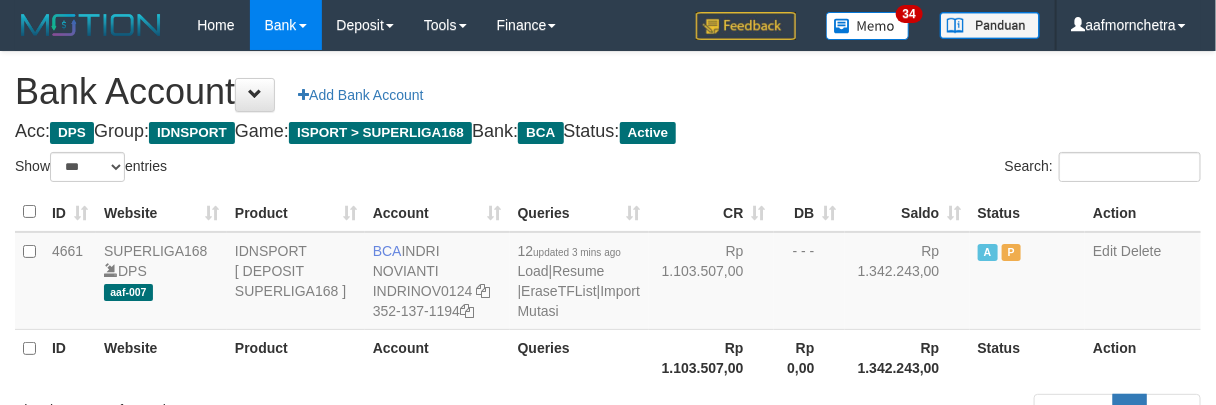 click on "Queries" at bounding box center (579, 357) 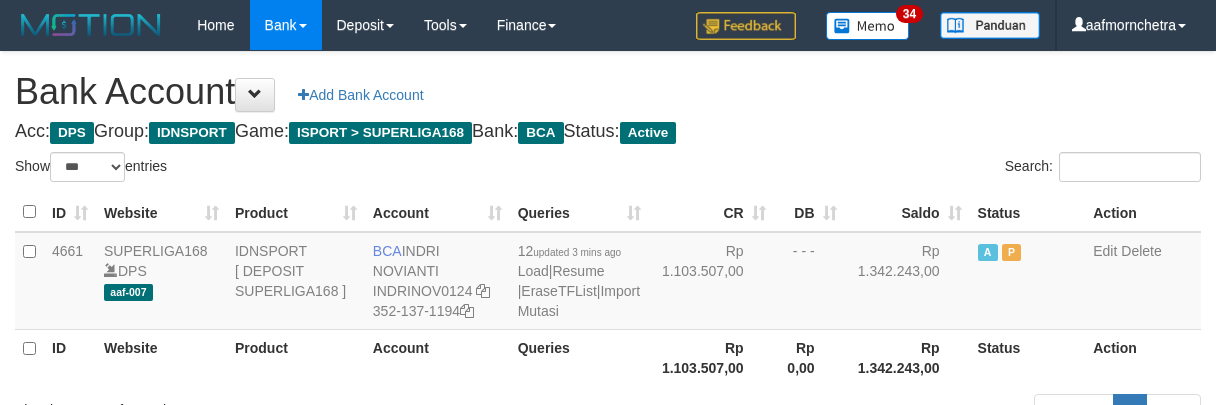 select on "***" 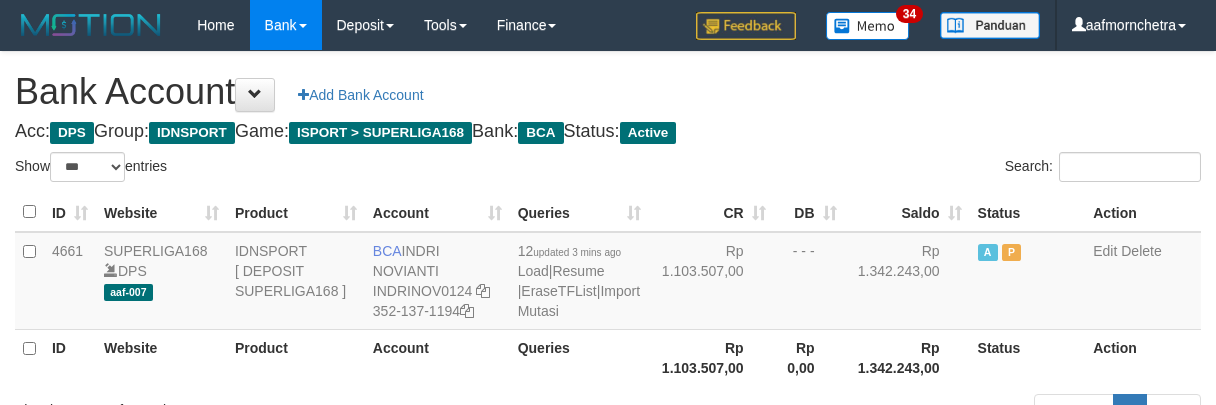 scroll, scrollTop: 0, scrollLeft: 0, axis: both 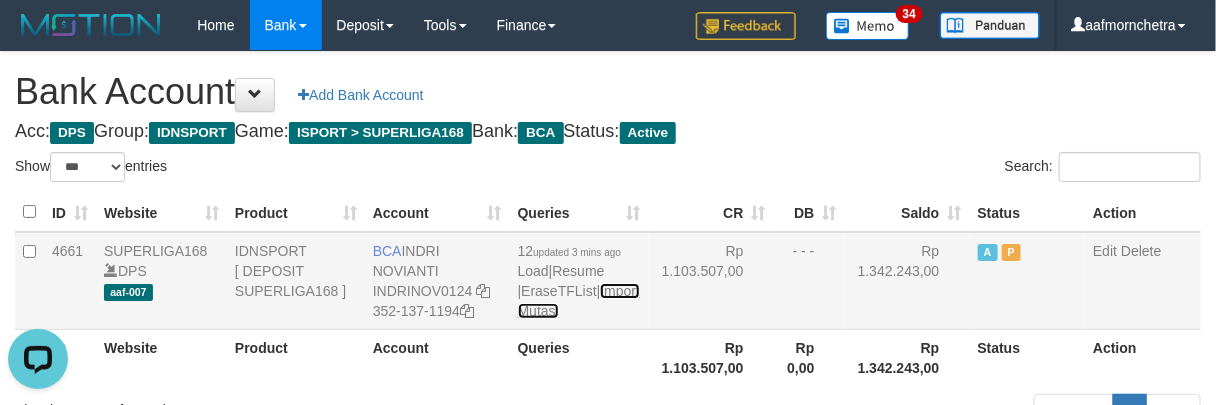 click on "Import Mutasi" at bounding box center (579, 301) 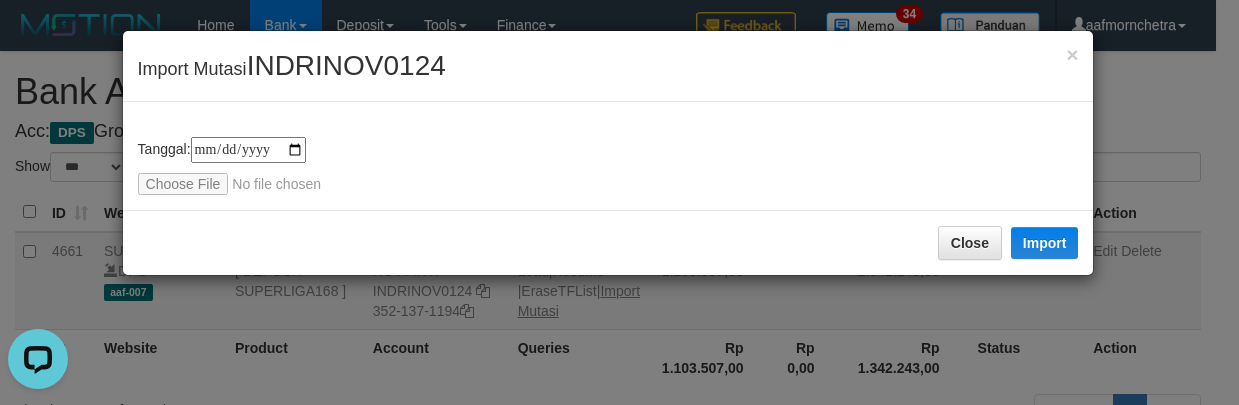 type on "**********" 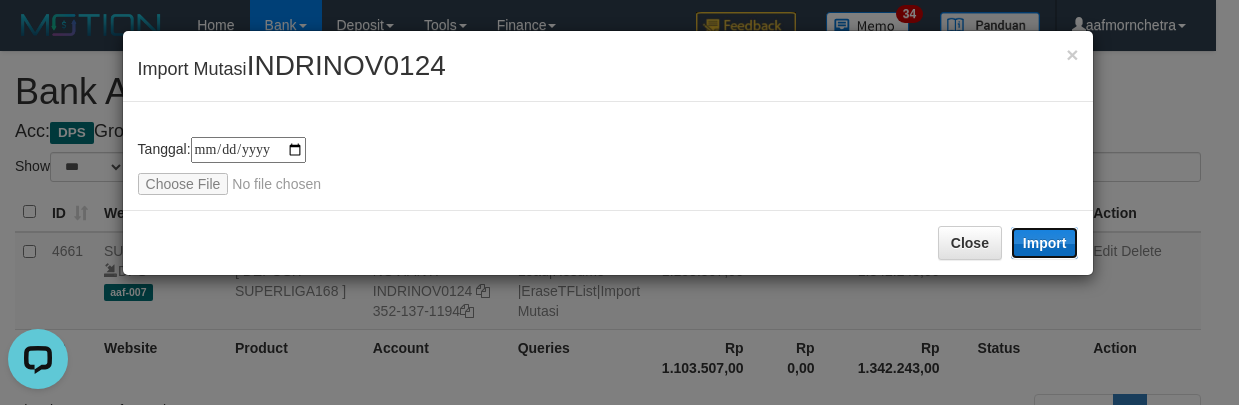 click on "Import" at bounding box center [1045, 243] 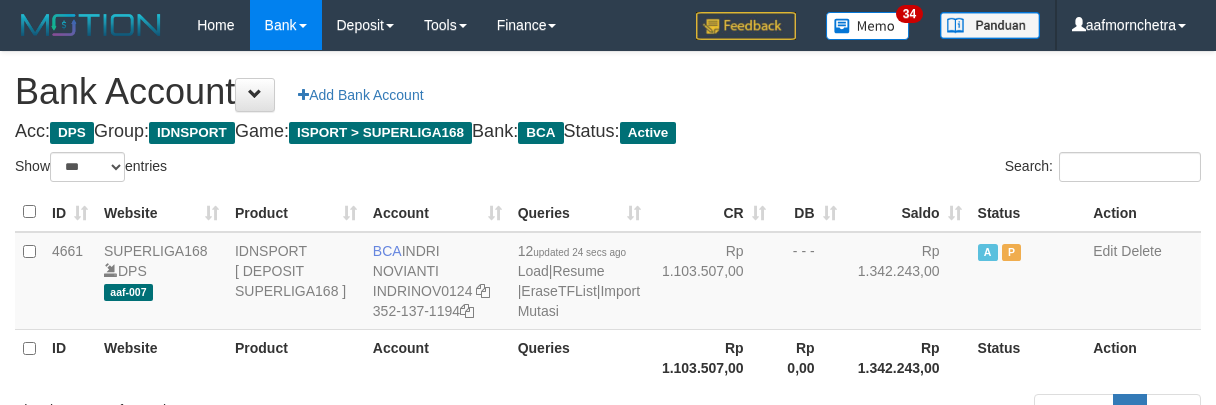 select on "***" 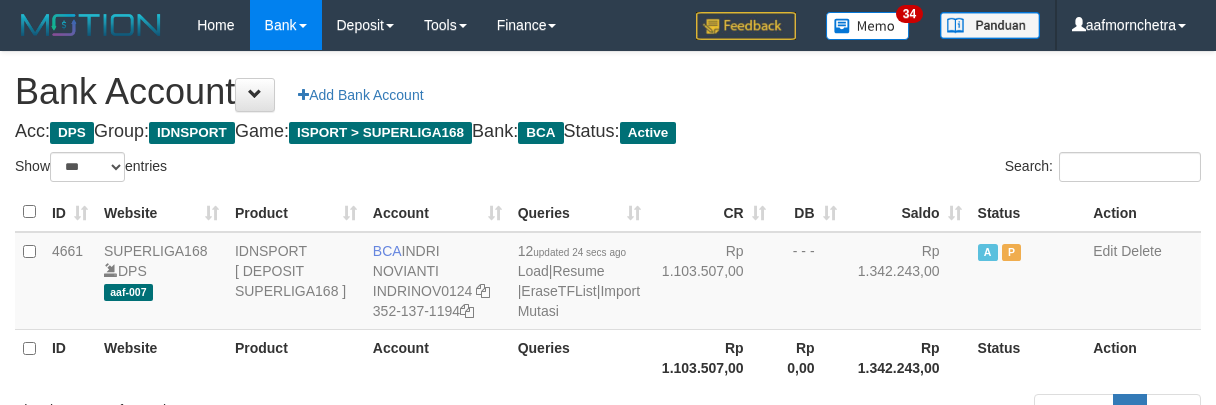 scroll, scrollTop: 0, scrollLeft: 0, axis: both 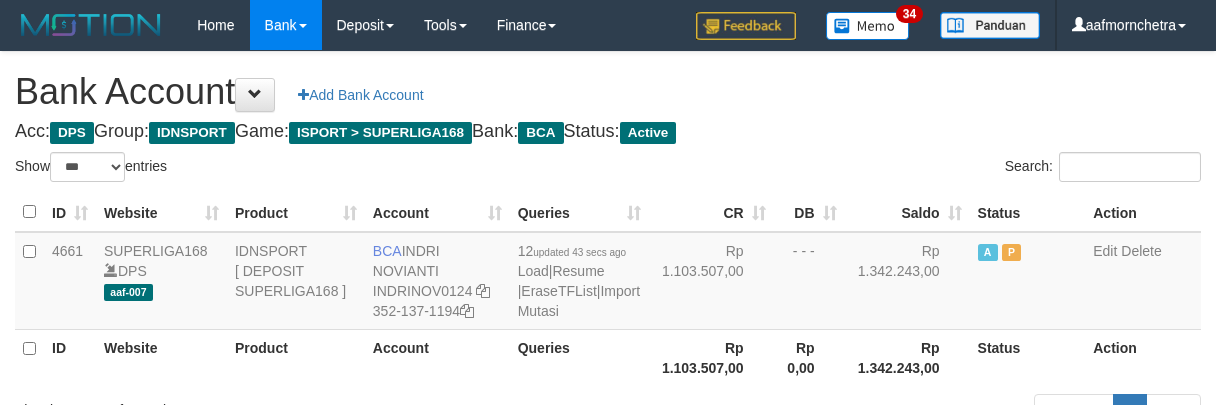 select on "***" 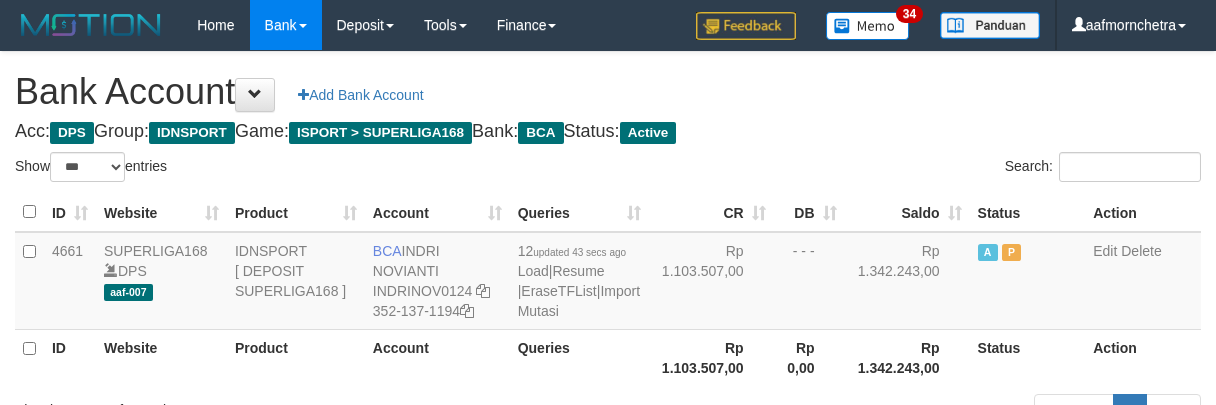 scroll, scrollTop: 0, scrollLeft: 0, axis: both 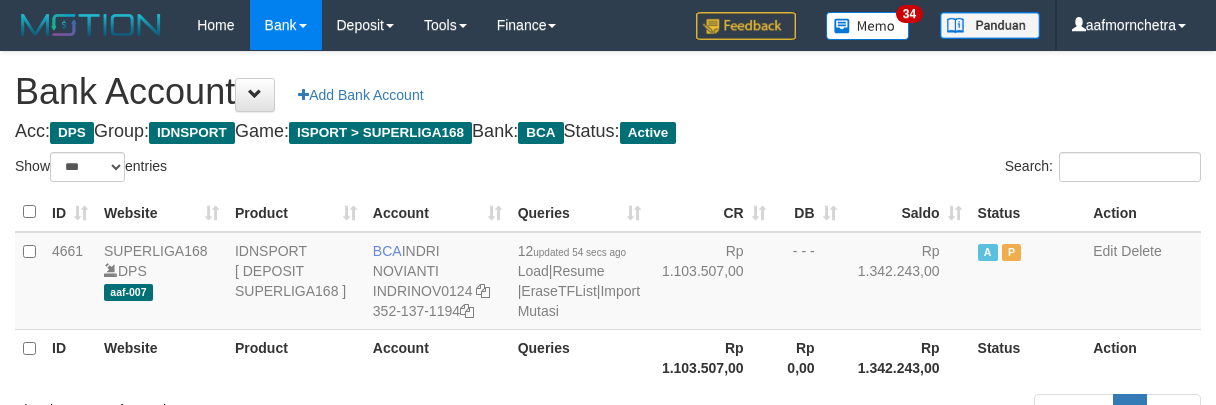 select on "***" 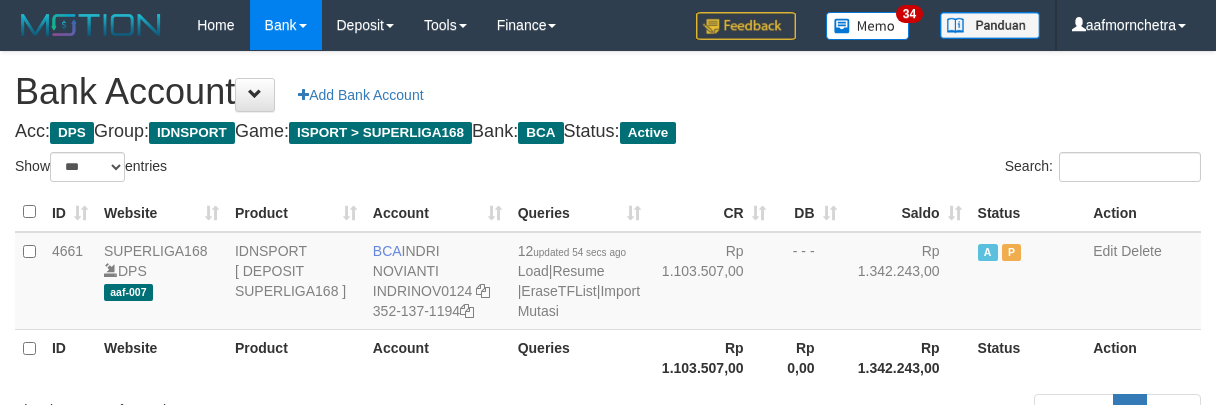 scroll, scrollTop: 0, scrollLeft: 0, axis: both 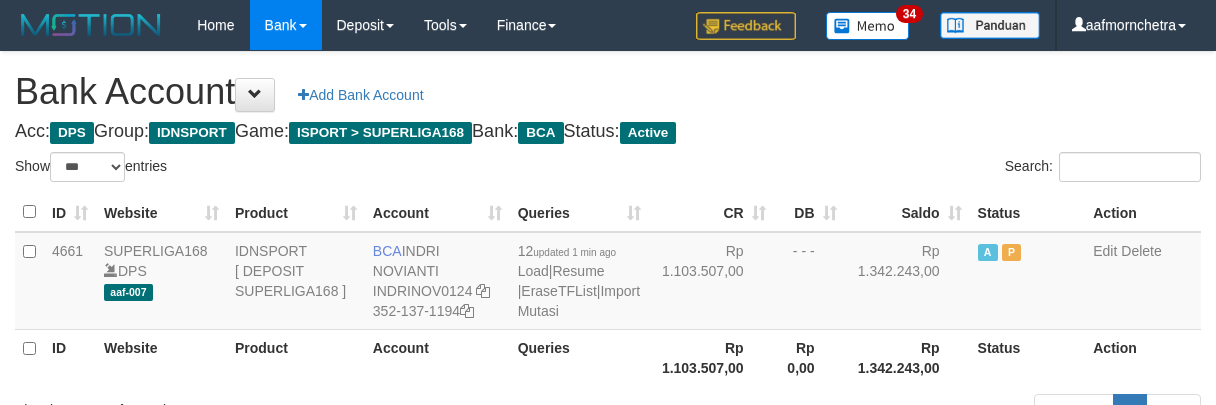 select on "***" 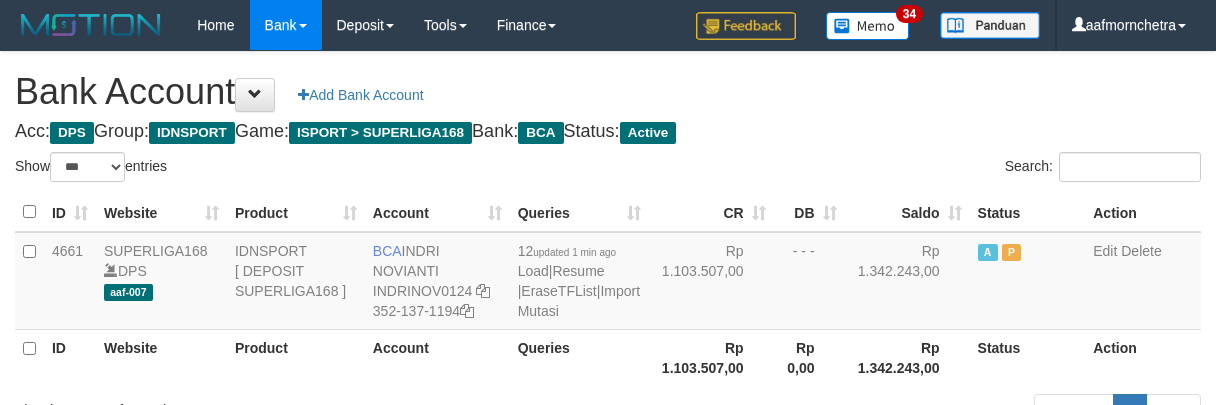 scroll, scrollTop: 0, scrollLeft: 0, axis: both 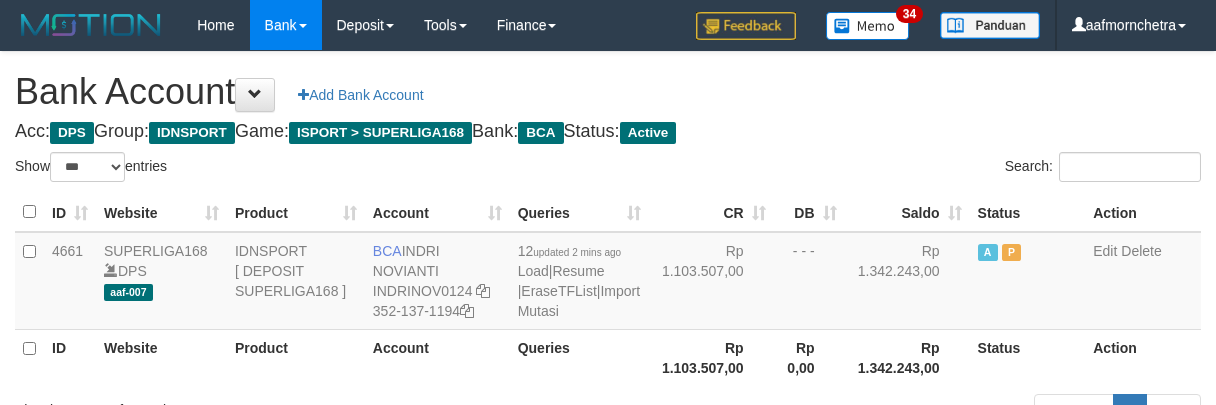 select on "***" 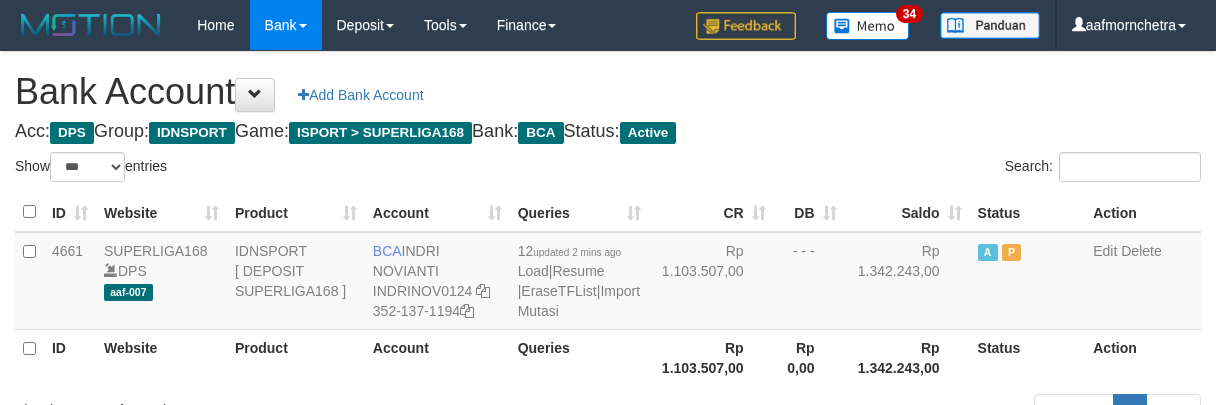 scroll, scrollTop: 0, scrollLeft: 0, axis: both 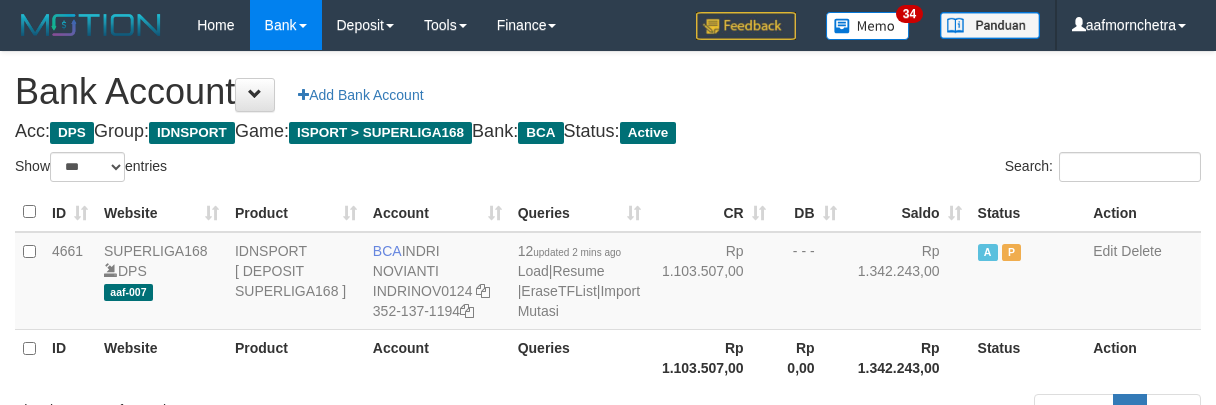 select on "***" 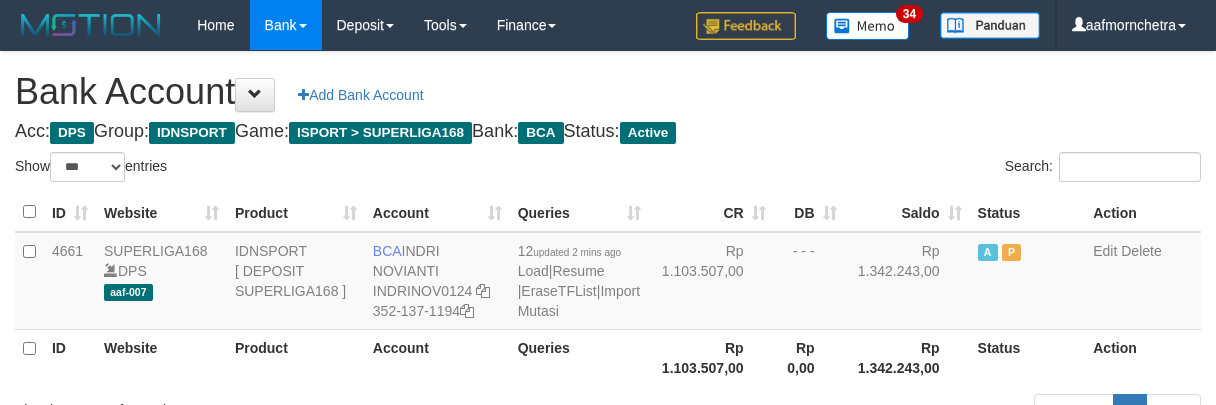 scroll, scrollTop: 0, scrollLeft: 0, axis: both 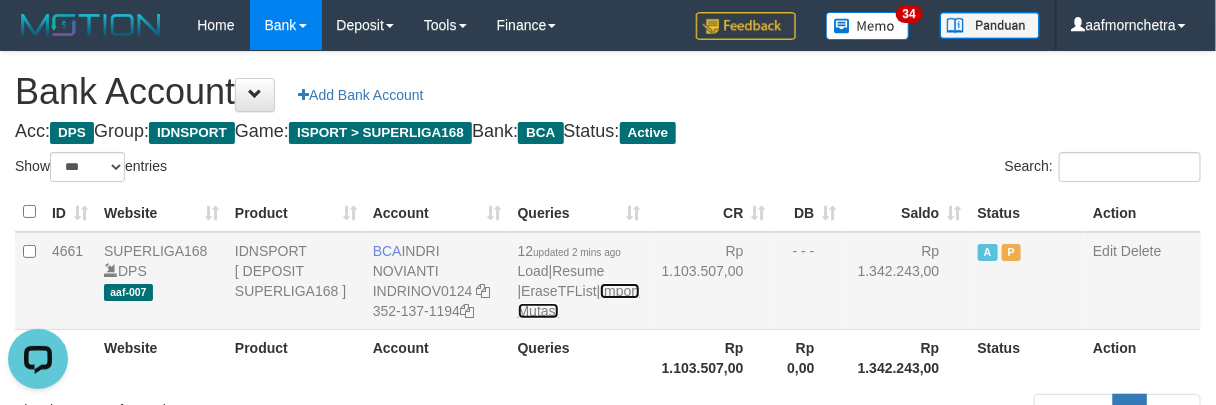 click on "Import Mutasi" at bounding box center [579, 301] 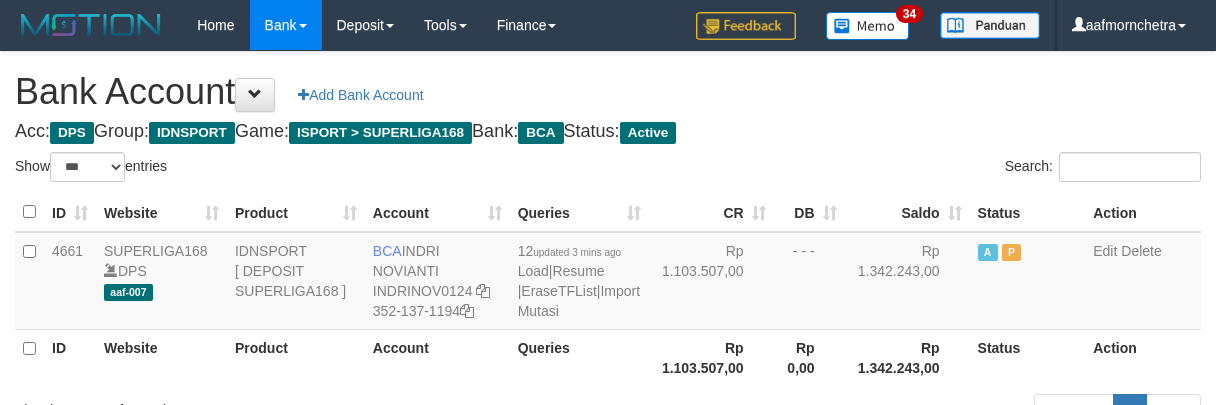 select on "***" 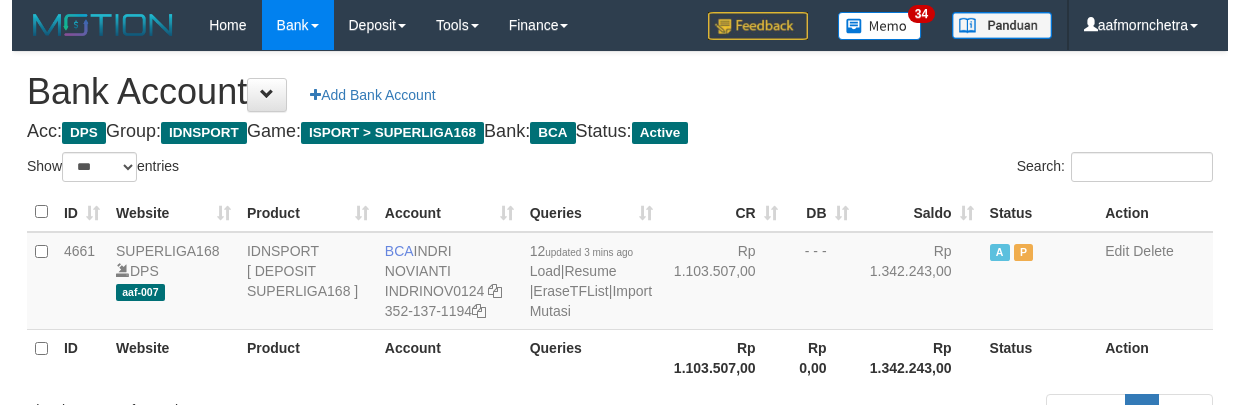 scroll, scrollTop: 0, scrollLeft: 0, axis: both 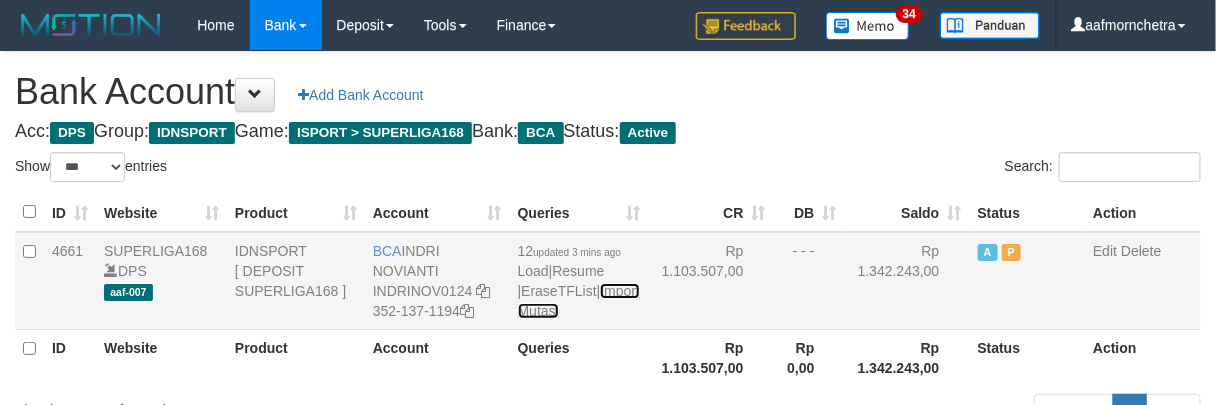 click on "Import Mutasi" at bounding box center (579, 301) 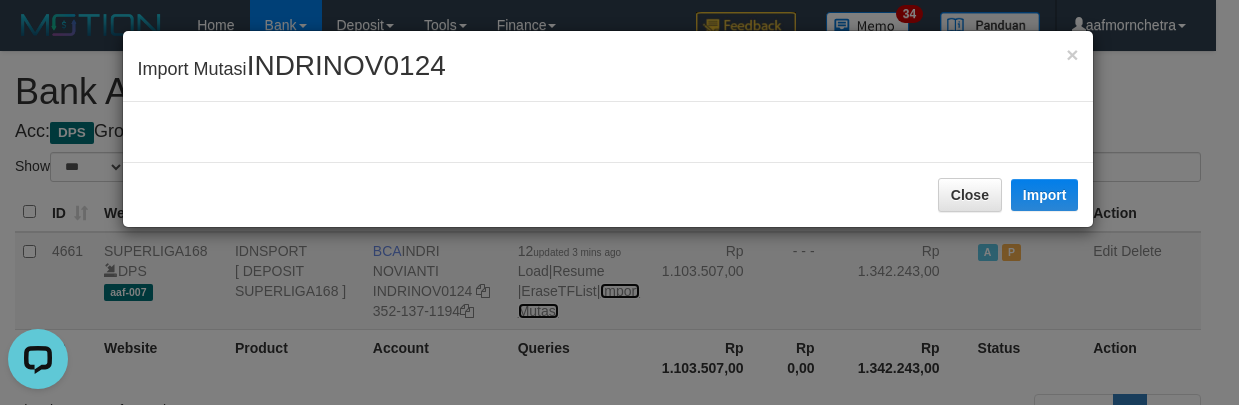 scroll, scrollTop: 0, scrollLeft: 0, axis: both 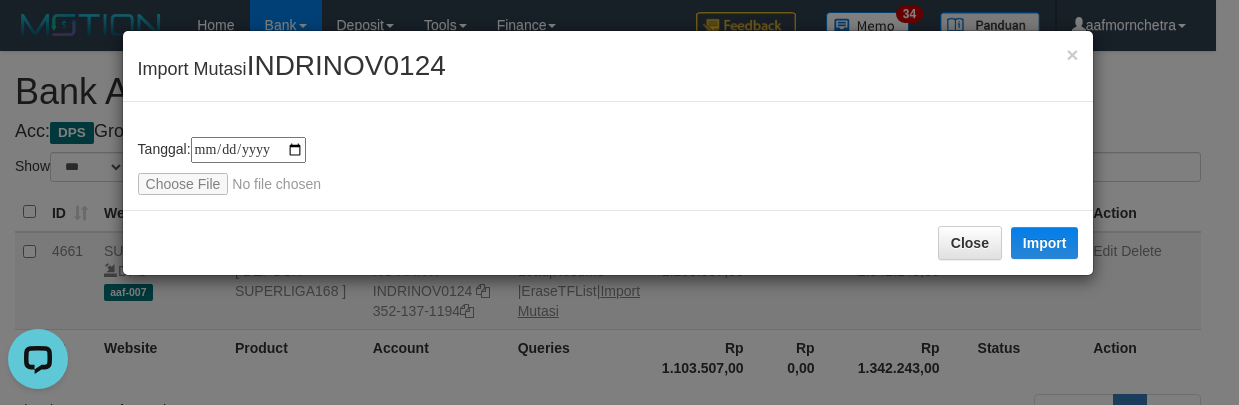 type on "**********" 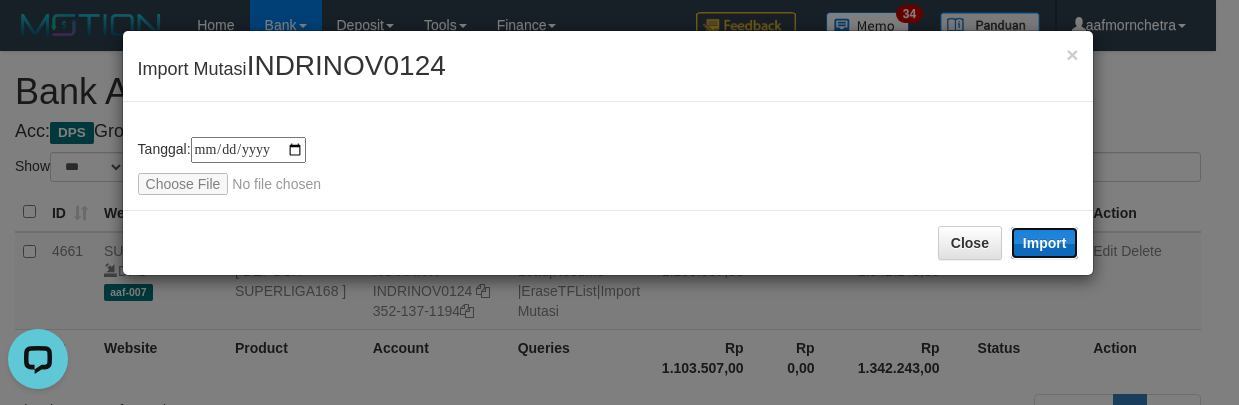 click on "Import" at bounding box center [1045, 243] 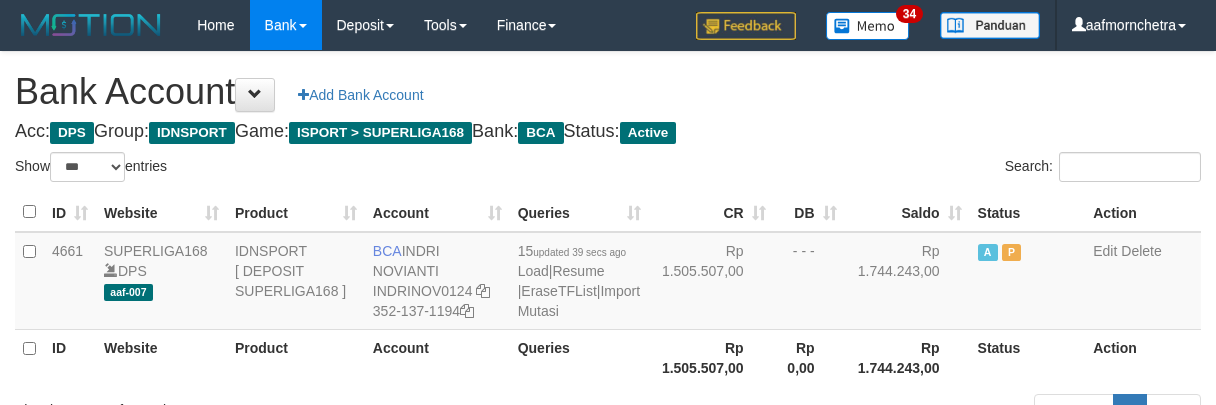 select on "***" 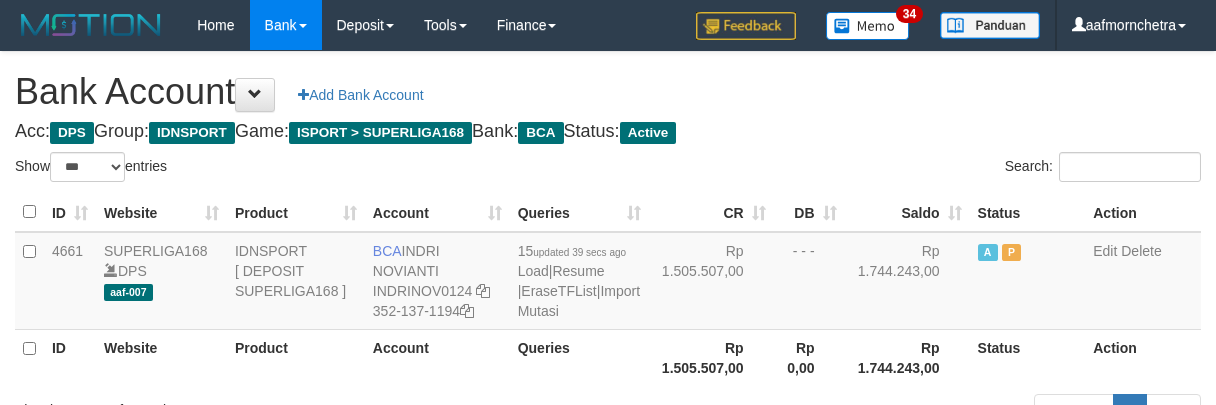 scroll, scrollTop: 0, scrollLeft: 0, axis: both 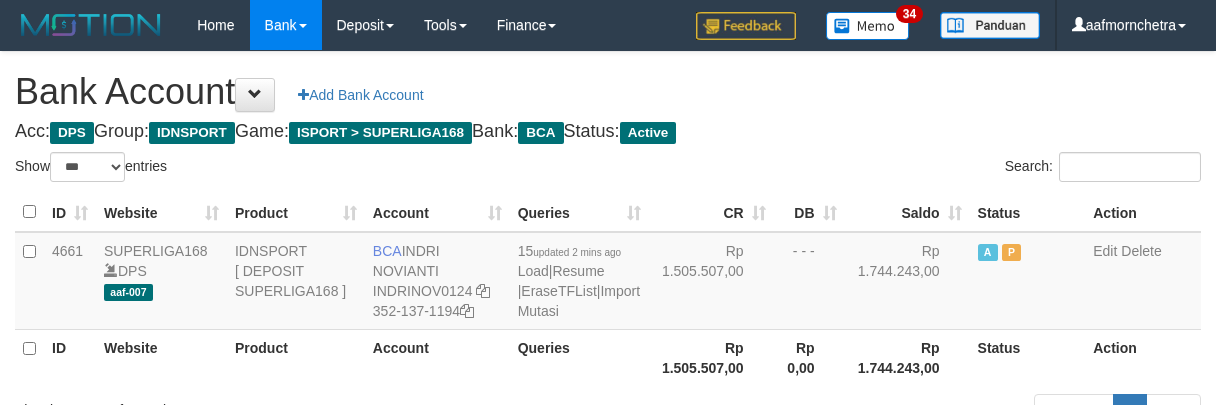 select on "***" 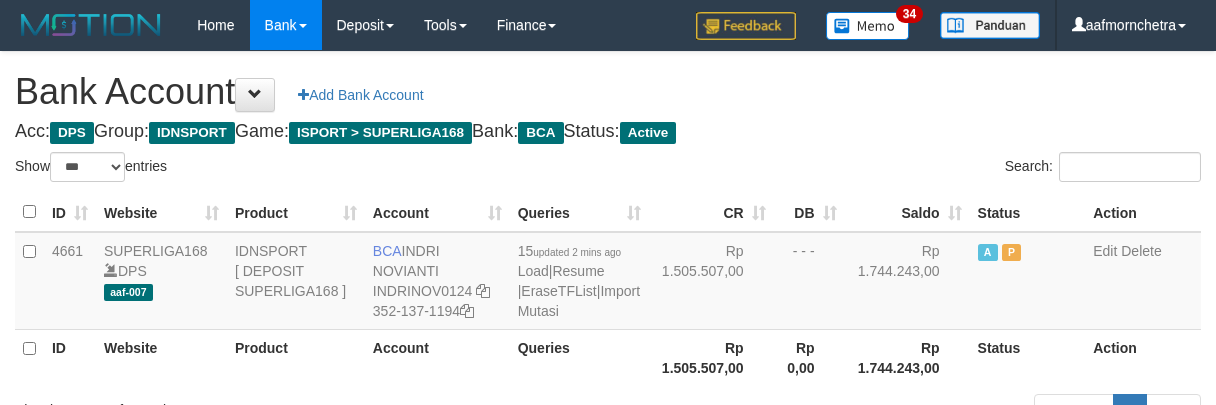 scroll, scrollTop: 145, scrollLeft: 0, axis: vertical 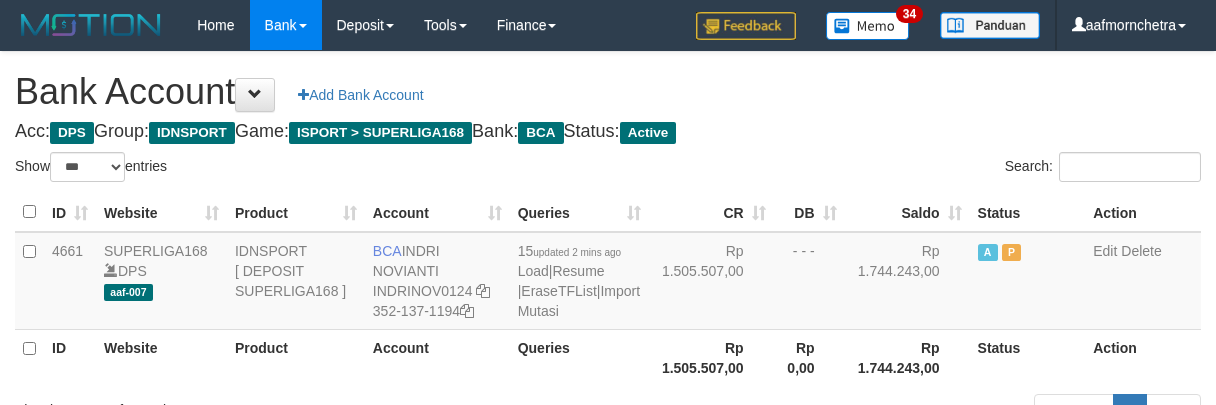 select on "***" 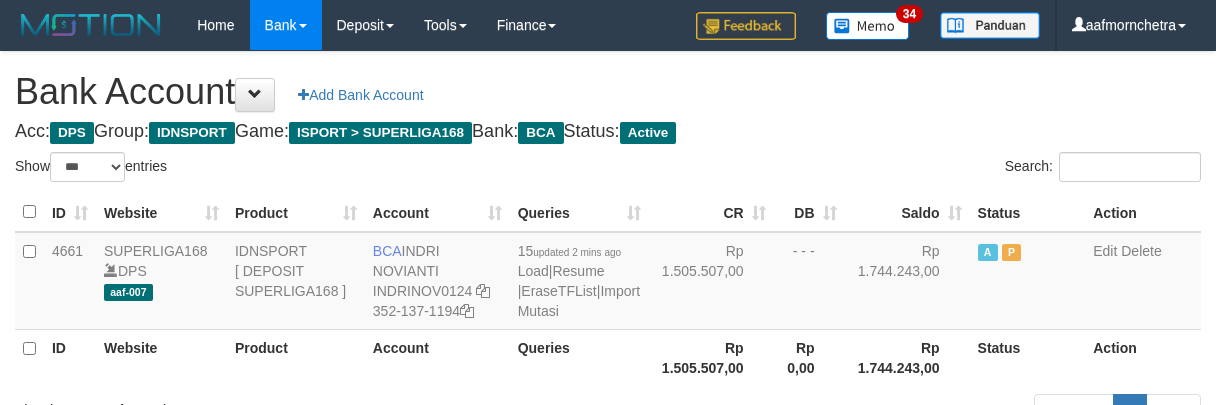 scroll, scrollTop: 145, scrollLeft: 0, axis: vertical 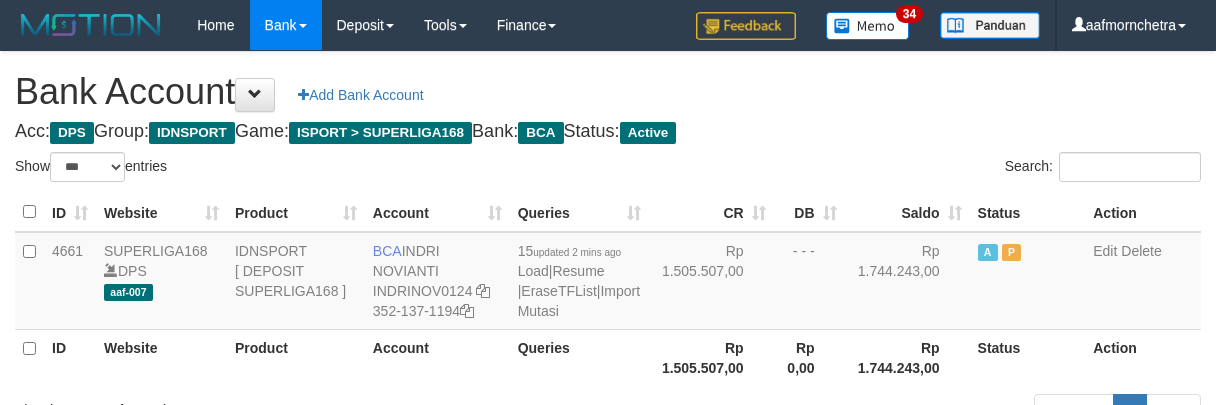 select on "***" 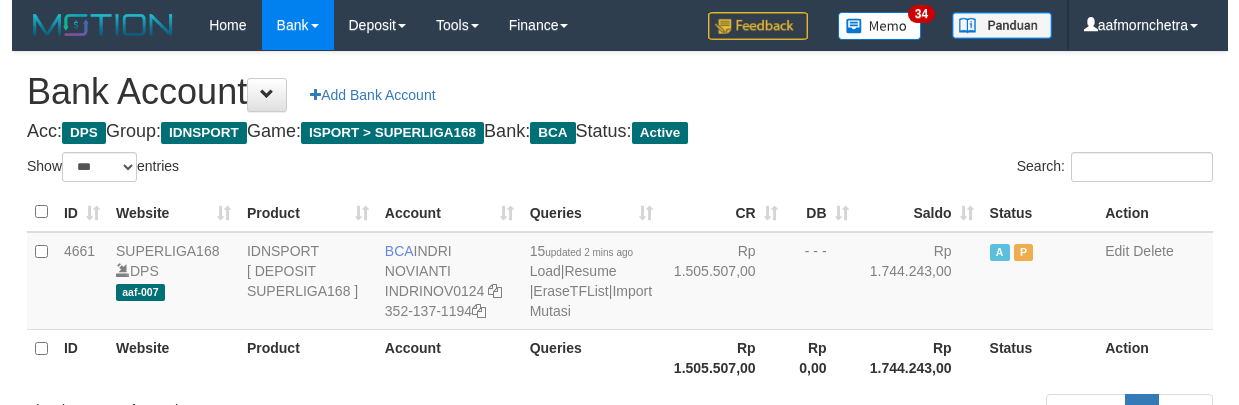 scroll, scrollTop: 145, scrollLeft: 0, axis: vertical 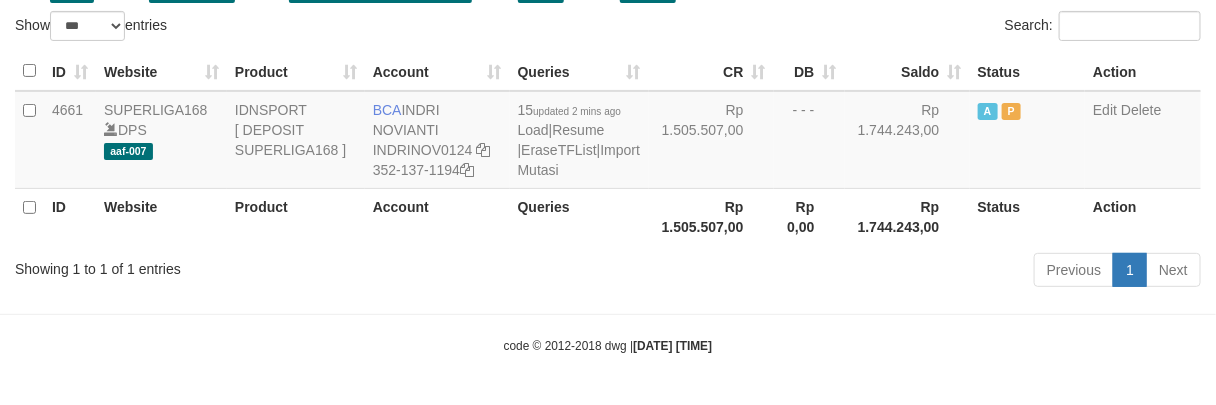 click on "Toggle navigation
Home
Bank
Account List
Load
By Website
Group
[ISPORT]													SUPERLIGA168
By Load Group (DPS)
34" at bounding box center [608, 132] 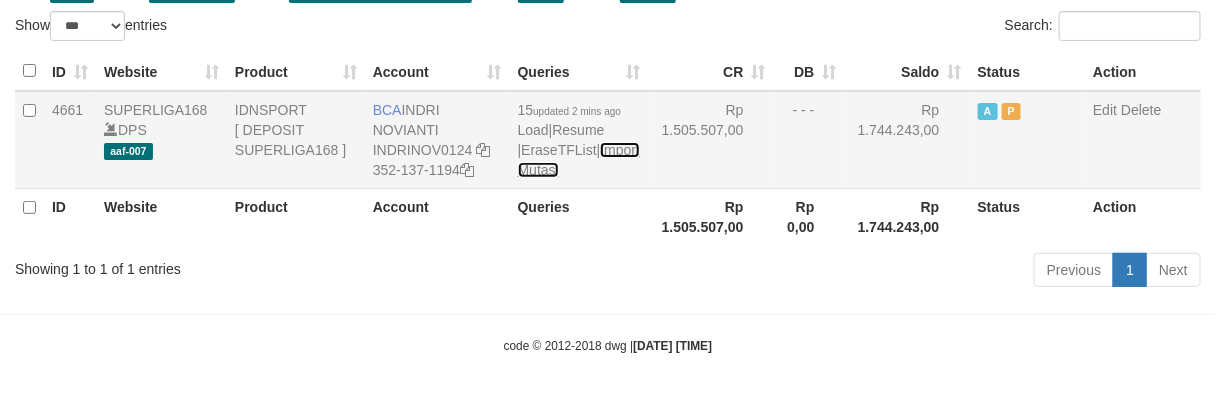 click on "Import Mutasi" at bounding box center [579, 160] 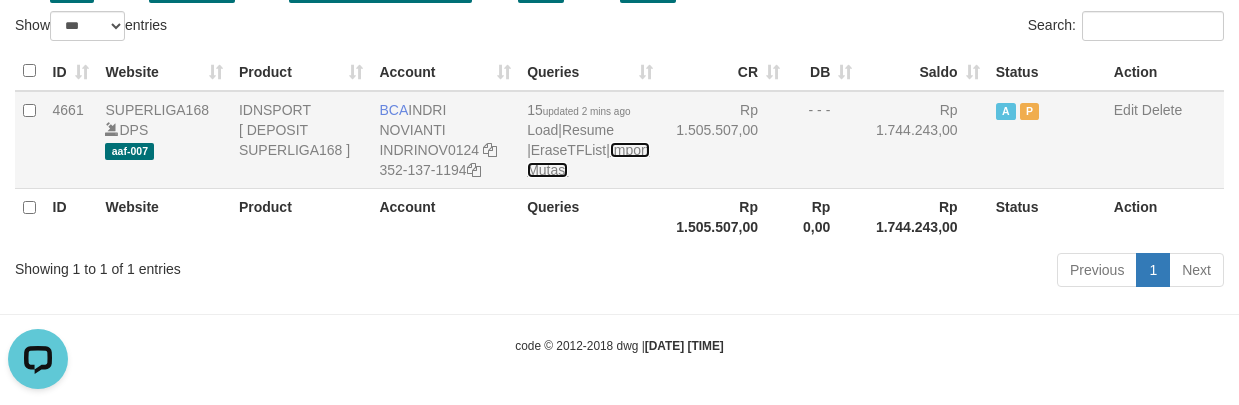 scroll, scrollTop: 0, scrollLeft: 0, axis: both 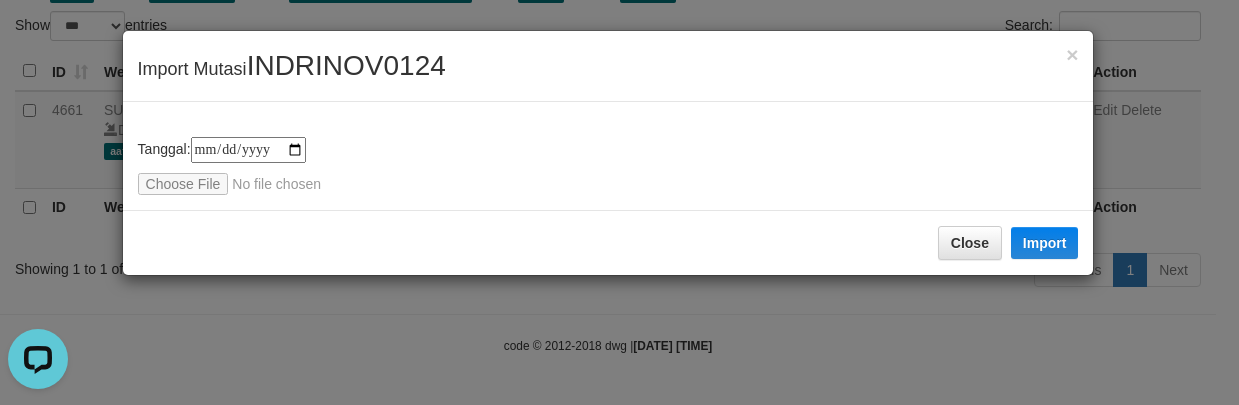 type on "**********" 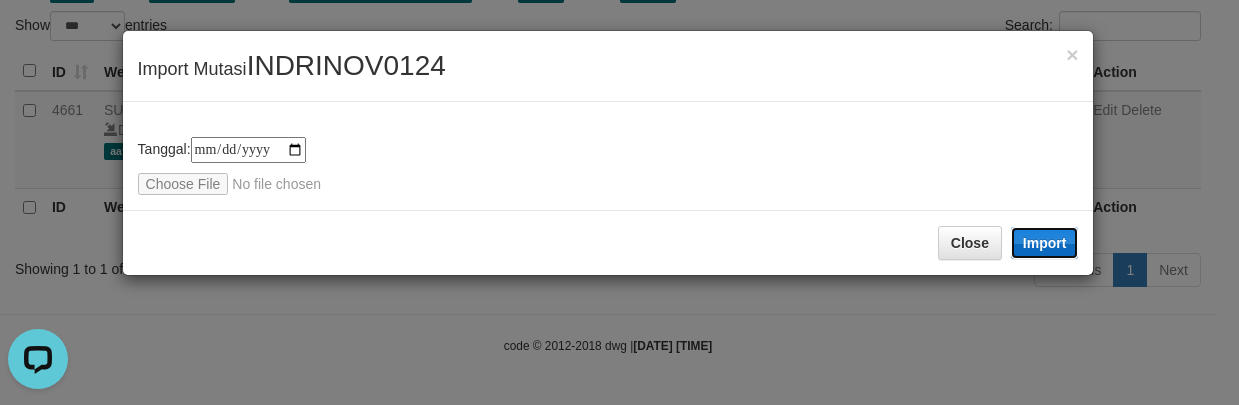 click on "Import" at bounding box center [1045, 243] 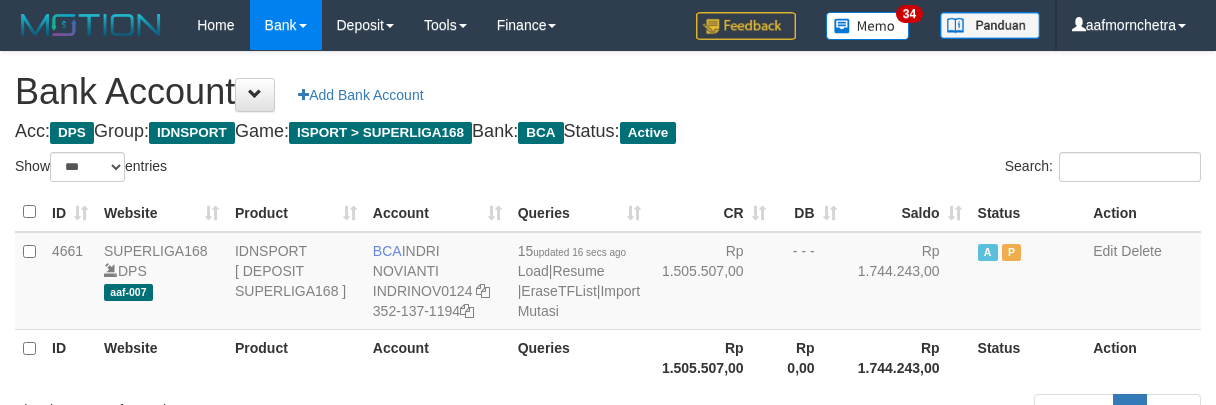 select on "***" 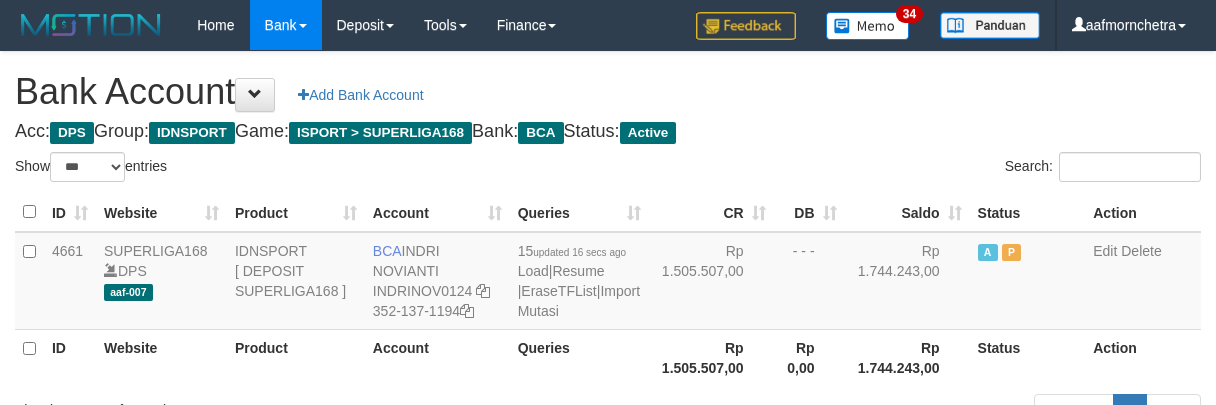 scroll, scrollTop: 145, scrollLeft: 0, axis: vertical 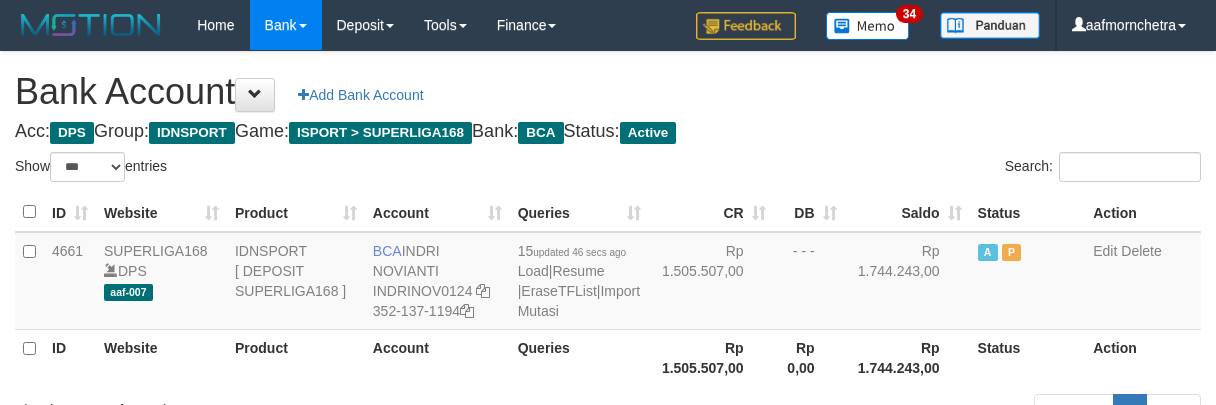 select on "***" 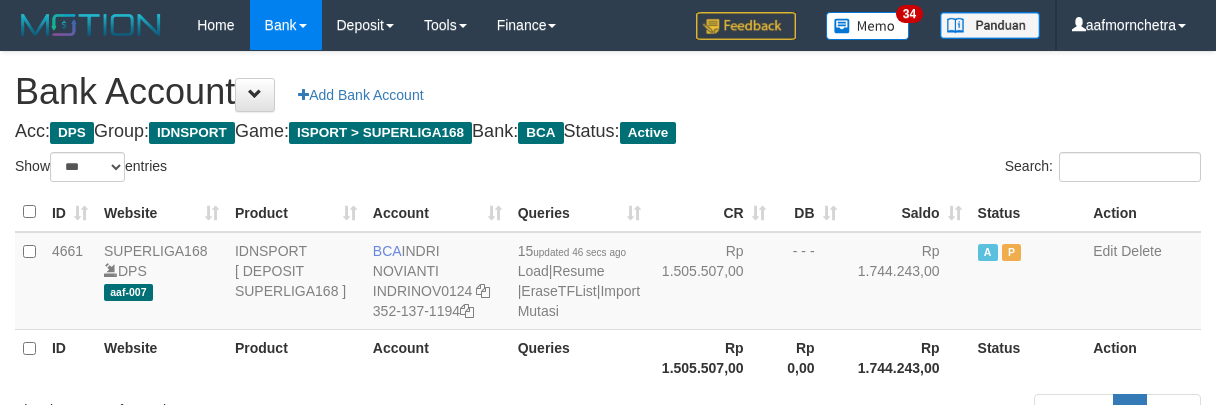 scroll, scrollTop: 145, scrollLeft: 0, axis: vertical 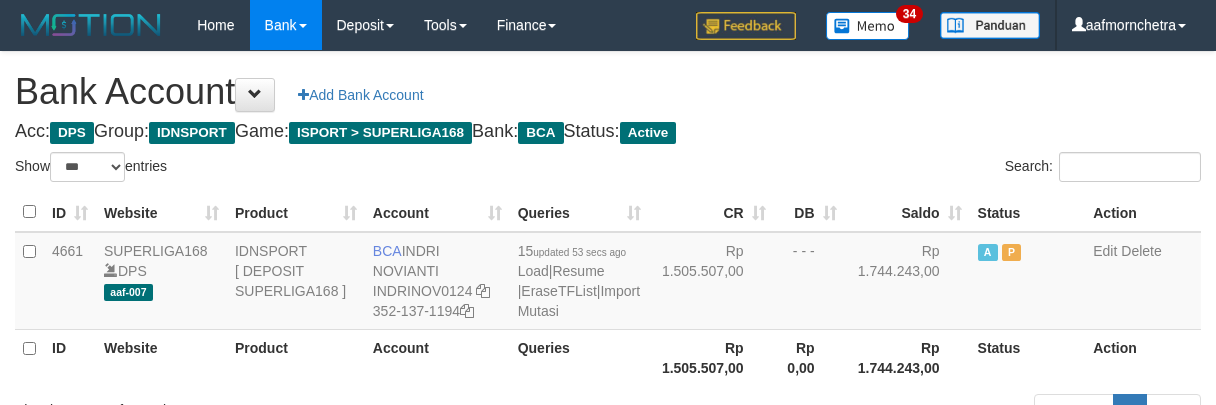select on "***" 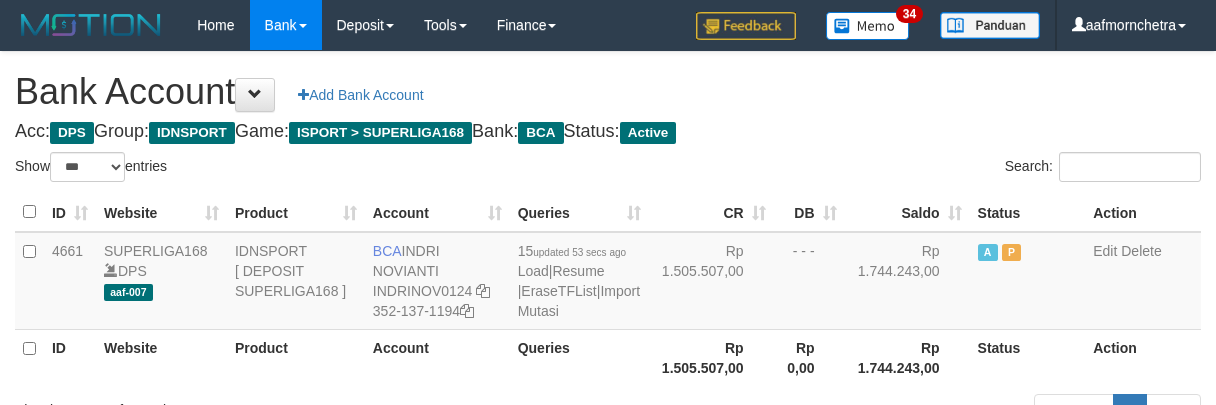 scroll, scrollTop: 145, scrollLeft: 0, axis: vertical 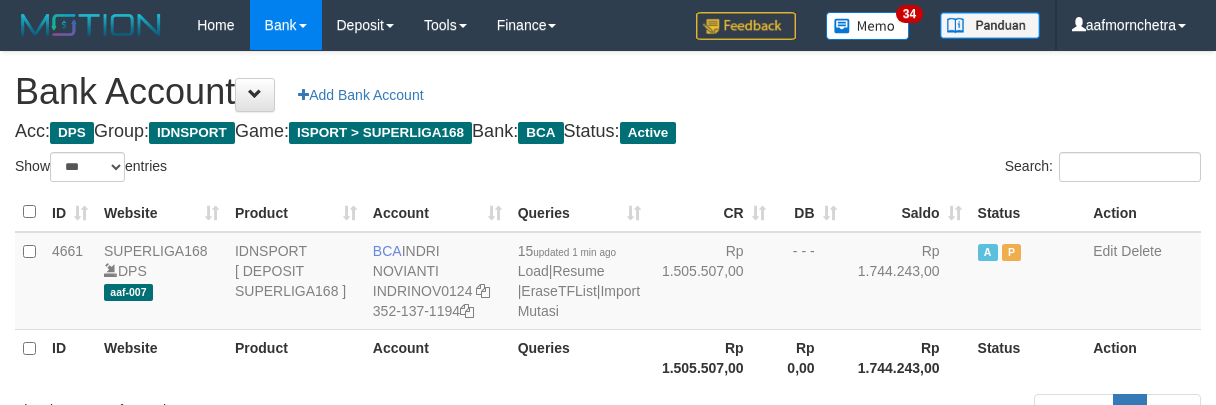 select on "***" 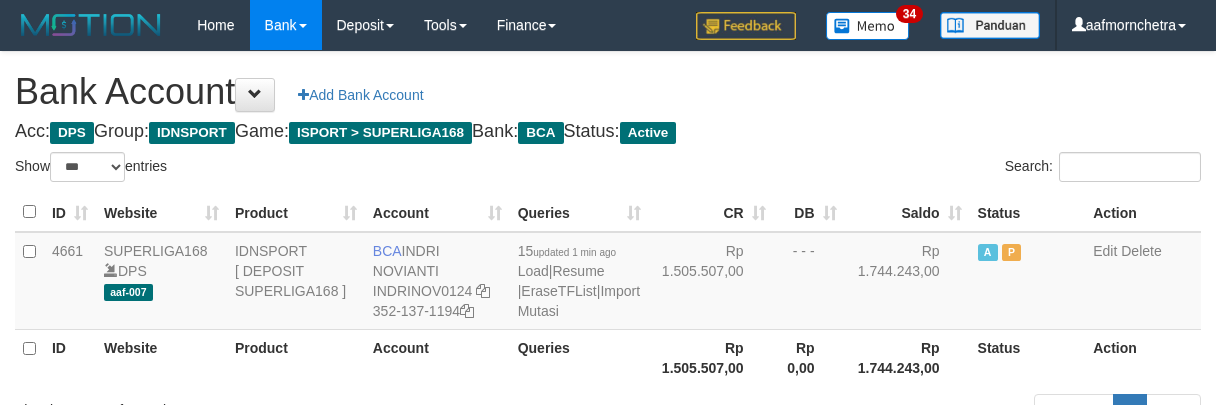 scroll, scrollTop: 145, scrollLeft: 0, axis: vertical 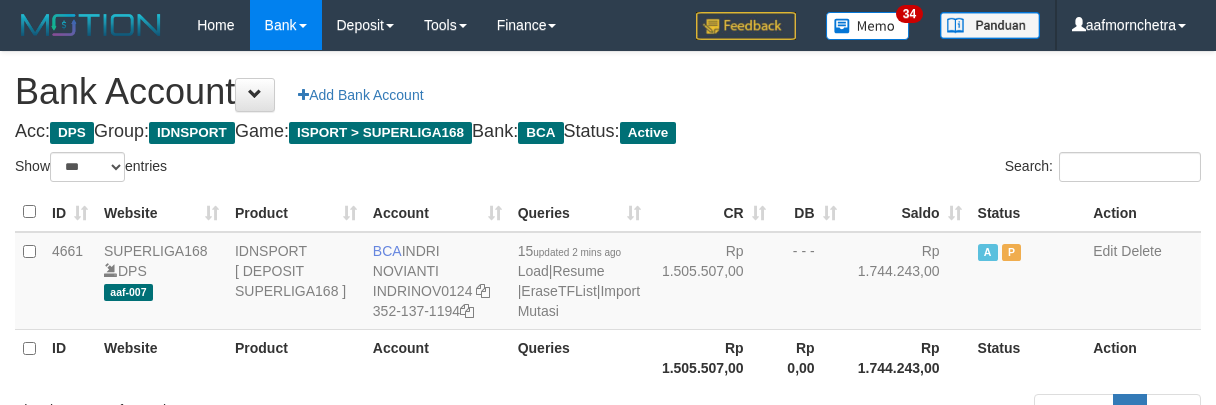 select on "***" 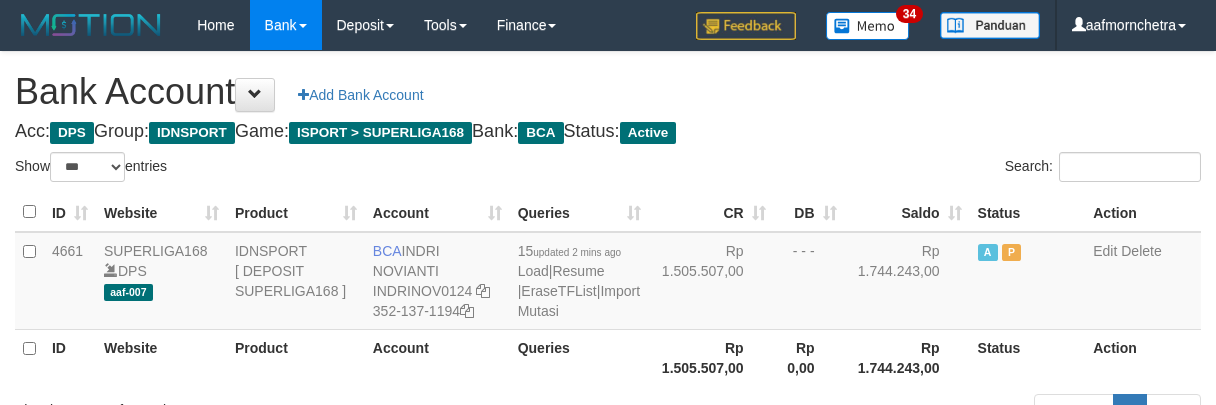 scroll, scrollTop: 145, scrollLeft: 0, axis: vertical 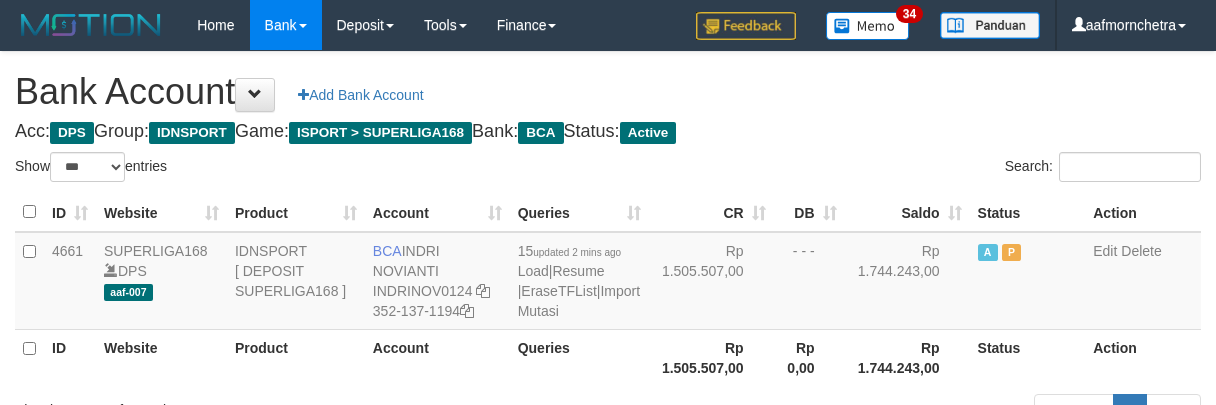 select on "***" 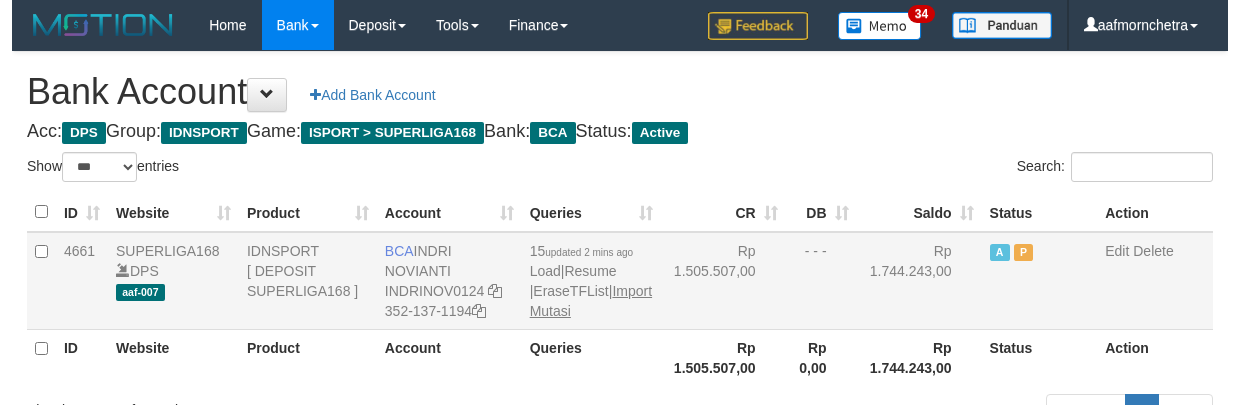 scroll, scrollTop: 145, scrollLeft: 0, axis: vertical 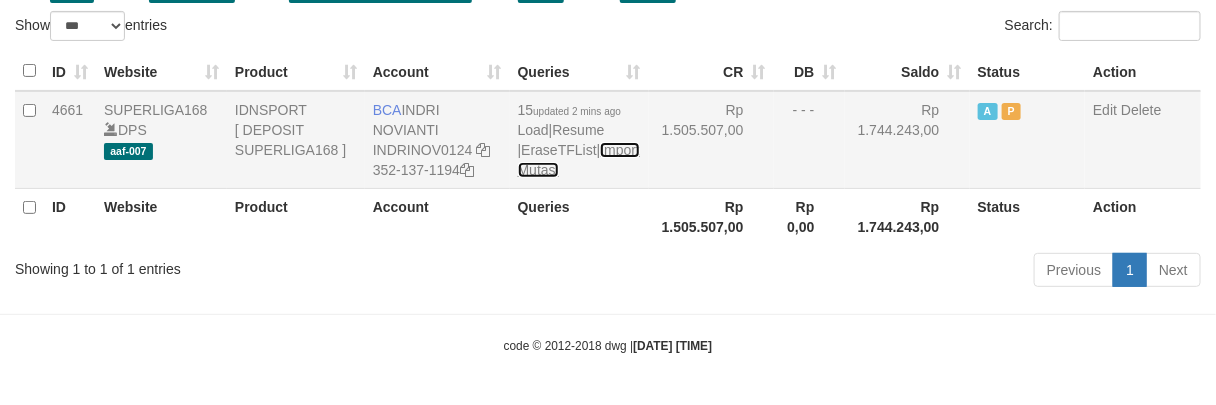 click on "Import Mutasi" at bounding box center [579, 160] 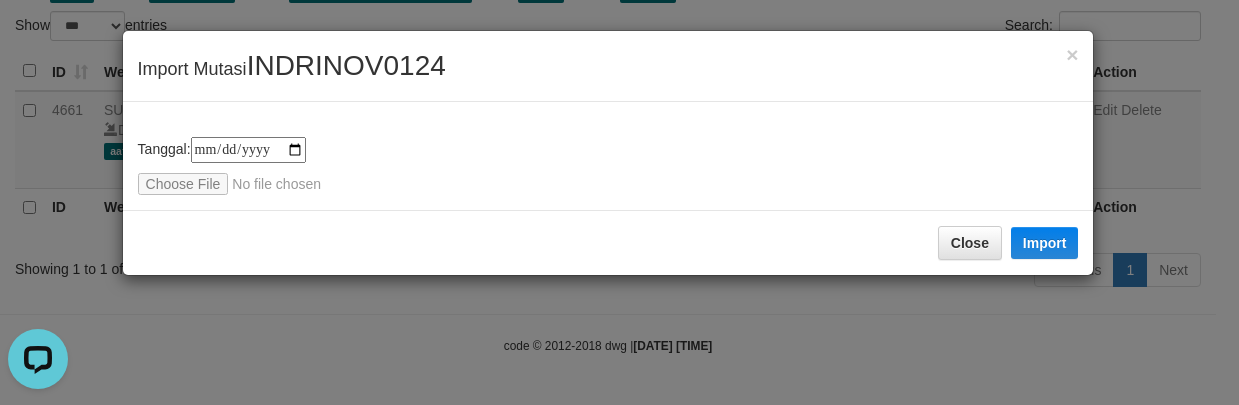 scroll, scrollTop: 0, scrollLeft: 0, axis: both 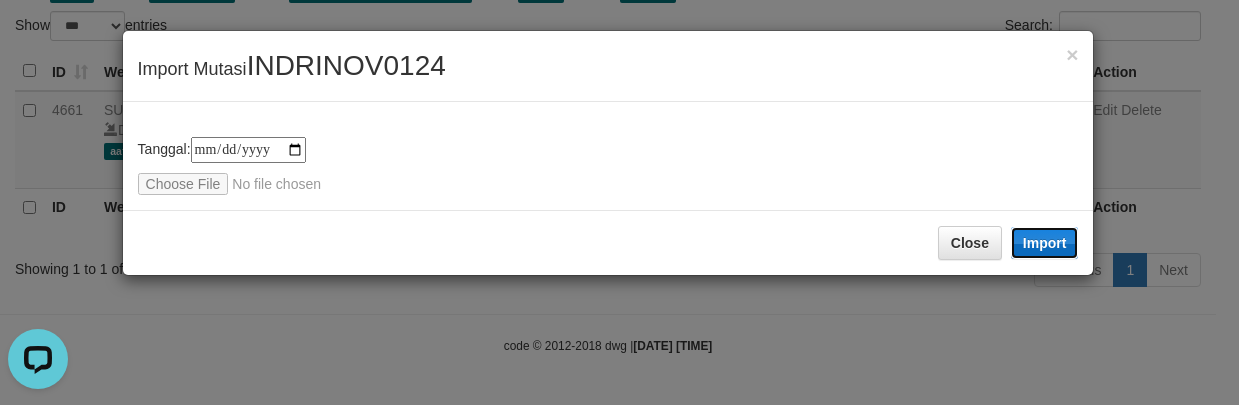 click on "Import" at bounding box center (1045, 243) 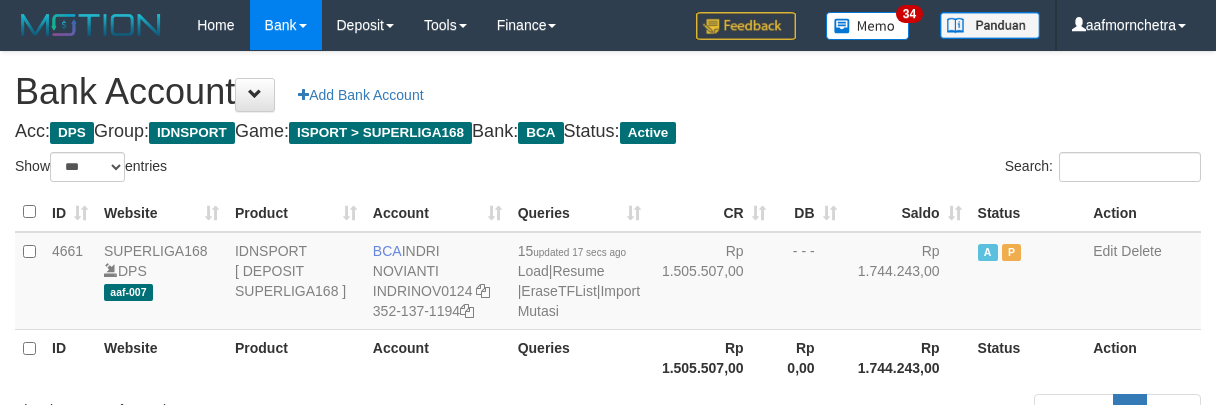 select on "***" 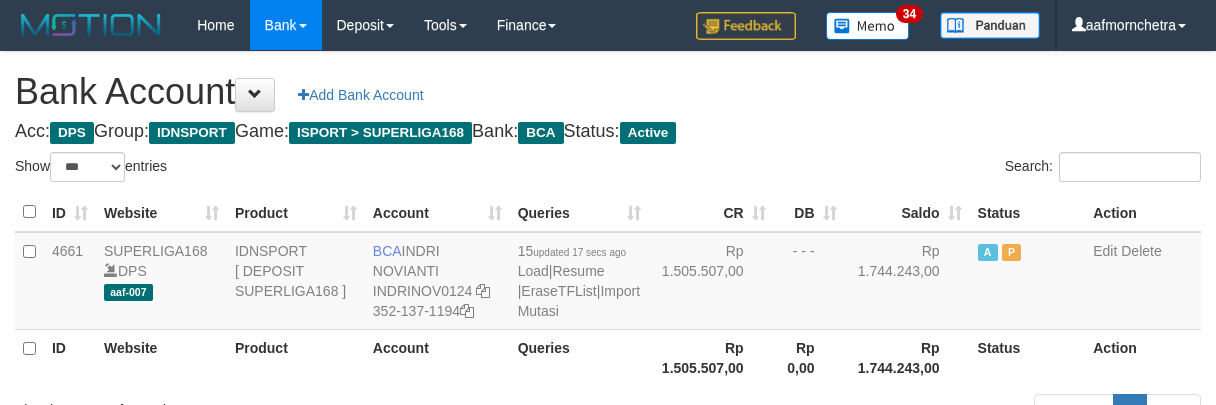 scroll, scrollTop: 145, scrollLeft: 0, axis: vertical 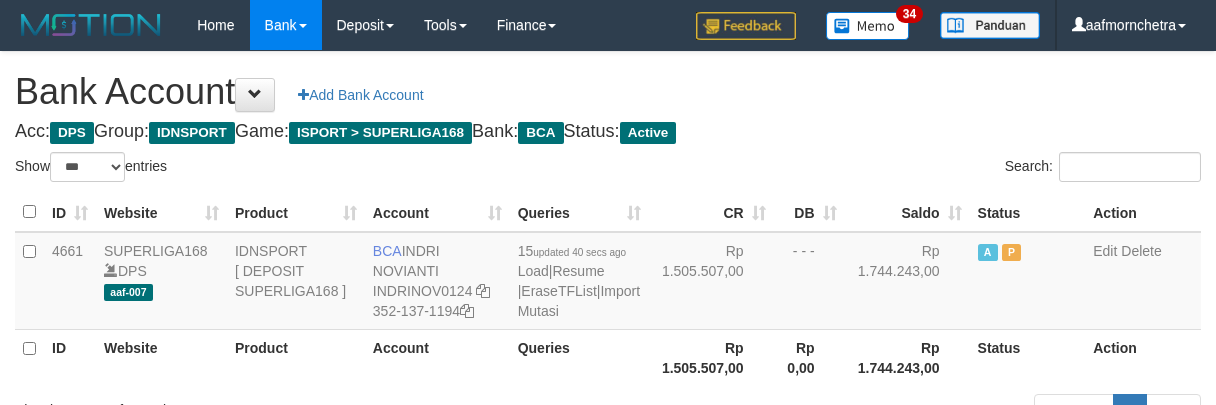 select on "***" 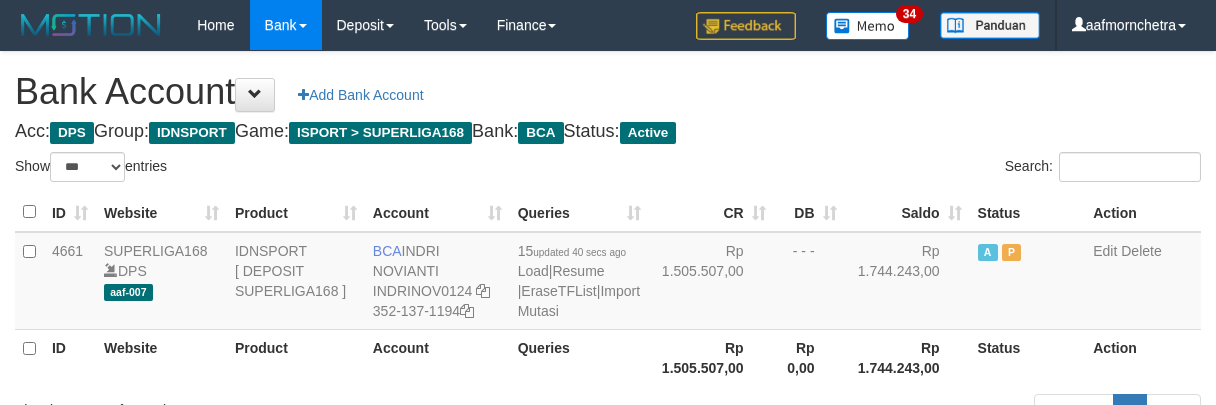 scroll, scrollTop: 145, scrollLeft: 0, axis: vertical 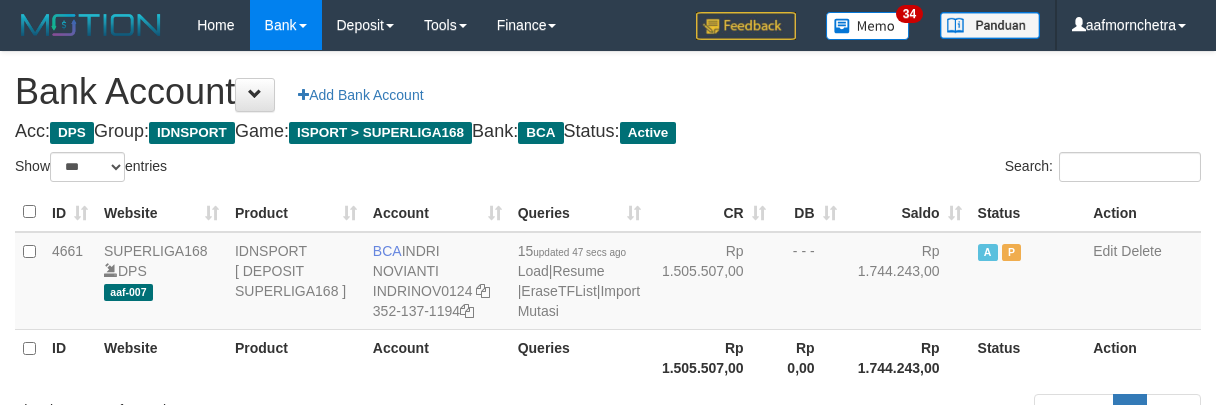 select on "***" 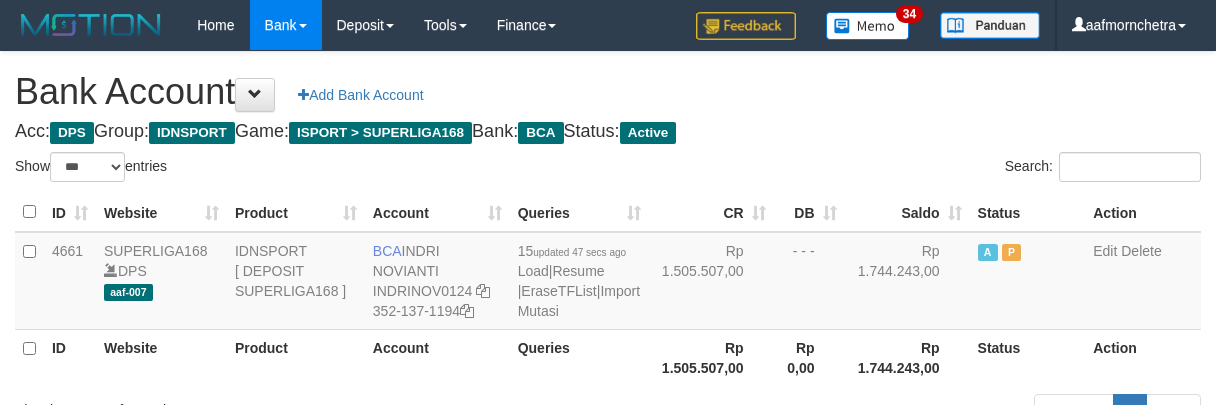 scroll, scrollTop: 145, scrollLeft: 0, axis: vertical 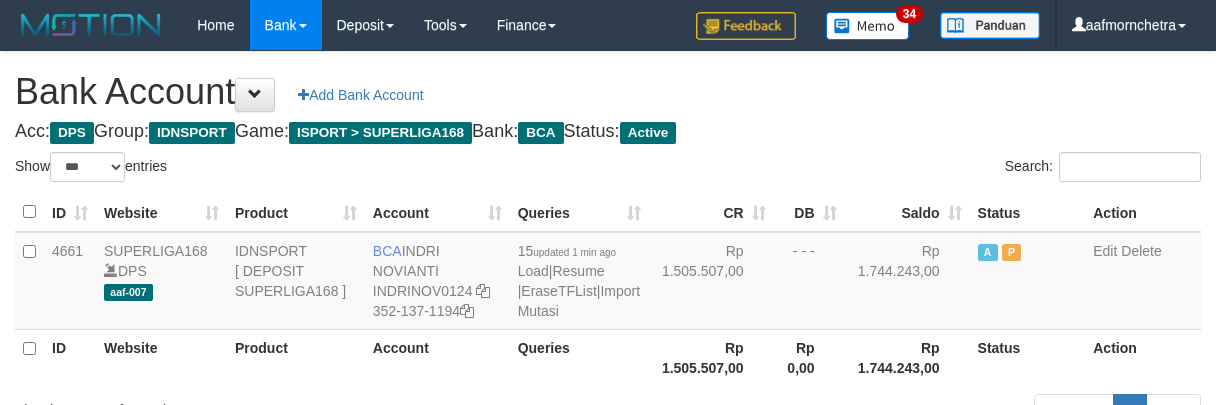 select on "***" 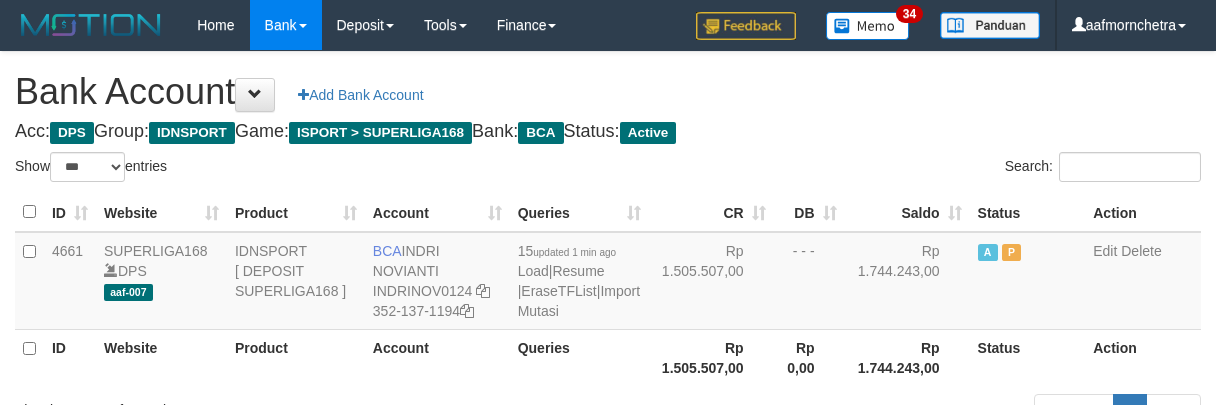 scroll, scrollTop: 145, scrollLeft: 0, axis: vertical 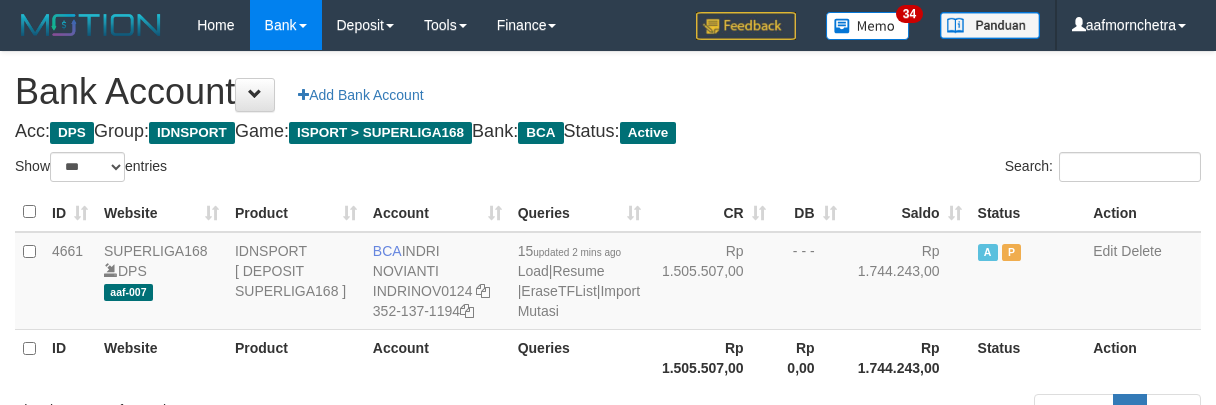 select on "***" 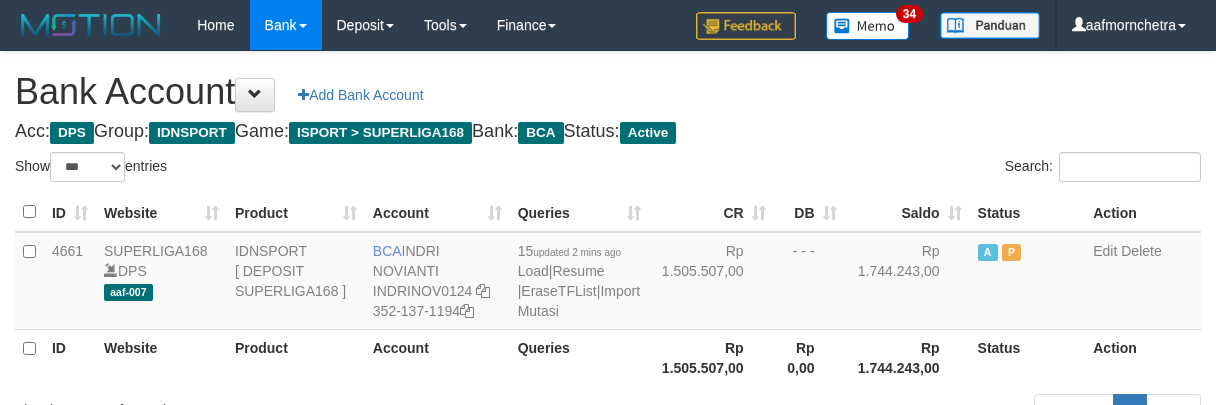 scroll, scrollTop: 145, scrollLeft: 0, axis: vertical 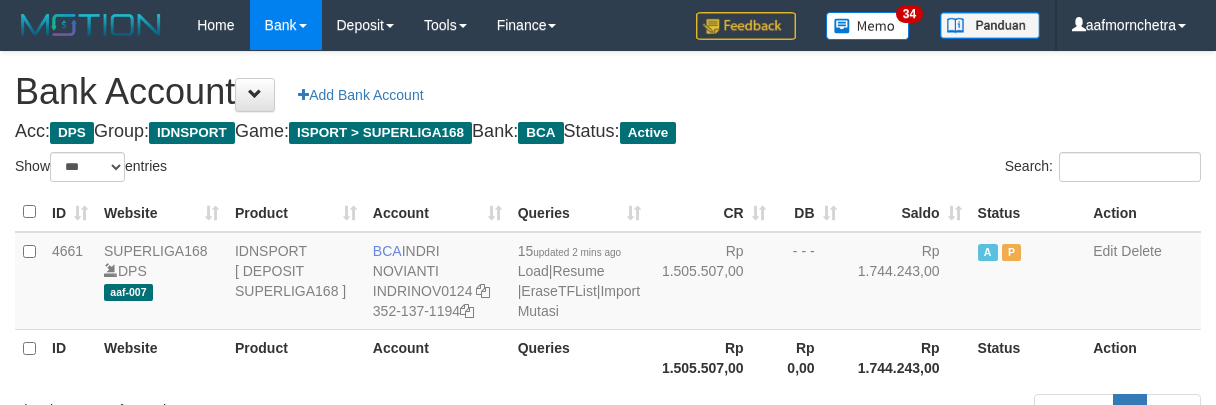 select on "***" 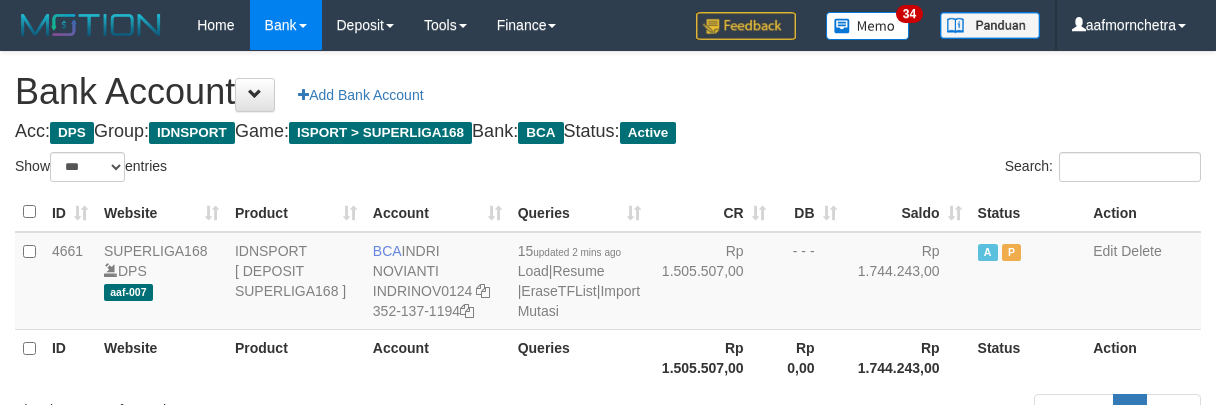 scroll, scrollTop: 145, scrollLeft: 0, axis: vertical 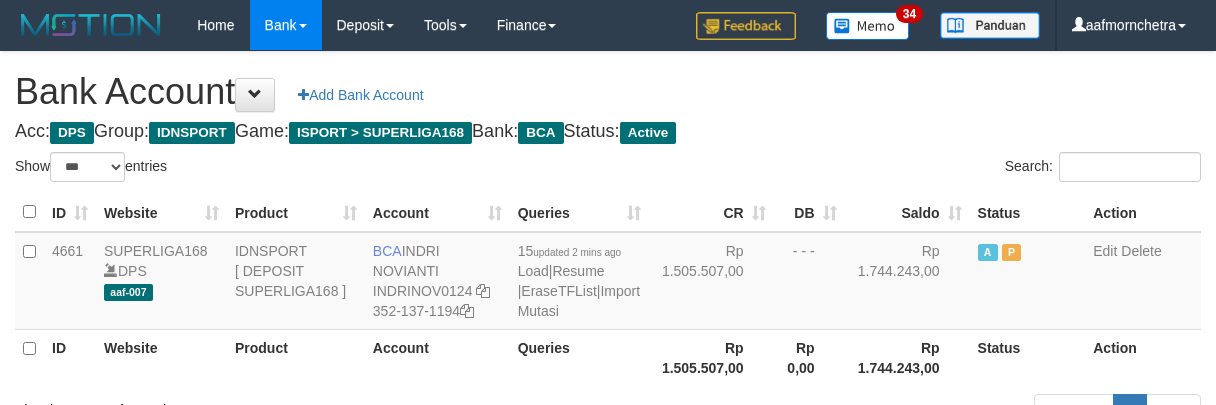 select on "***" 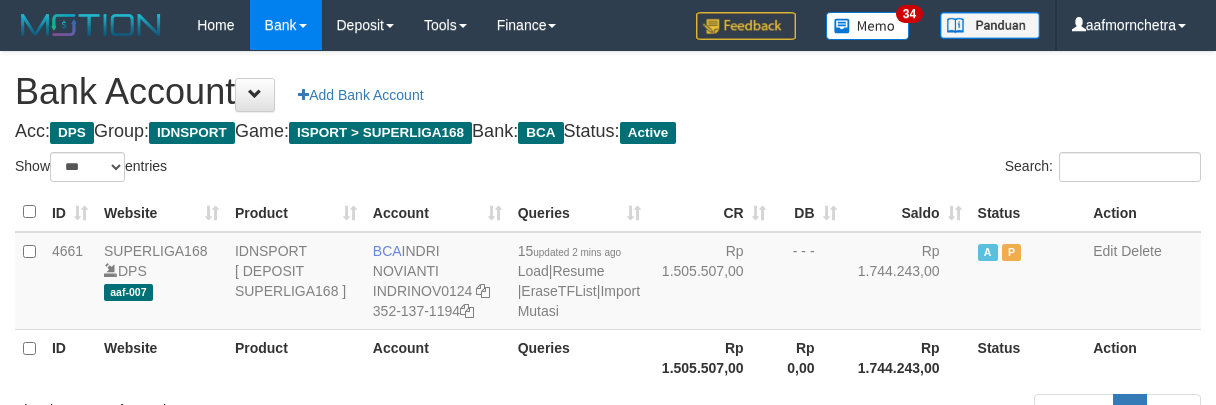 scroll, scrollTop: 145, scrollLeft: 0, axis: vertical 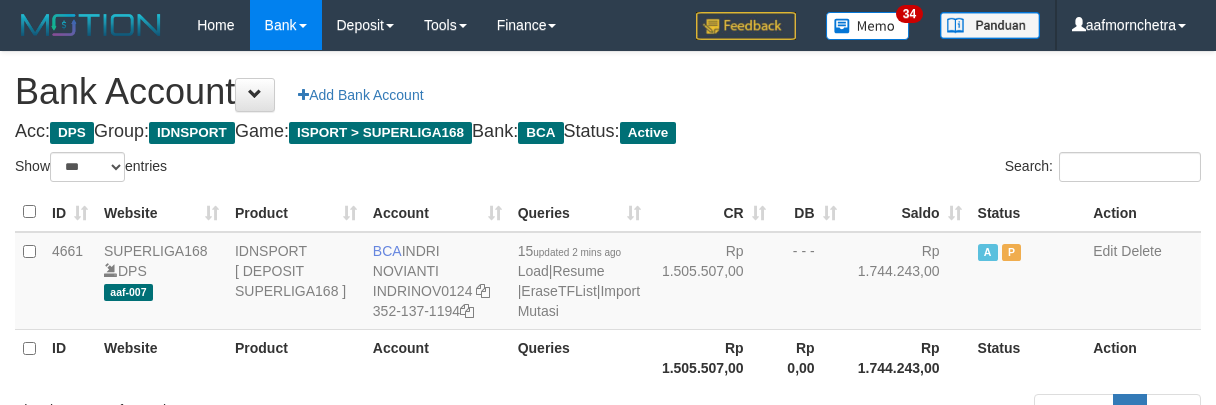 select on "***" 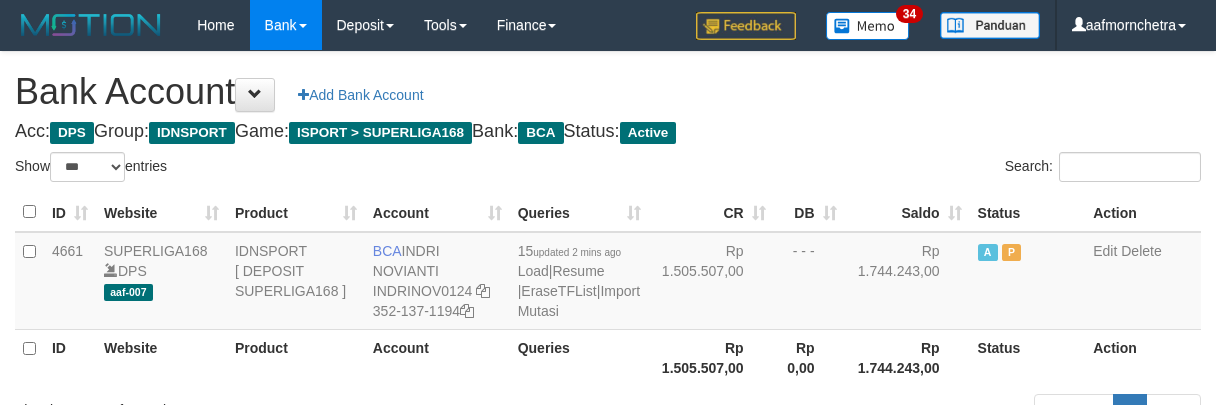 scroll, scrollTop: 145, scrollLeft: 0, axis: vertical 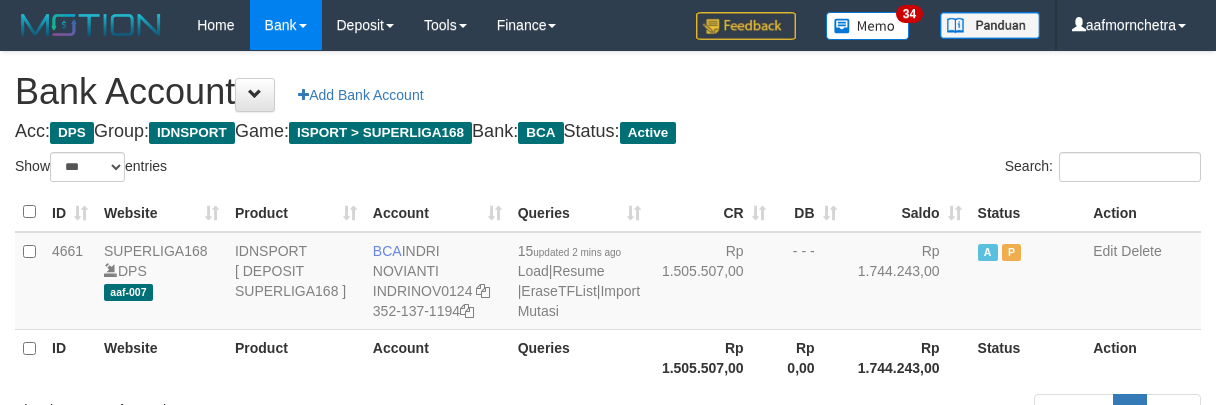 select on "***" 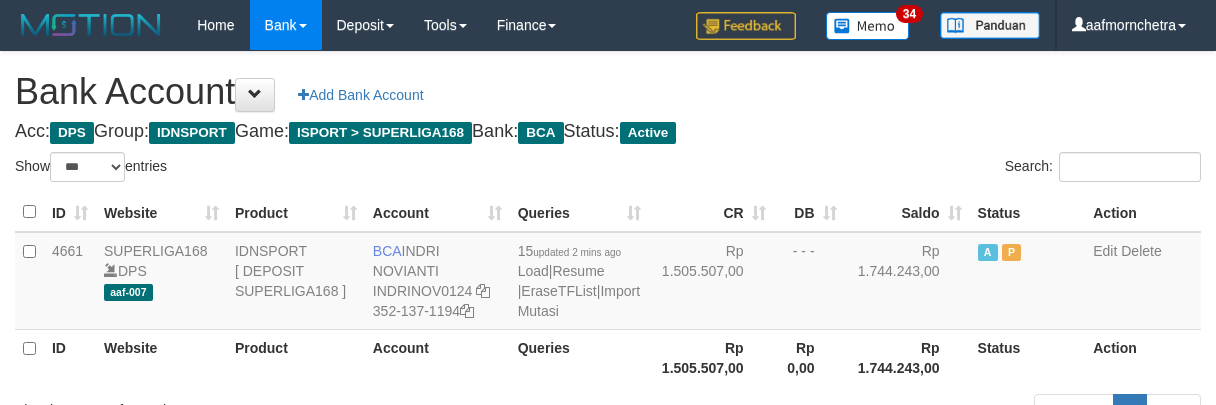 scroll, scrollTop: 145, scrollLeft: 0, axis: vertical 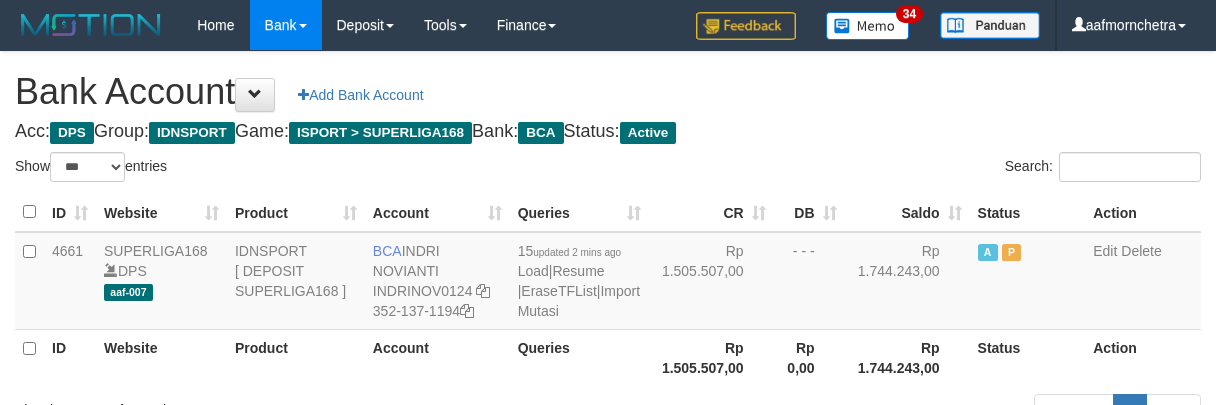 select on "***" 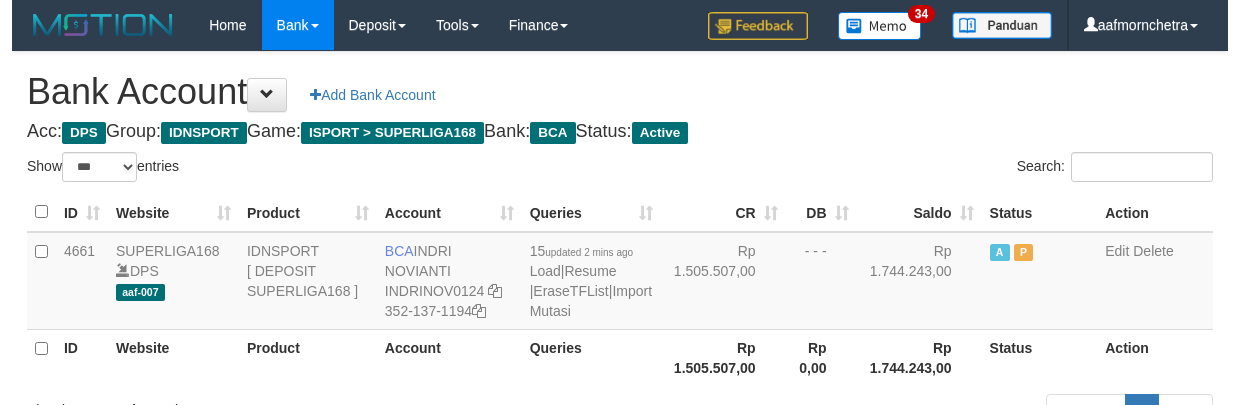 scroll, scrollTop: 145, scrollLeft: 0, axis: vertical 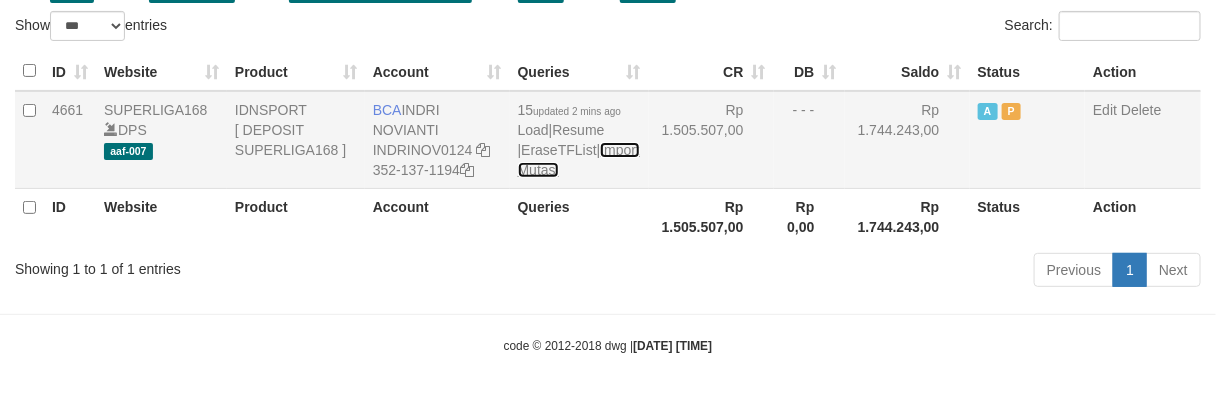 click on "Import Mutasi" at bounding box center [579, 160] 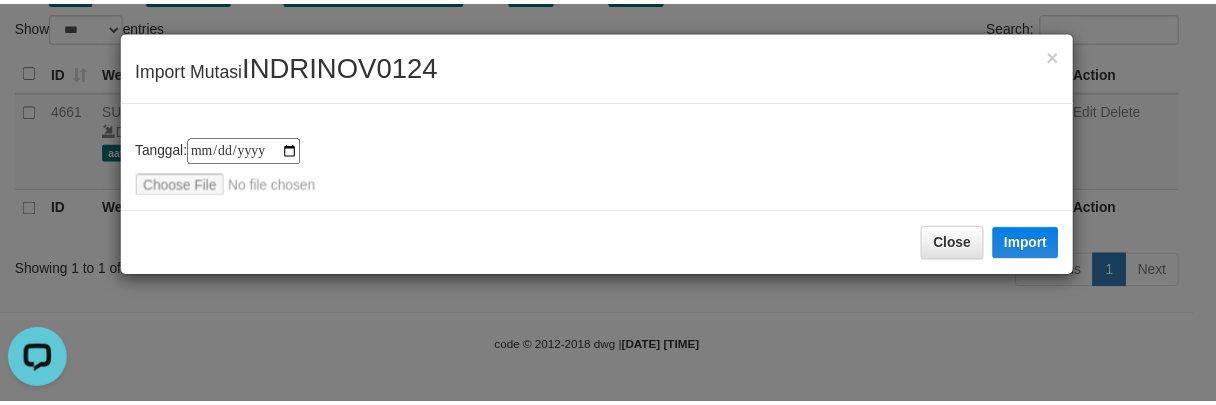 scroll, scrollTop: 0, scrollLeft: 0, axis: both 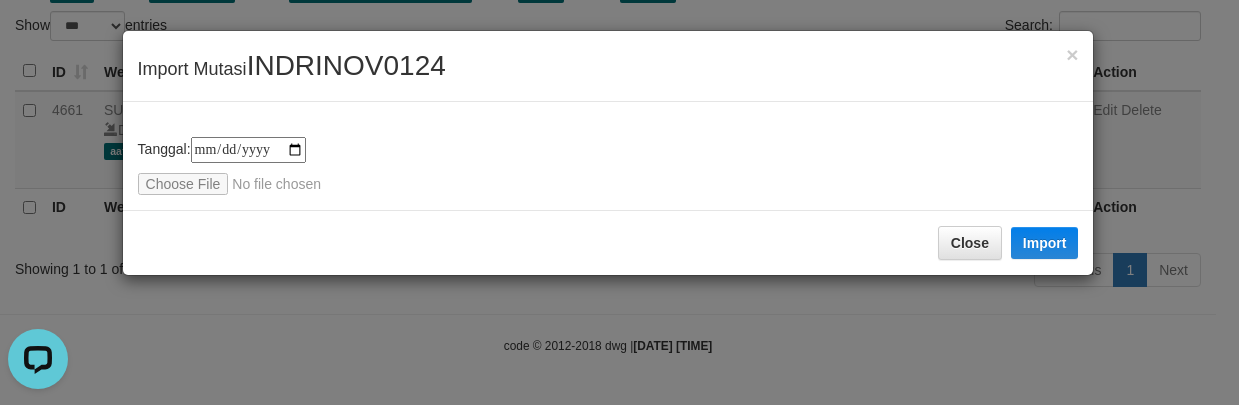 type on "**********" 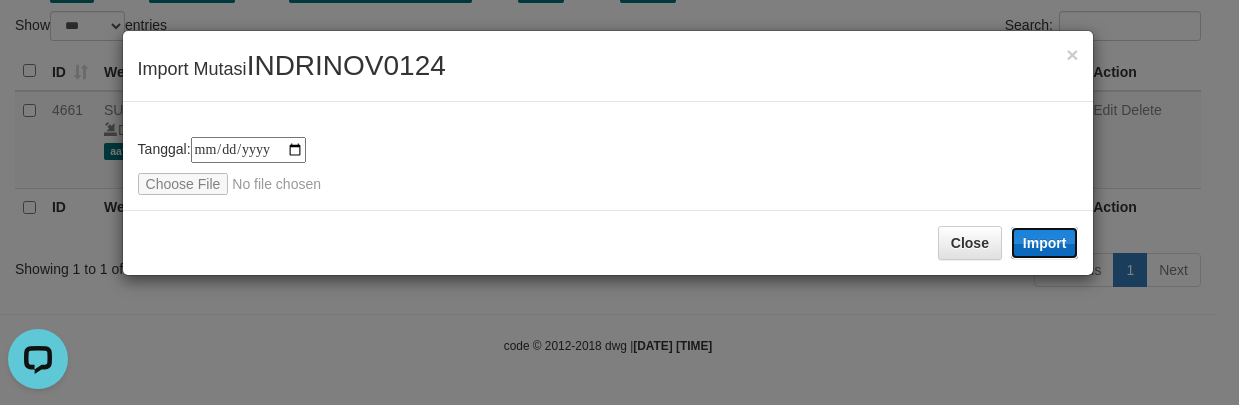 click on "Import" at bounding box center (1045, 243) 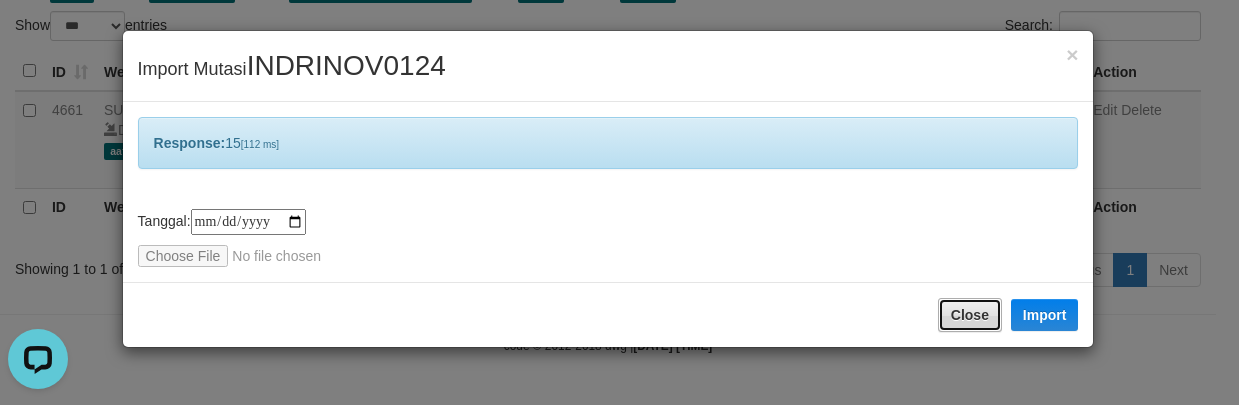 click on "Close" at bounding box center [970, 315] 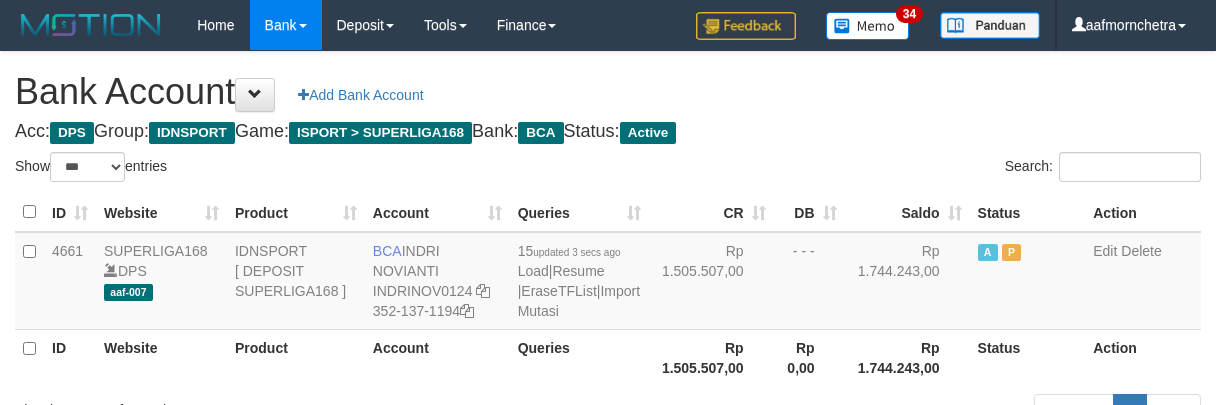 select on "***" 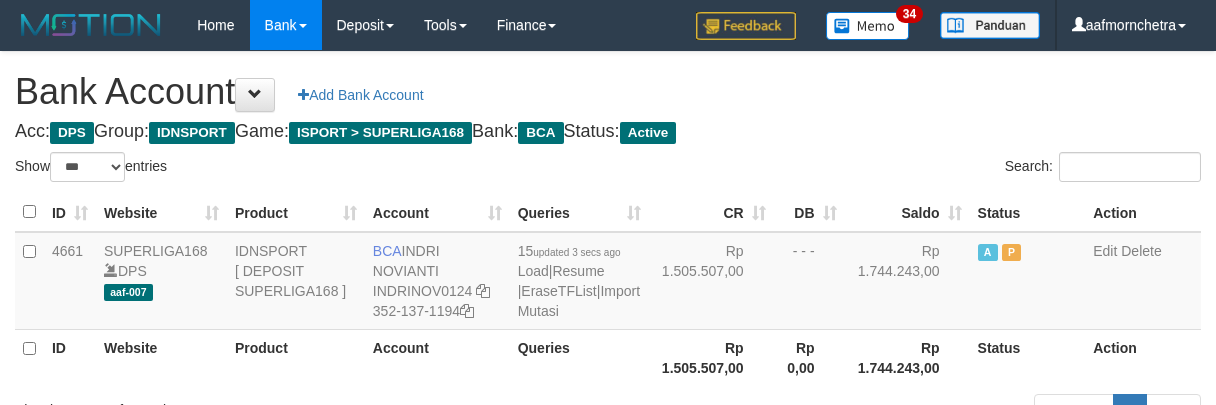 scroll, scrollTop: 145, scrollLeft: 0, axis: vertical 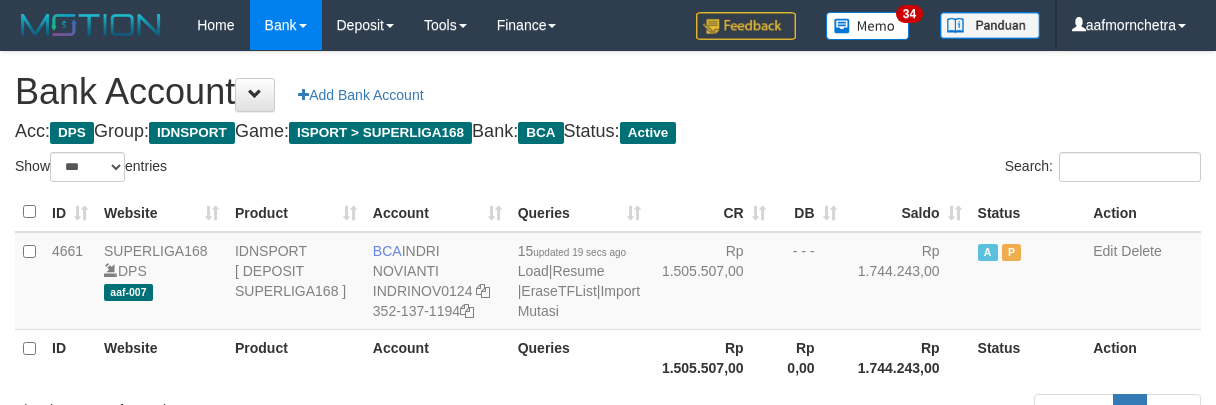 select on "***" 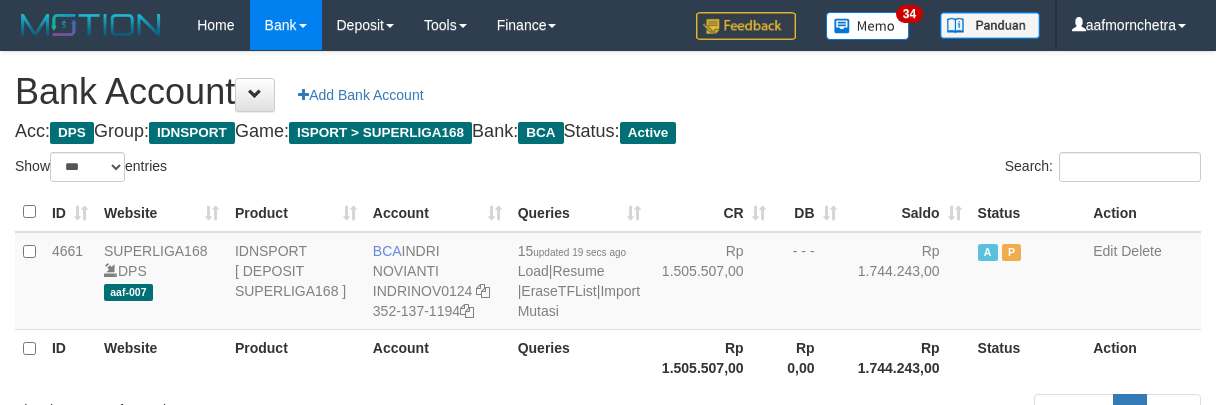 scroll, scrollTop: 145, scrollLeft: 0, axis: vertical 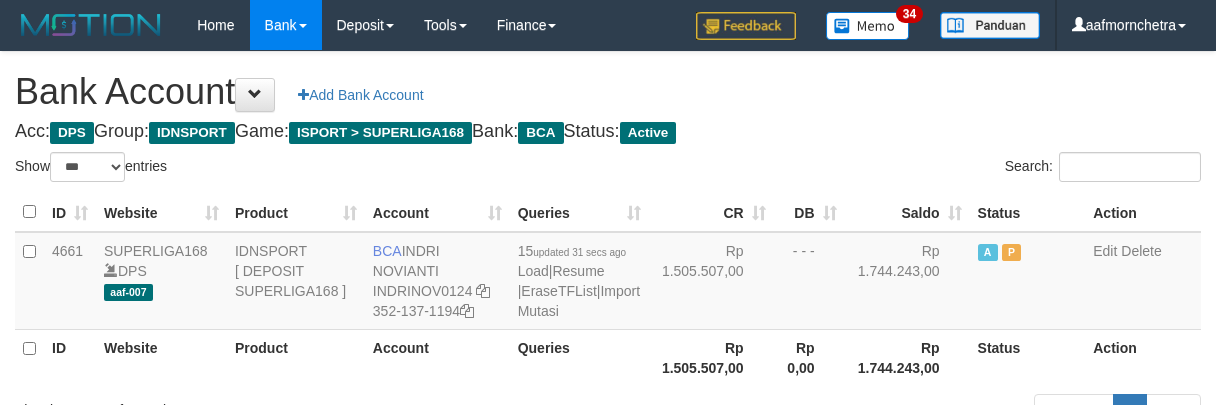 select on "***" 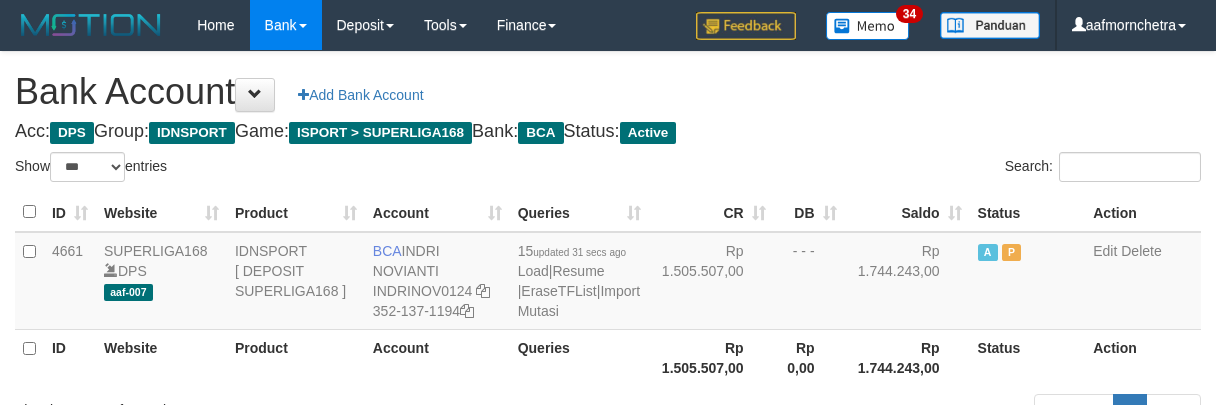 scroll, scrollTop: 145, scrollLeft: 0, axis: vertical 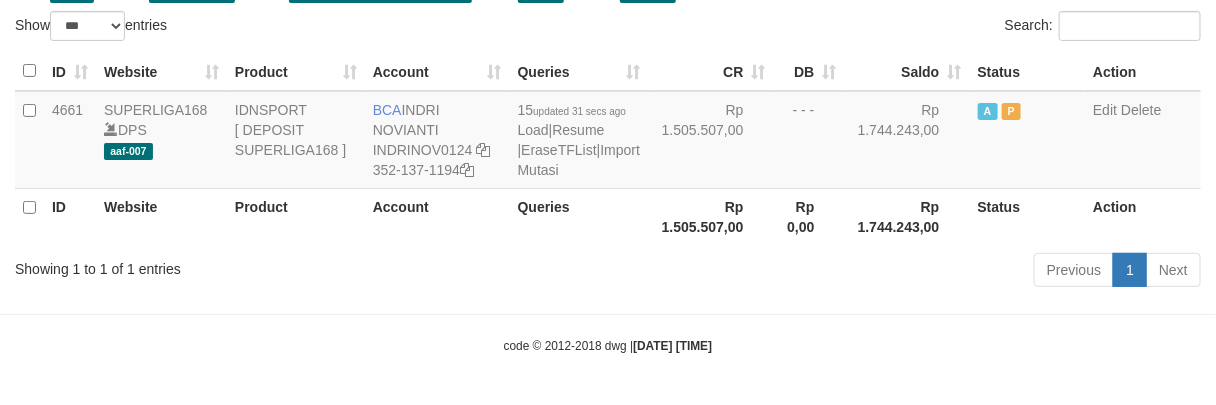 click on "Previous 1 Next" at bounding box center (861, 272) 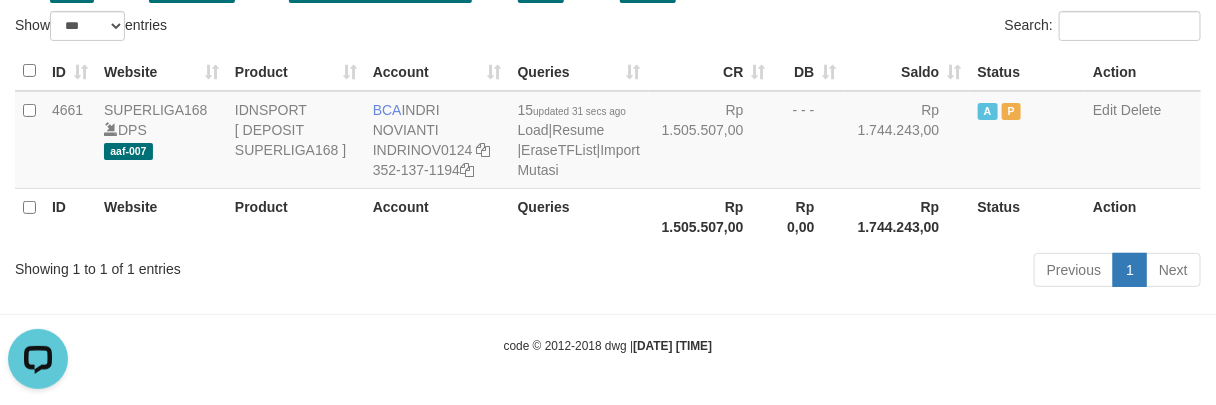 scroll, scrollTop: 0, scrollLeft: 0, axis: both 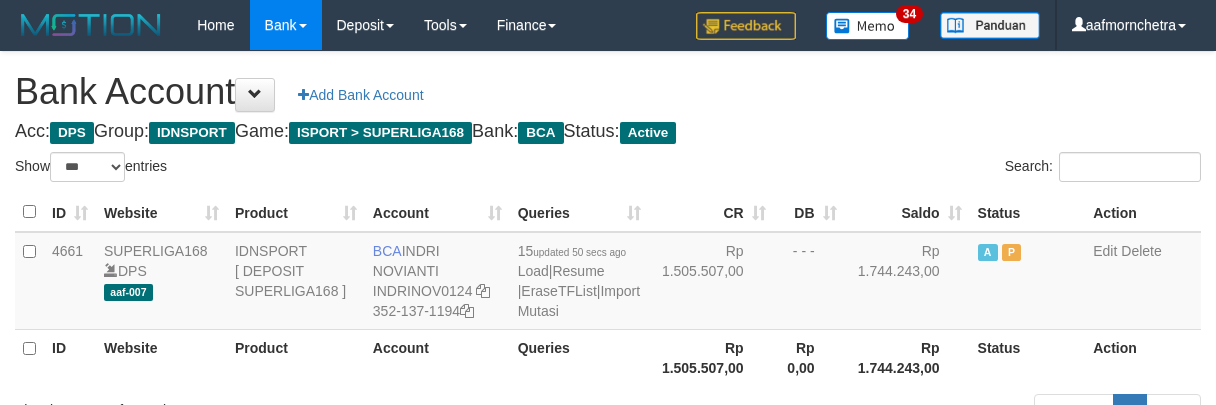 select on "***" 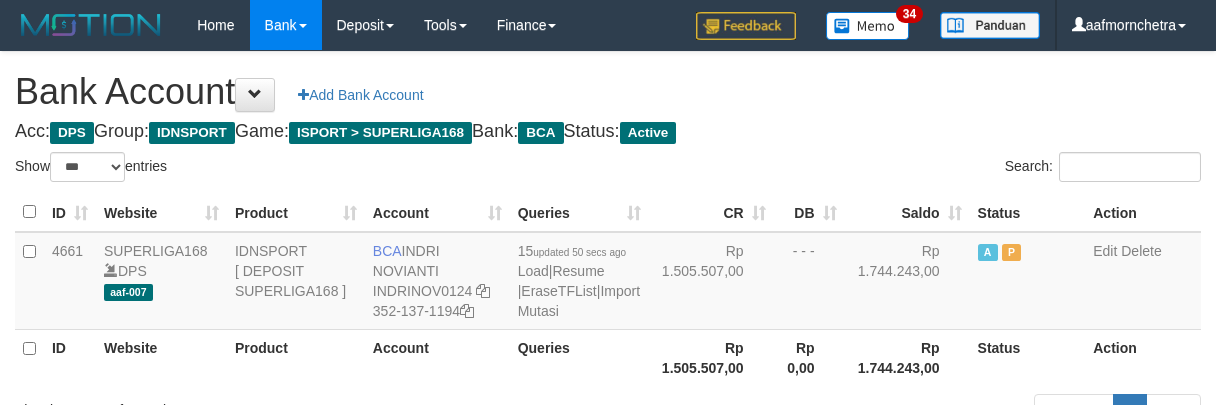 scroll, scrollTop: 145, scrollLeft: 0, axis: vertical 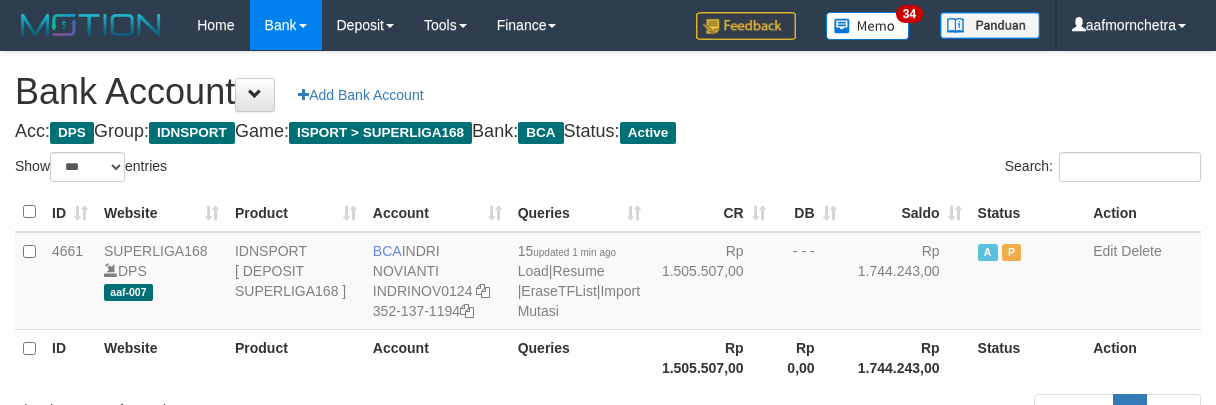 select on "***" 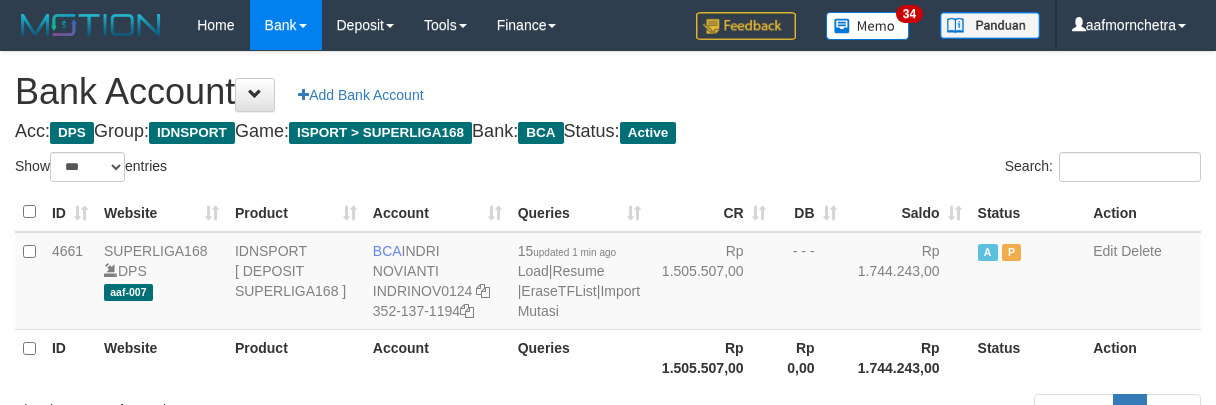 scroll, scrollTop: 145, scrollLeft: 0, axis: vertical 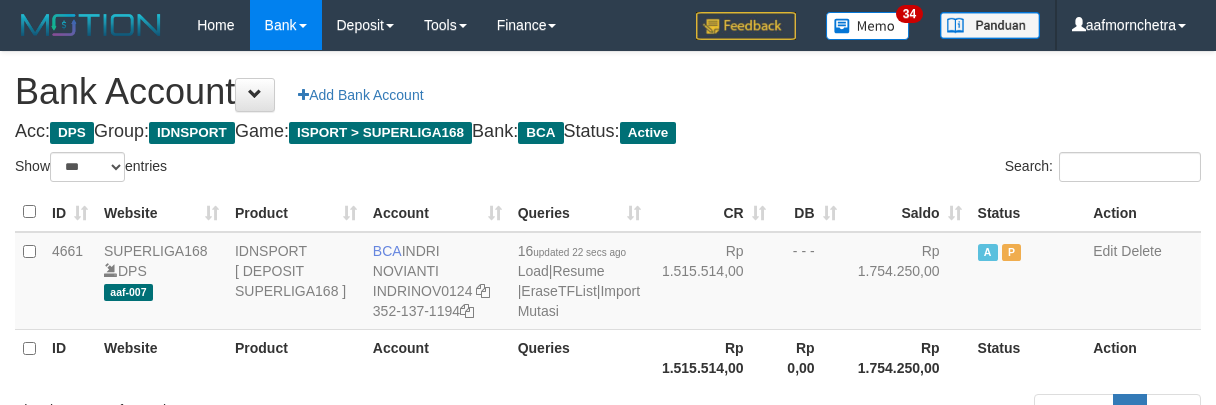 select on "***" 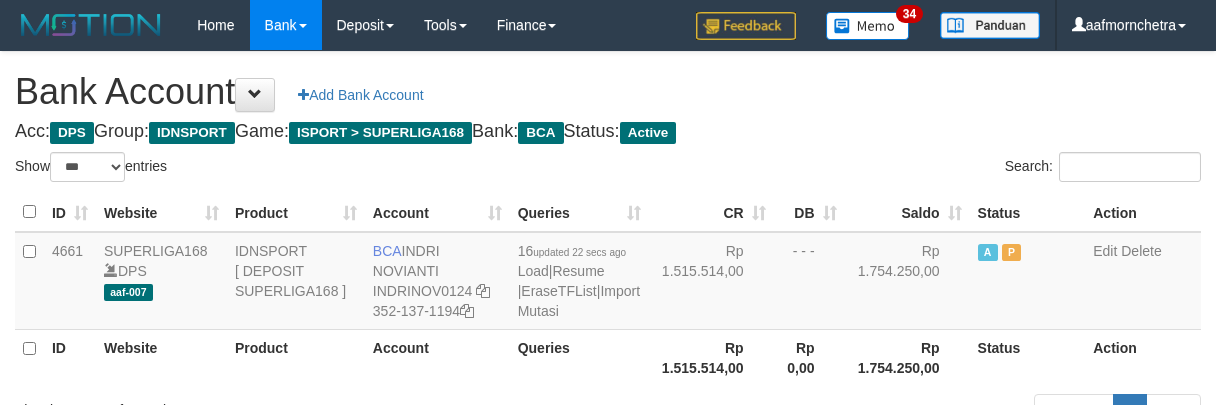 scroll, scrollTop: 145, scrollLeft: 0, axis: vertical 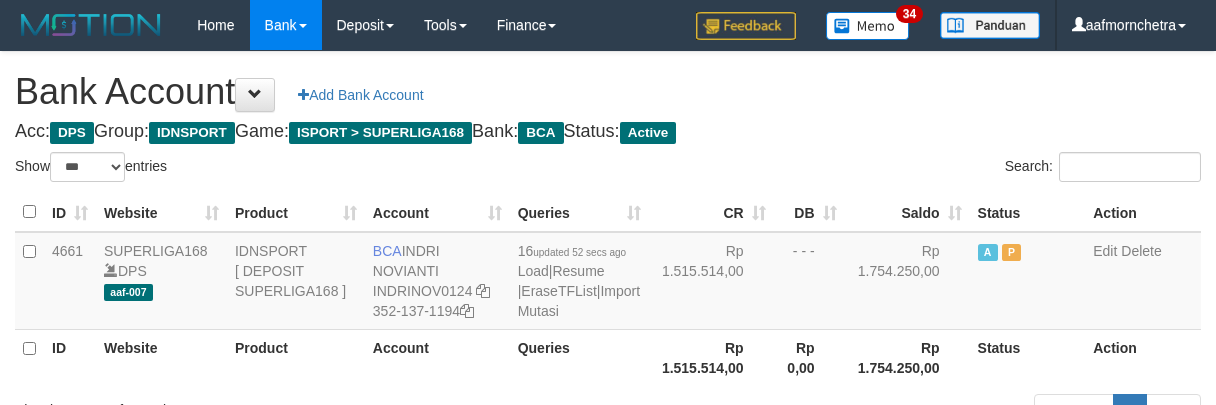 select on "***" 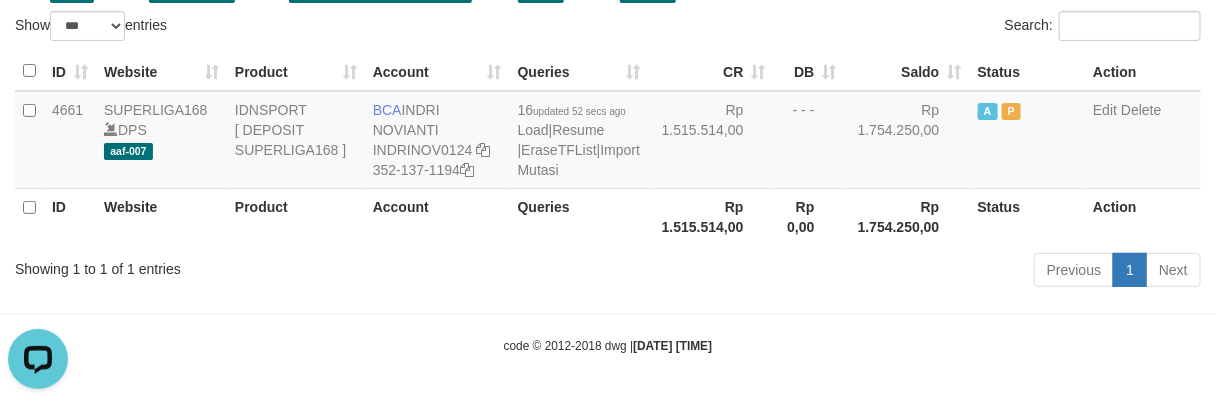 scroll, scrollTop: 0, scrollLeft: 0, axis: both 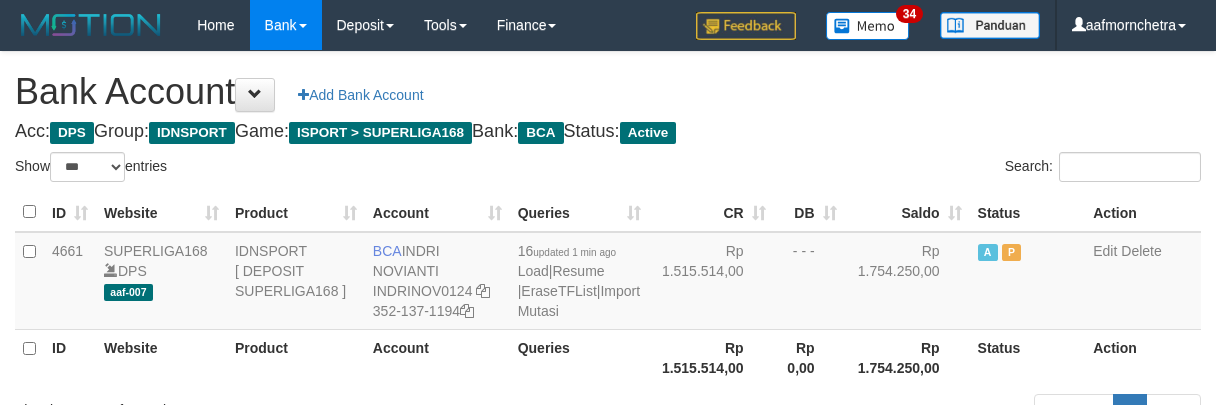 select on "***" 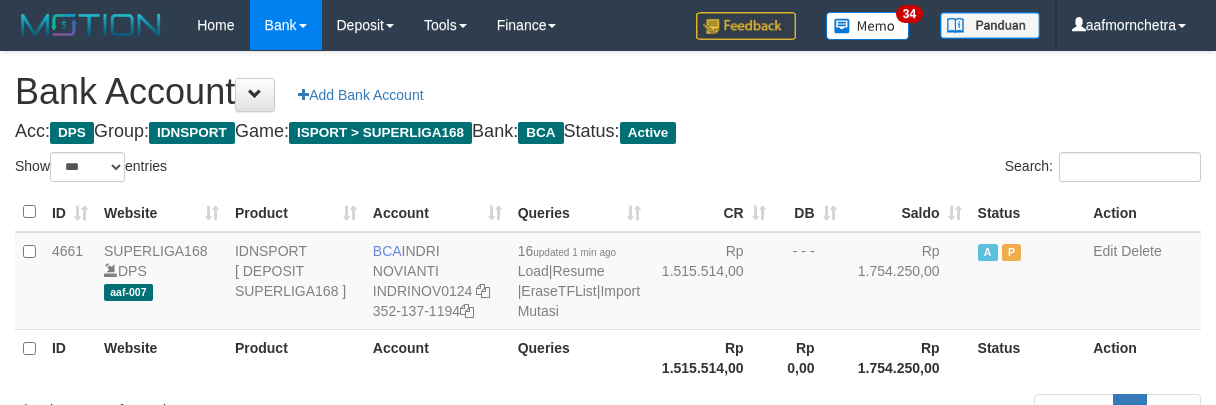 scroll, scrollTop: 145, scrollLeft: 0, axis: vertical 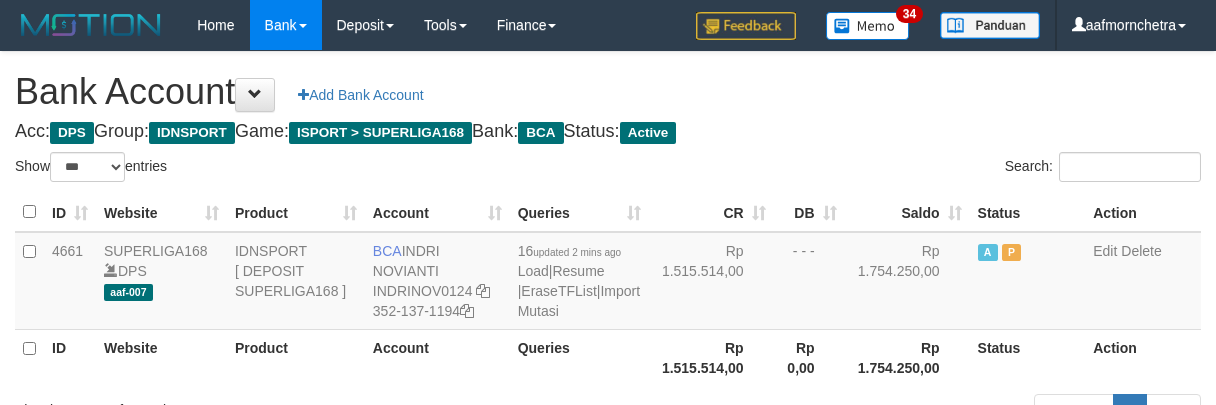 select on "***" 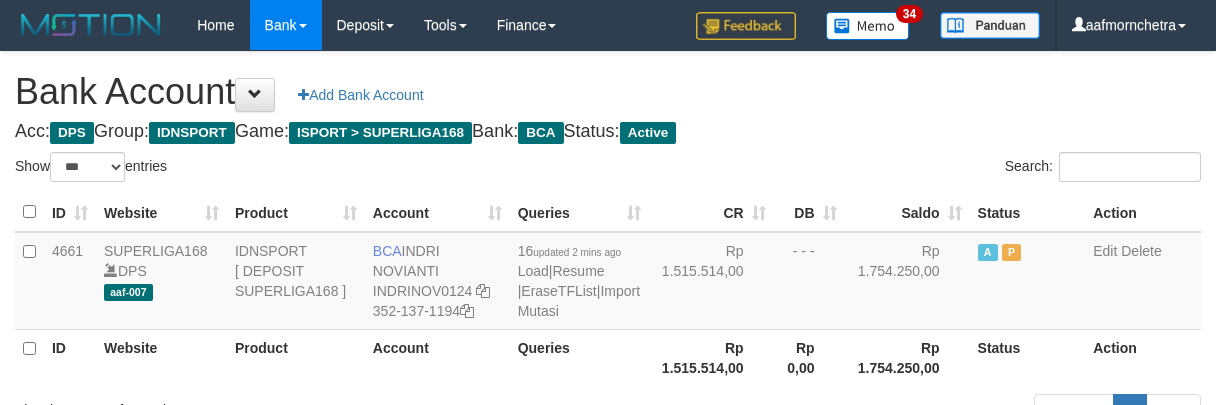 scroll, scrollTop: 145, scrollLeft: 0, axis: vertical 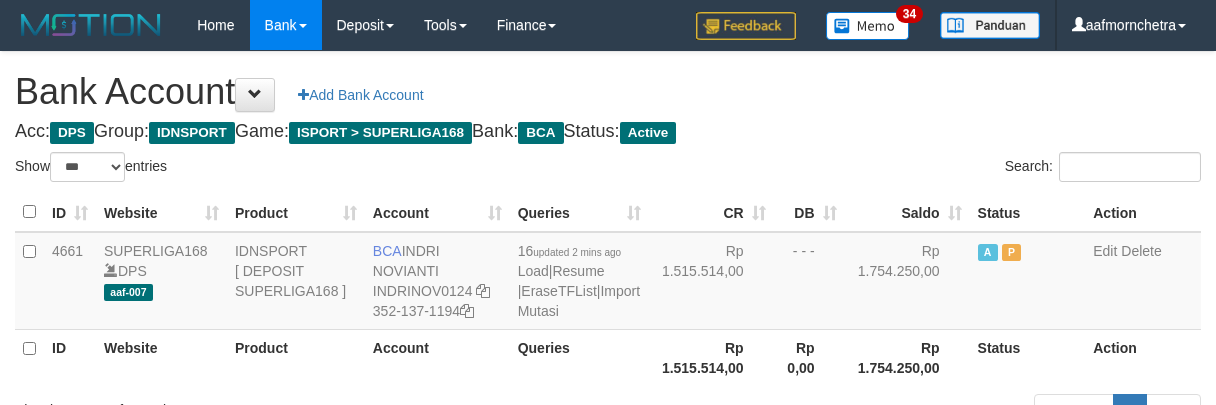 select on "***" 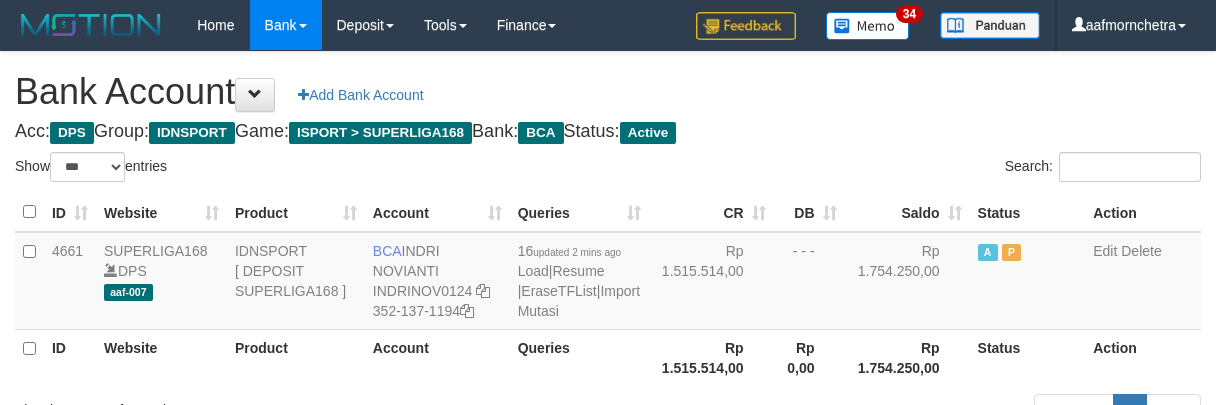 scroll, scrollTop: 145, scrollLeft: 0, axis: vertical 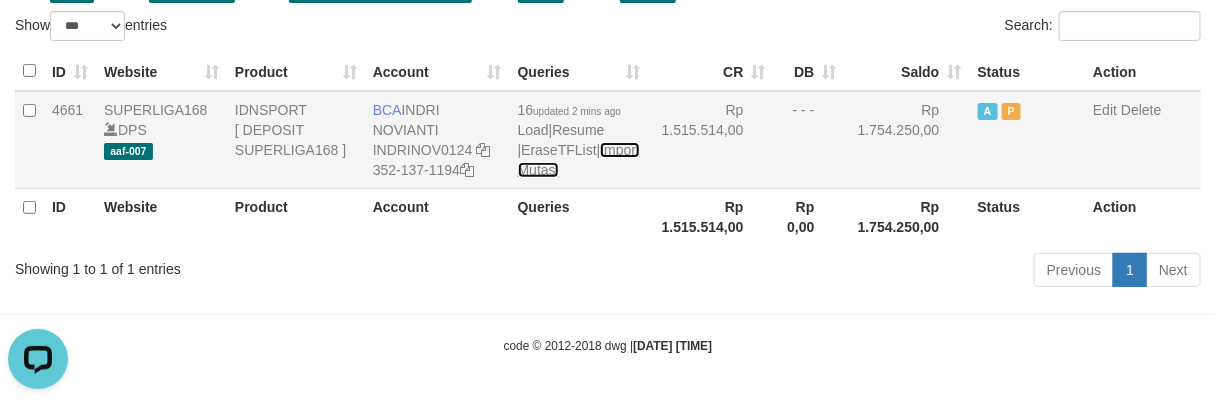 click on "Import Mutasi" at bounding box center [579, 160] 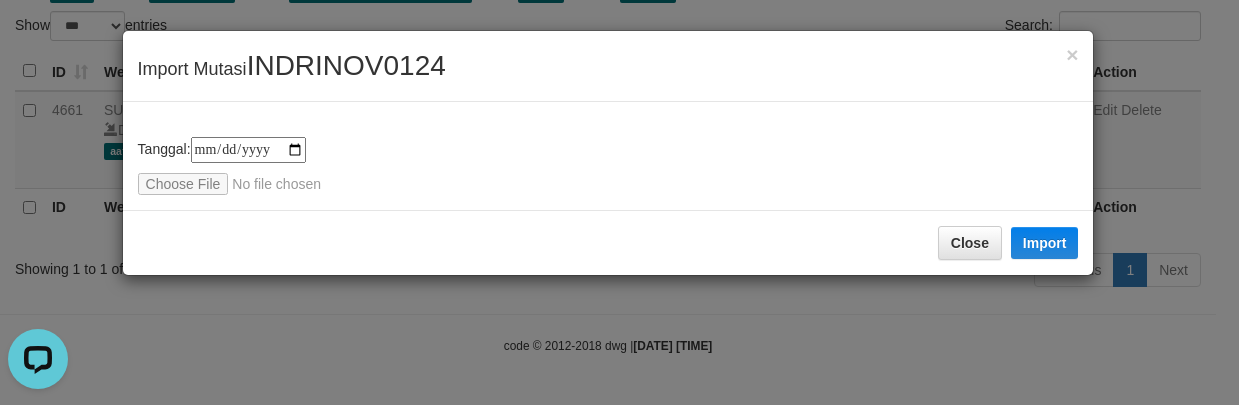 type on "**********" 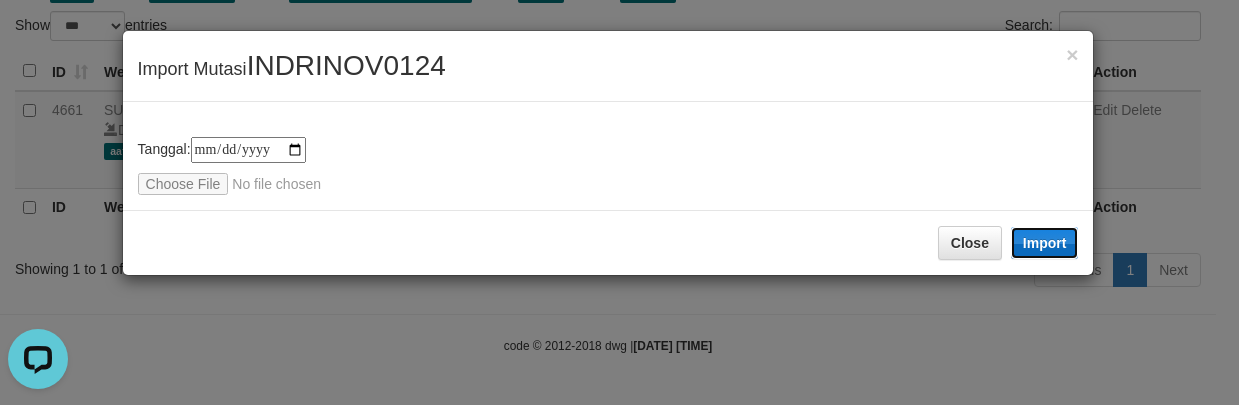 click on "Import" at bounding box center (1045, 243) 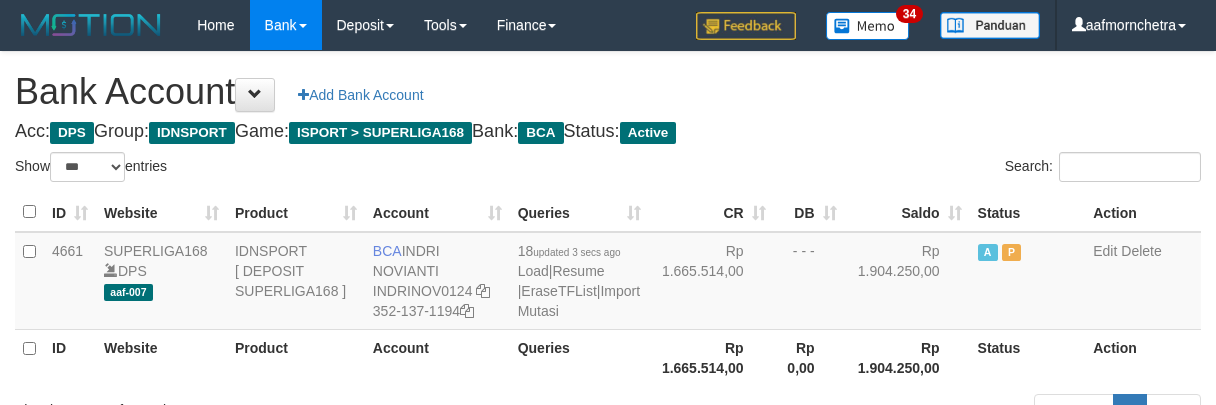 select on "***" 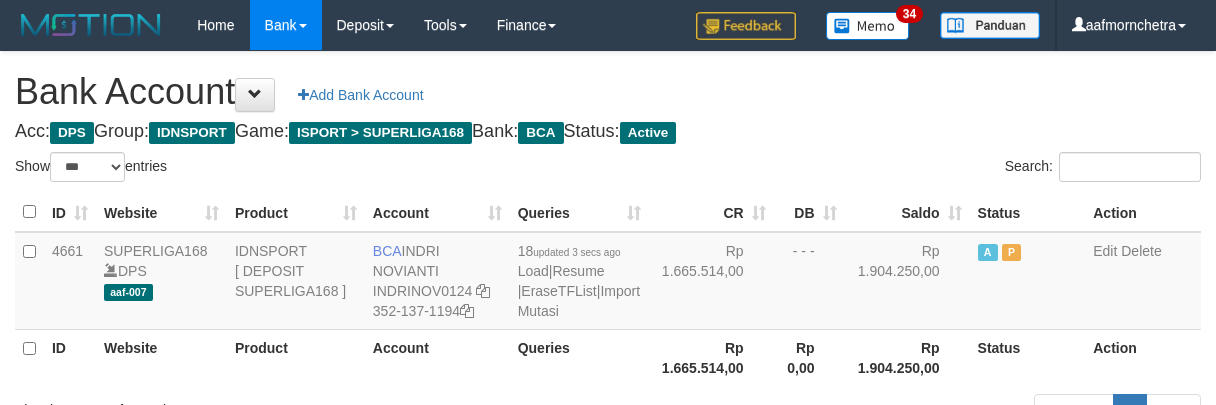 scroll, scrollTop: 145, scrollLeft: 0, axis: vertical 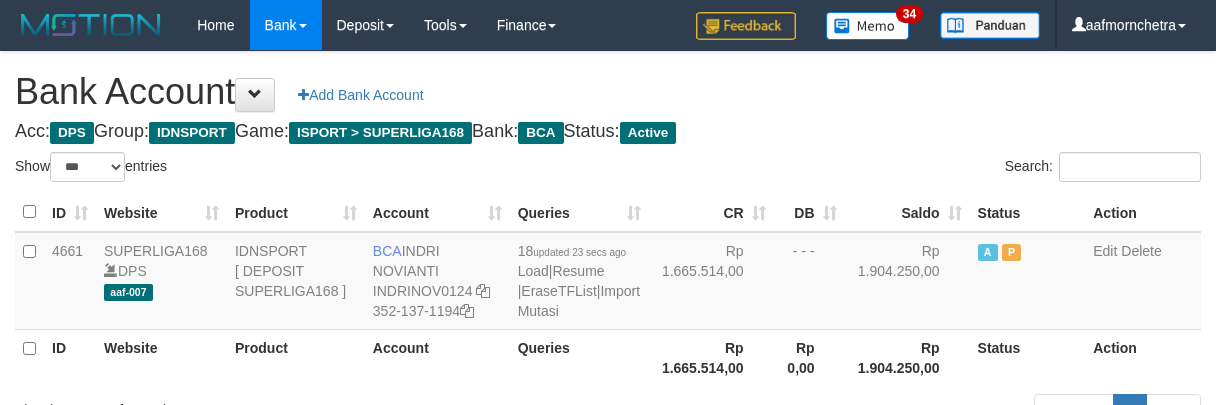 select on "***" 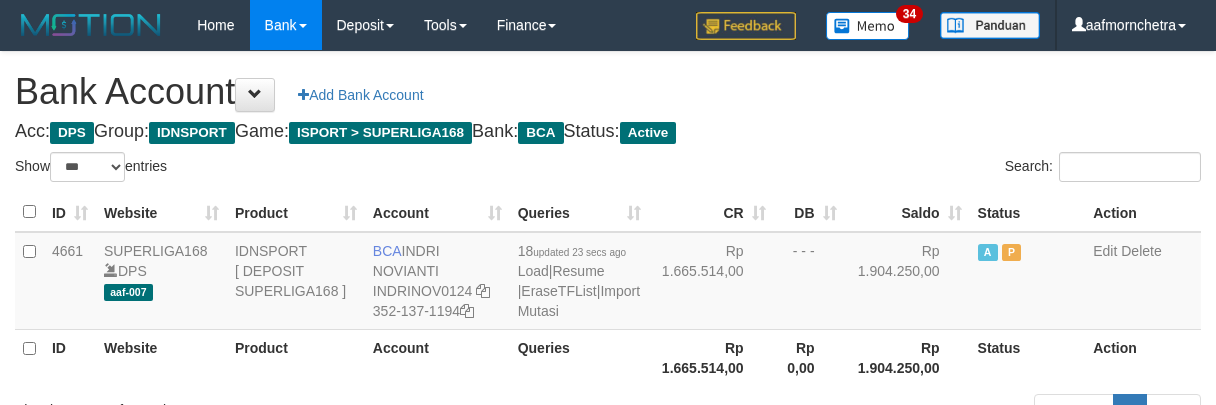 scroll, scrollTop: 145, scrollLeft: 0, axis: vertical 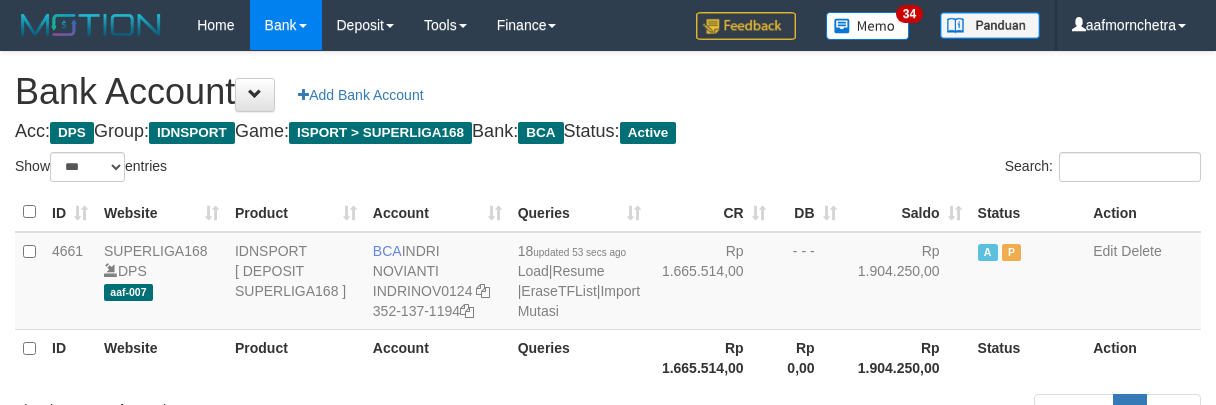 select on "***" 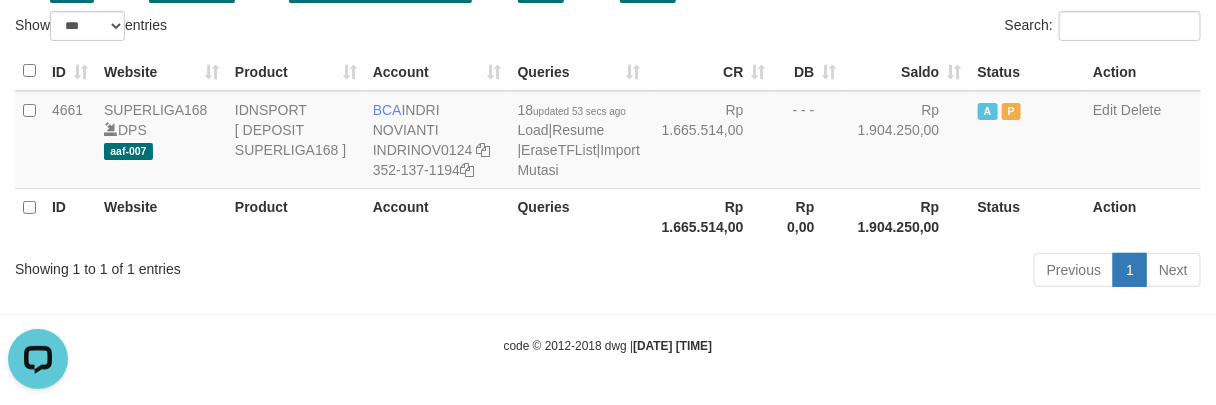 scroll, scrollTop: 0, scrollLeft: 0, axis: both 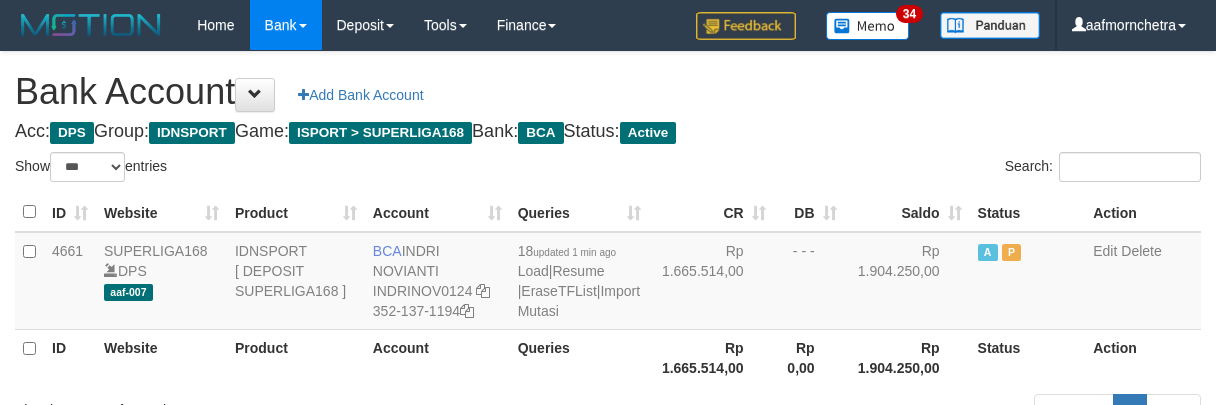 select on "***" 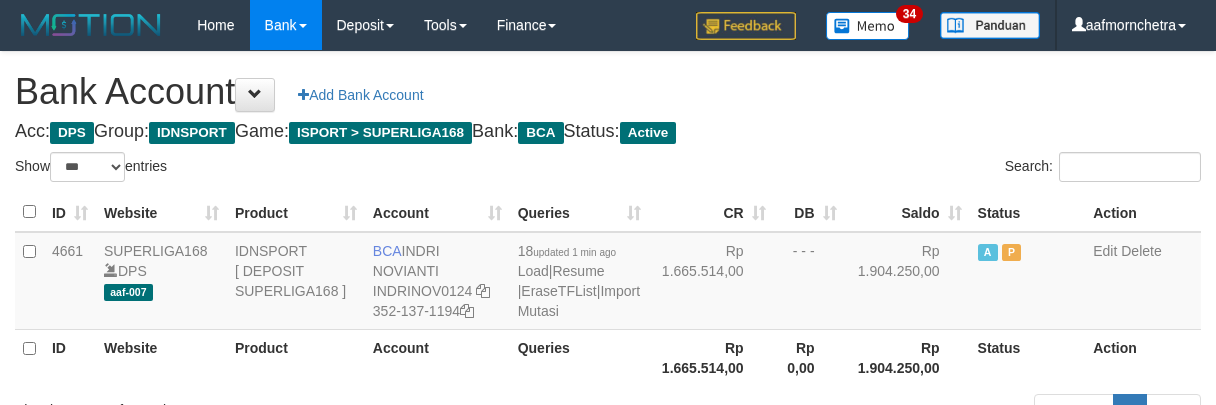 scroll, scrollTop: 145, scrollLeft: 0, axis: vertical 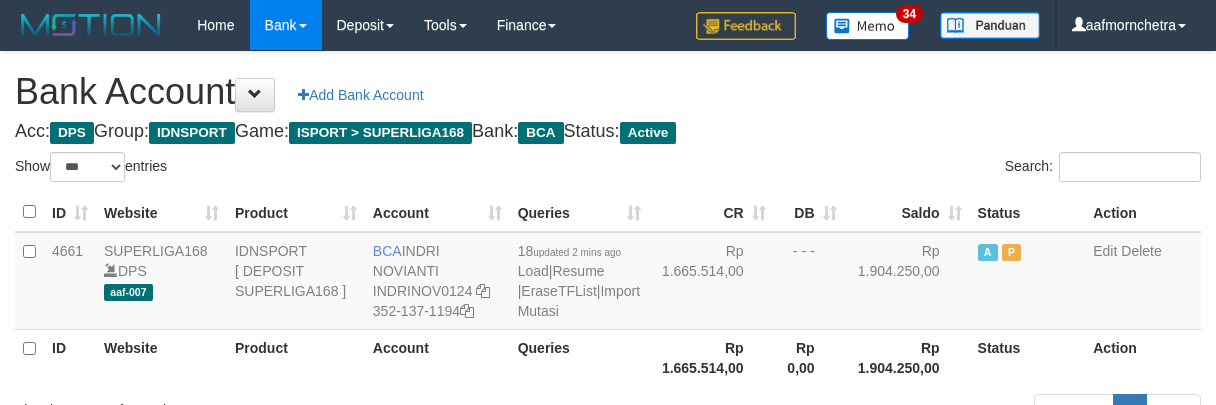 select on "***" 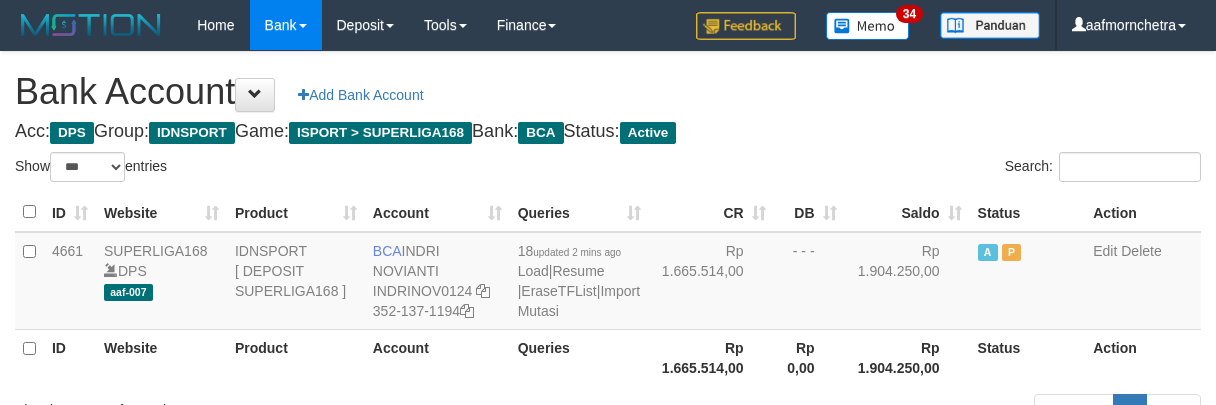 scroll, scrollTop: 145, scrollLeft: 0, axis: vertical 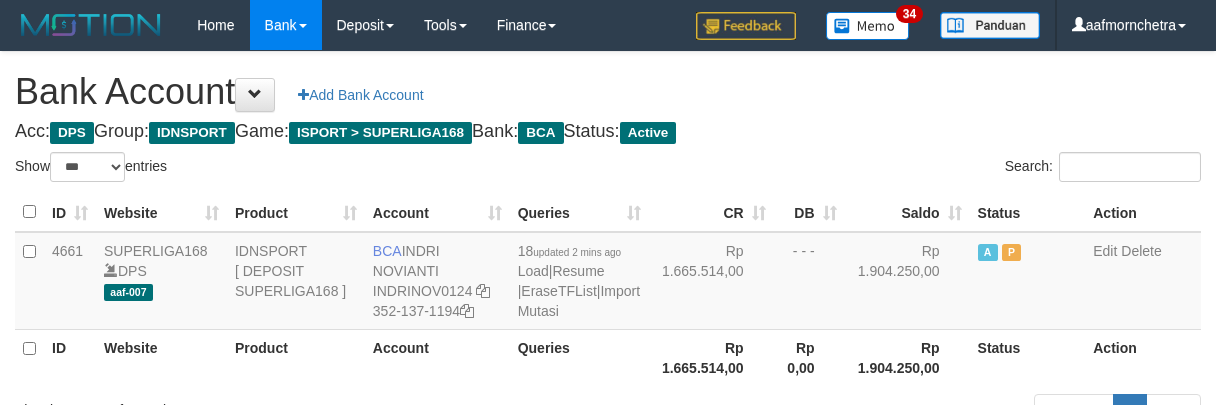 select on "***" 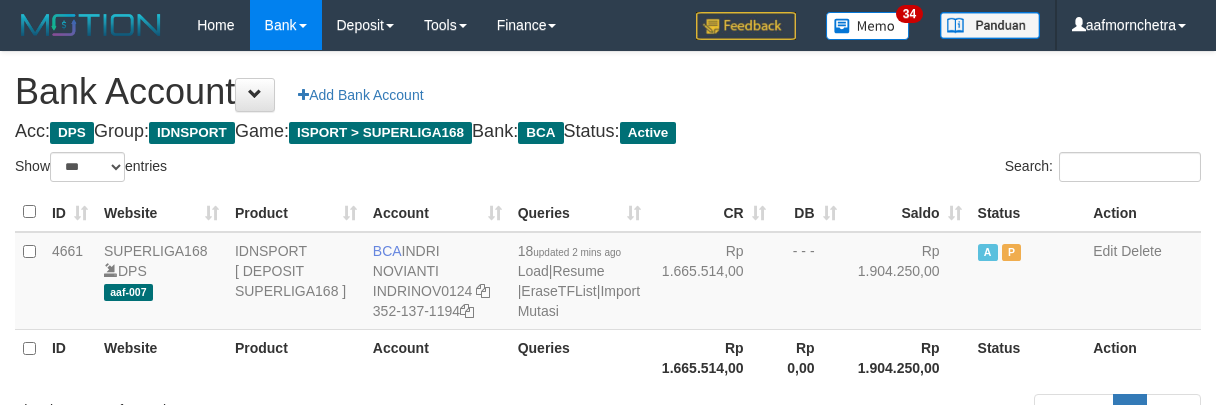 scroll, scrollTop: 145, scrollLeft: 0, axis: vertical 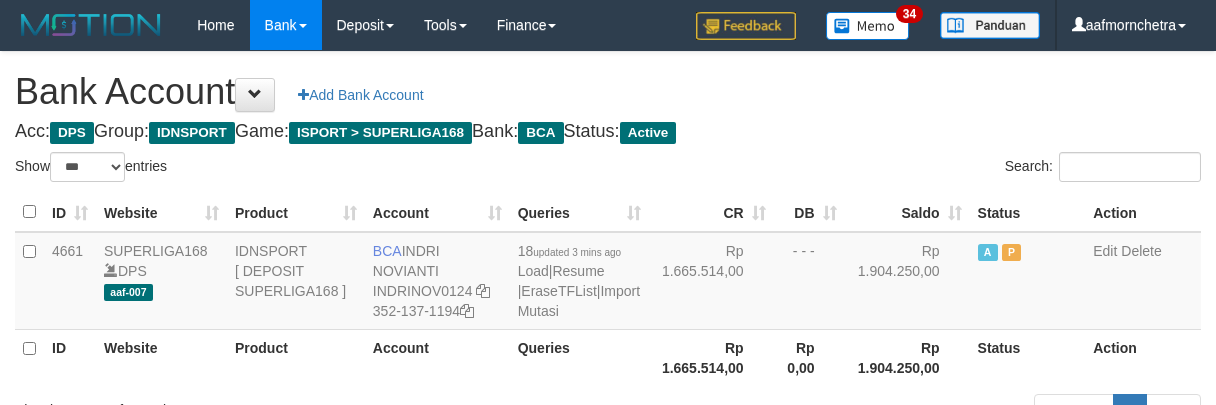 select on "***" 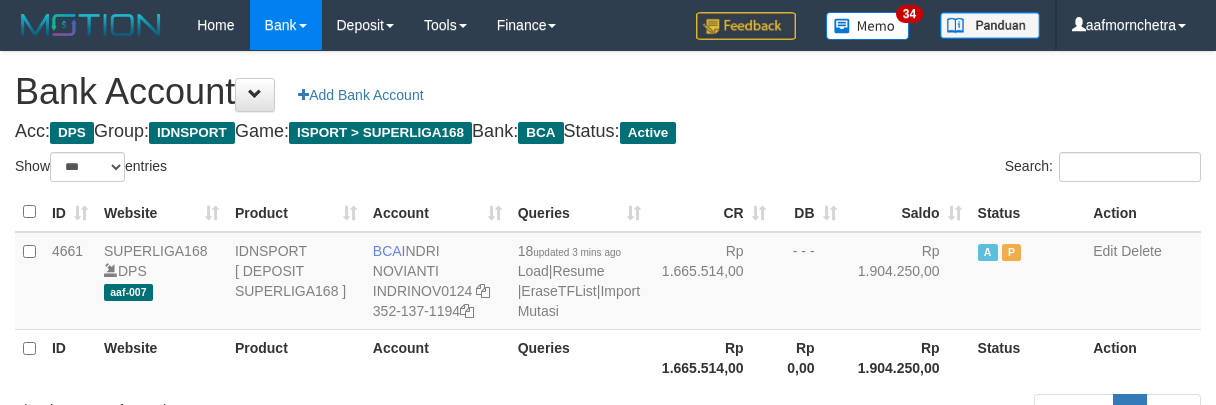 scroll, scrollTop: 145, scrollLeft: 0, axis: vertical 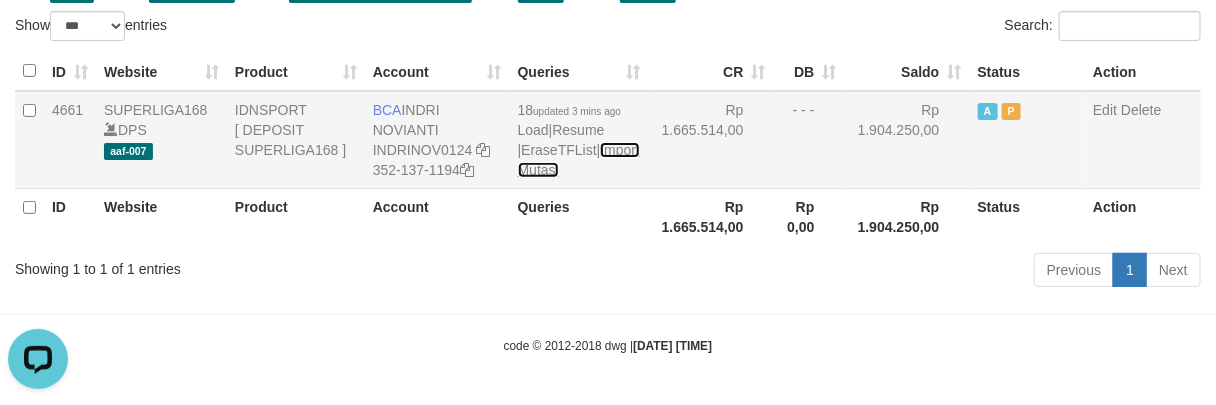 click on "Import Mutasi" at bounding box center (579, 160) 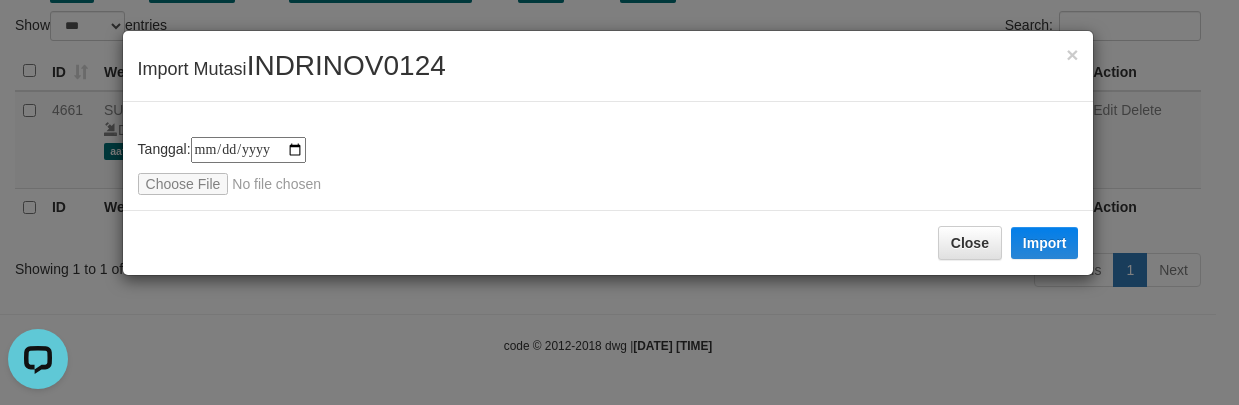 type on "**********" 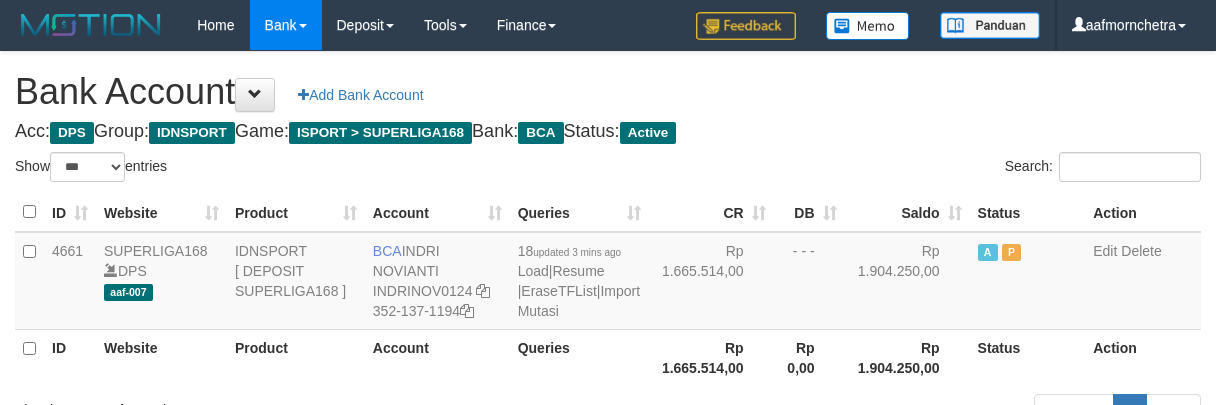 select on "***" 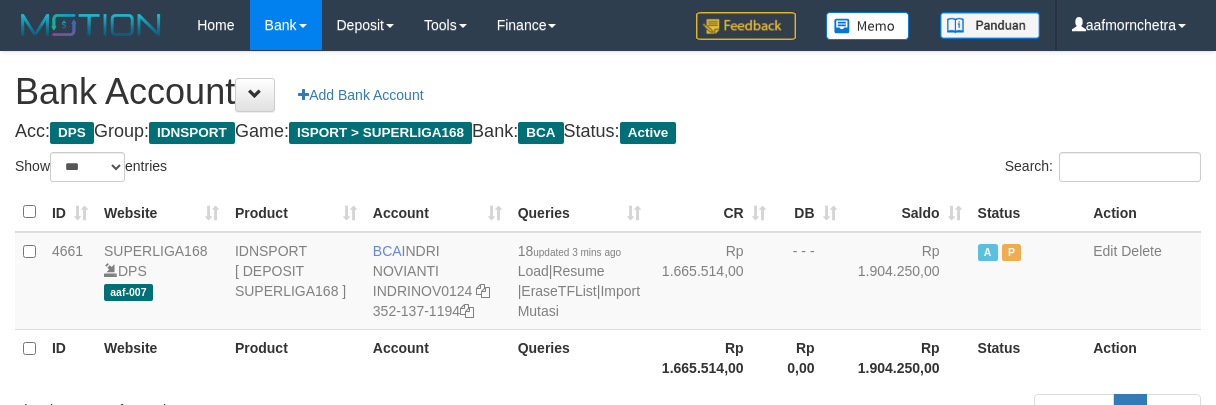 scroll, scrollTop: 145, scrollLeft: 0, axis: vertical 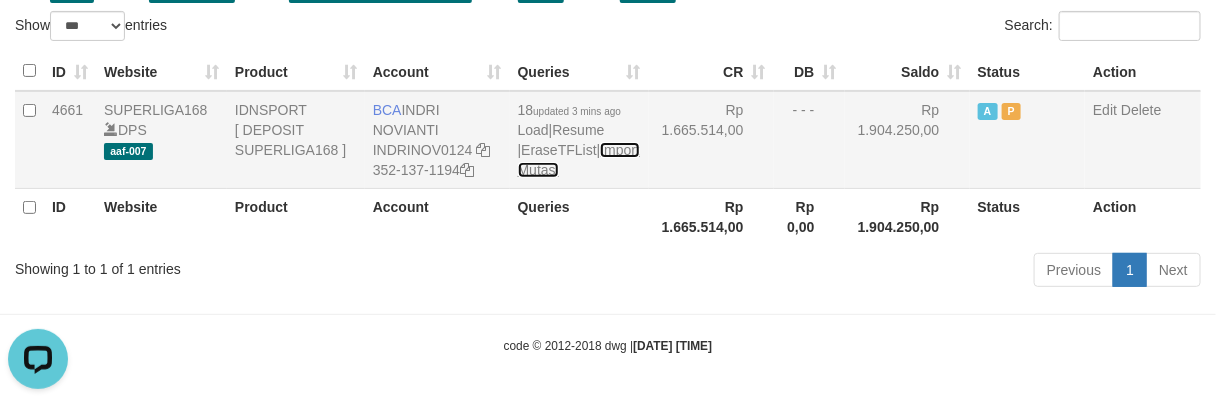 click on "Import Mutasi" at bounding box center [579, 160] 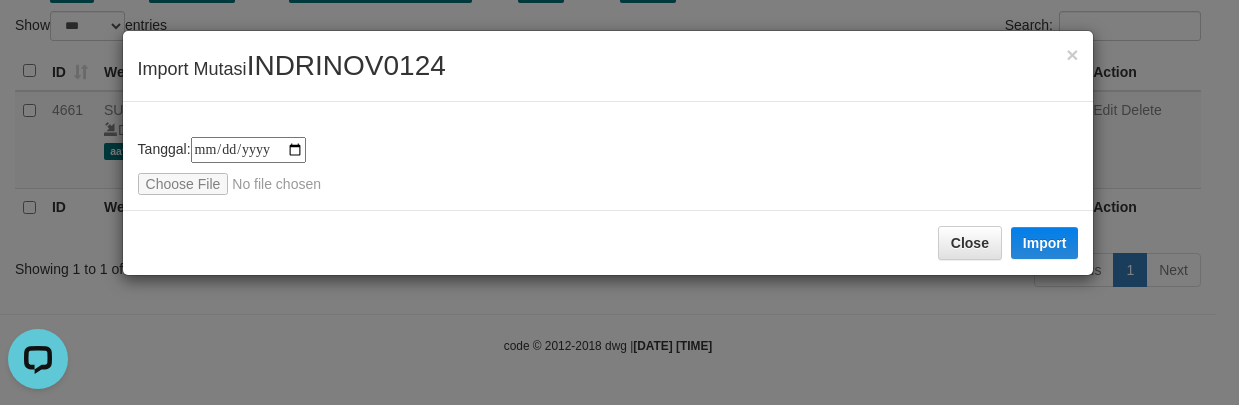 type on "**********" 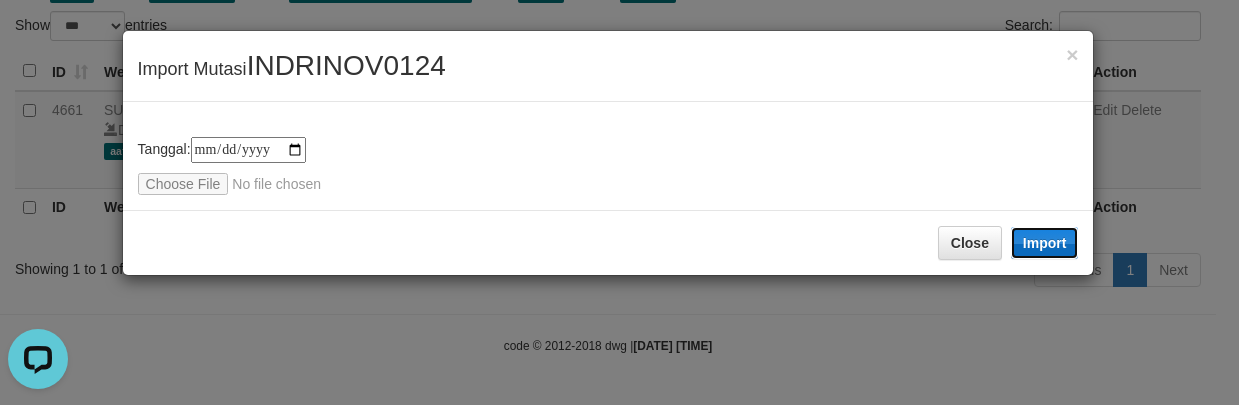 click on "Import" at bounding box center (1045, 243) 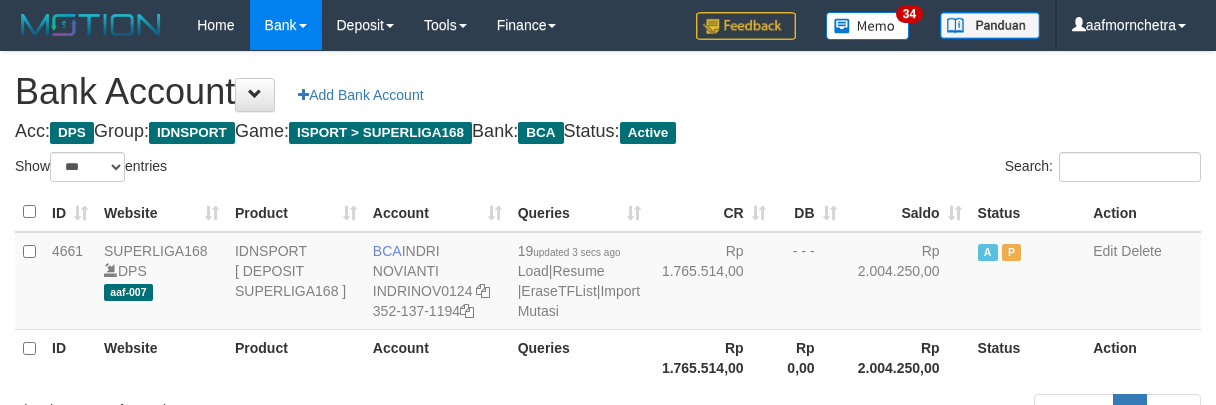 select on "***" 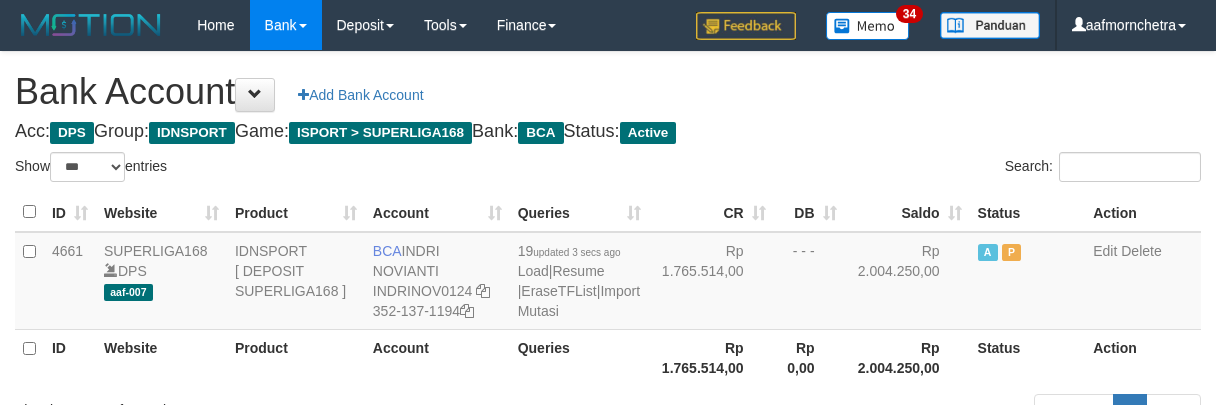 scroll, scrollTop: 145, scrollLeft: 0, axis: vertical 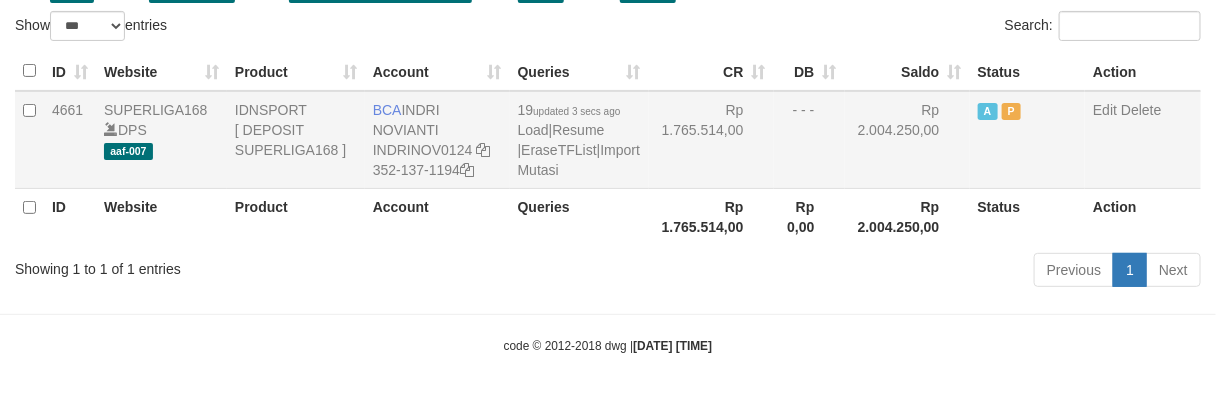 click on "- - -" at bounding box center (809, 140) 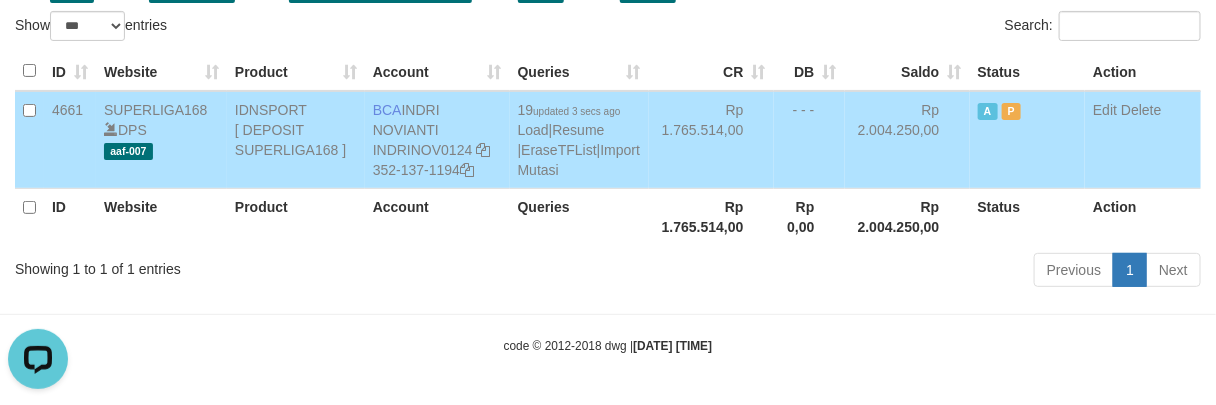 scroll, scrollTop: 0, scrollLeft: 0, axis: both 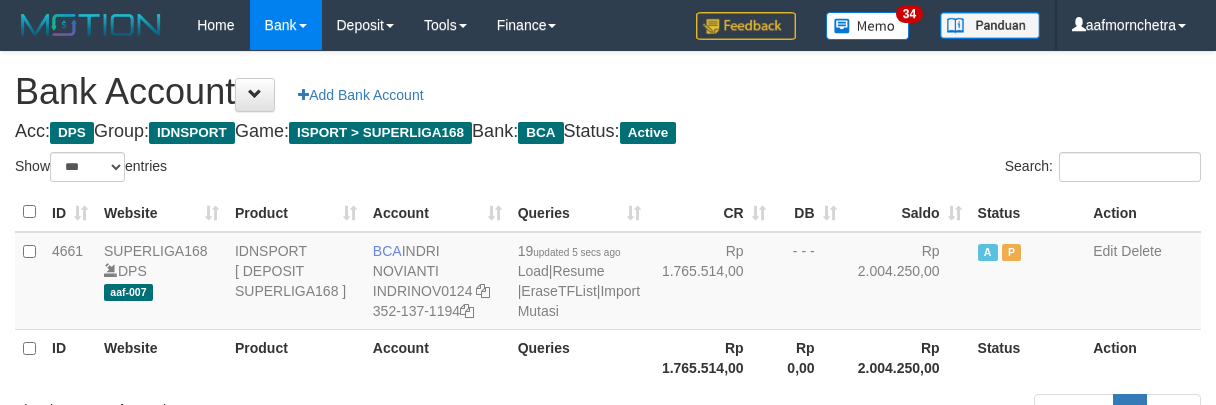 select on "***" 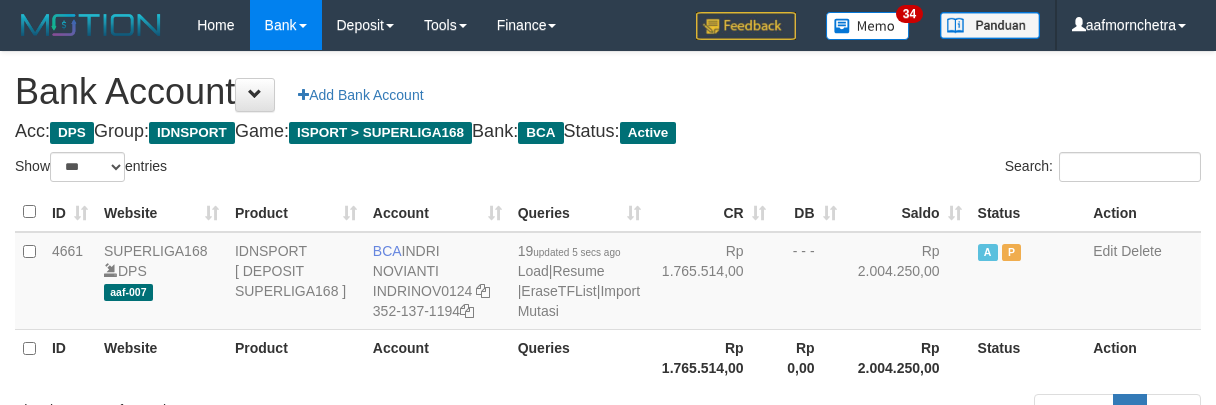 scroll, scrollTop: 145, scrollLeft: 0, axis: vertical 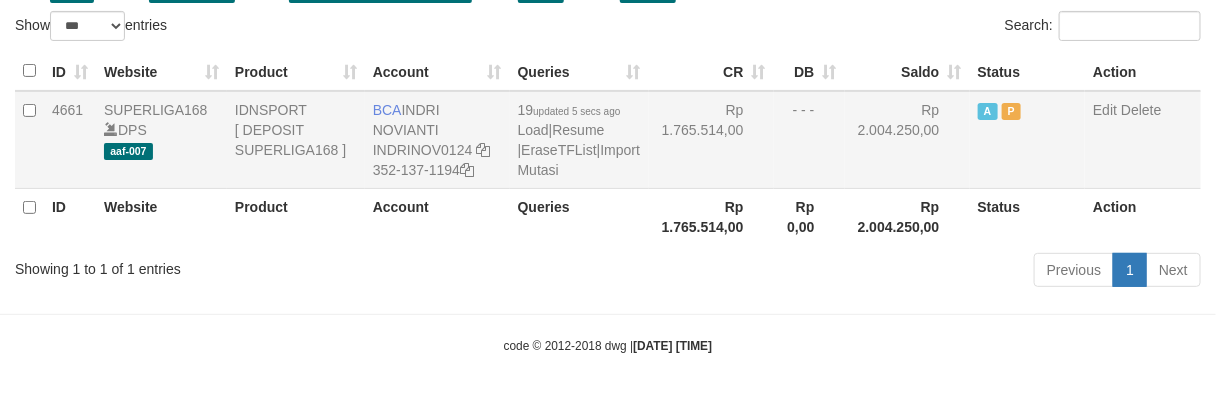 click on "Rp 1.765.514,00" at bounding box center (711, 140) 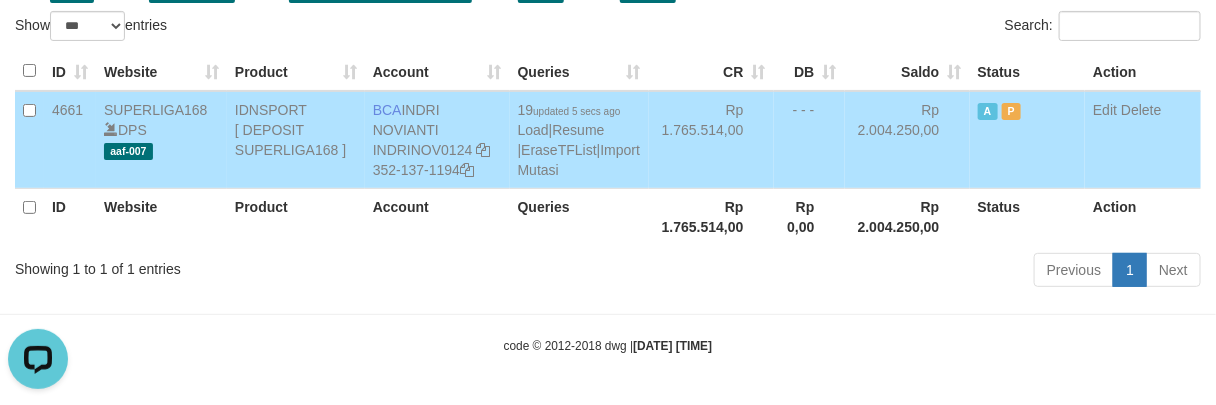 scroll, scrollTop: 0, scrollLeft: 0, axis: both 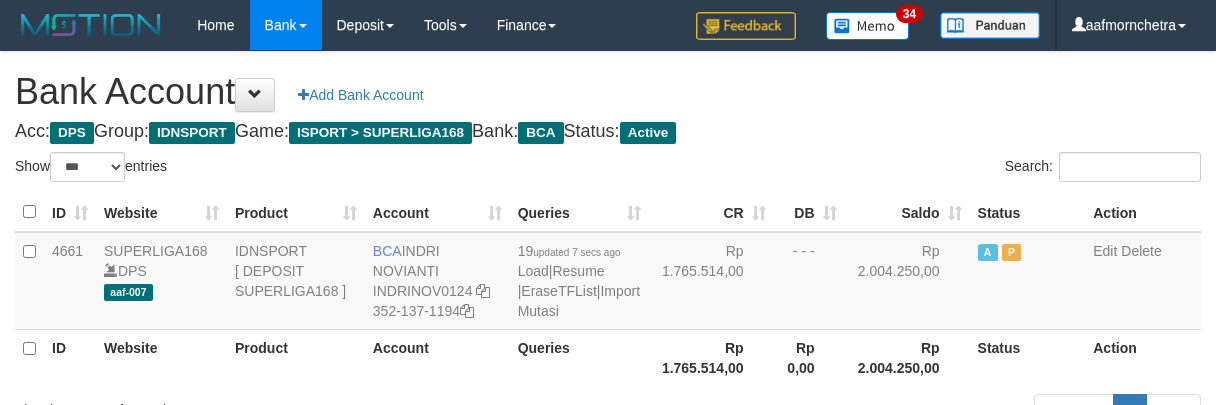select on "***" 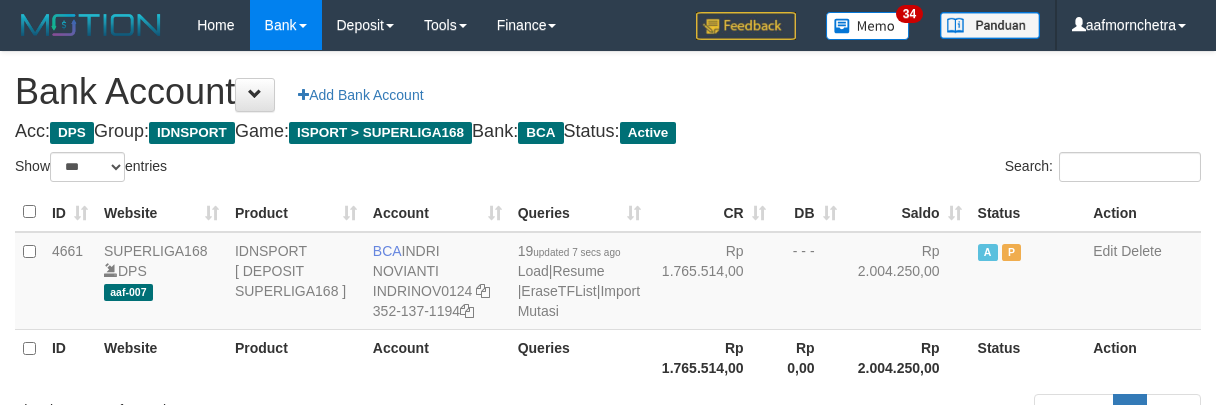 scroll, scrollTop: 145, scrollLeft: 0, axis: vertical 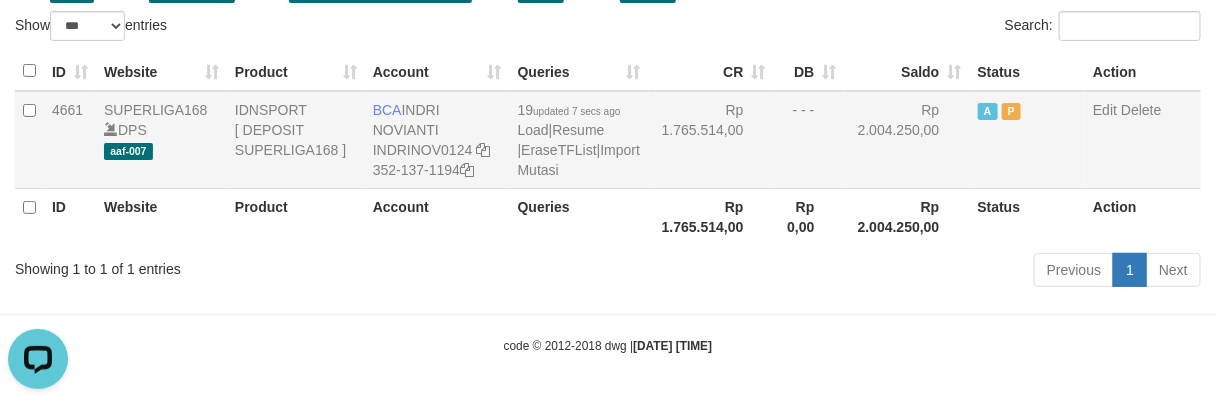 click on "Rp 1.765.514,00" at bounding box center [711, 140] 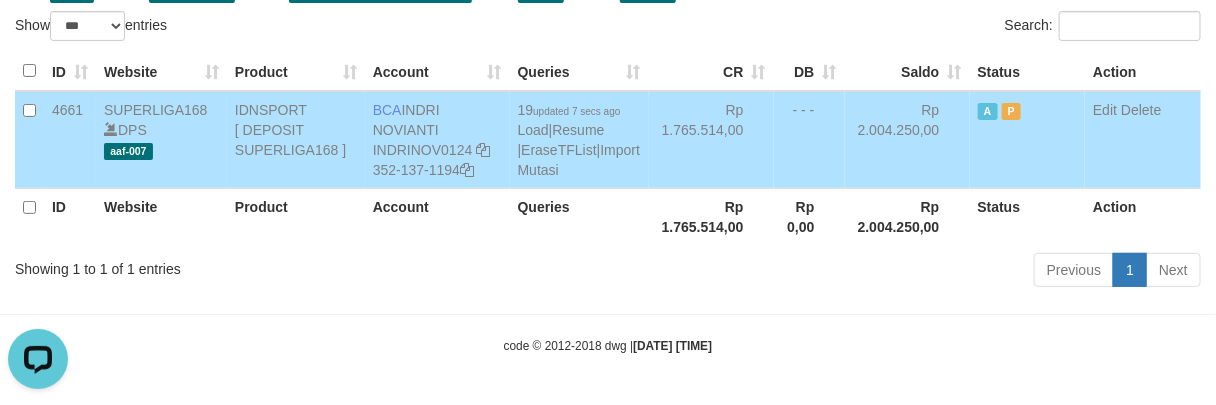 click on "Toggle navigation
Home
Bank
Account List
Load
By Website
Group
[ISPORT]													SUPERLIGA168
By Load Group (DPS)
34" at bounding box center (608, 132) 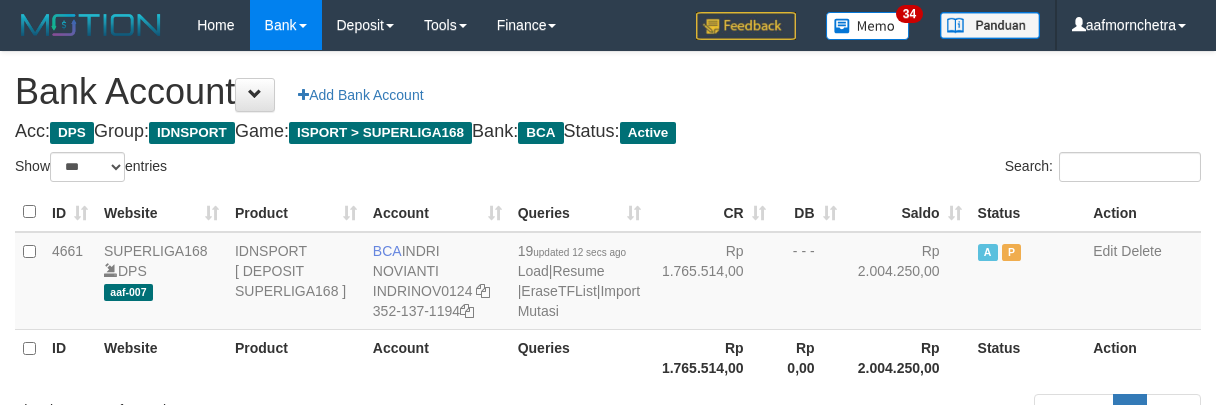 select on "***" 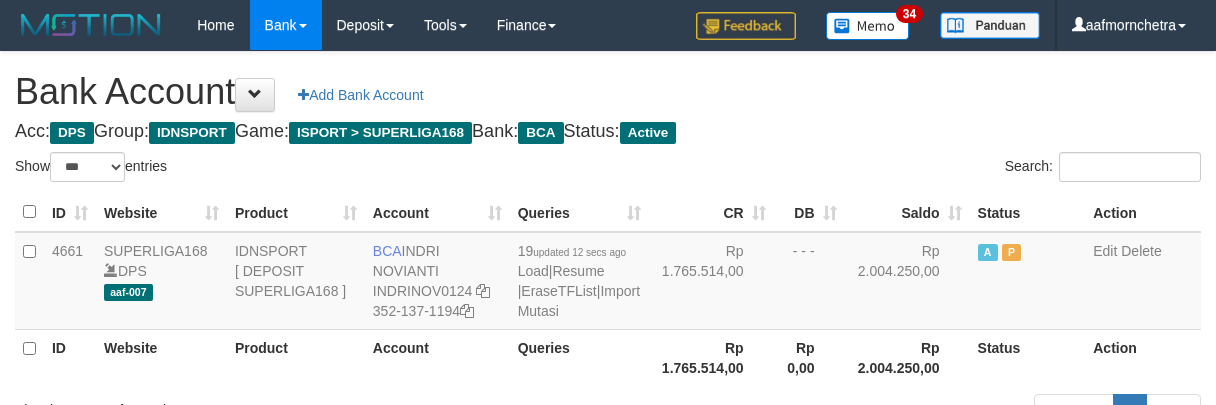 scroll, scrollTop: 145, scrollLeft: 0, axis: vertical 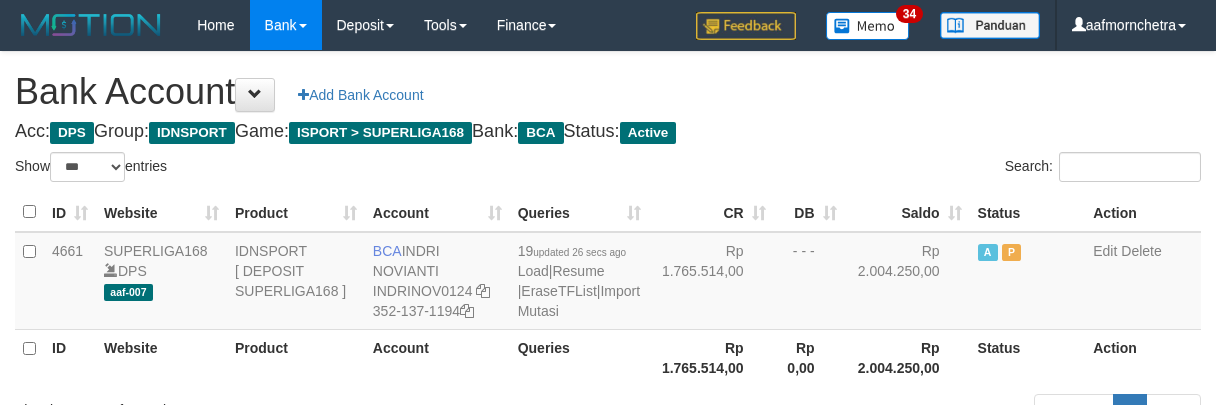 select on "***" 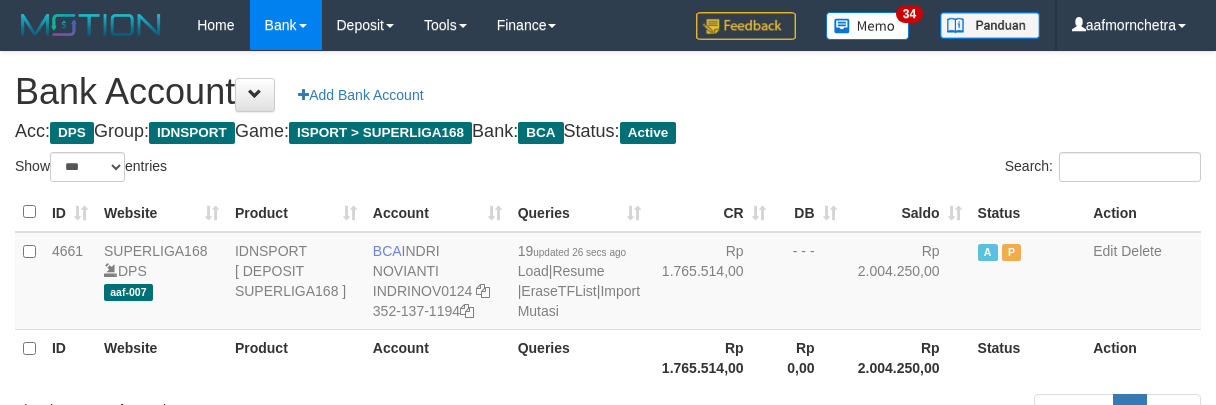 scroll, scrollTop: 145, scrollLeft: 0, axis: vertical 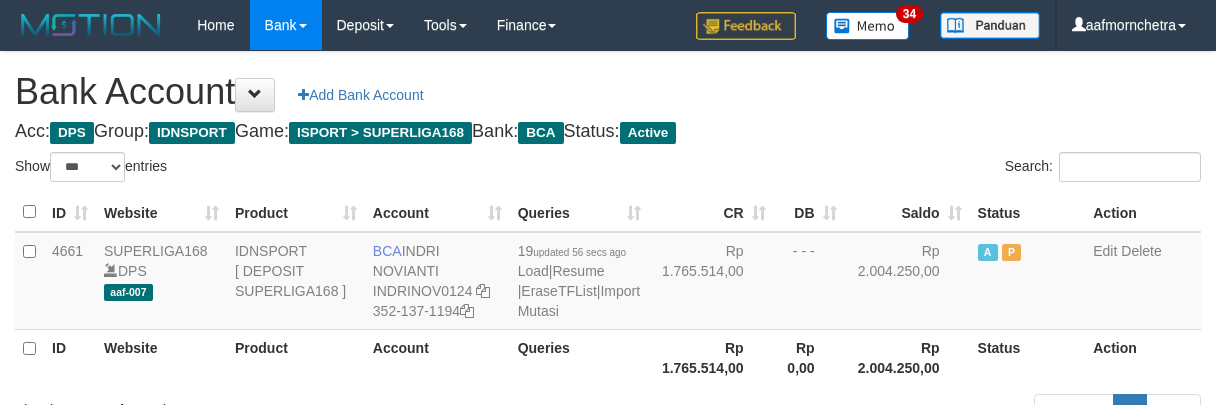 select on "***" 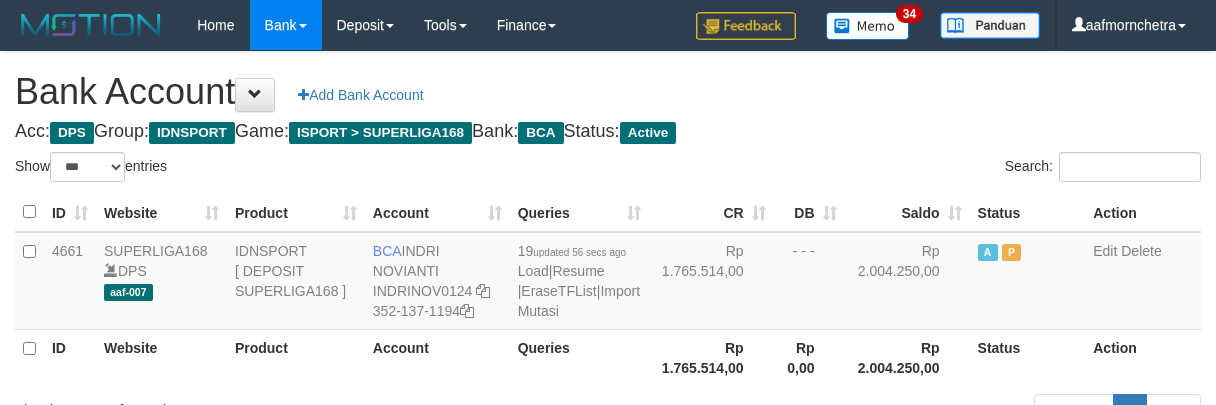 scroll, scrollTop: 145, scrollLeft: 0, axis: vertical 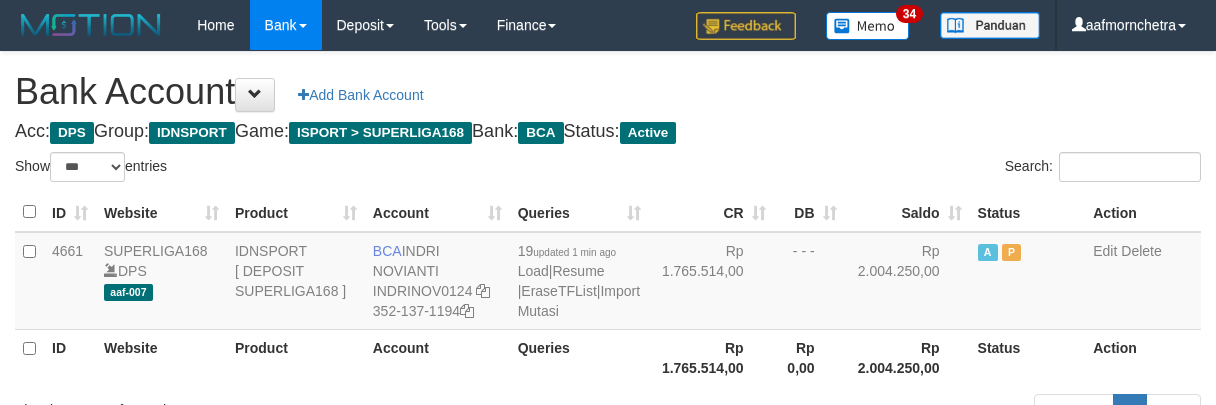 select on "***" 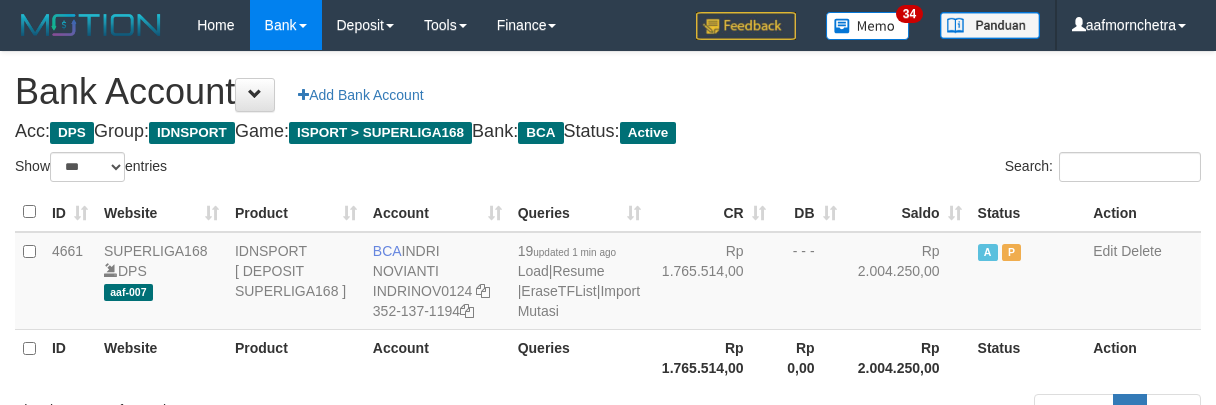 scroll, scrollTop: 145, scrollLeft: 0, axis: vertical 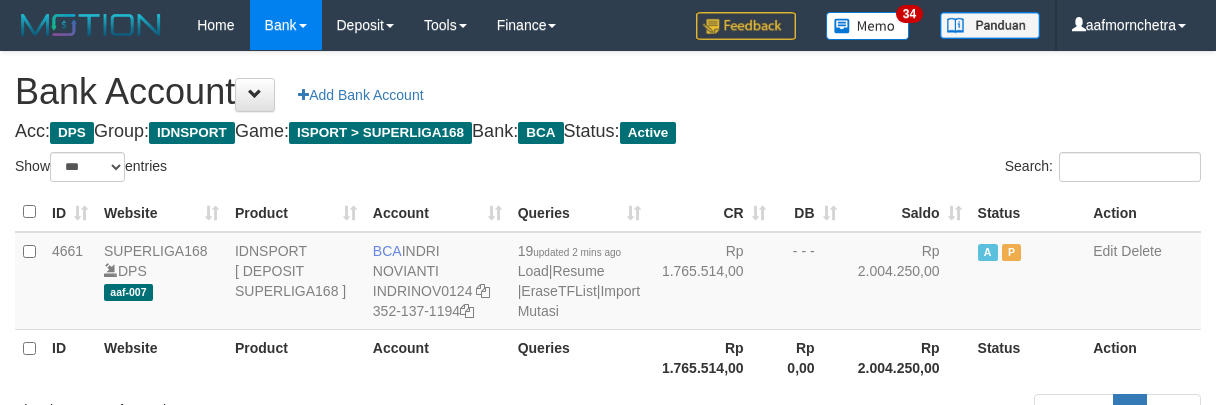 select on "***" 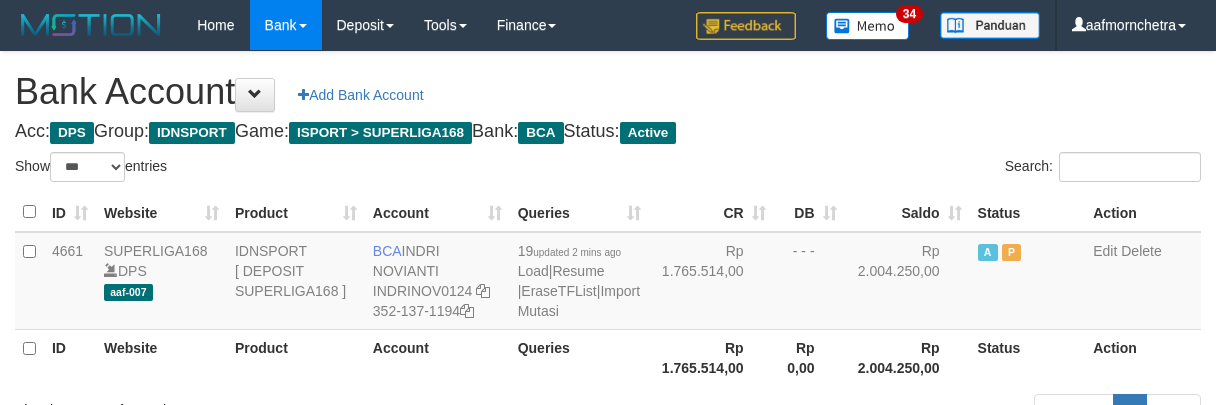 scroll, scrollTop: 145, scrollLeft: 0, axis: vertical 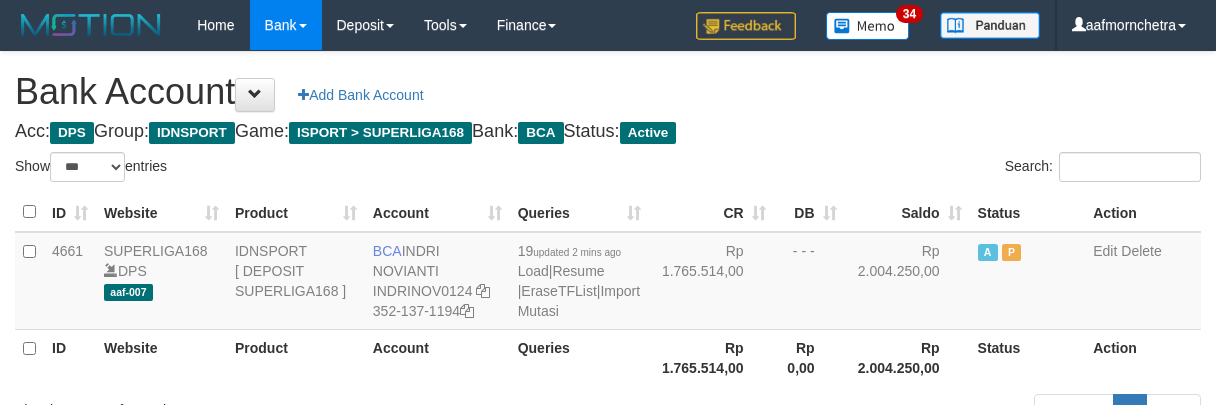 select on "***" 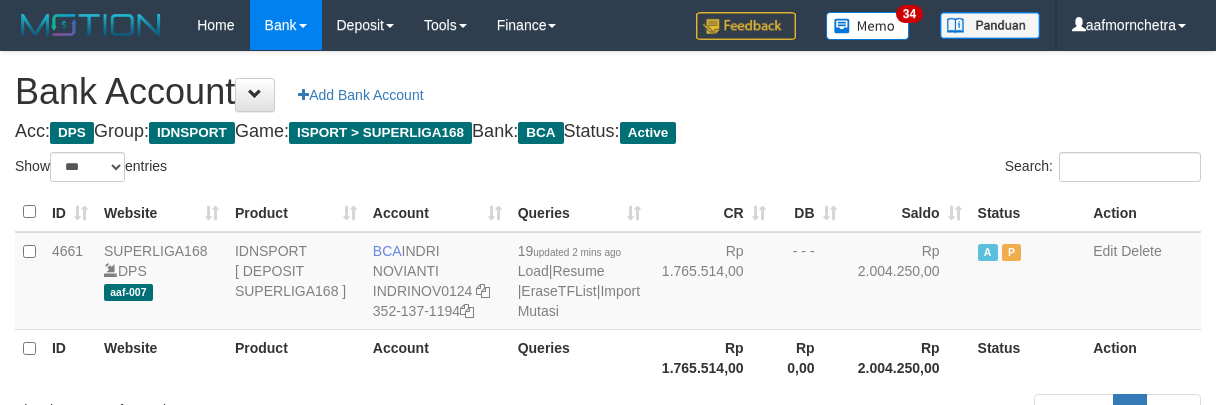 scroll, scrollTop: 145, scrollLeft: 0, axis: vertical 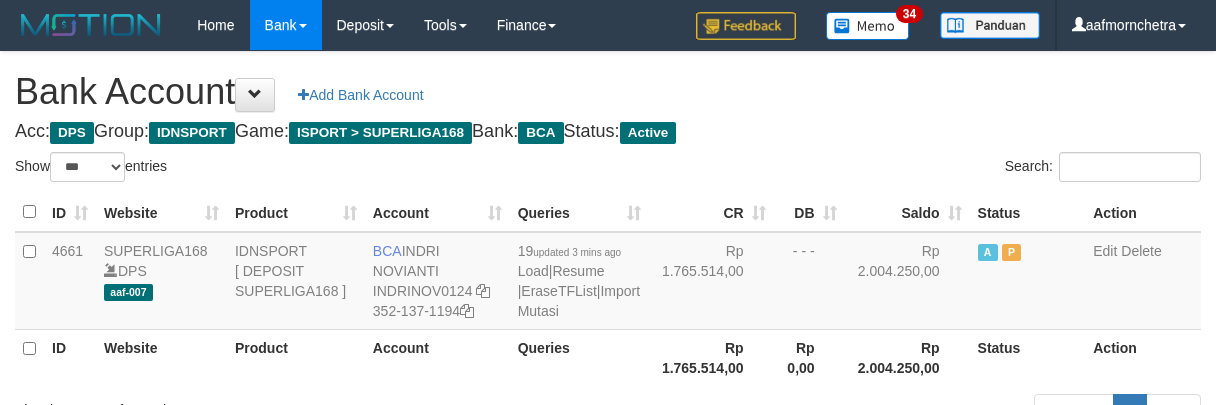 select on "***" 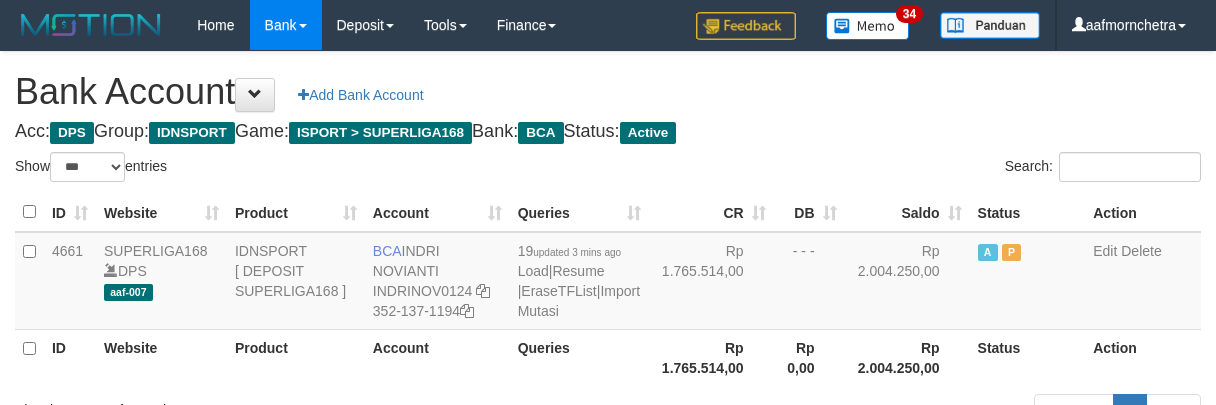 scroll, scrollTop: 145, scrollLeft: 0, axis: vertical 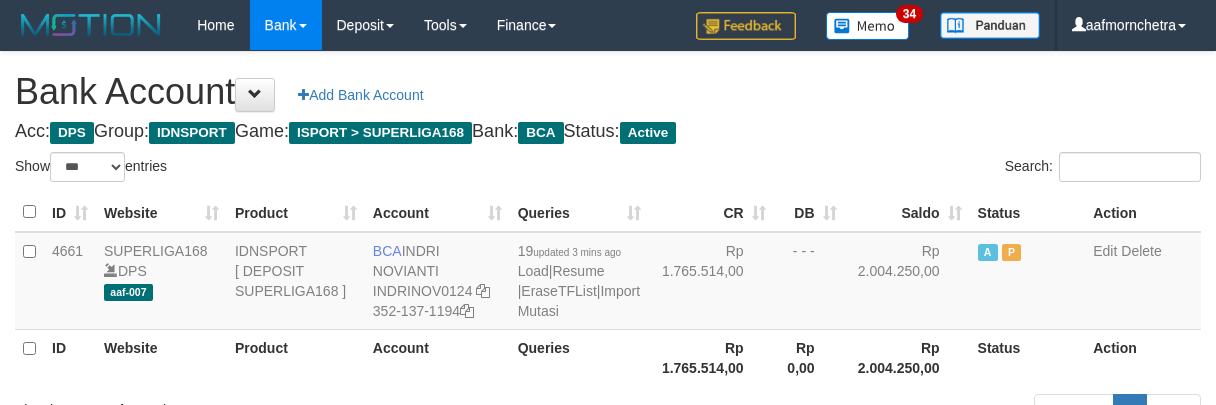 select on "***" 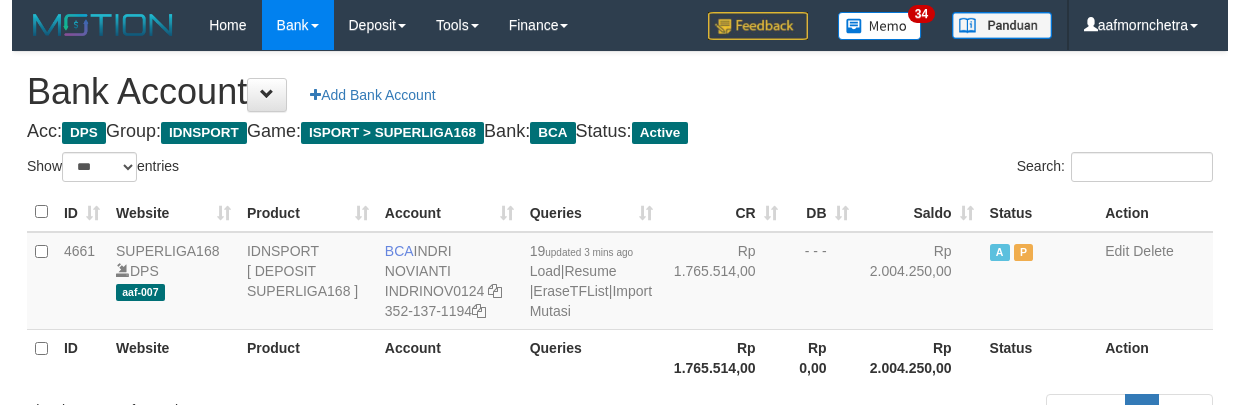 scroll, scrollTop: 145, scrollLeft: 0, axis: vertical 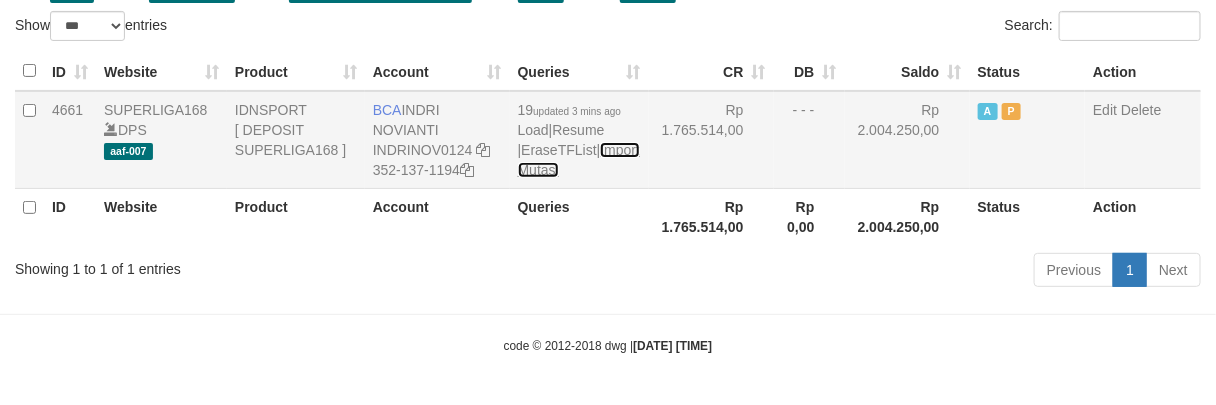 click on "Import Mutasi" at bounding box center (579, 160) 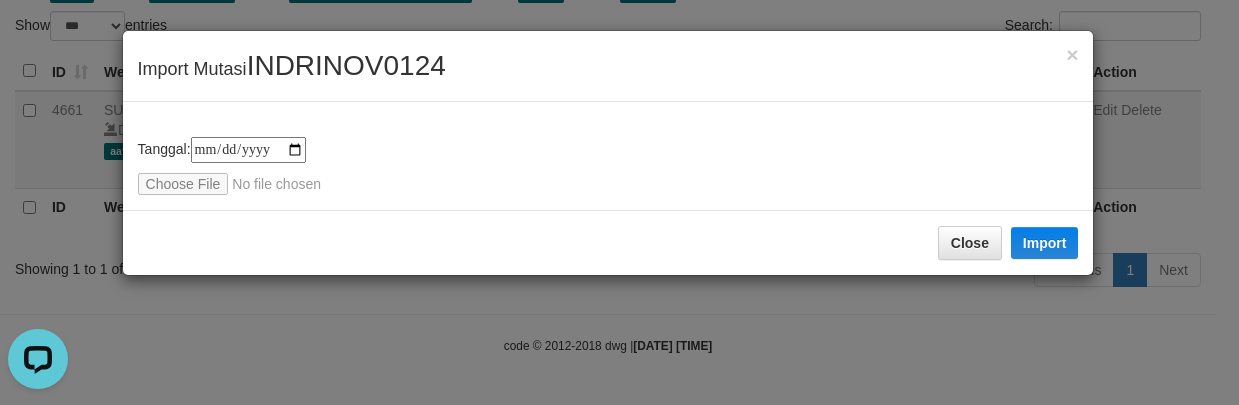 scroll, scrollTop: 0, scrollLeft: 0, axis: both 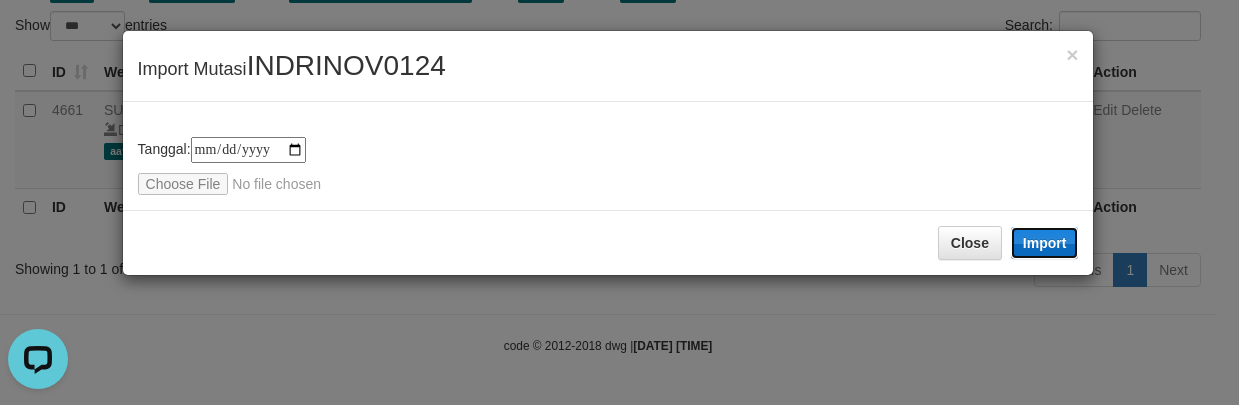 click on "Import" at bounding box center (1045, 243) 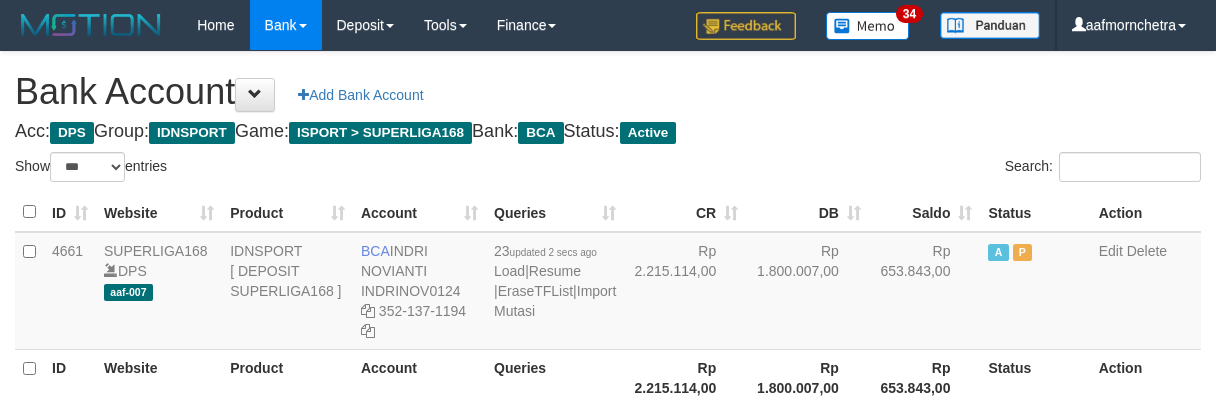 select on "***" 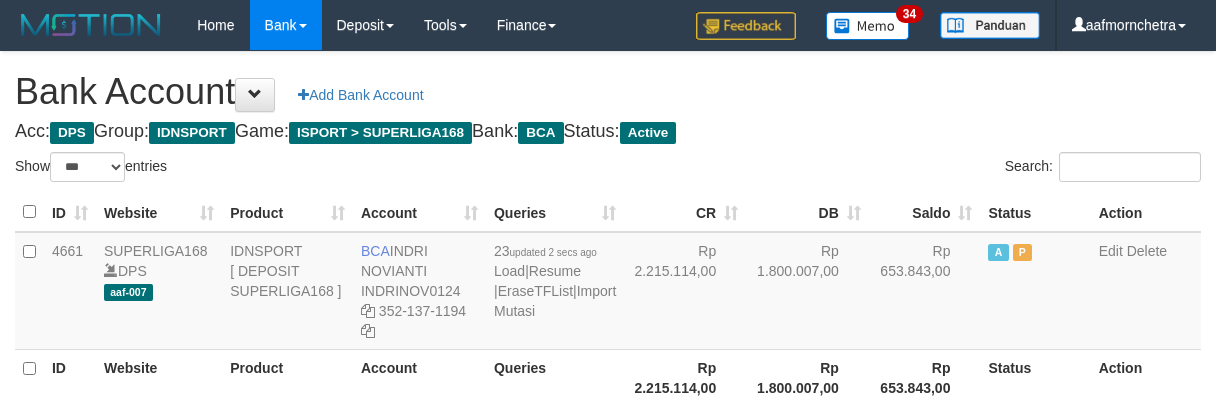 scroll, scrollTop: 145, scrollLeft: 0, axis: vertical 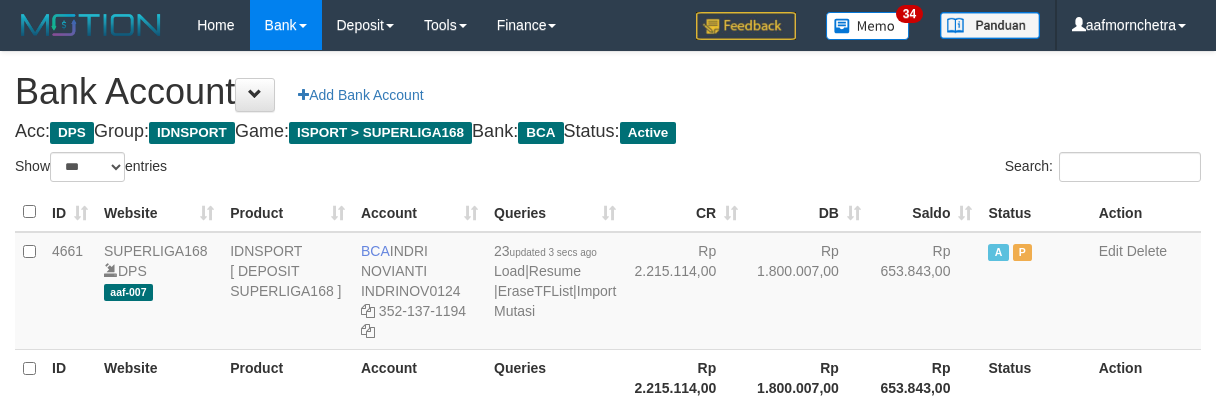 select on "***" 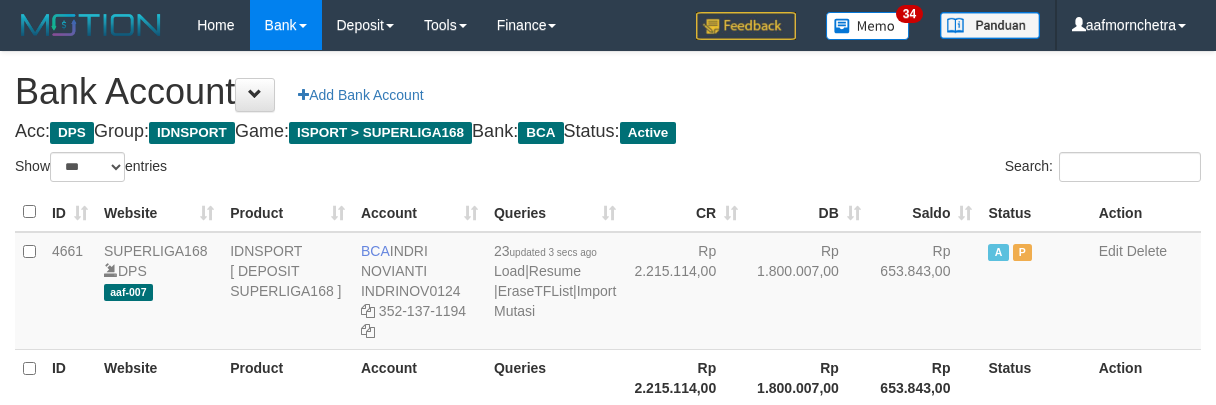 scroll, scrollTop: 145, scrollLeft: 0, axis: vertical 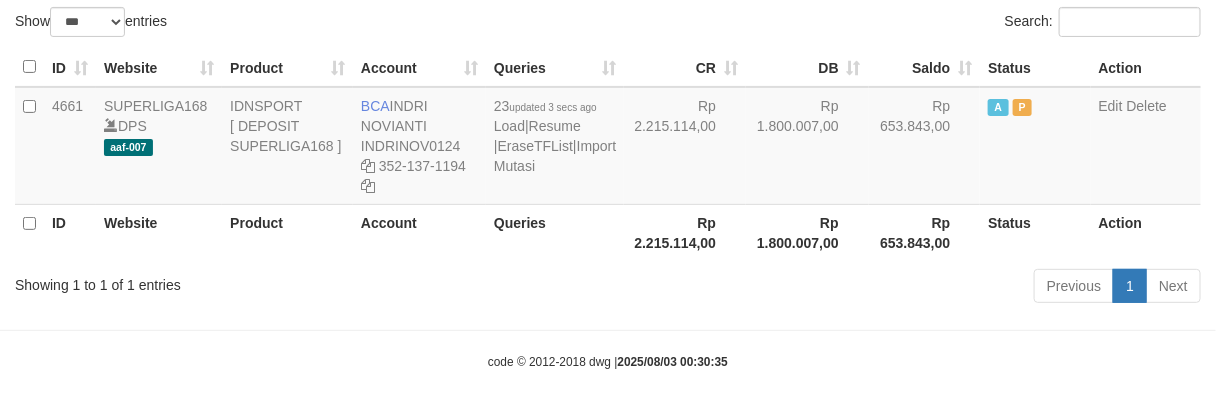 click on "Rp 2.215.114,00" at bounding box center [685, 232] 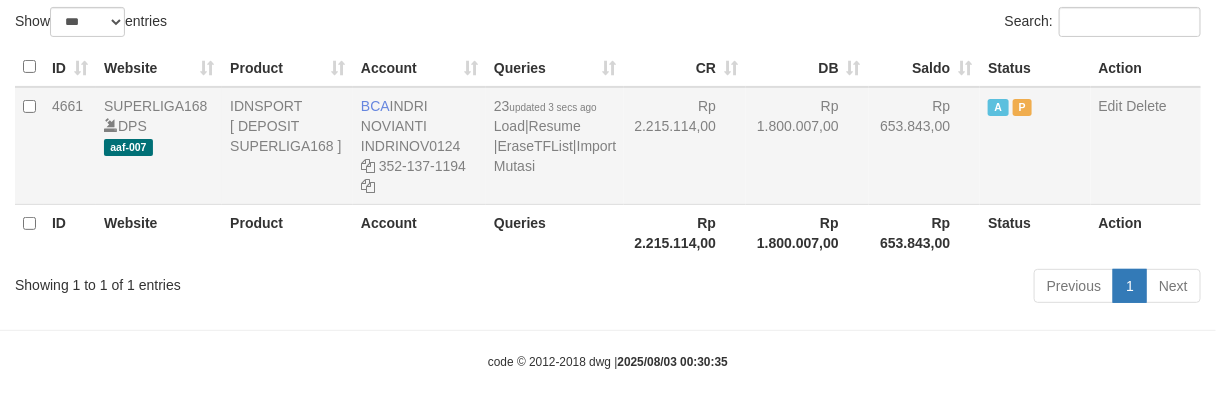 click on "Rp 1.800.007,00" at bounding box center [807, 146] 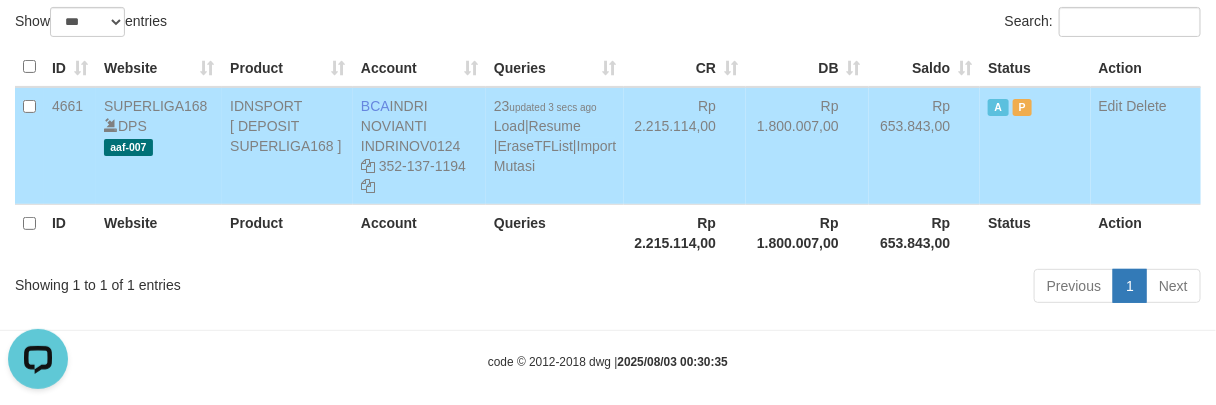 scroll, scrollTop: 0, scrollLeft: 0, axis: both 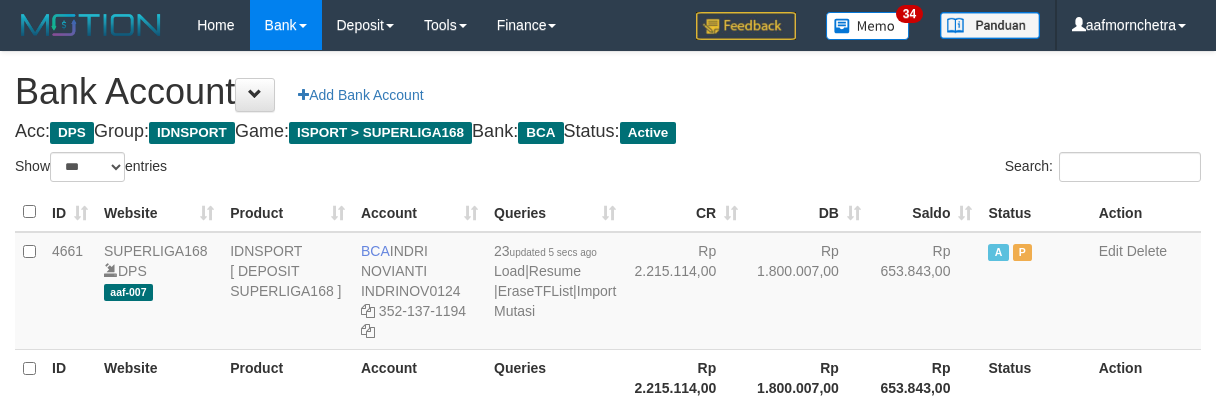 select on "***" 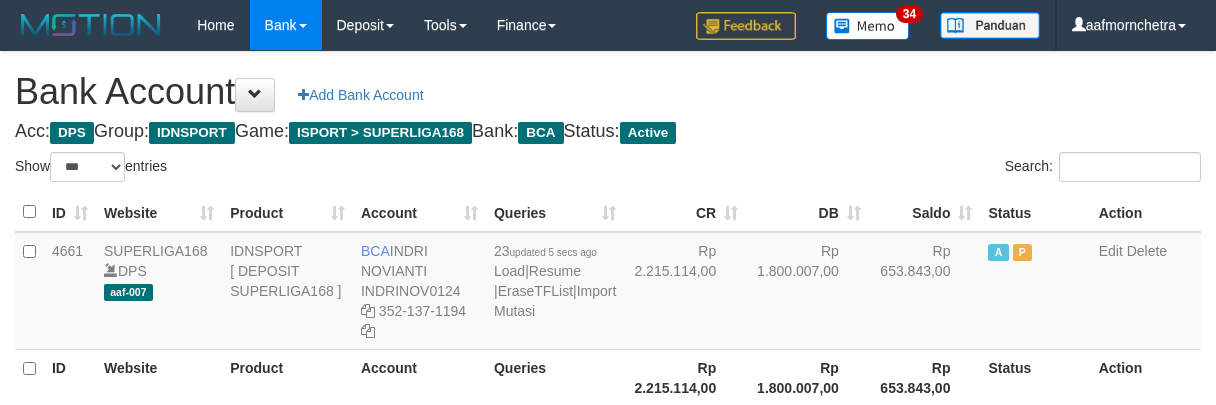 scroll, scrollTop: 145, scrollLeft: 0, axis: vertical 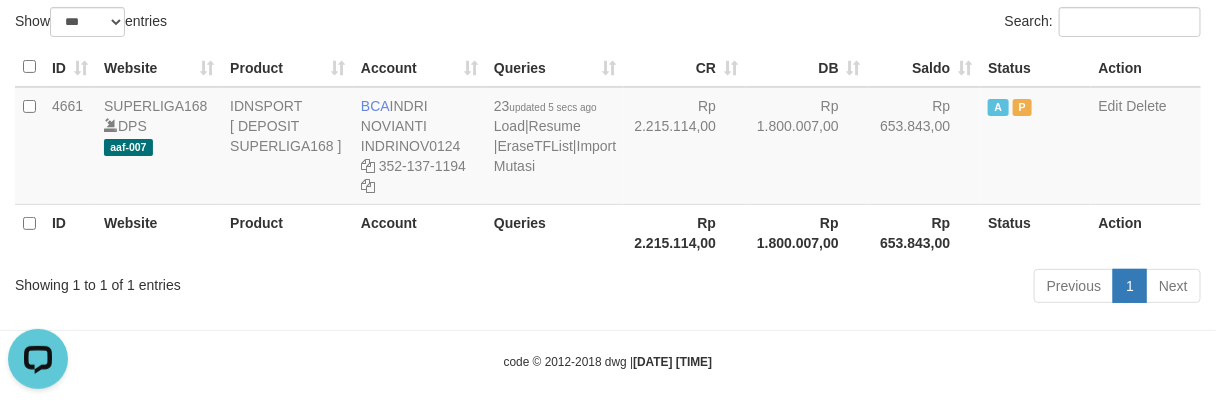drag, startPoint x: 987, startPoint y: 364, endPoint x: 979, endPoint y: 400, distance: 36.878178 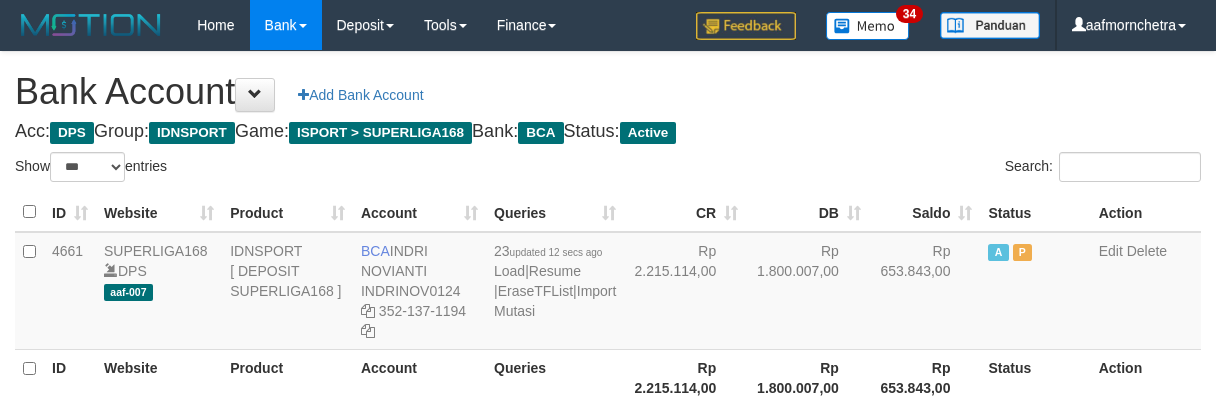select on "***" 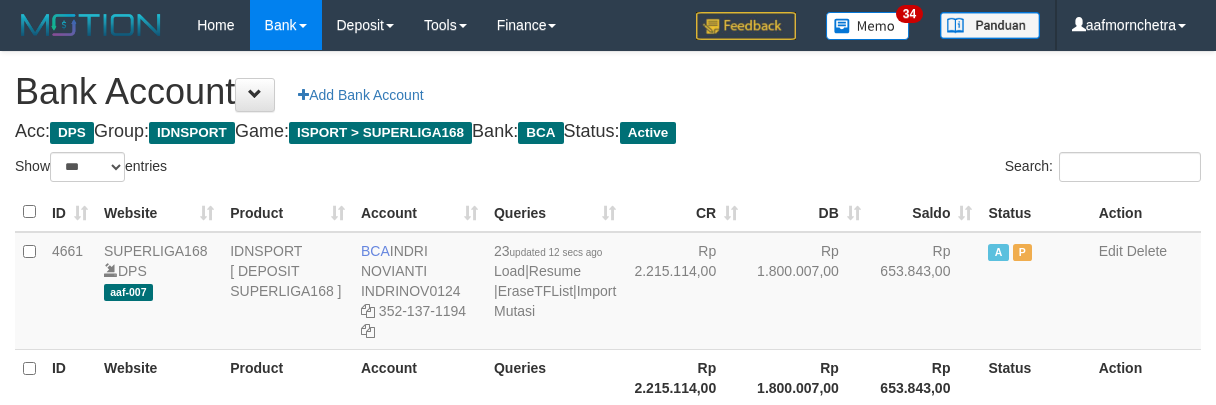 scroll, scrollTop: 145, scrollLeft: 0, axis: vertical 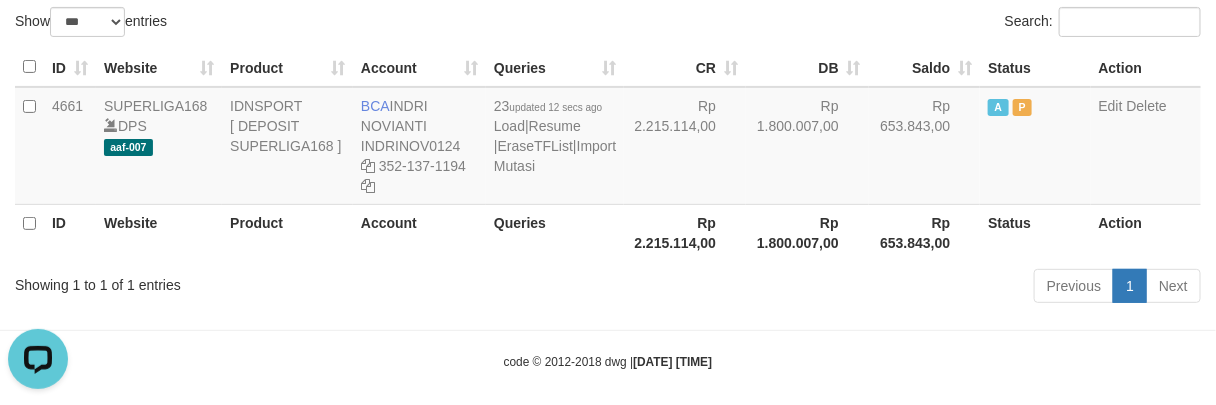 click on "Previous 1 Next" at bounding box center (861, 288) 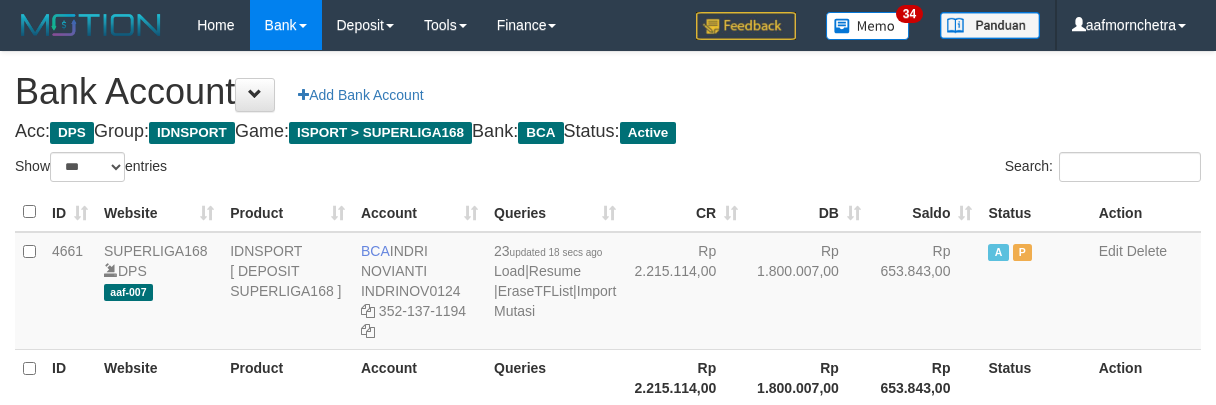 select on "***" 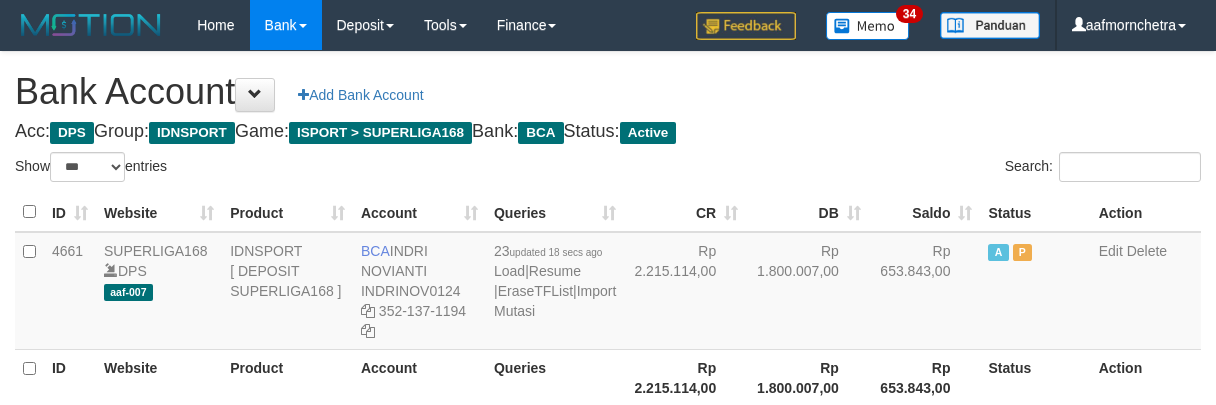 scroll, scrollTop: 145, scrollLeft: 0, axis: vertical 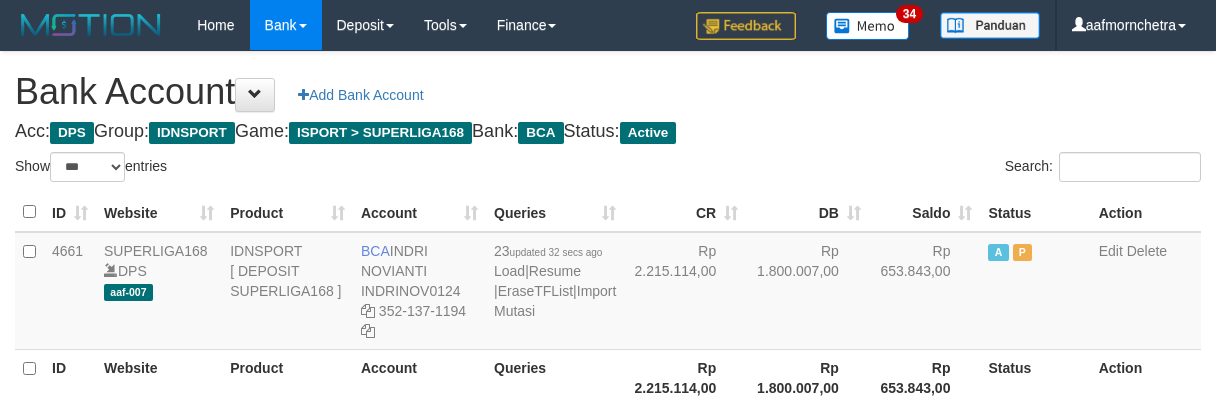 select on "***" 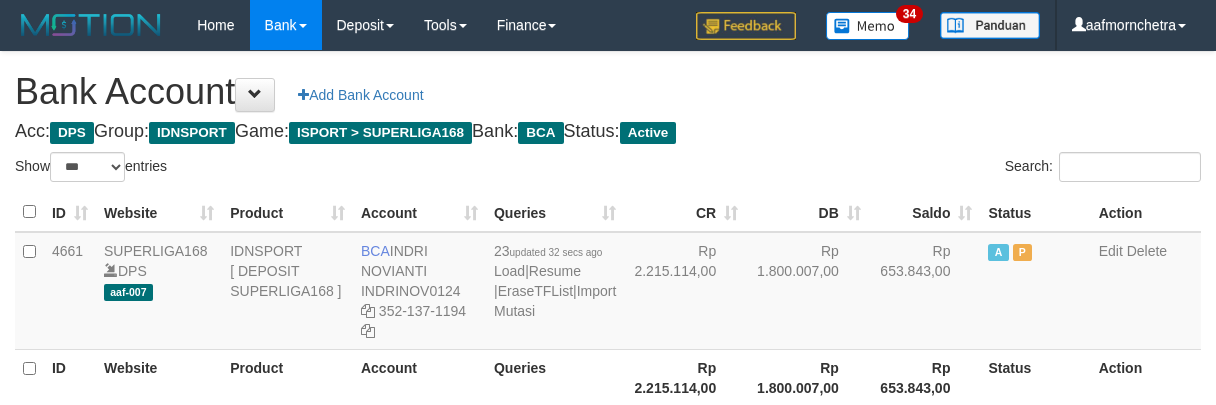 scroll, scrollTop: 145, scrollLeft: 0, axis: vertical 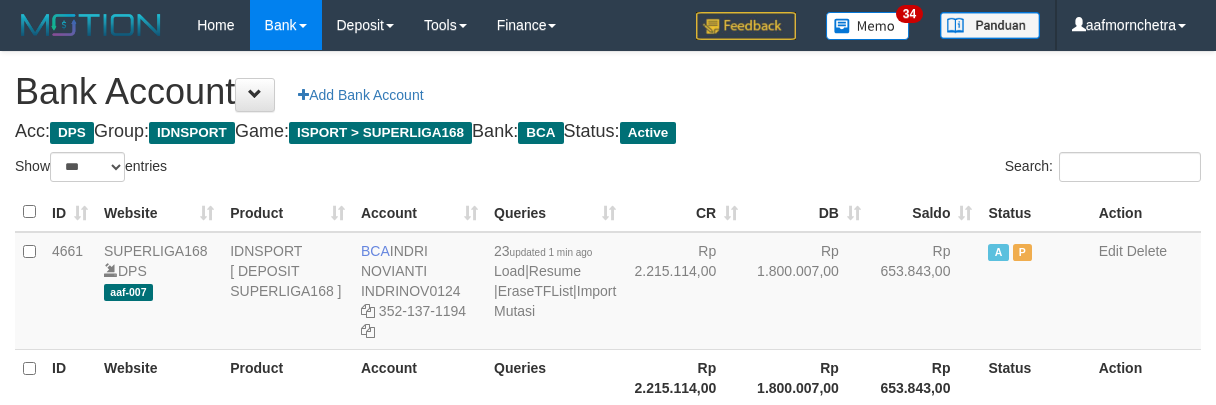 select on "***" 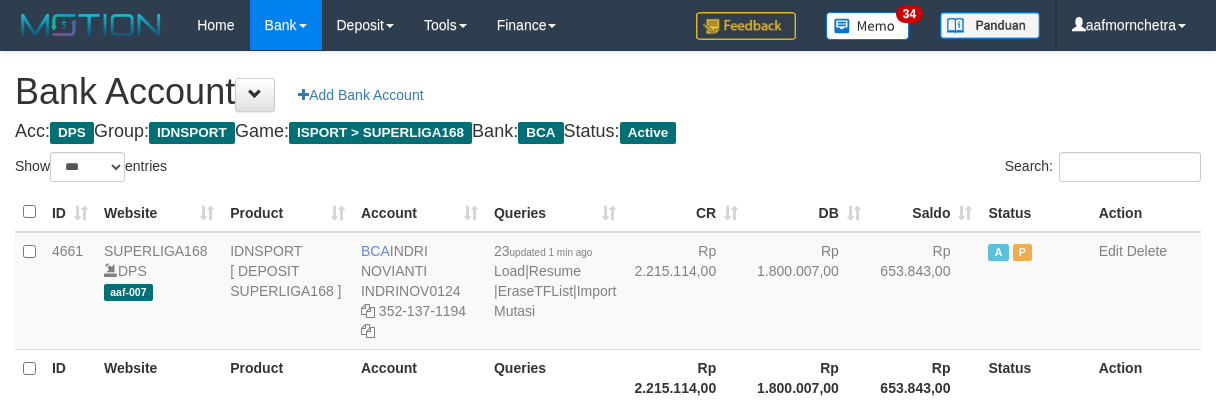 scroll, scrollTop: 145, scrollLeft: 0, axis: vertical 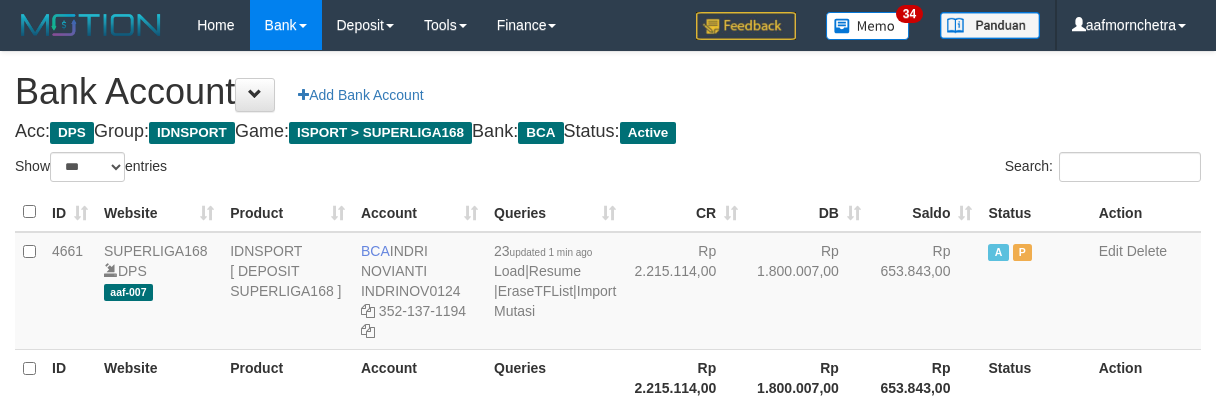 select on "***" 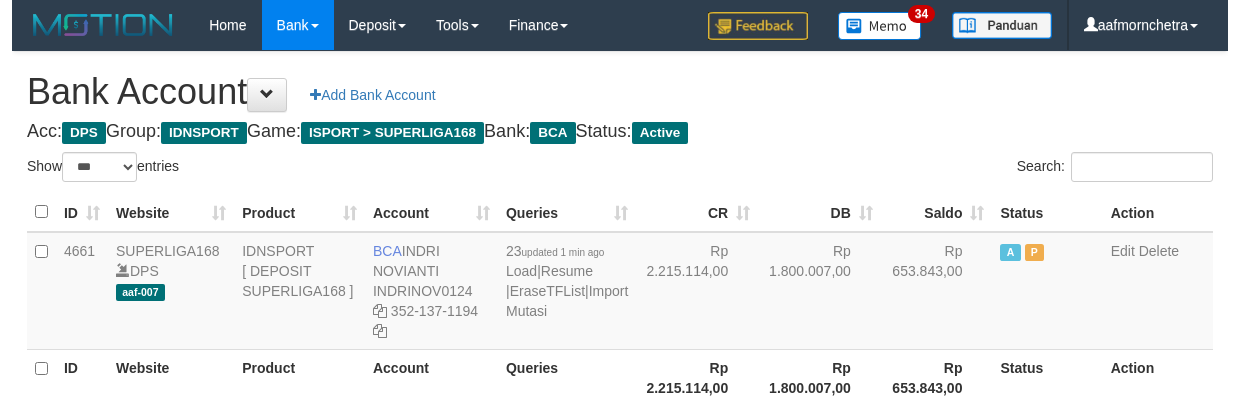 scroll, scrollTop: 145, scrollLeft: 0, axis: vertical 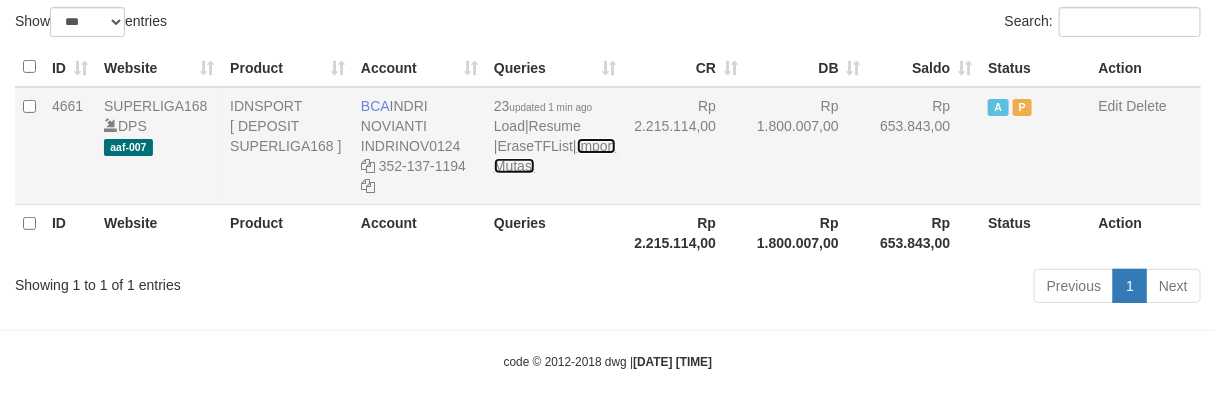 click on "Import Mutasi" at bounding box center [555, 156] 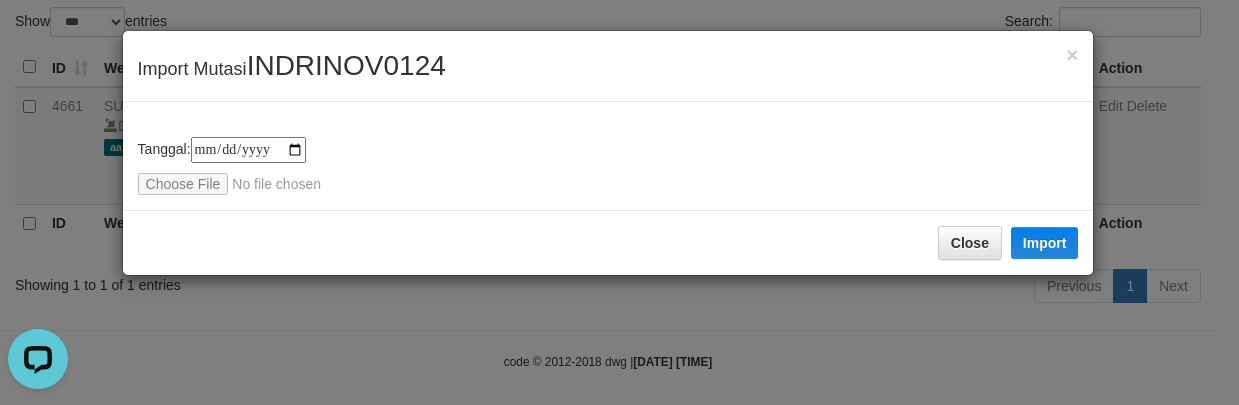 scroll, scrollTop: 0, scrollLeft: 0, axis: both 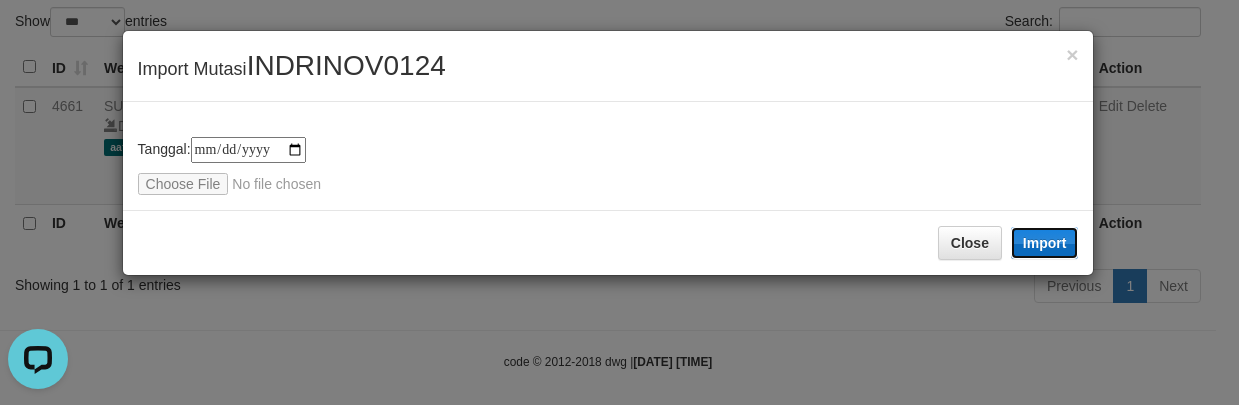 click on "Import" at bounding box center [1045, 243] 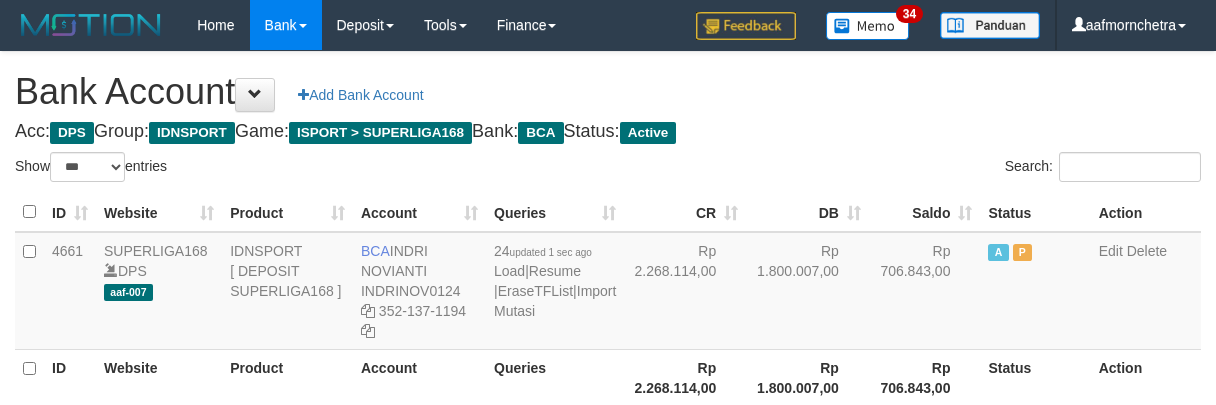 select on "***" 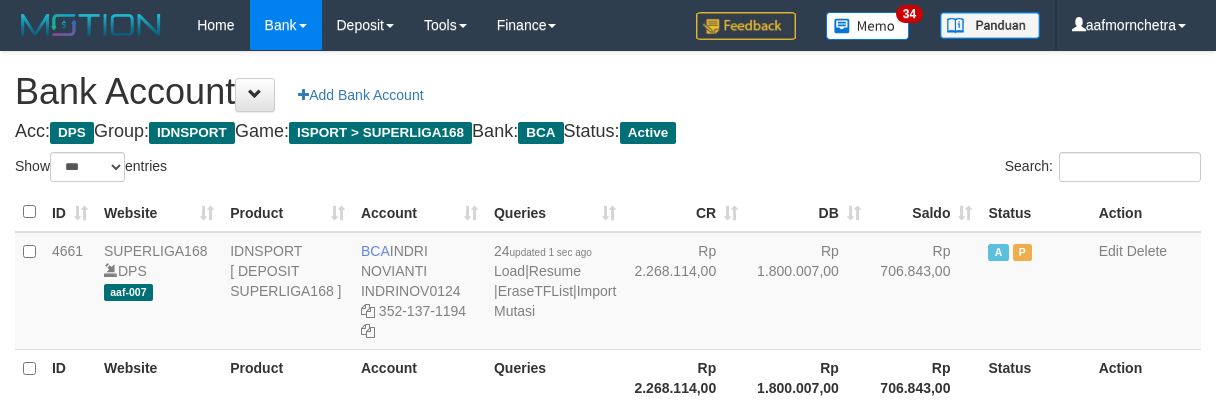 scroll, scrollTop: 145, scrollLeft: 0, axis: vertical 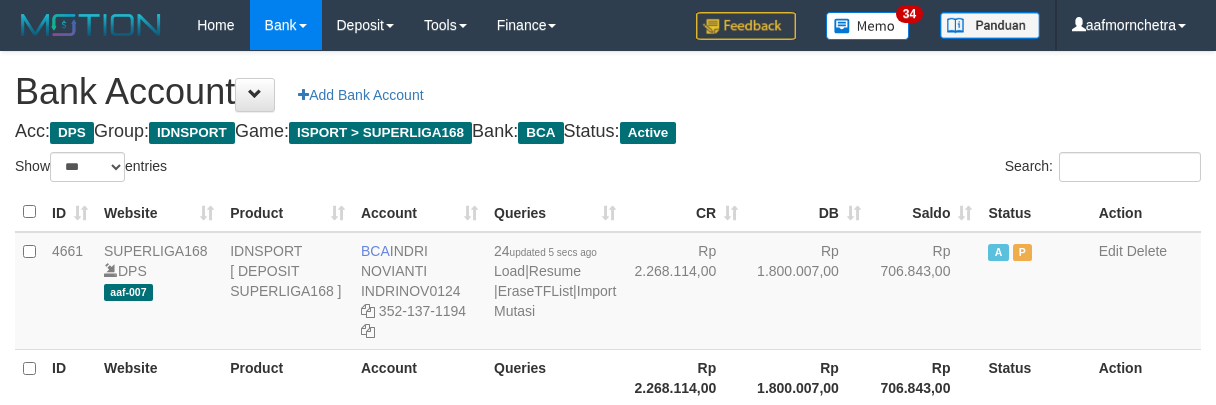 select on "***" 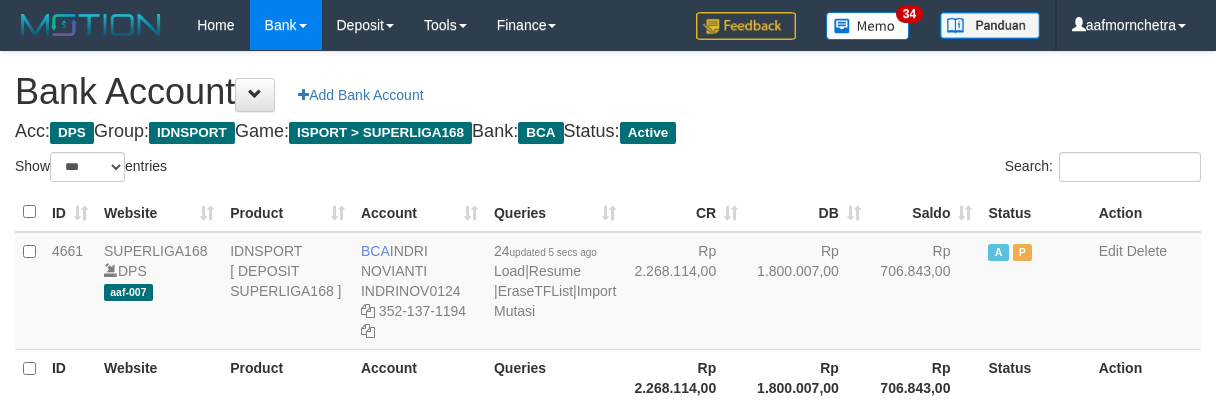 scroll, scrollTop: 145, scrollLeft: 0, axis: vertical 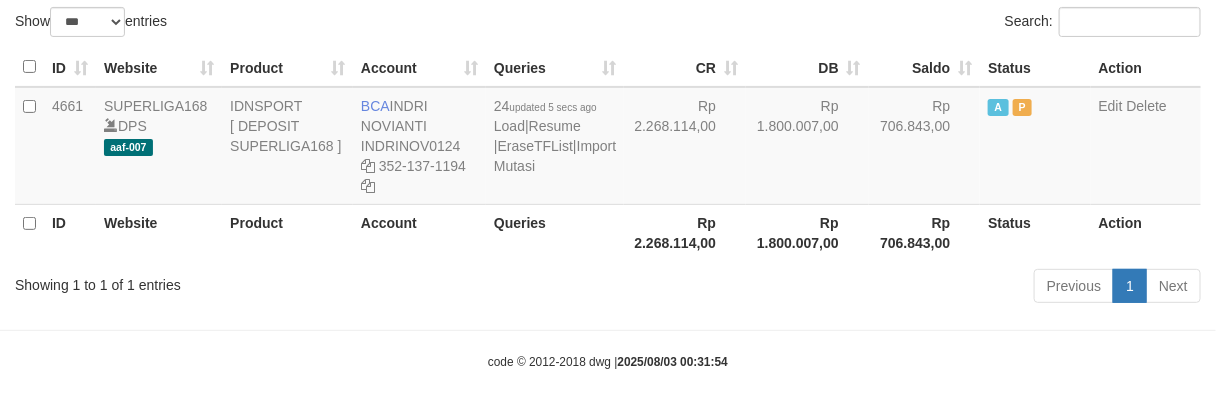 click on "Previous 1 Next" at bounding box center [861, 288] 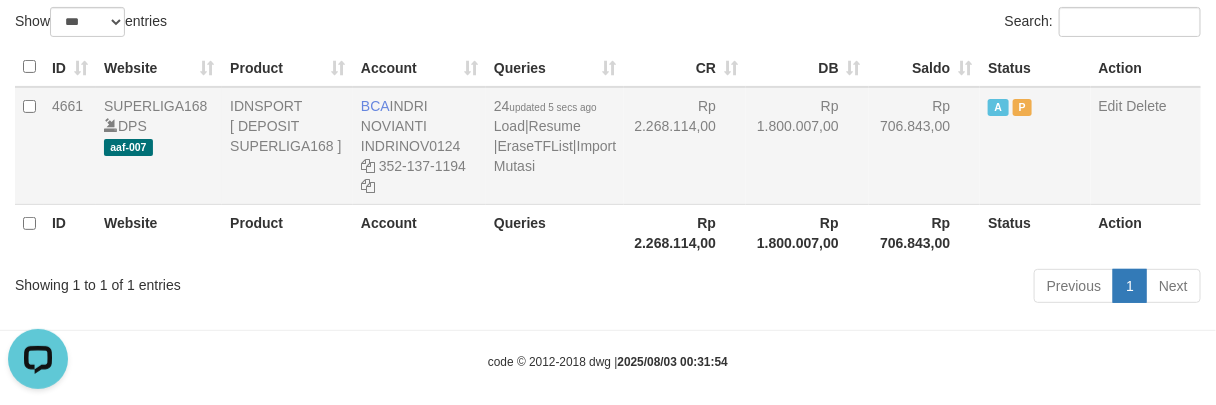 scroll, scrollTop: 0, scrollLeft: 0, axis: both 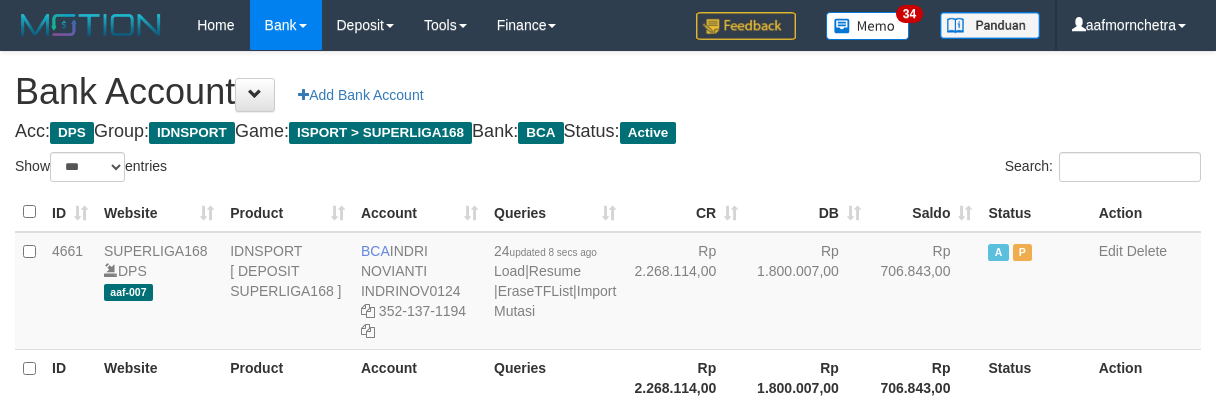 select on "***" 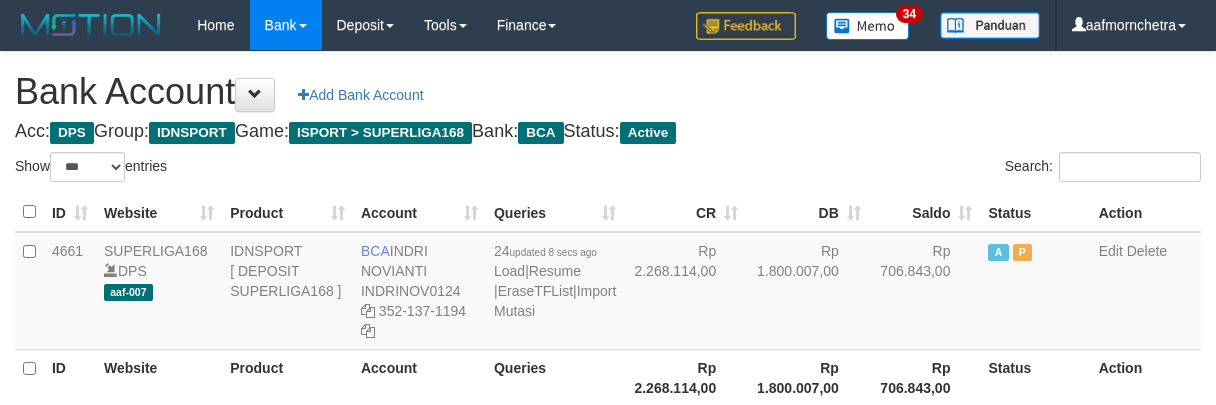 scroll, scrollTop: 145, scrollLeft: 0, axis: vertical 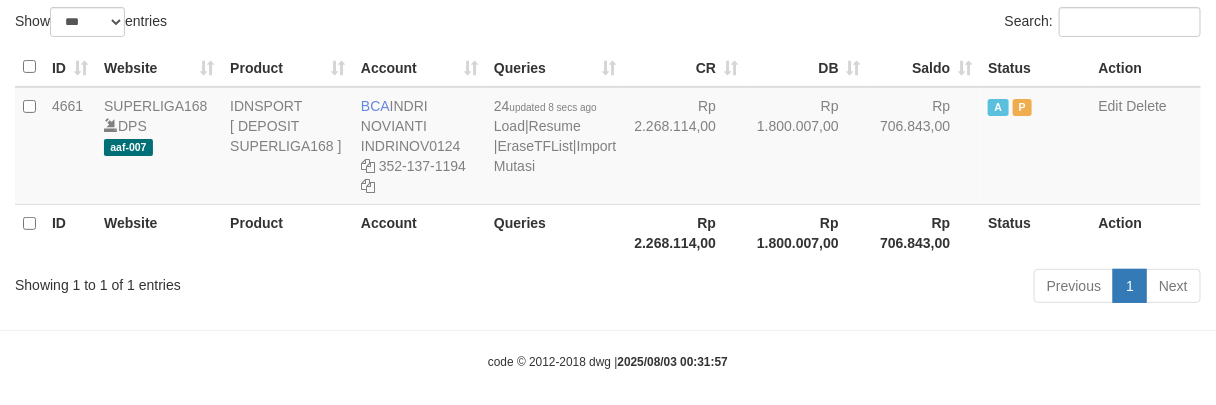 click on "Previous 1 Next" at bounding box center [861, 288] 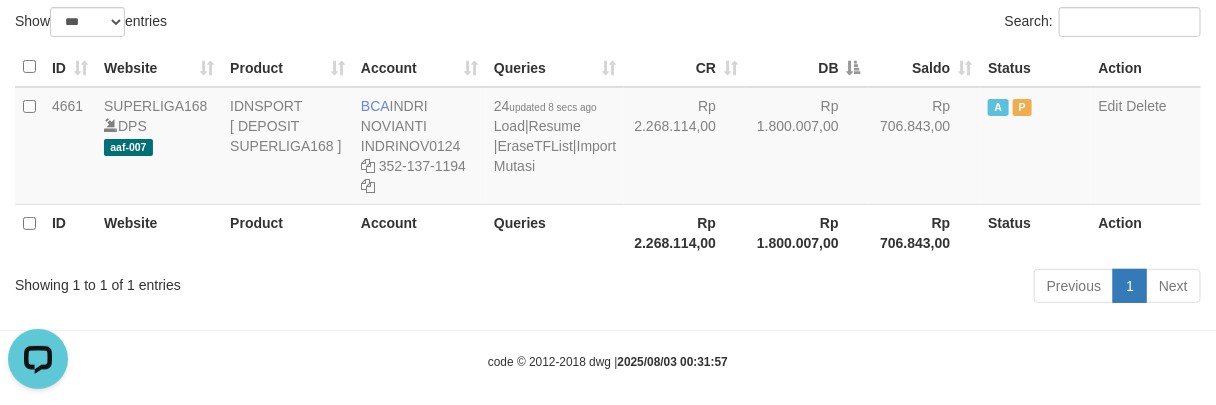 scroll, scrollTop: 0, scrollLeft: 0, axis: both 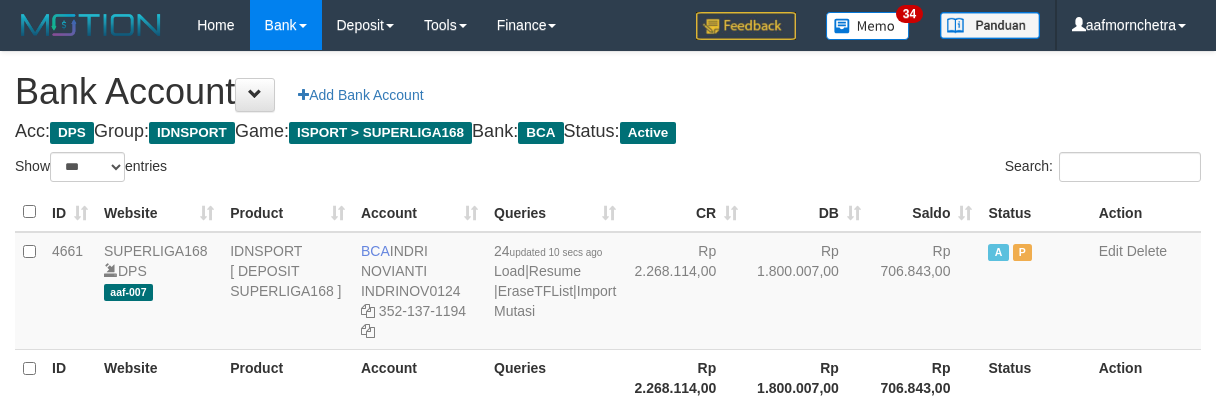 select on "***" 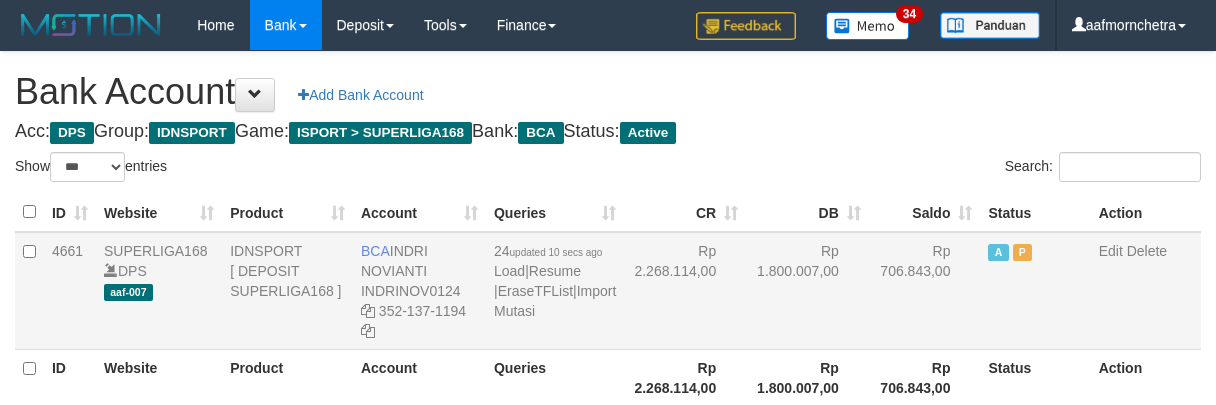 scroll, scrollTop: 145, scrollLeft: 0, axis: vertical 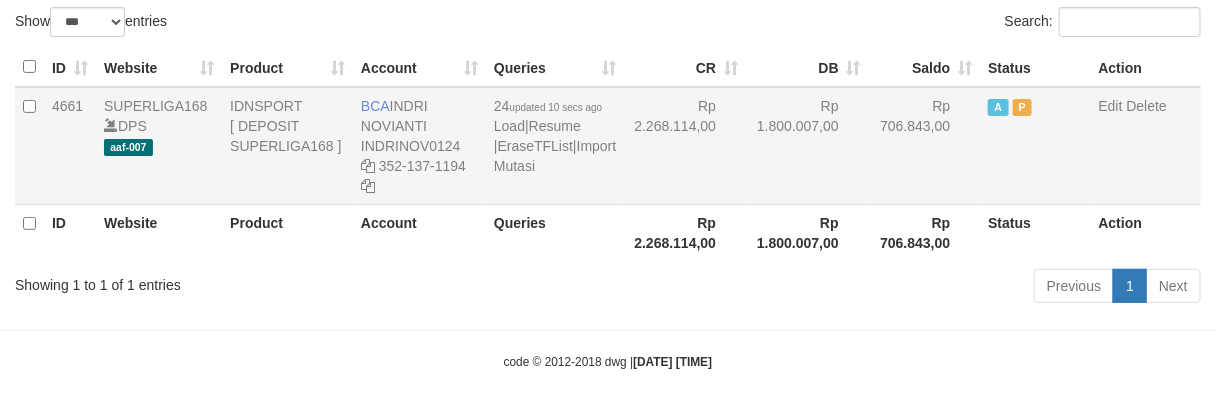 click on "Rp 1.800.007,00" at bounding box center [807, 146] 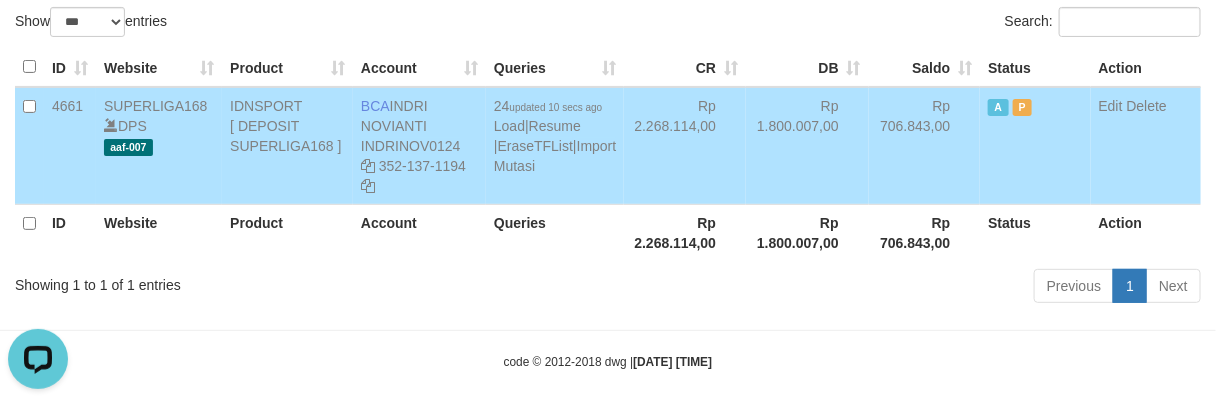 scroll, scrollTop: 0, scrollLeft: 0, axis: both 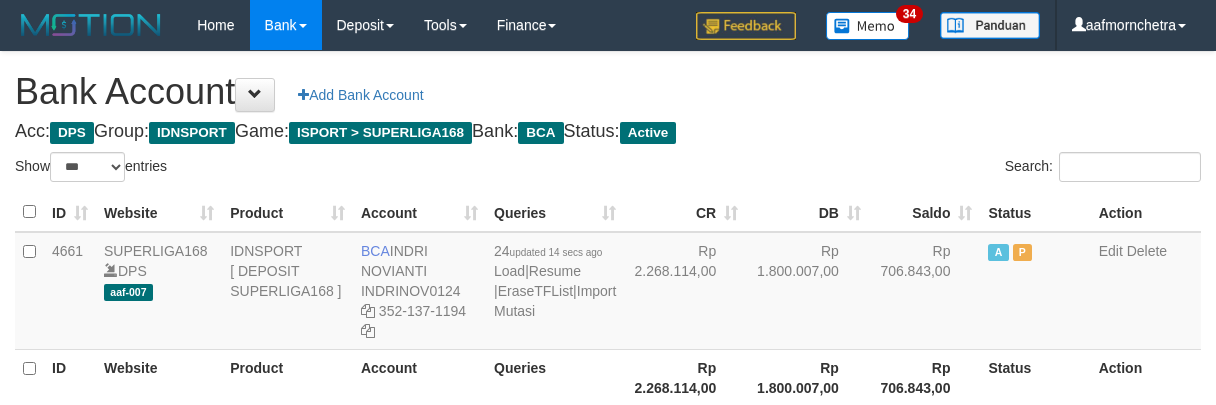 select on "***" 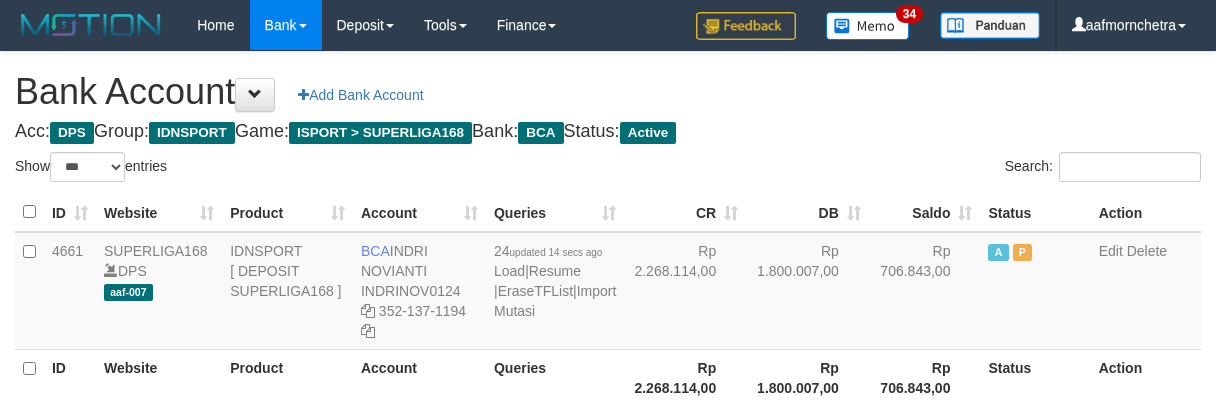 scroll, scrollTop: 145, scrollLeft: 0, axis: vertical 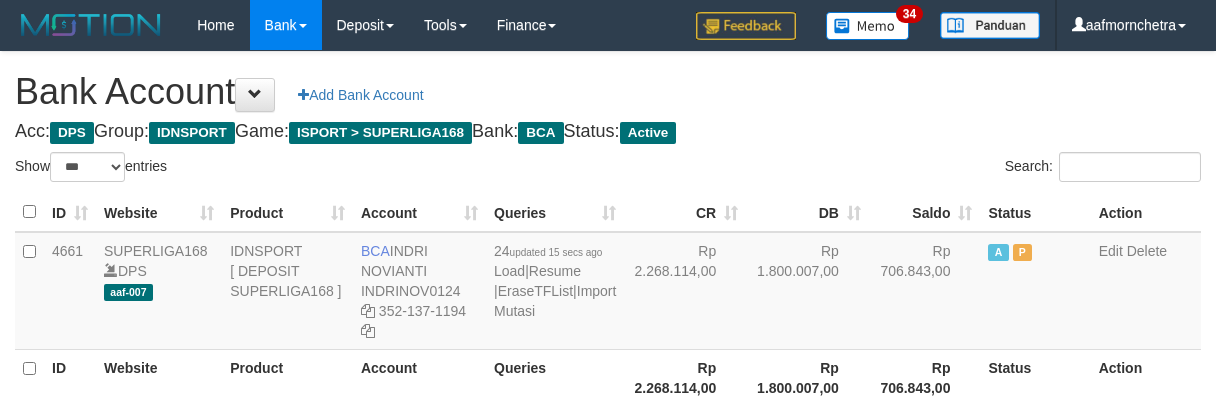 select on "***" 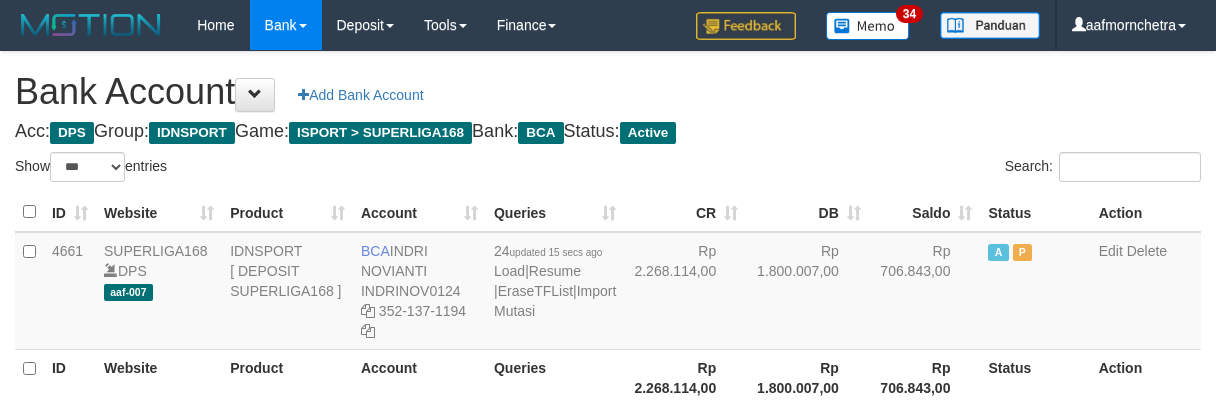 scroll, scrollTop: 145, scrollLeft: 0, axis: vertical 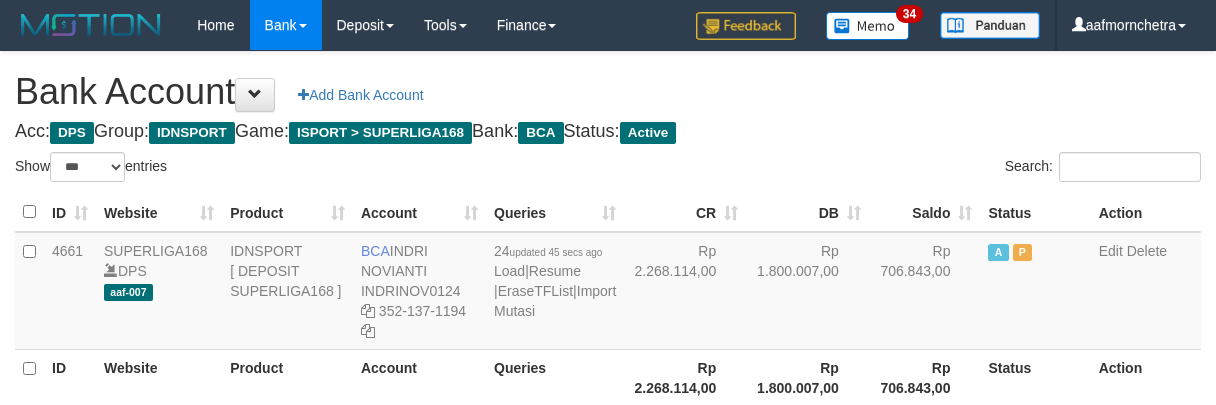 select on "***" 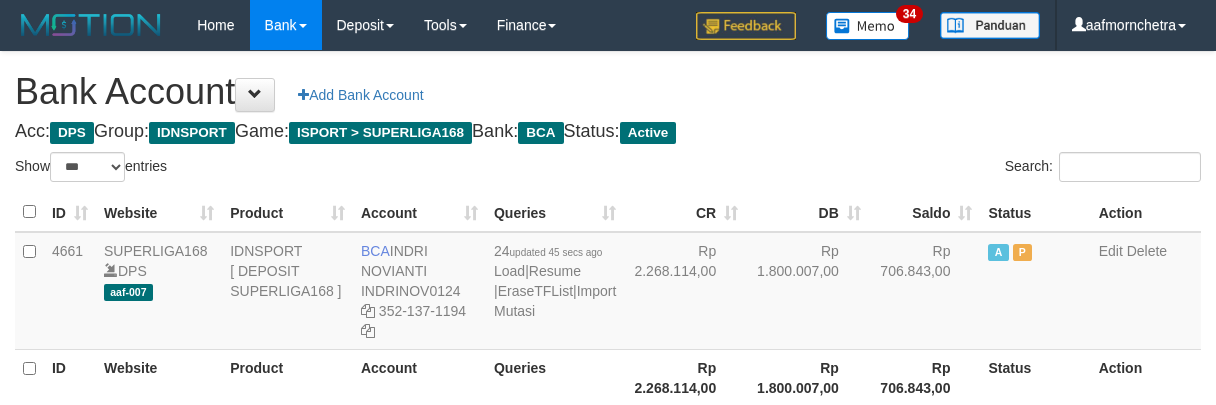 scroll, scrollTop: 145, scrollLeft: 0, axis: vertical 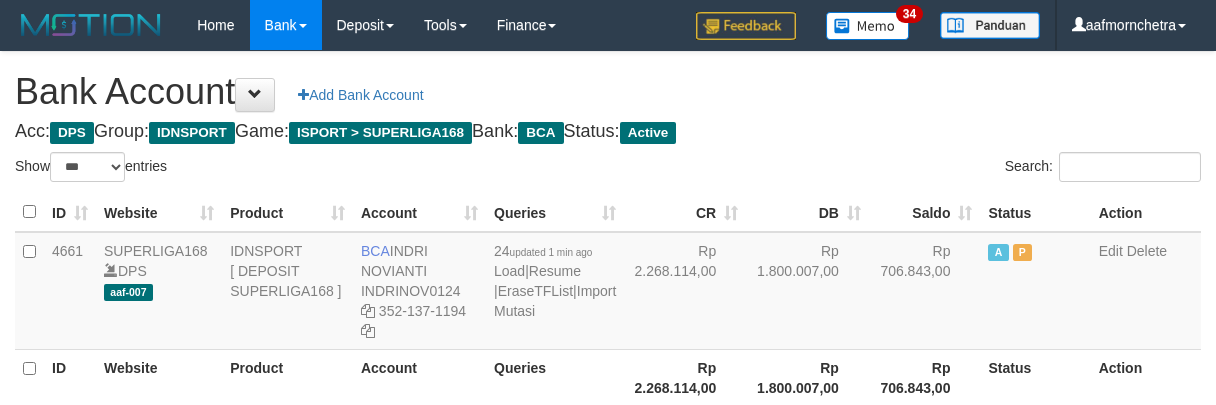 select on "***" 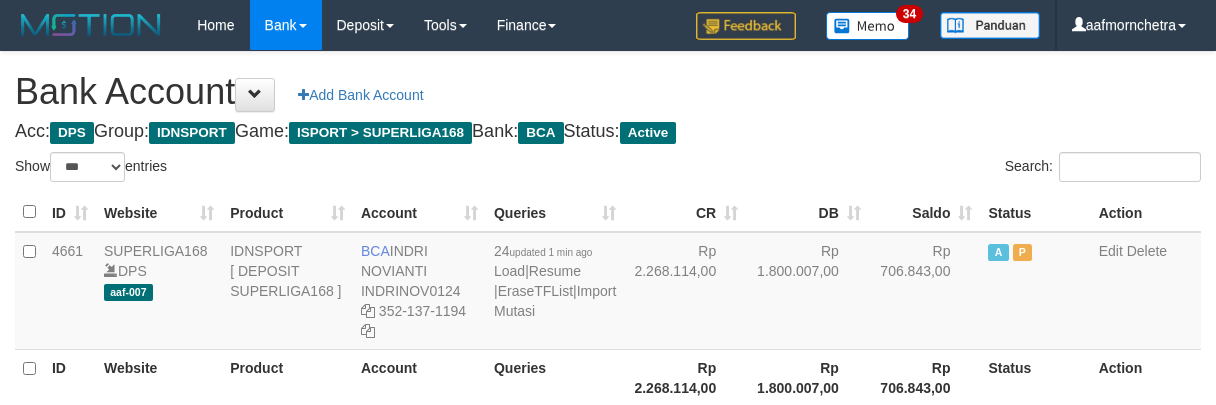 scroll, scrollTop: 145, scrollLeft: 0, axis: vertical 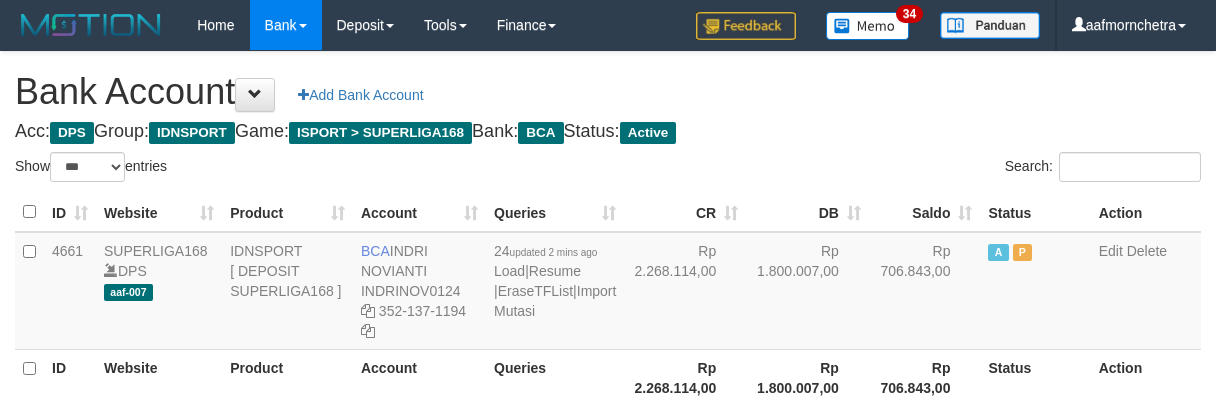 select on "***" 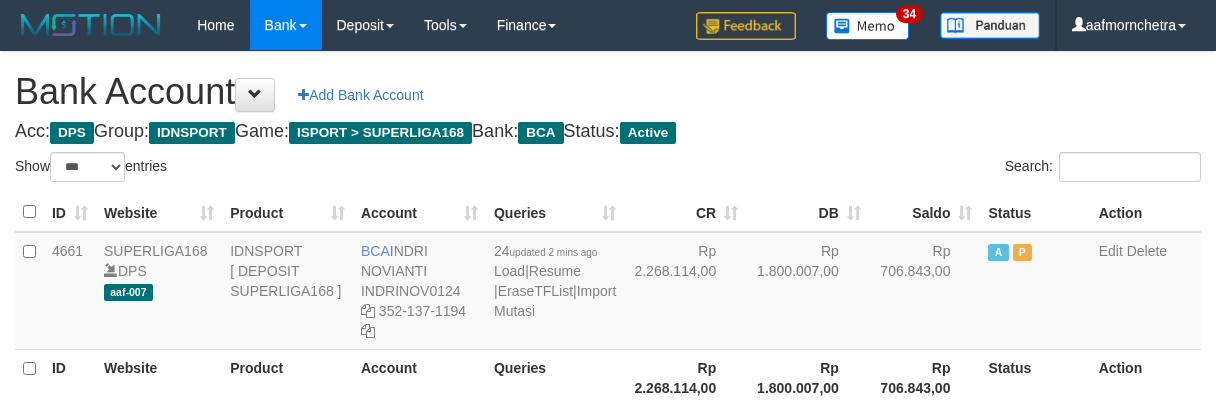 scroll, scrollTop: 145, scrollLeft: 0, axis: vertical 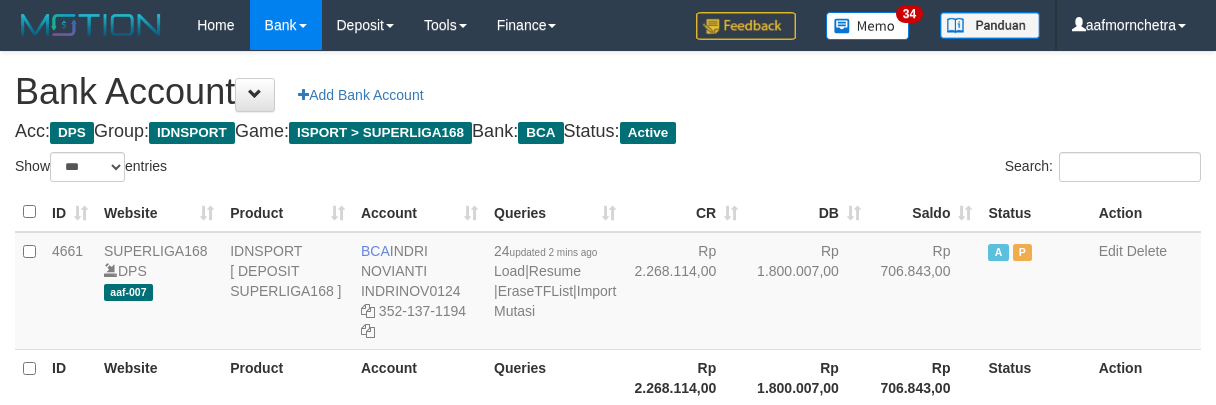 select on "***" 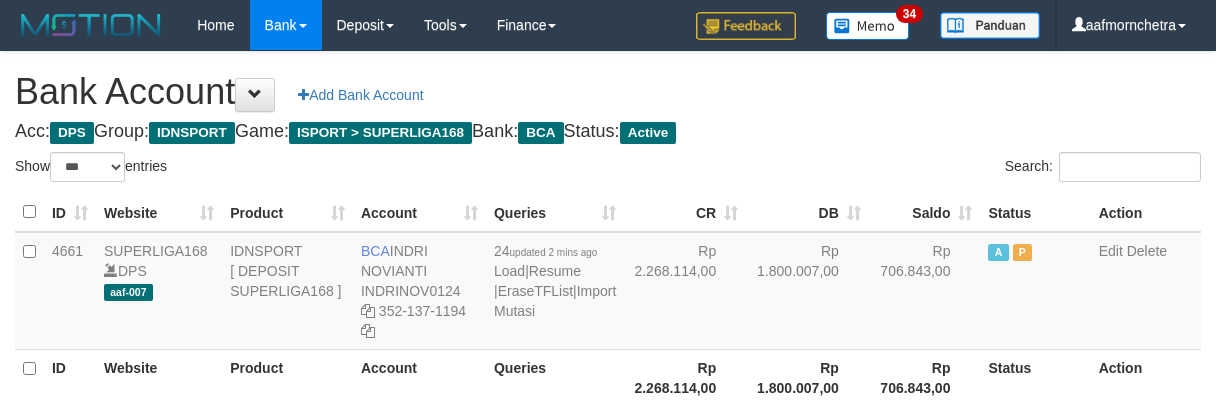 scroll, scrollTop: 145, scrollLeft: 0, axis: vertical 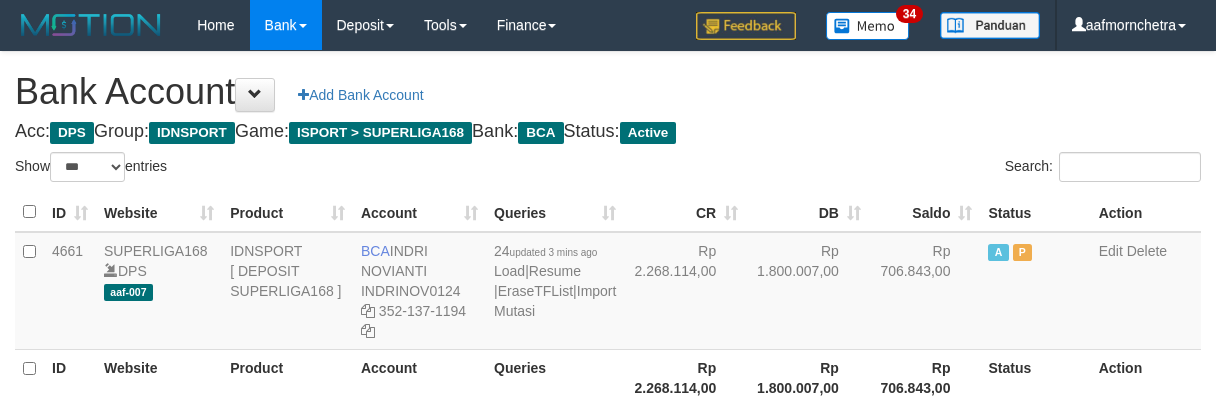 select on "***" 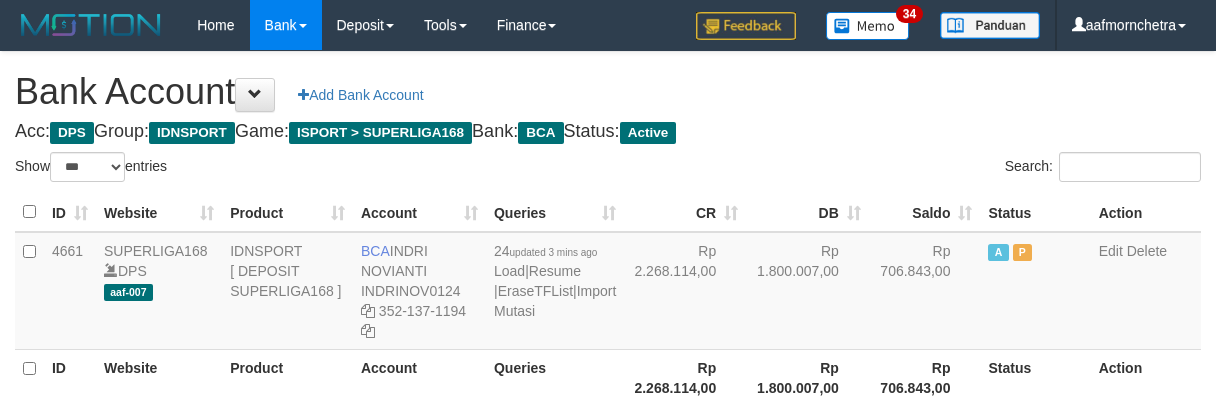 scroll, scrollTop: 145, scrollLeft: 0, axis: vertical 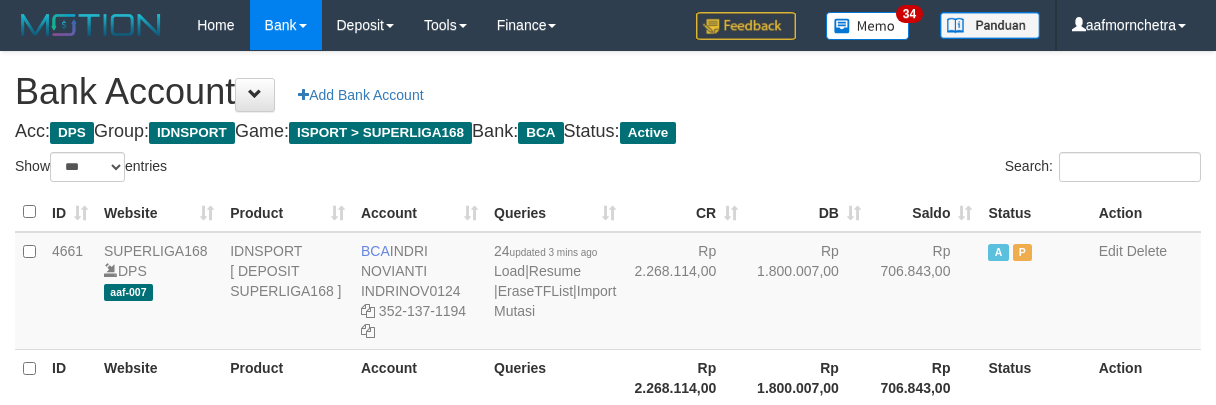 select on "***" 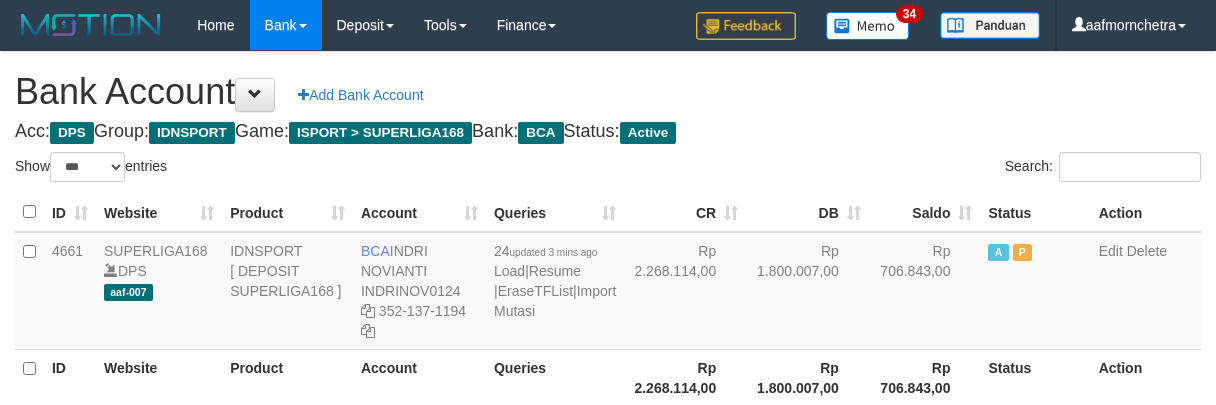 scroll, scrollTop: 145, scrollLeft: 0, axis: vertical 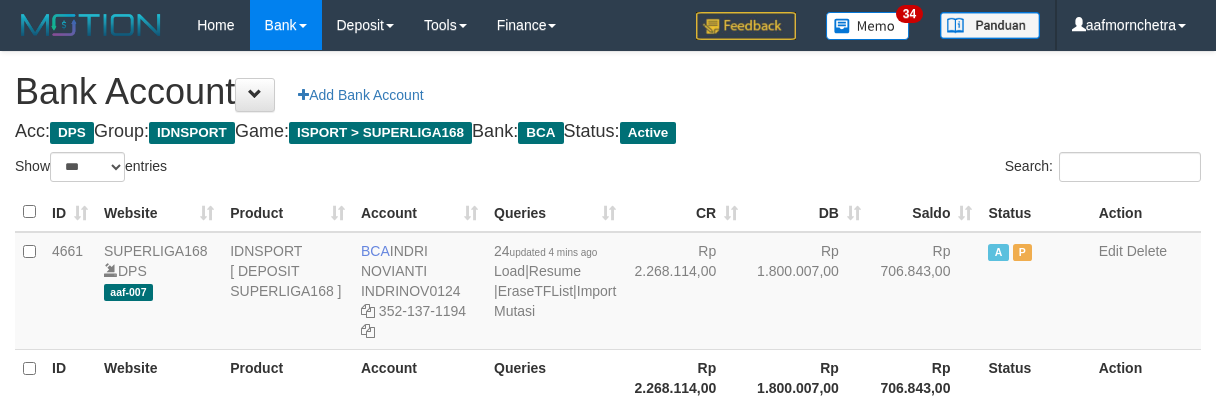 select on "***" 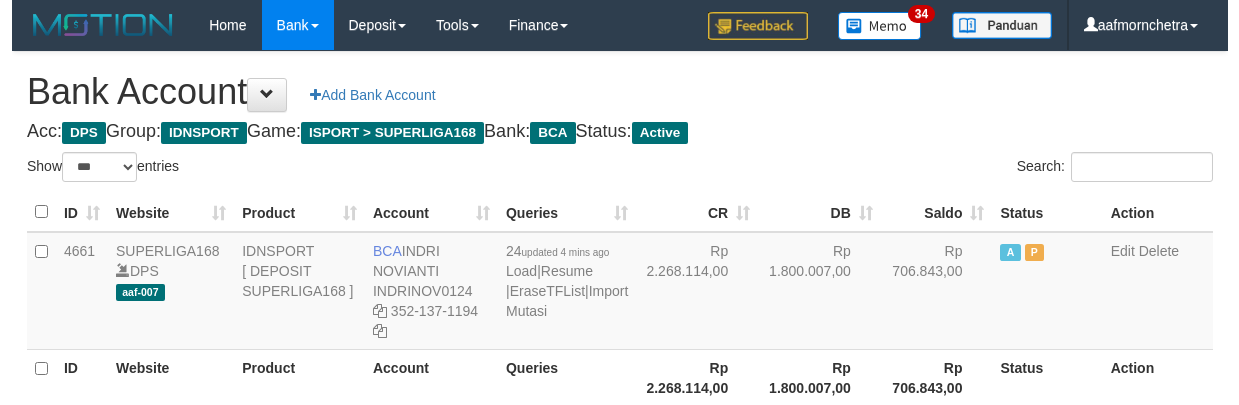 scroll, scrollTop: 145, scrollLeft: 0, axis: vertical 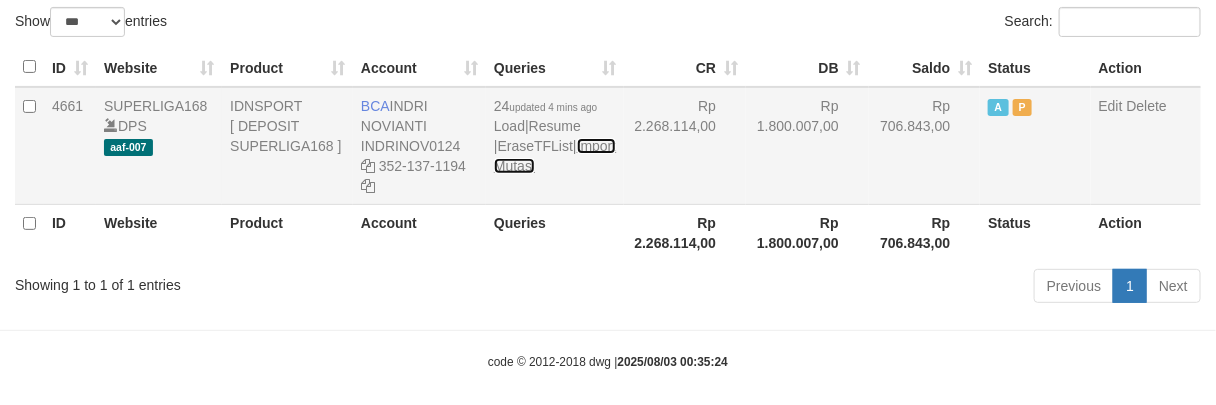 click on "Import Mutasi" at bounding box center [555, 156] 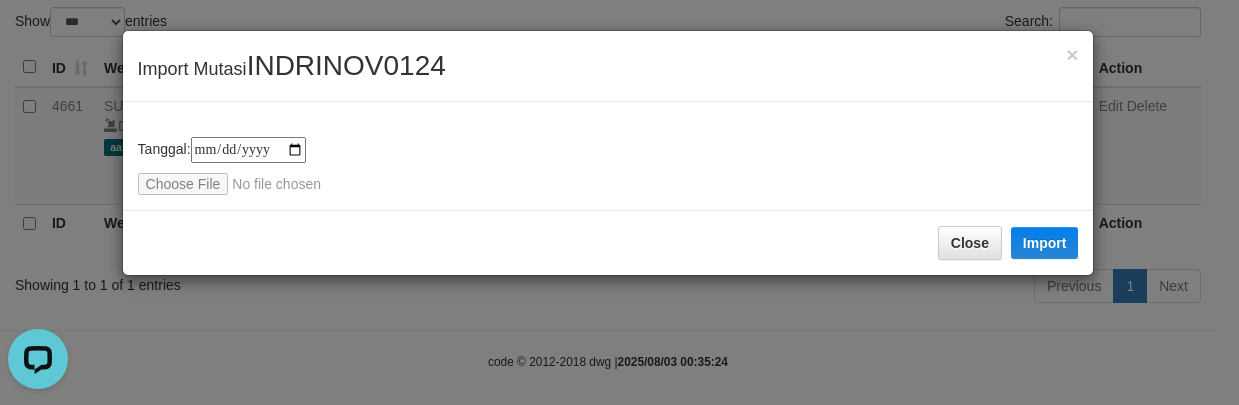 scroll, scrollTop: 0, scrollLeft: 0, axis: both 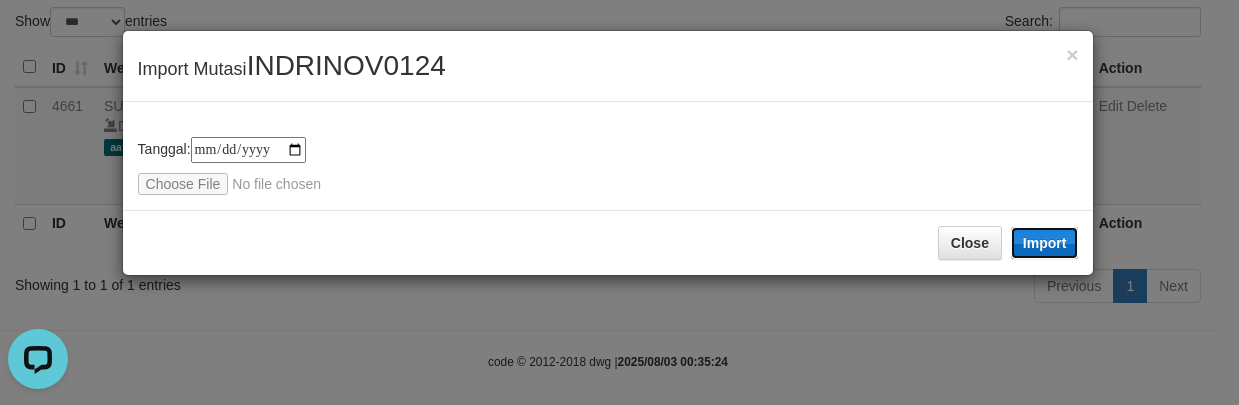 click on "Import" at bounding box center (1045, 243) 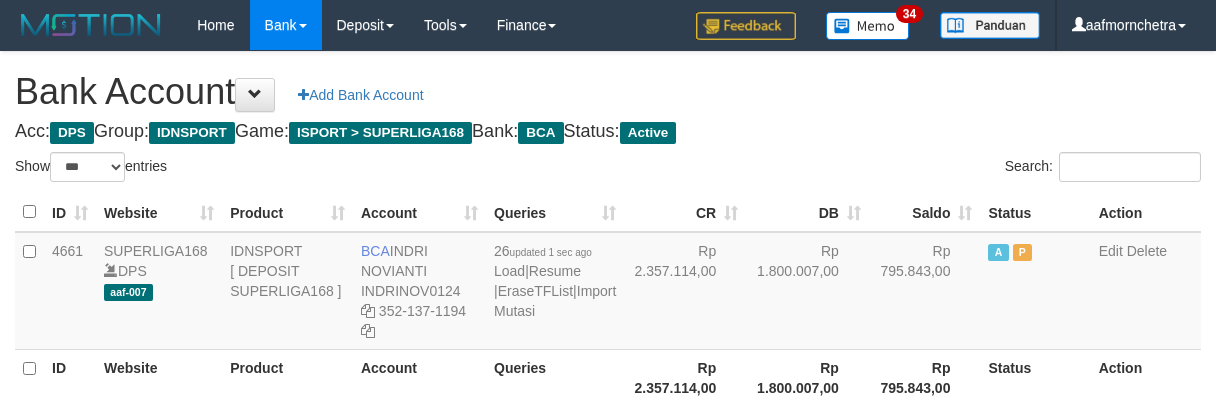 select on "***" 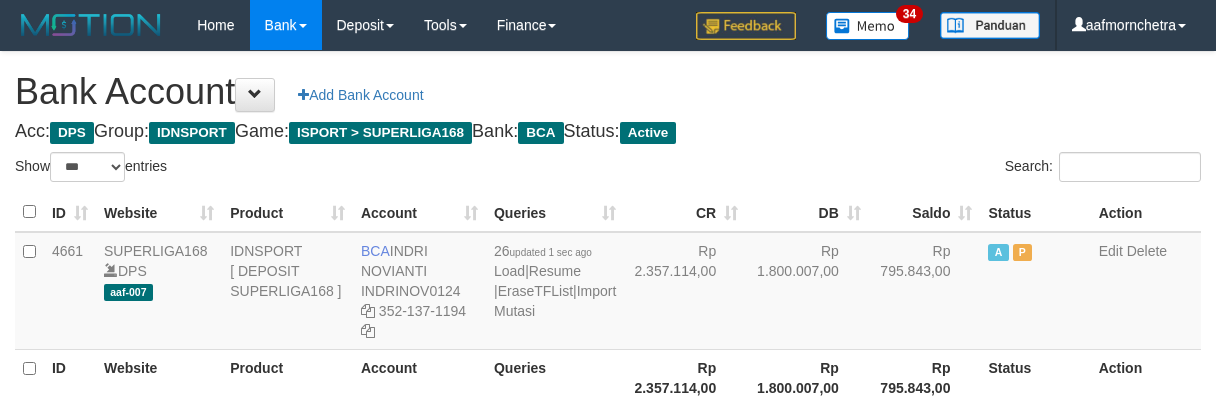 scroll, scrollTop: 145, scrollLeft: 0, axis: vertical 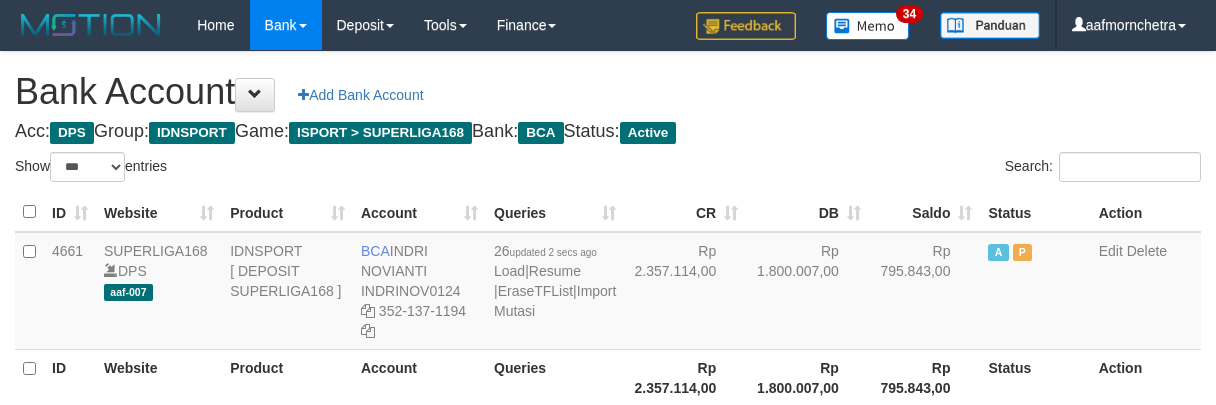 select on "***" 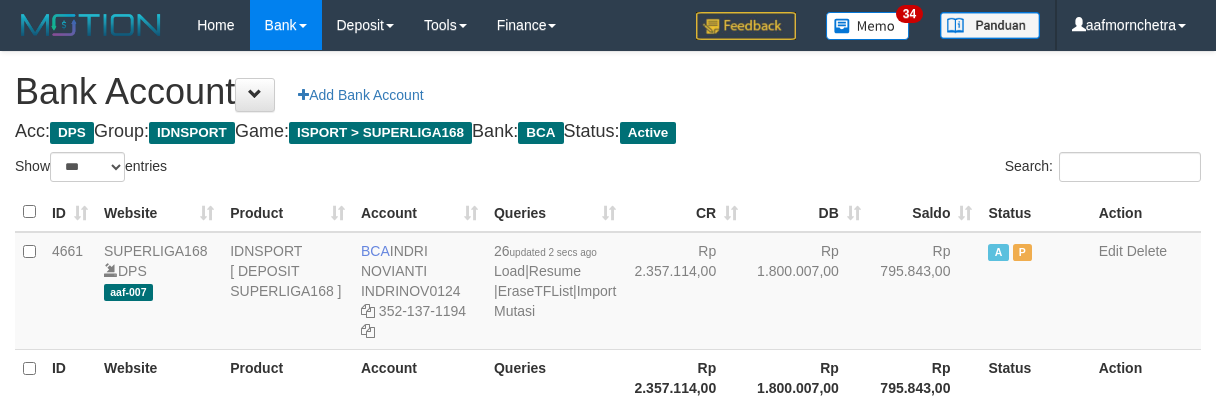 scroll, scrollTop: 145, scrollLeft: 0, axis: vertical 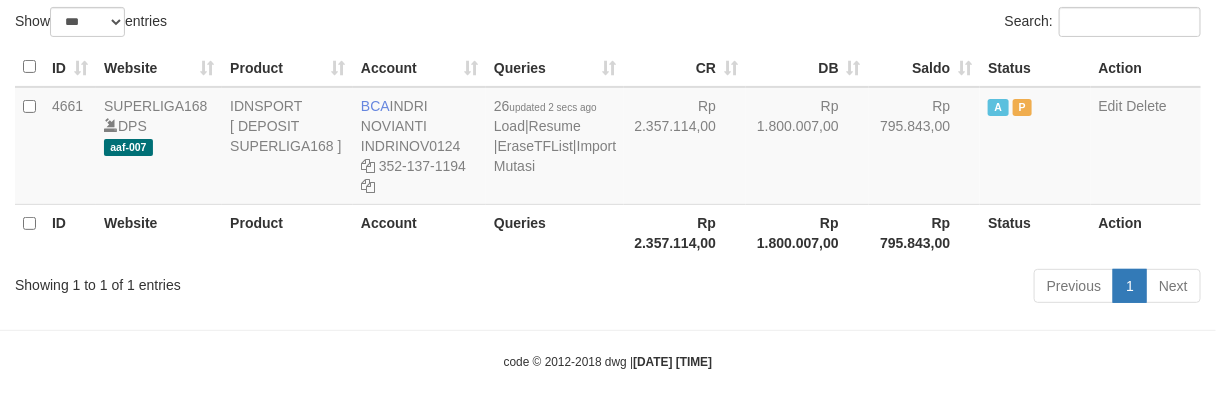 click on "Toggle navigation
Home
Bank
Account List
Load
By Website
Group
[ISPORT]													SUPERLIGA168
By Load Group (DPS)
34" at bounding box center [608, 138] 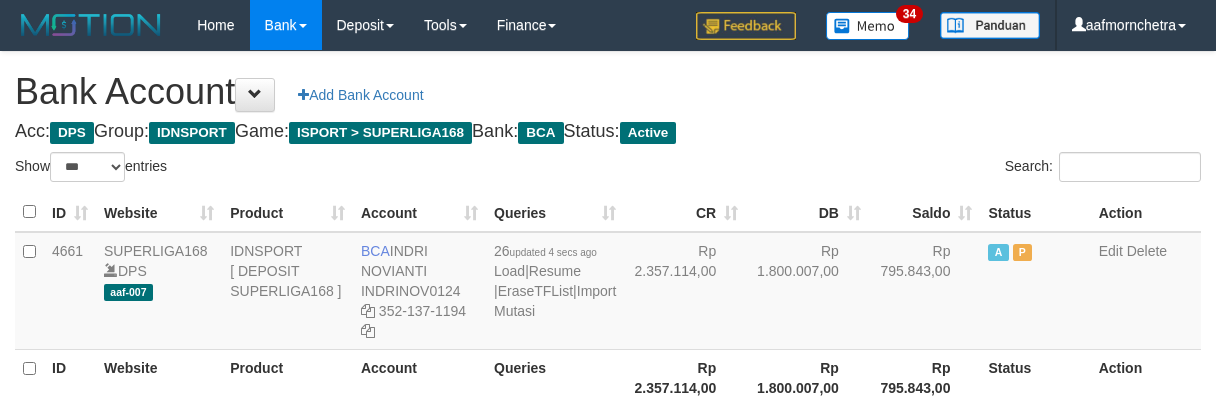 select on "***" 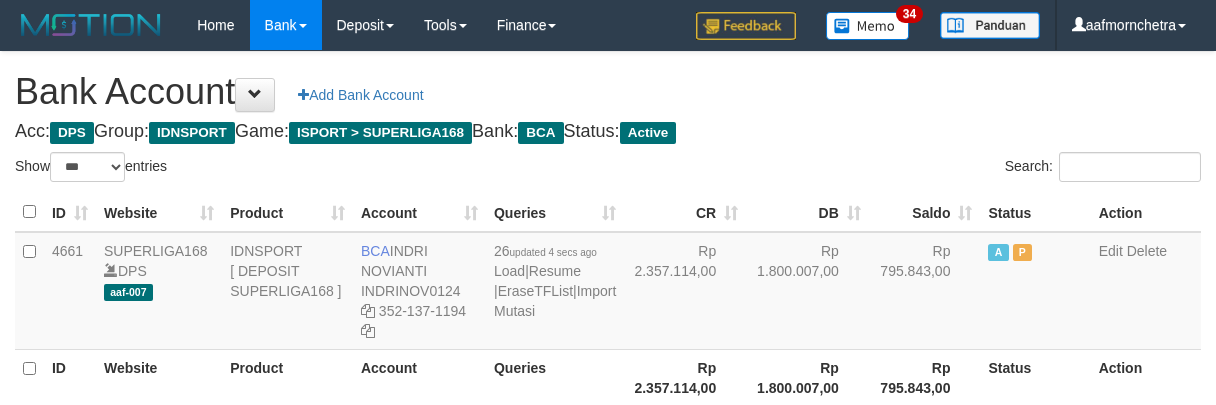 scroll, scrollTop: 145, scrollLeft: 0, axis: vertical 